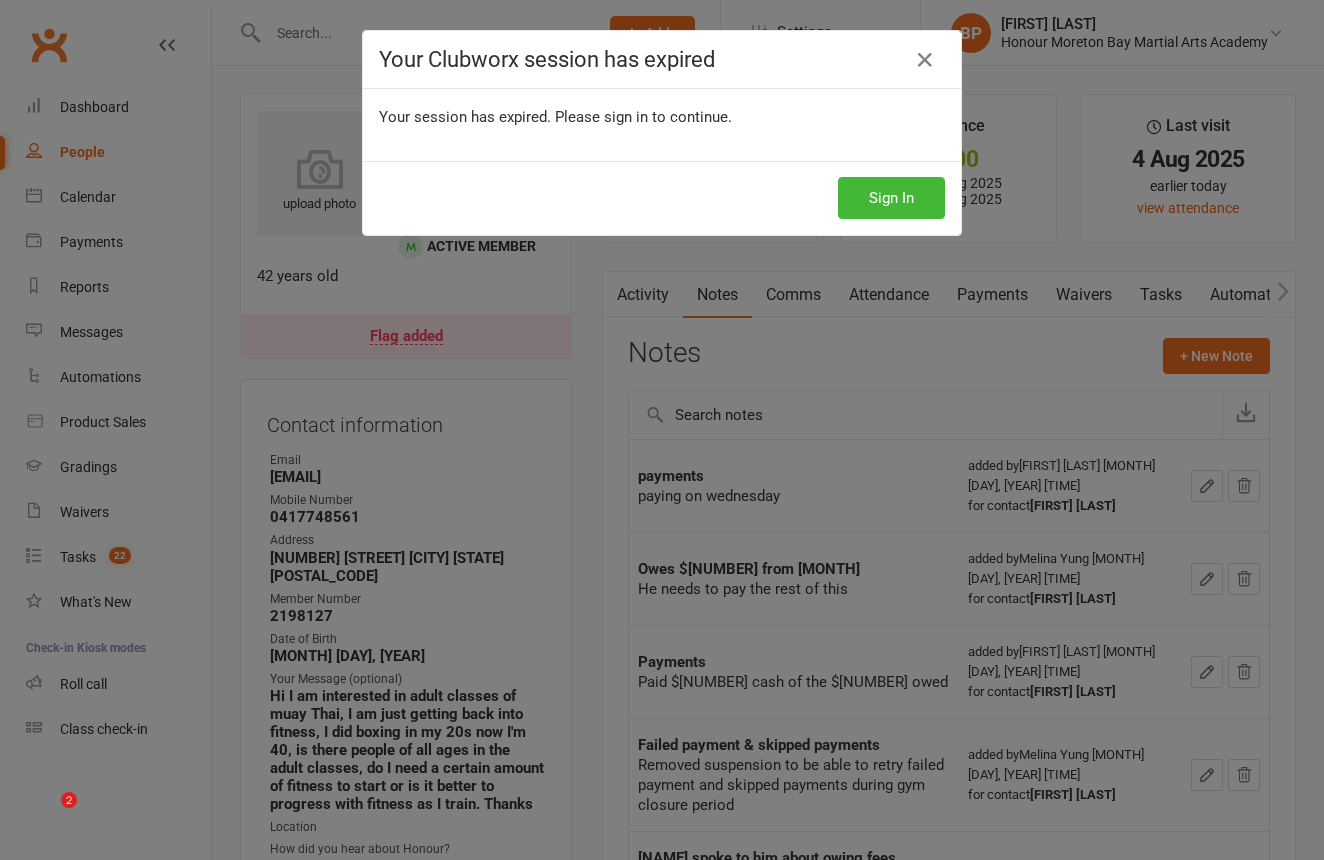 scroll, scrollTop: 344, scrollLeft: 0, axis: vertical 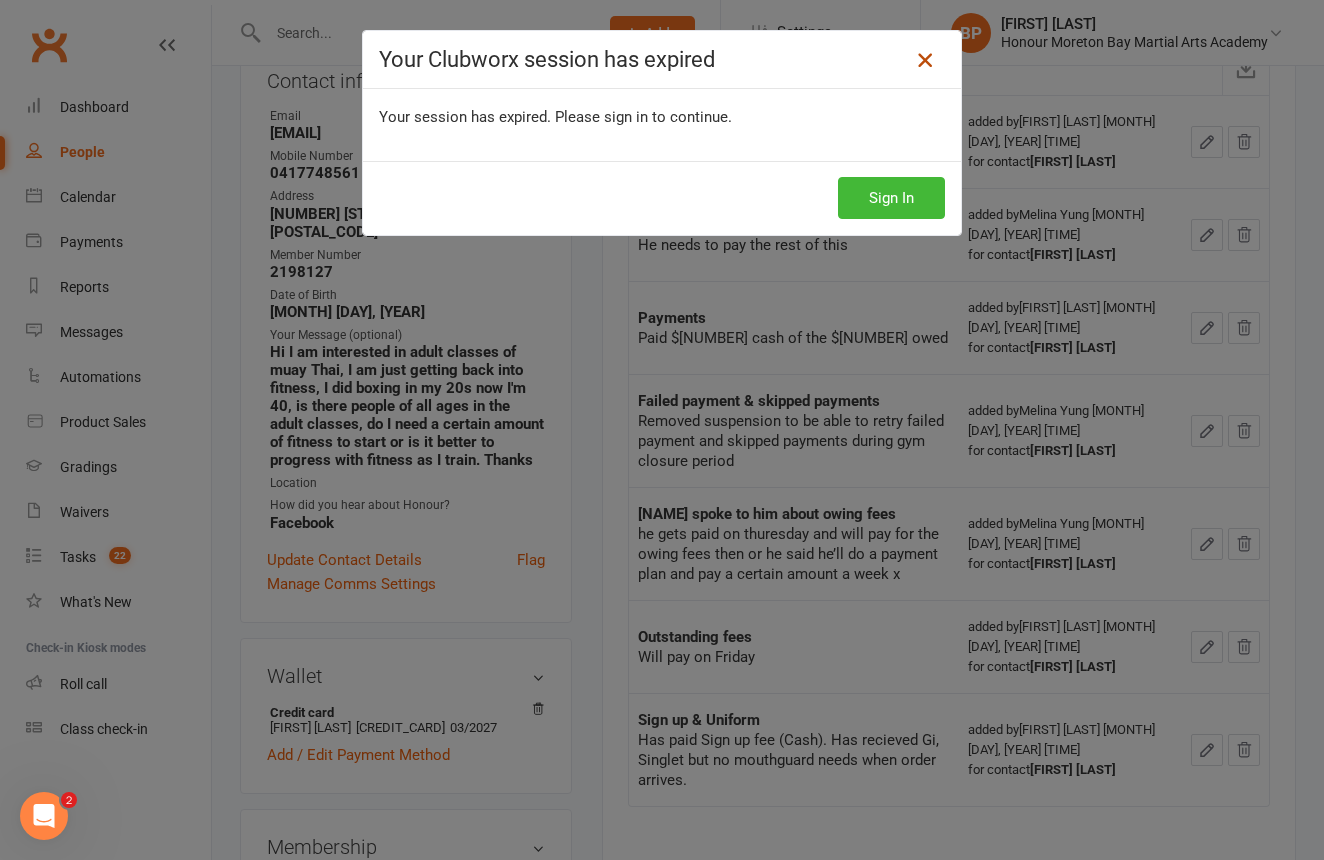 click at bounding box center [925, 60] 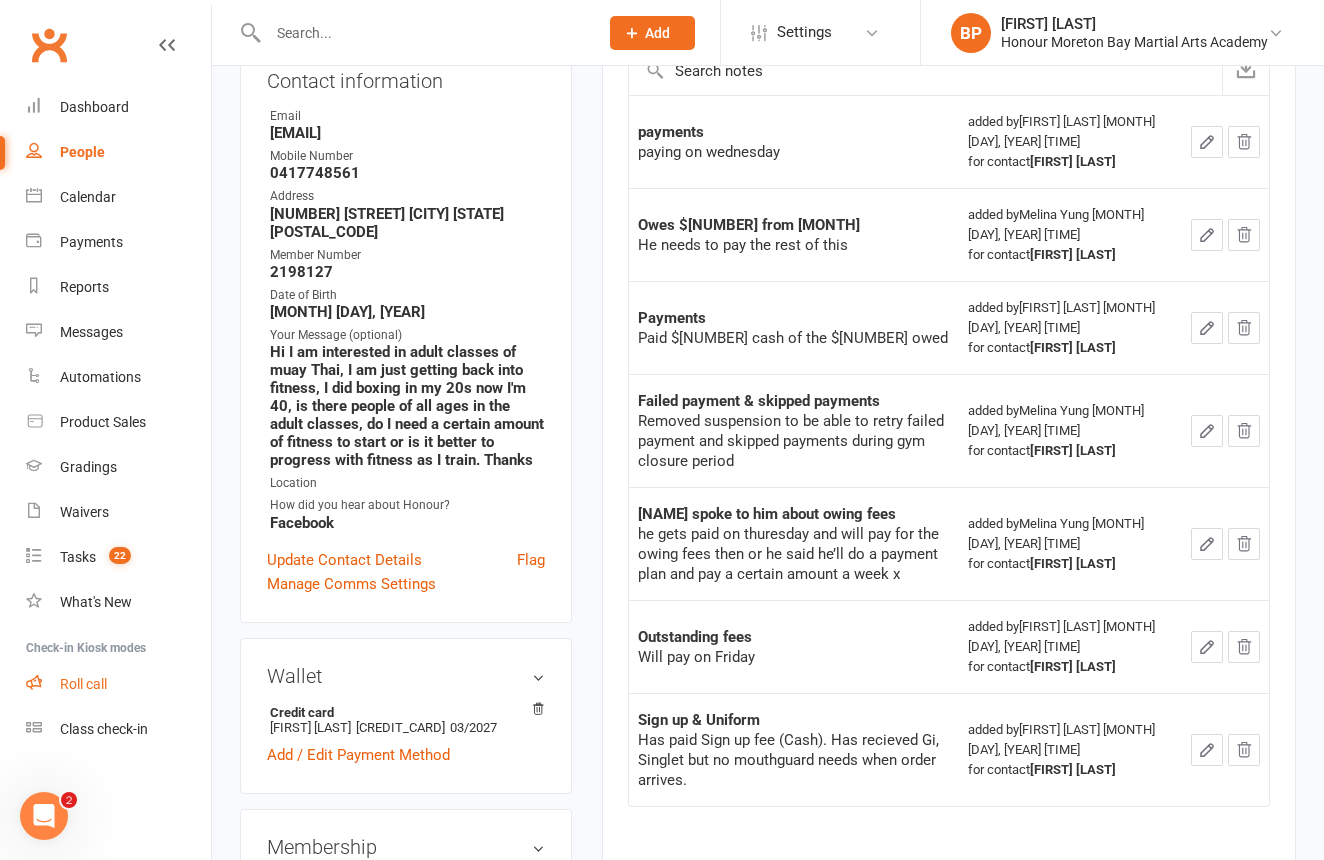 click on "Roll call" at bounding box center [118, 684] 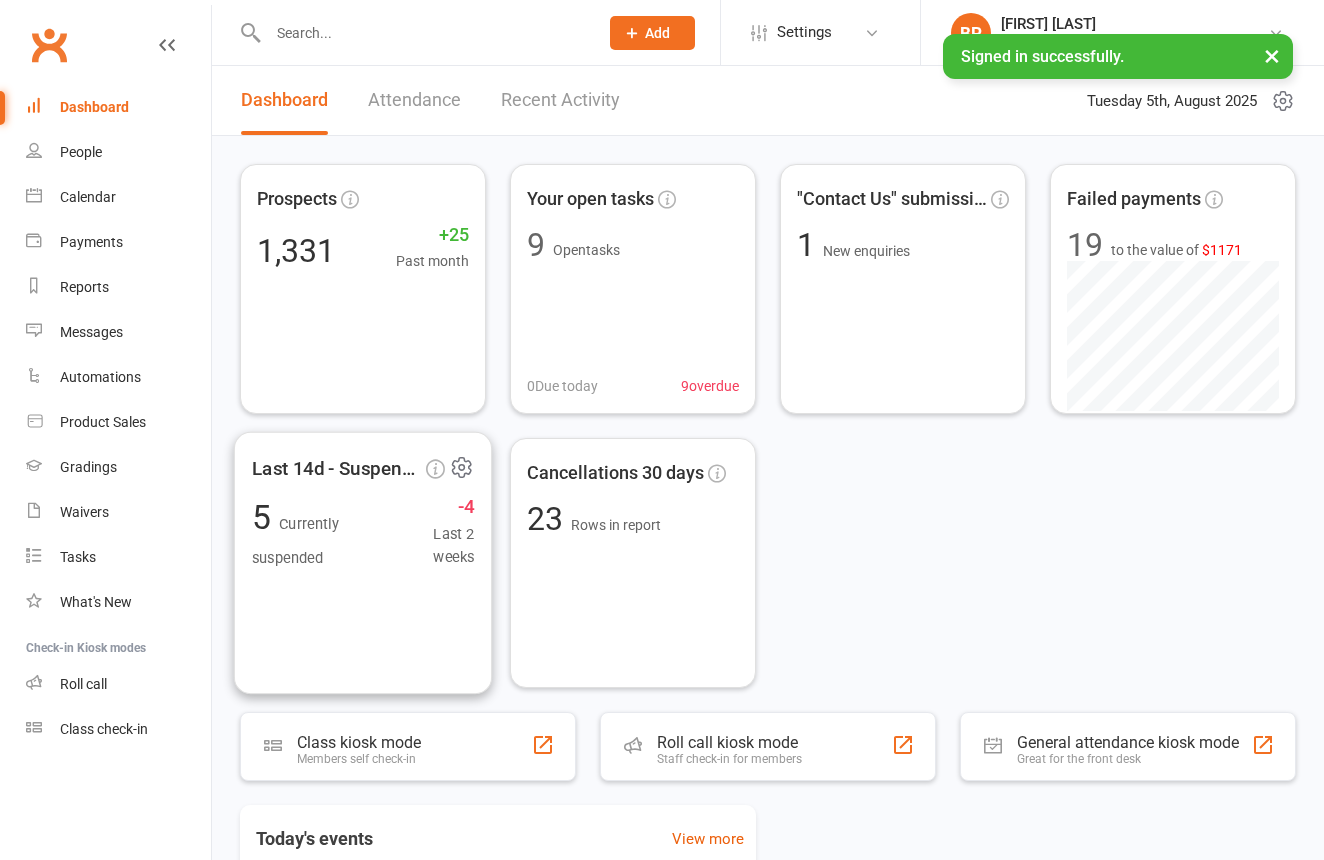 scroll, scrollTop: 0, scrollLeft: 0, axis: both 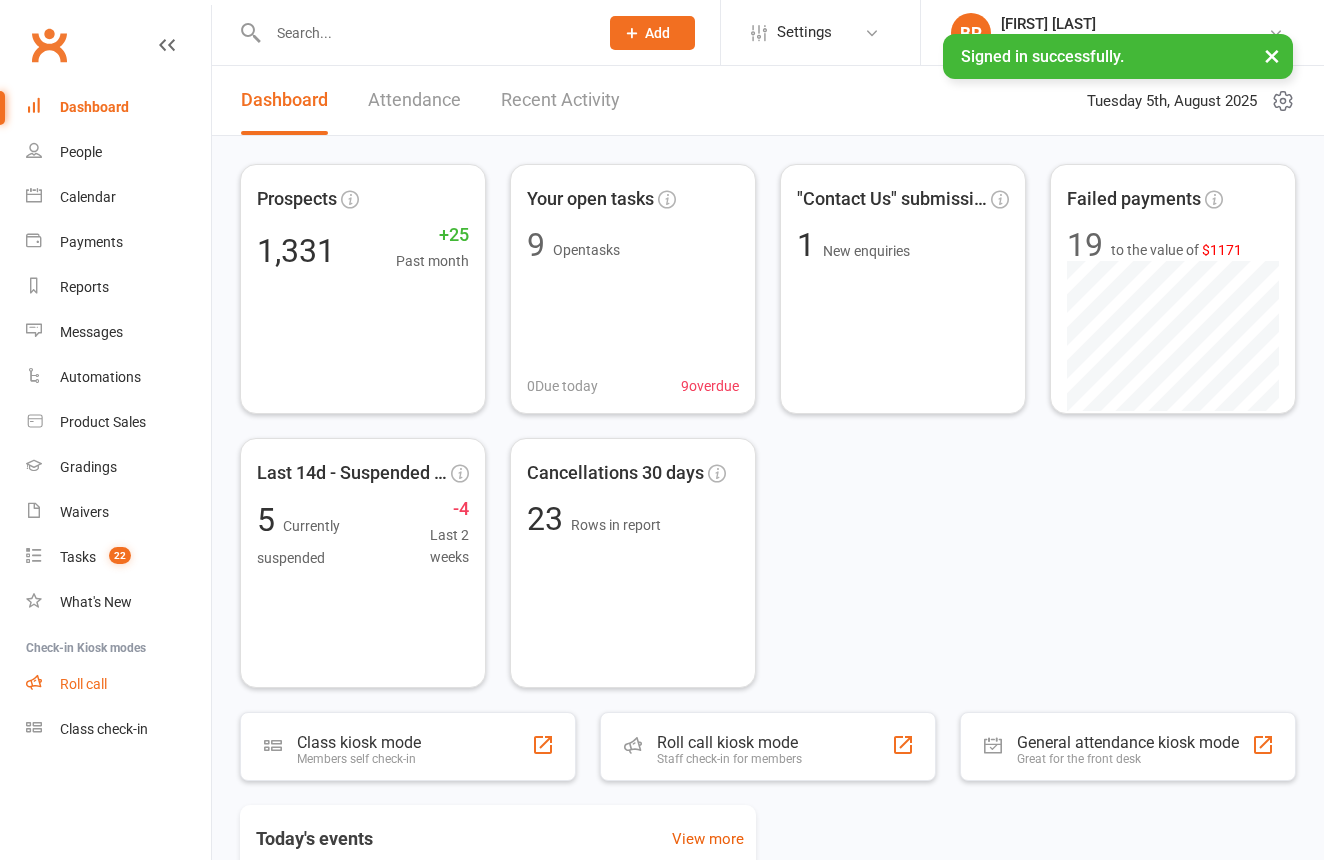 click on "Roll call" at bounding box center (118, 684) 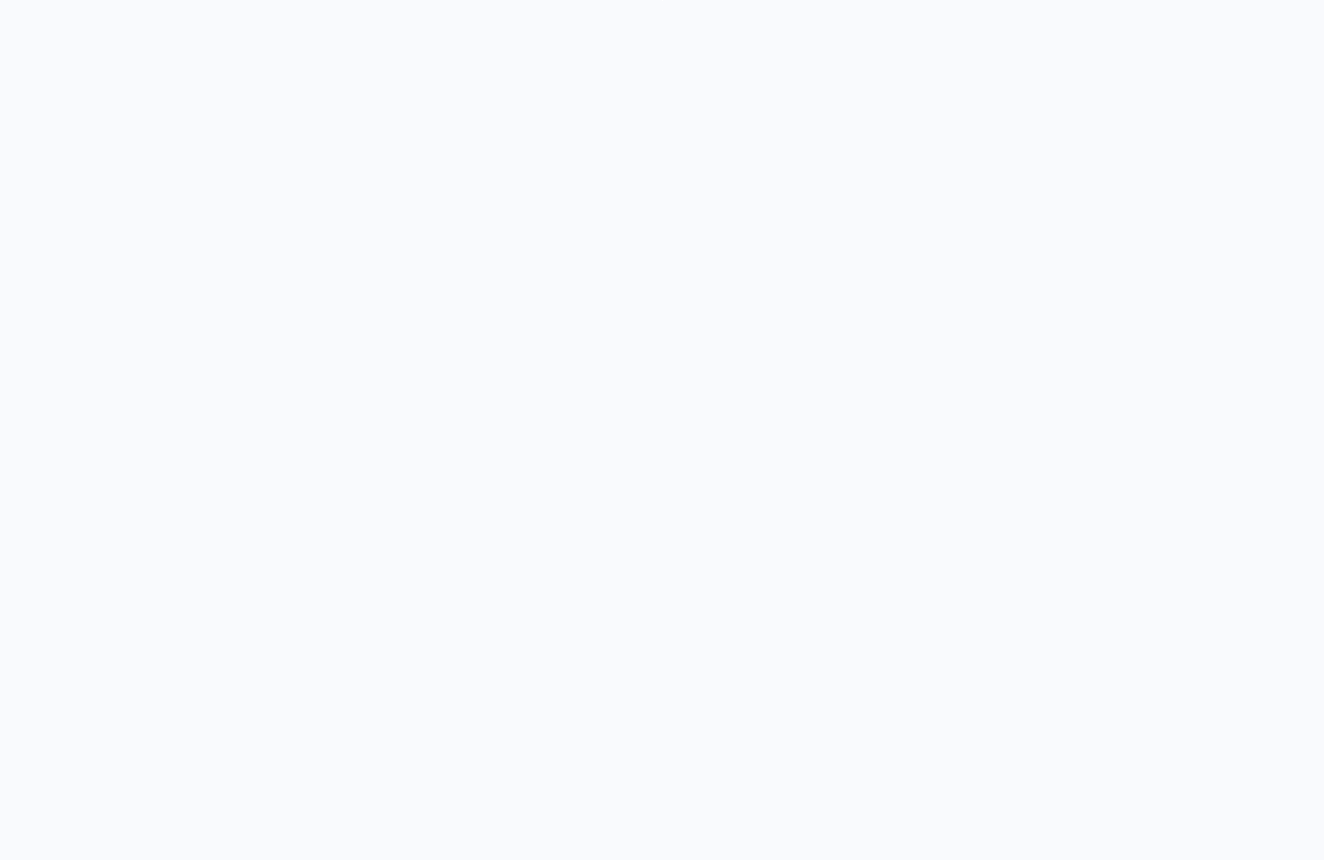 scroll, scrollTop: 0, scrollLeft: 0, axis: both 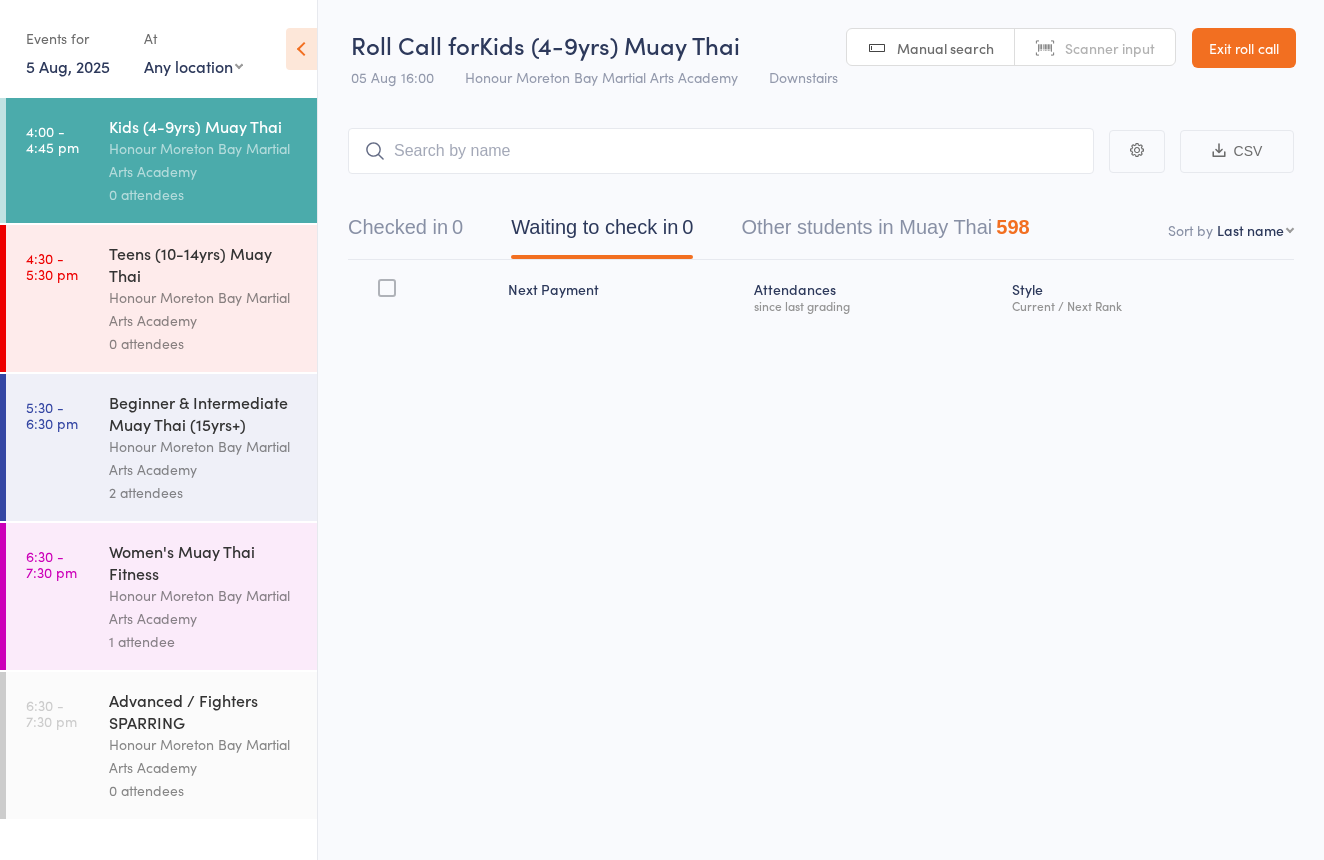click on "Scanner input" at bounding box center (1095, 48) 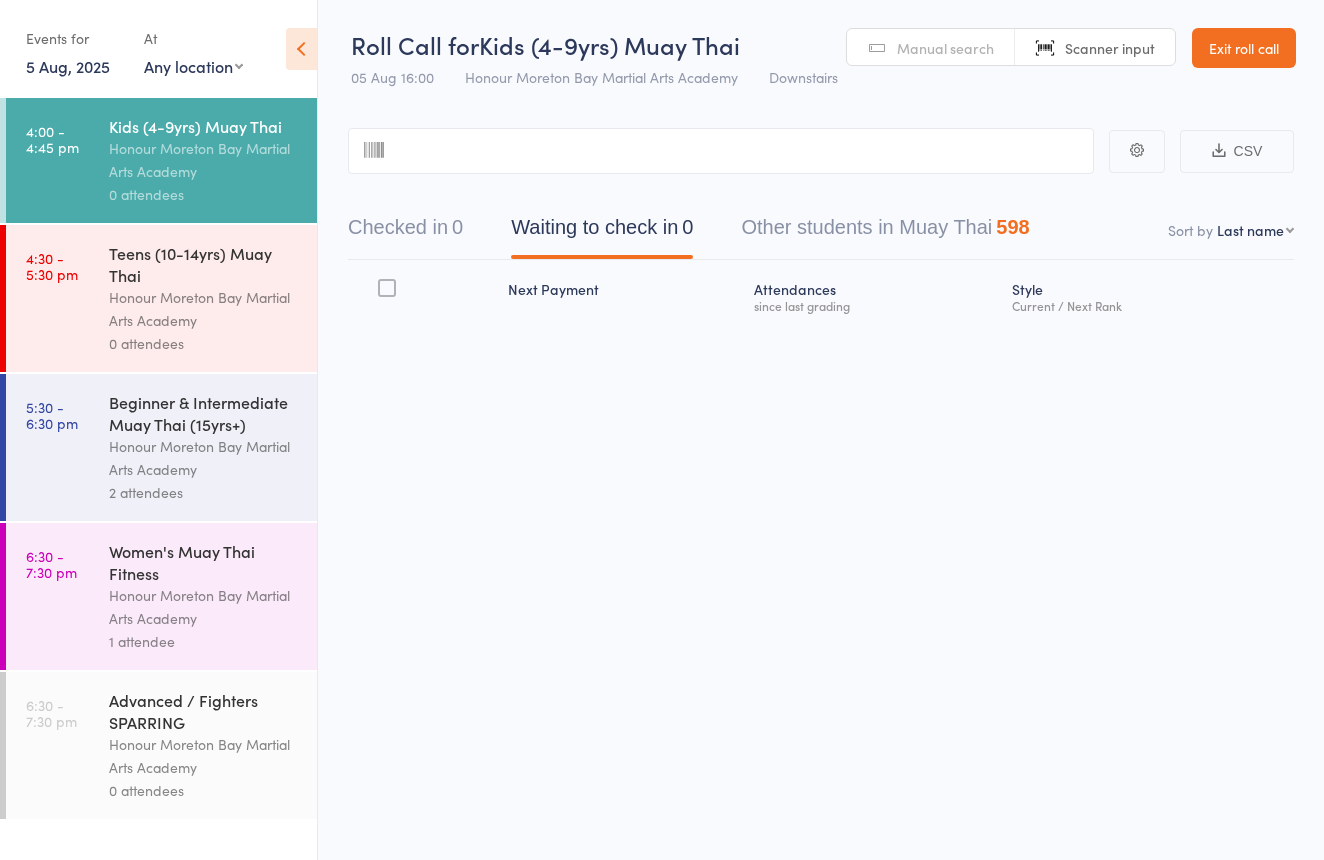 click on "Manual search" at bounding box center (931, 48) 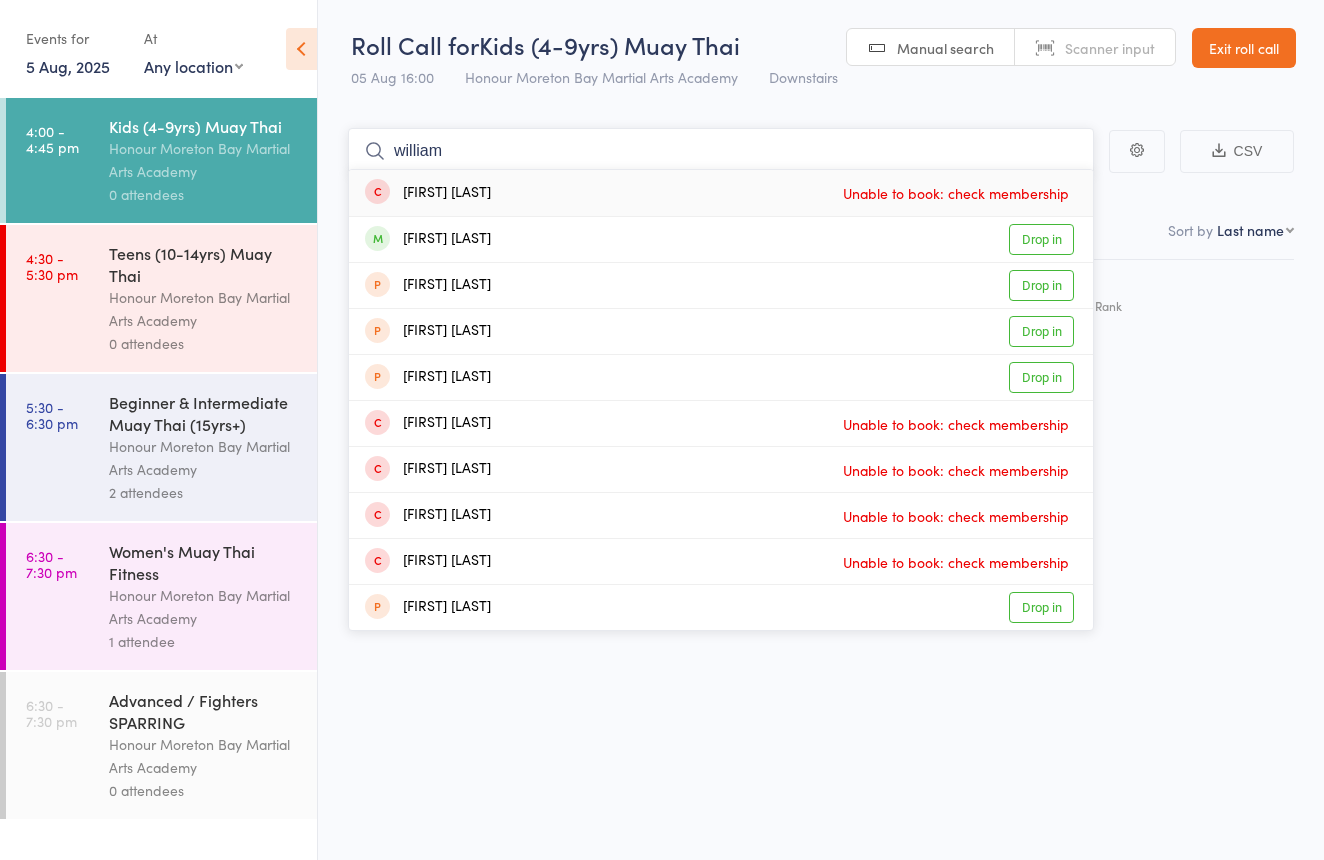 type on "William" 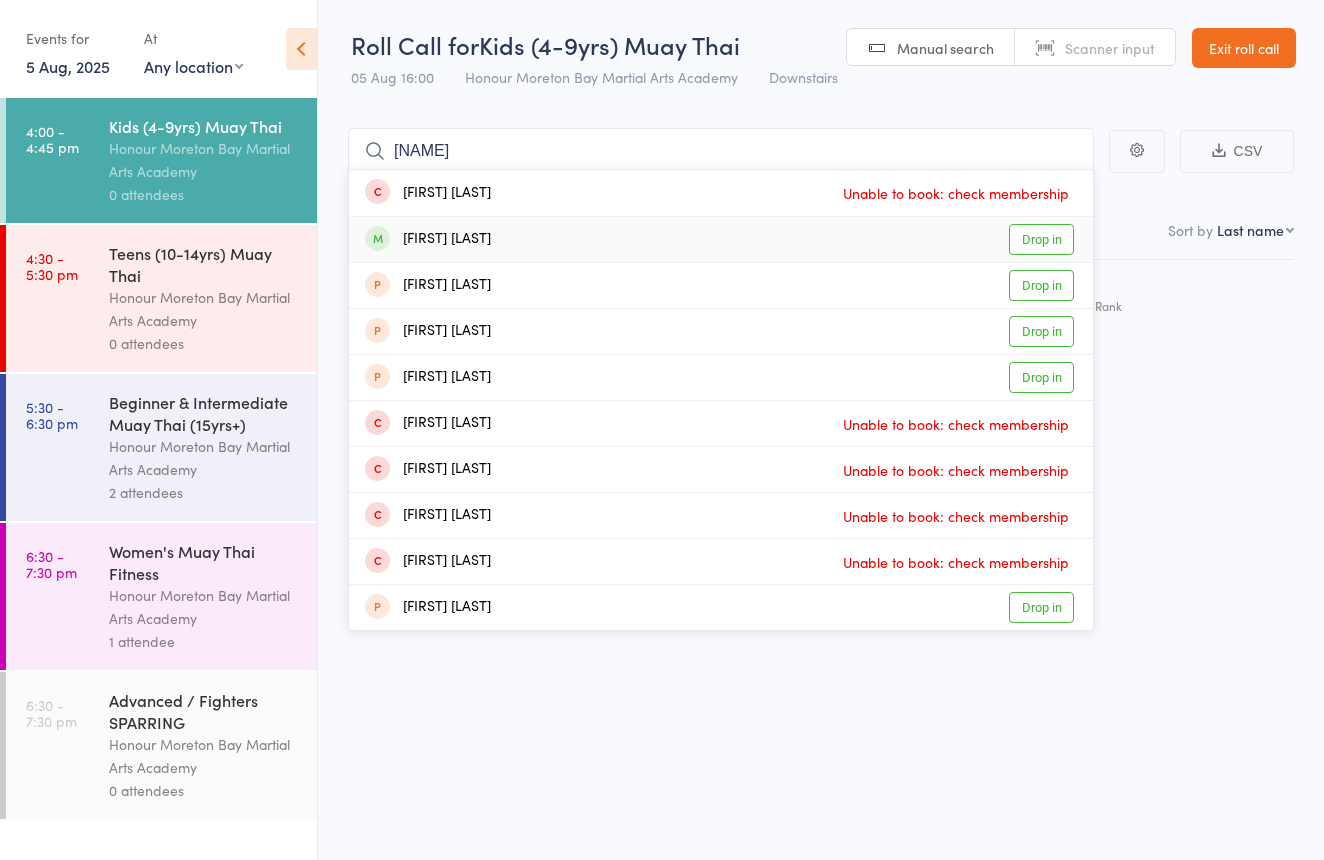 drag, startPoint x: 693, startPoint y: 220, endPoint x: 623, endPoint y: 270, distance: 86.023254 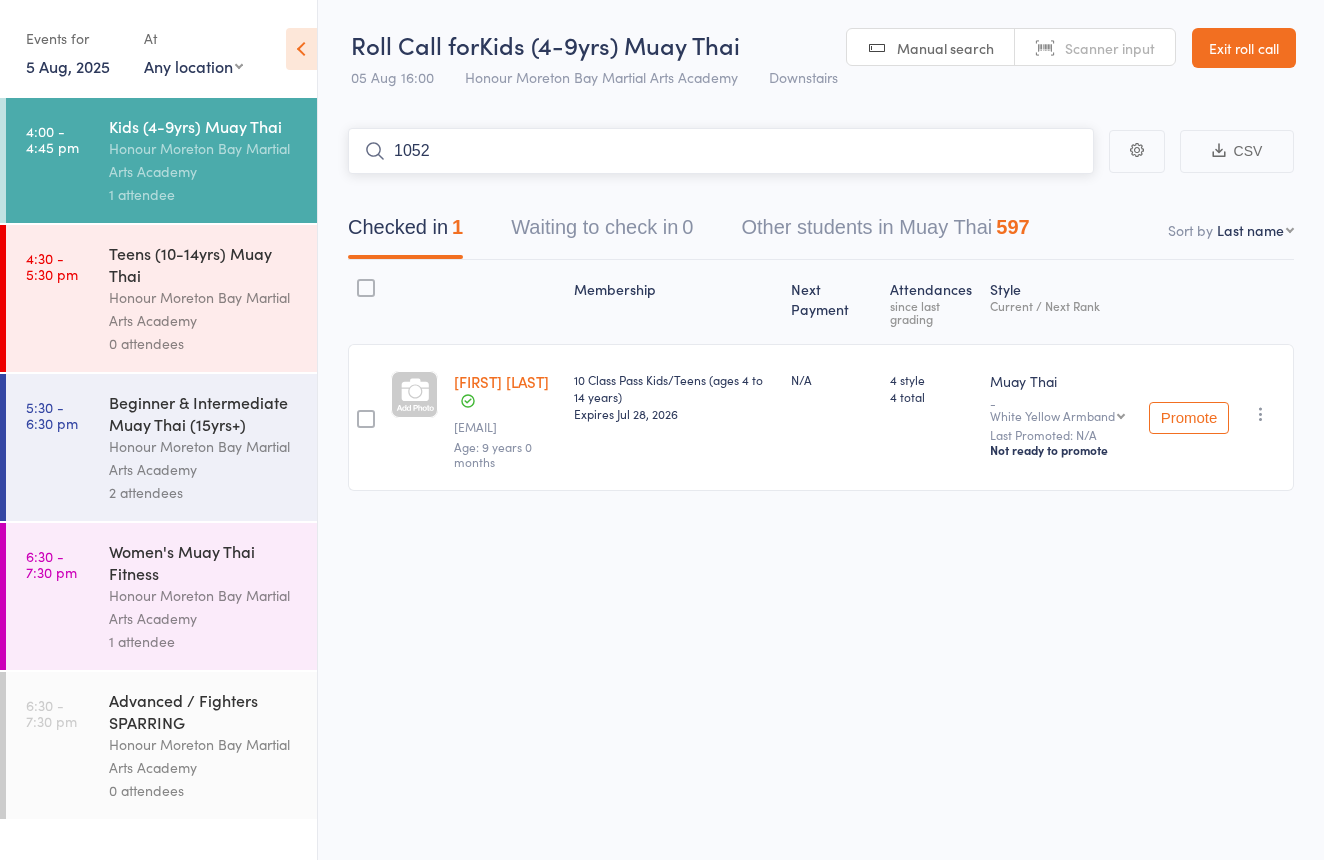 type on "1052" 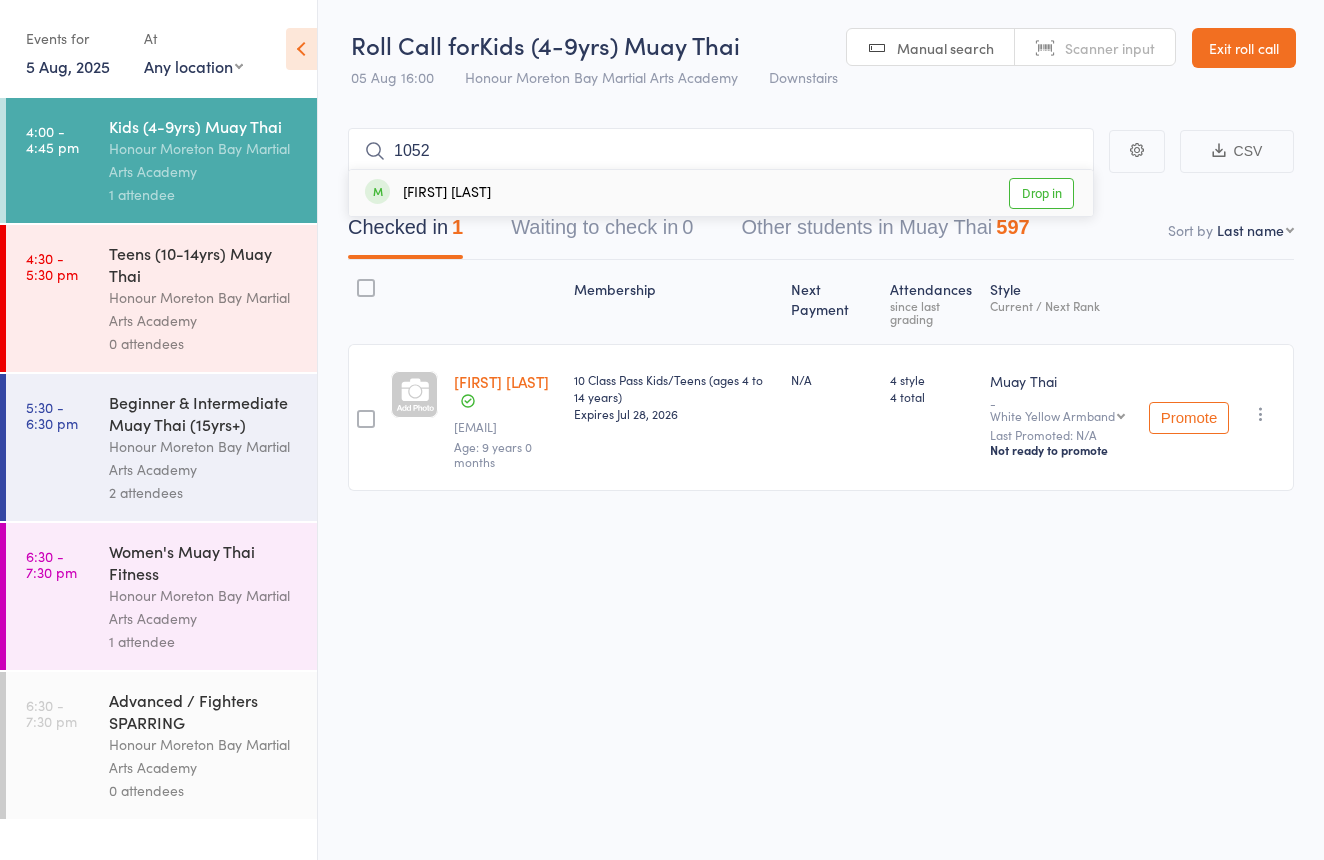 click on "Drop in" at bounding box center (1041, 193) 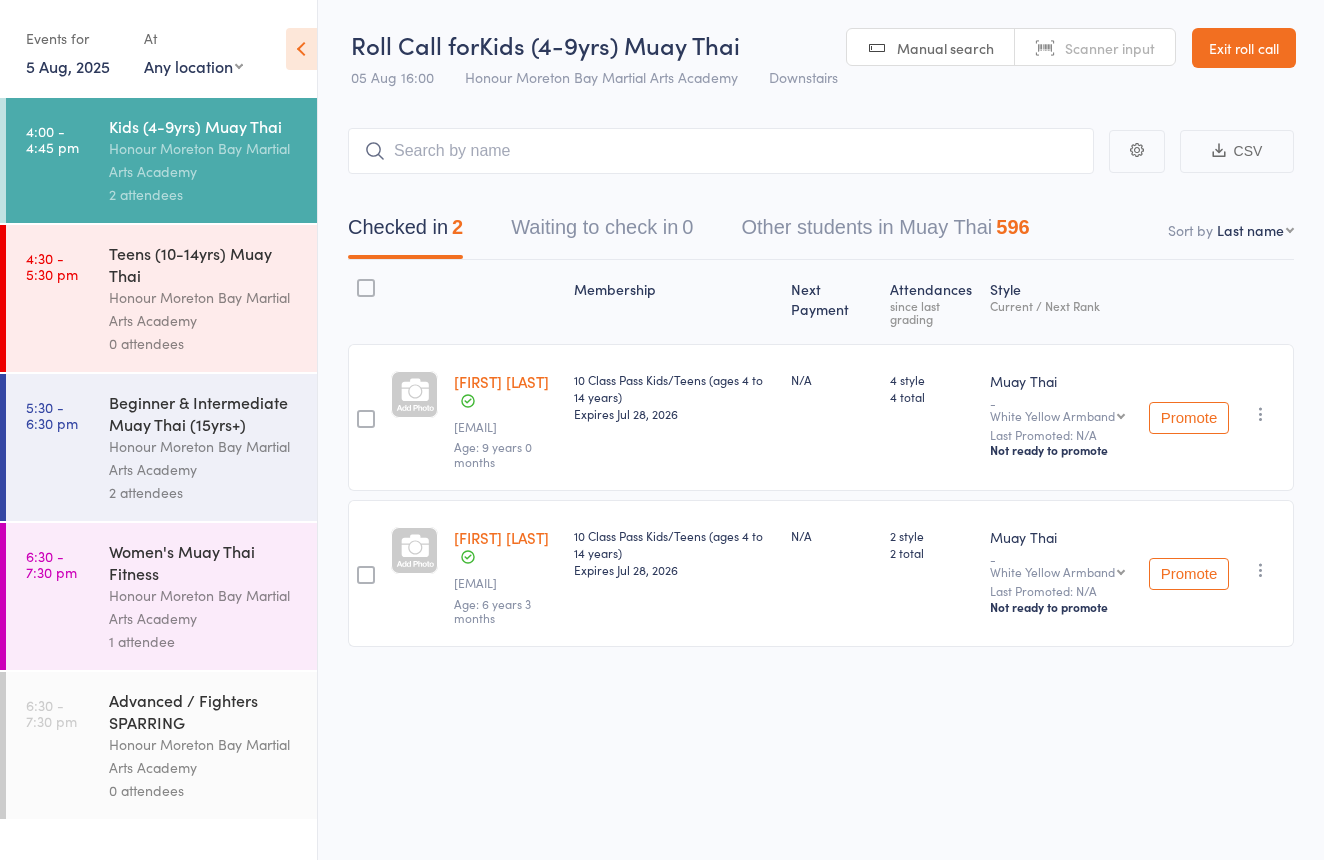 click at bounding box center (1261, 414) 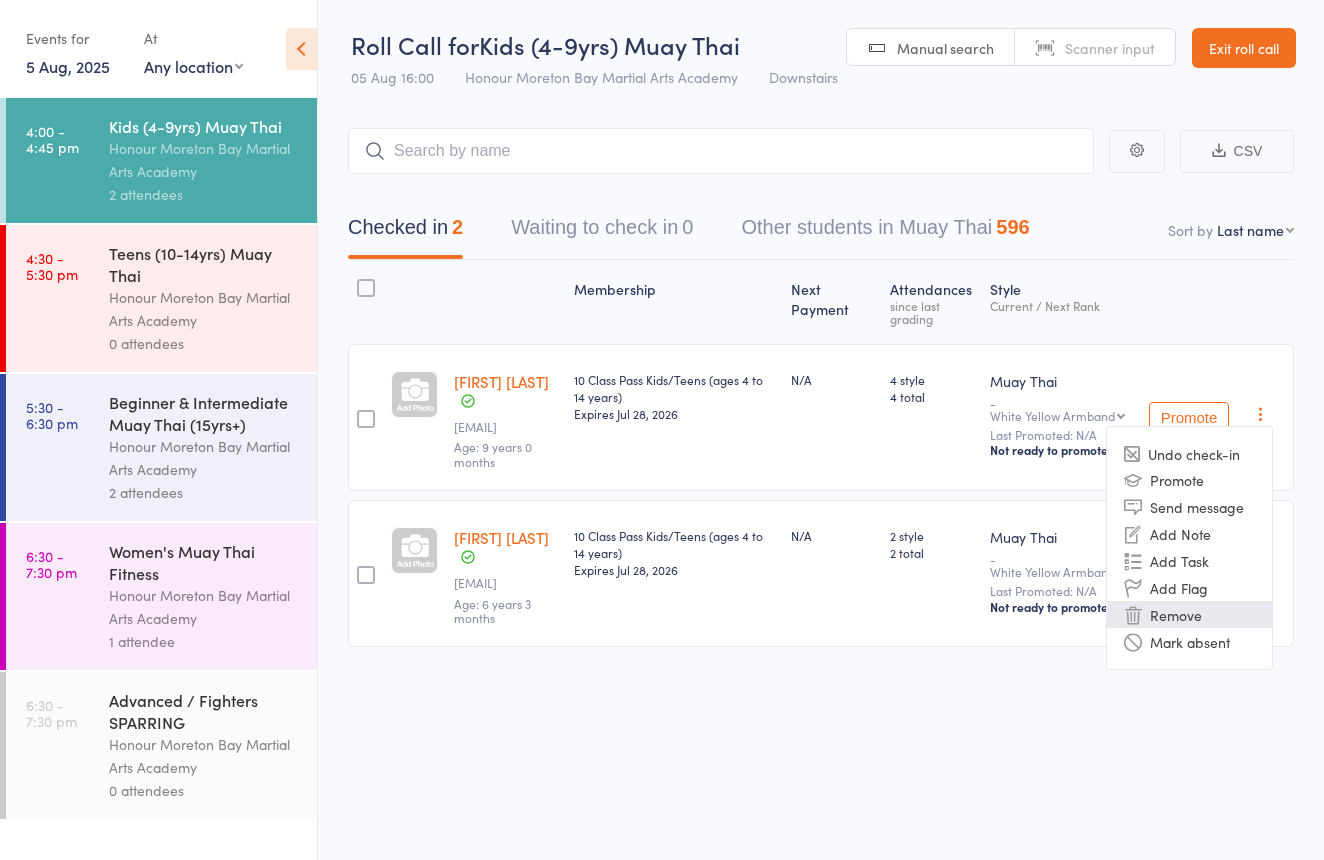 click on "Remove" at bounding box center [1189, 614] 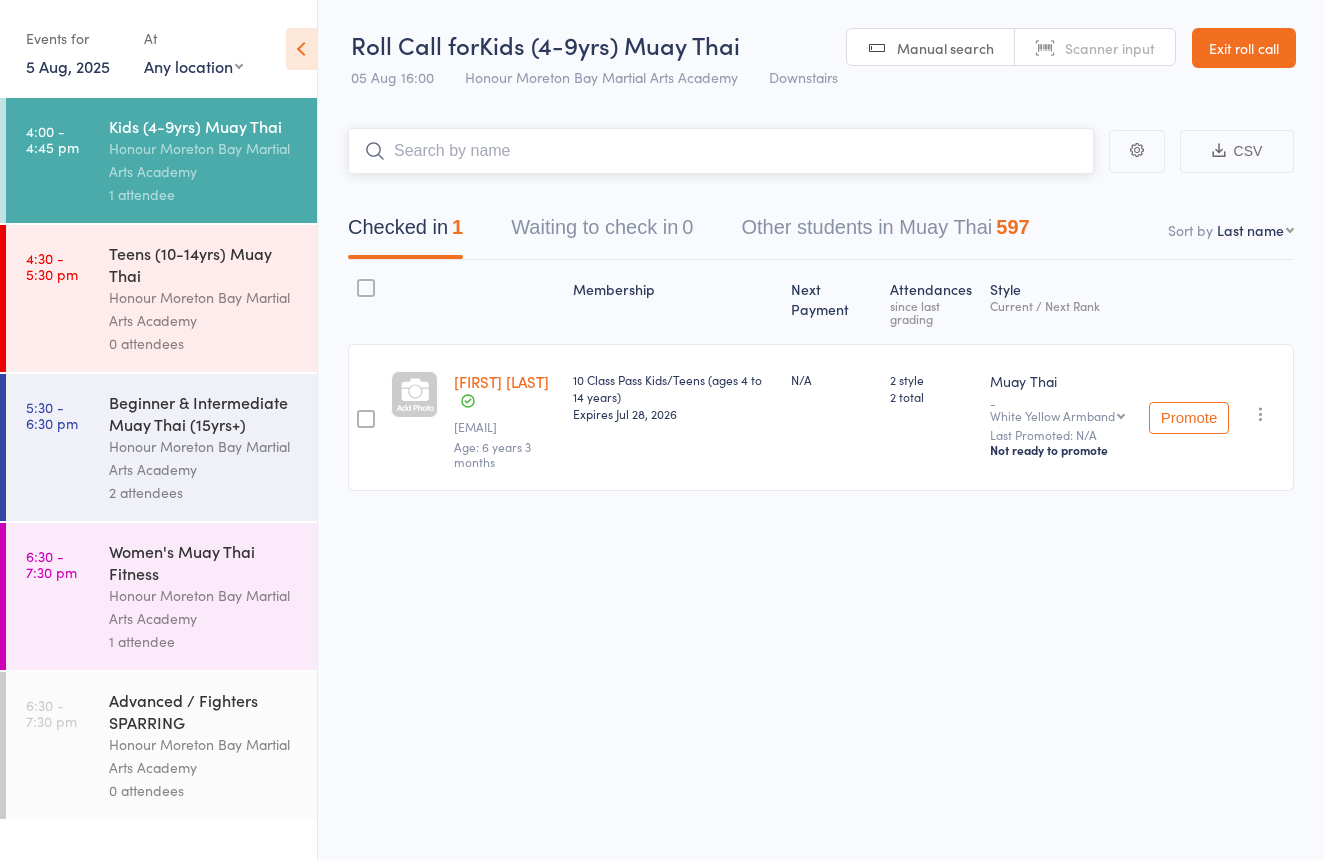 click at bounding box center (721, 151) 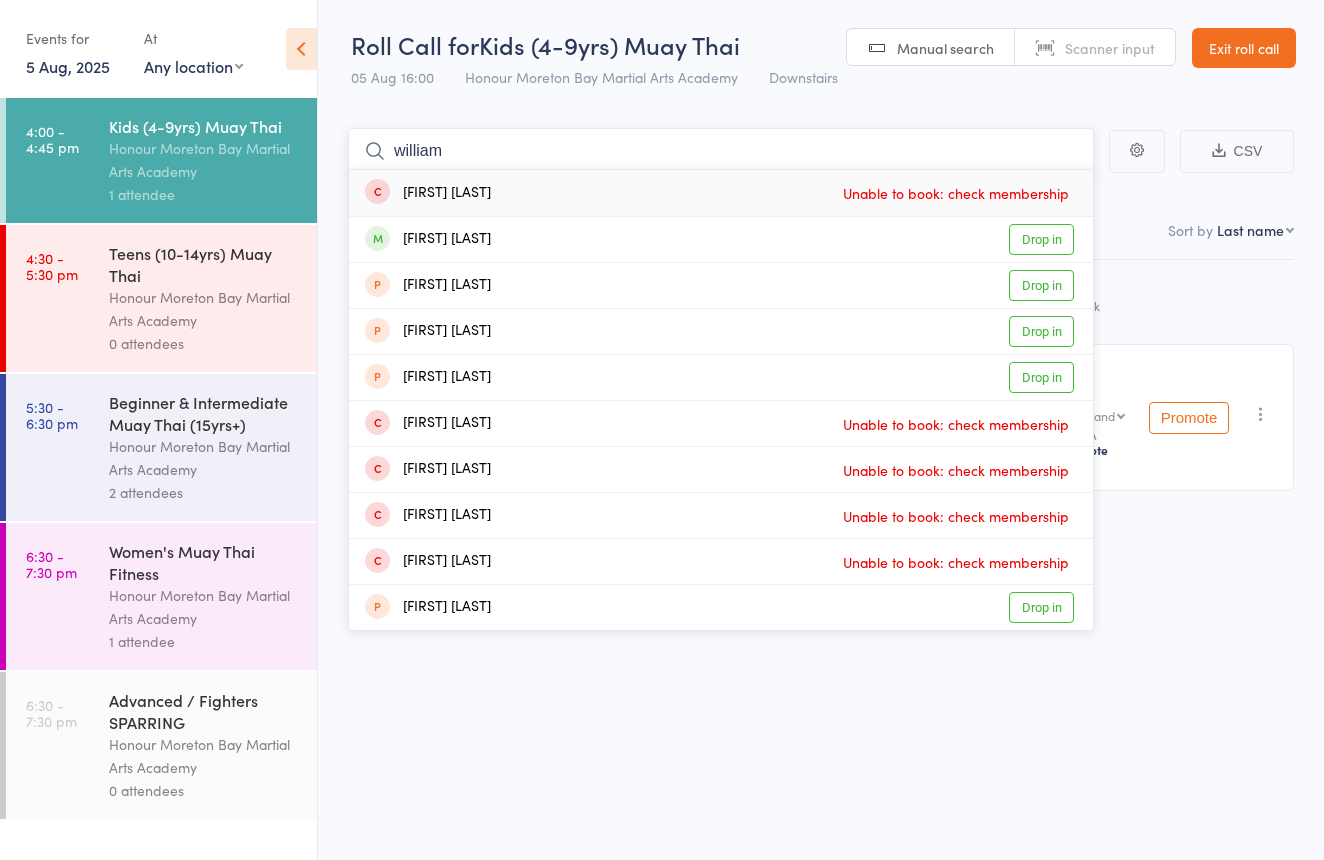 type on "William" 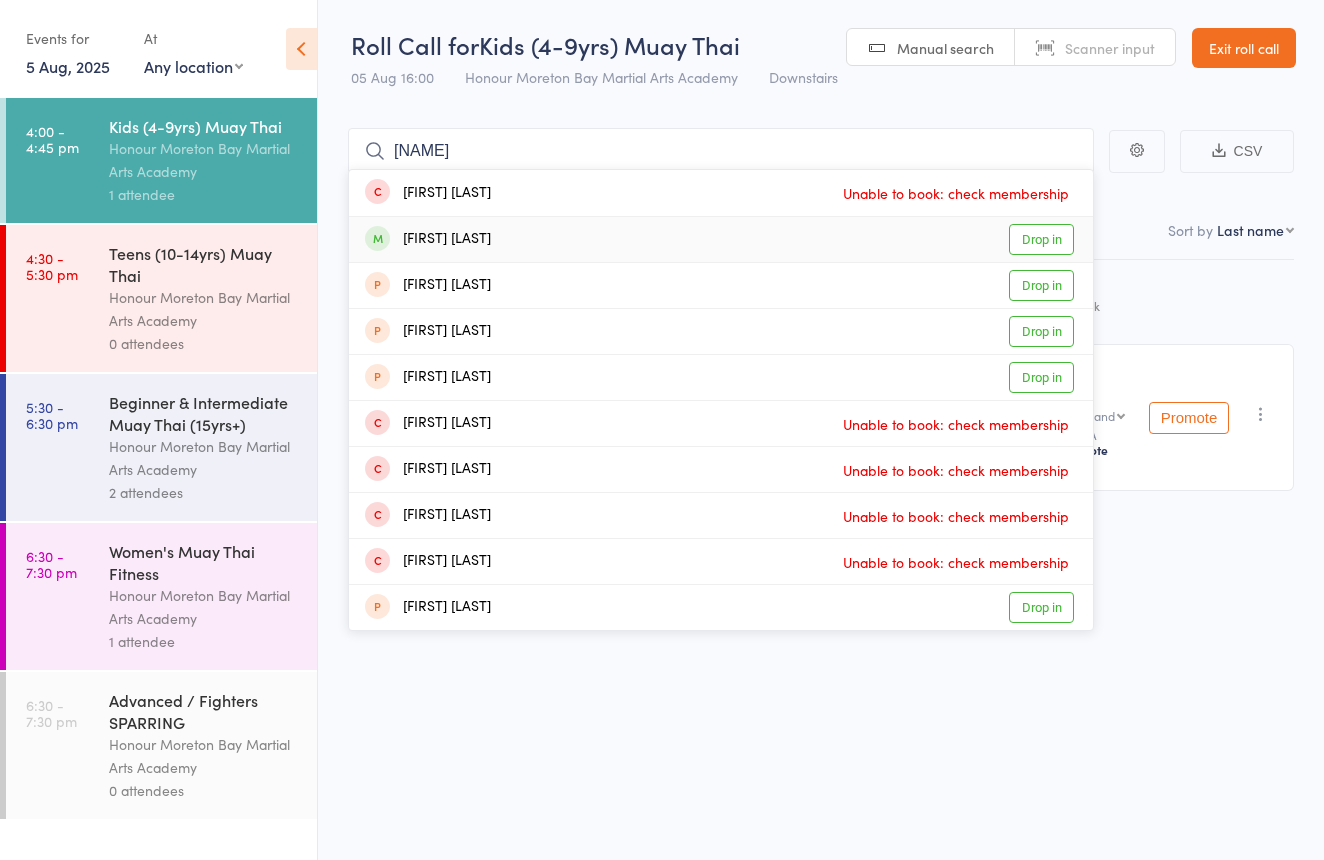 drag, startPoint x: 986, startPoint y: 271, endPoint x: 664, endPoint y: 278, distance: 322.07608 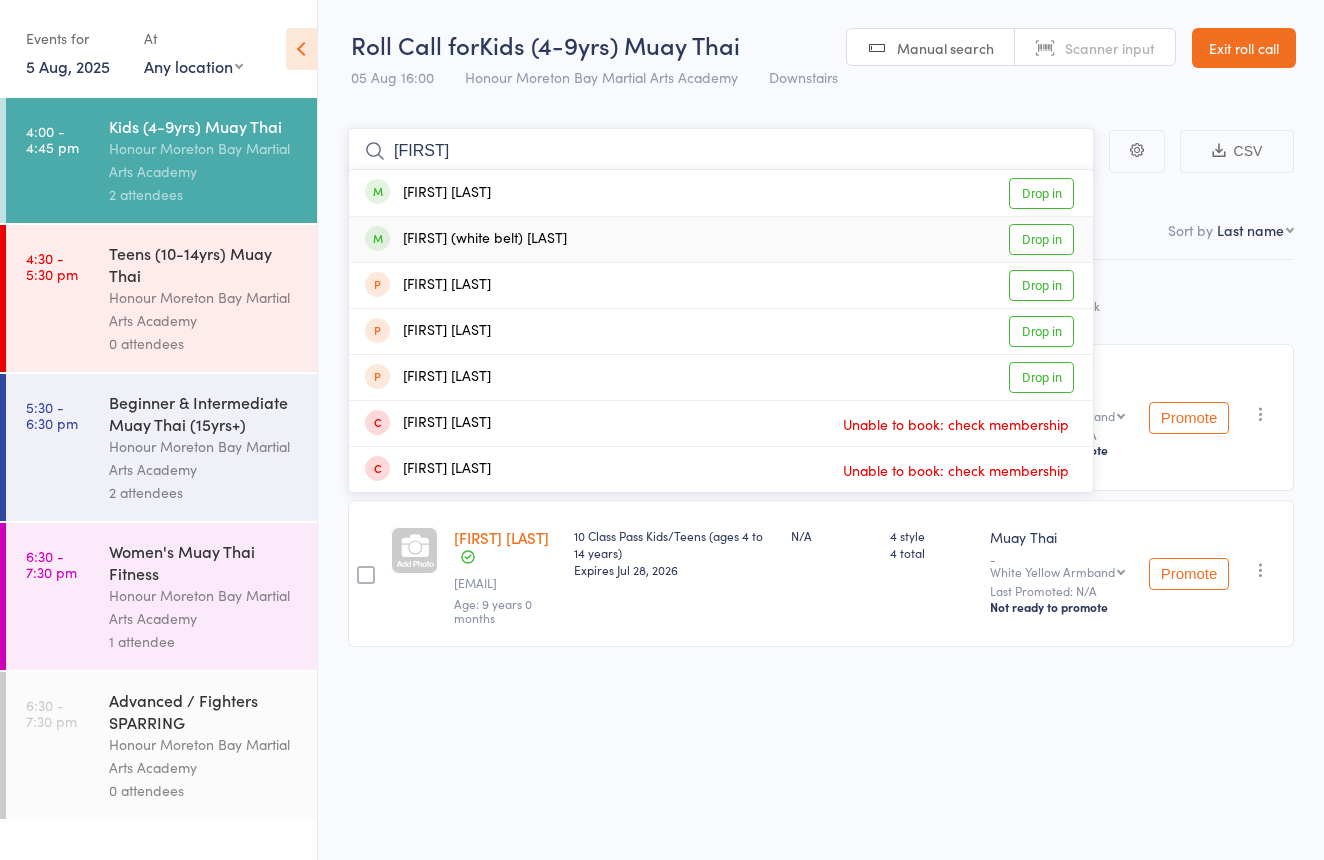 type on "pasquale" 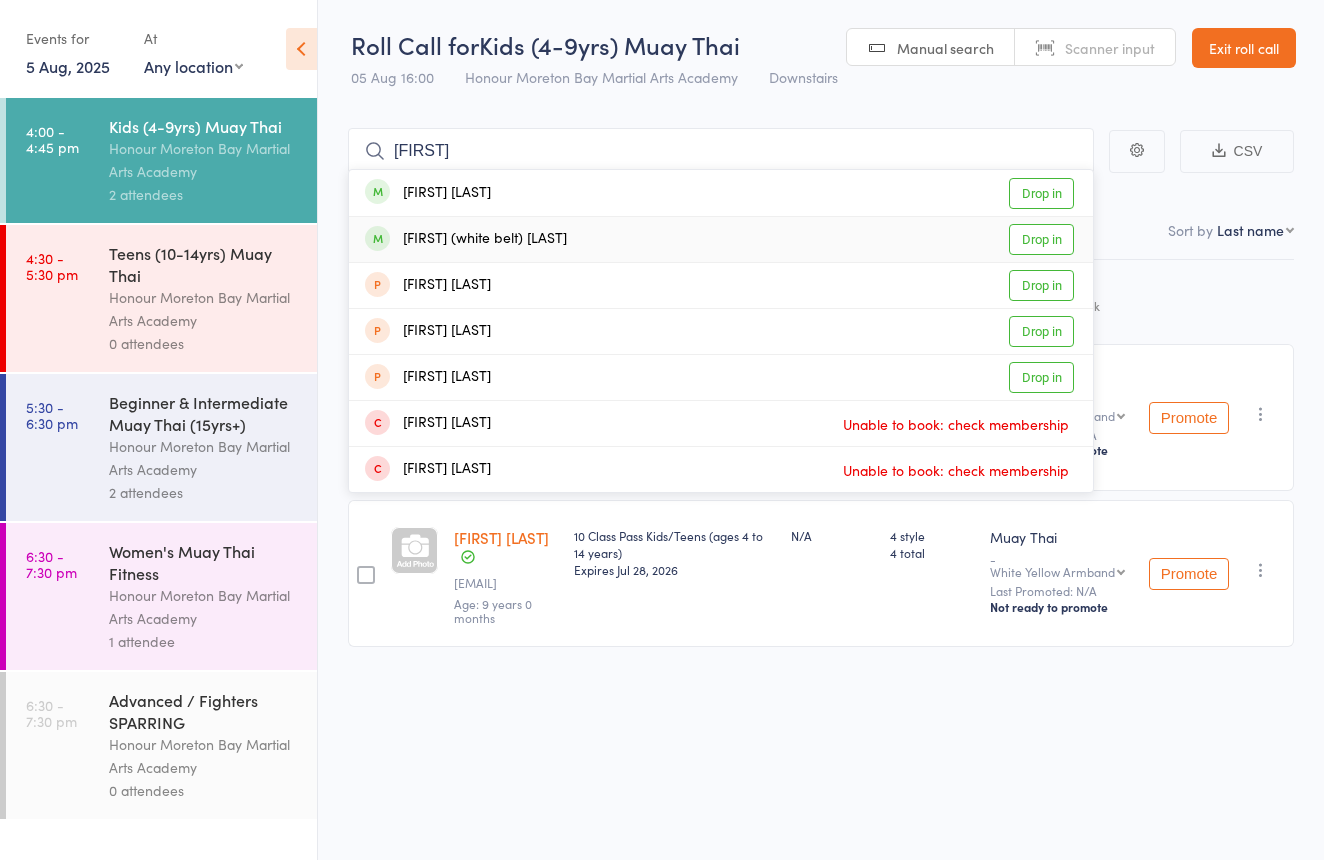 click on "Pasquale (white belt) cufari Drop in" at bounding box center (721, 239) 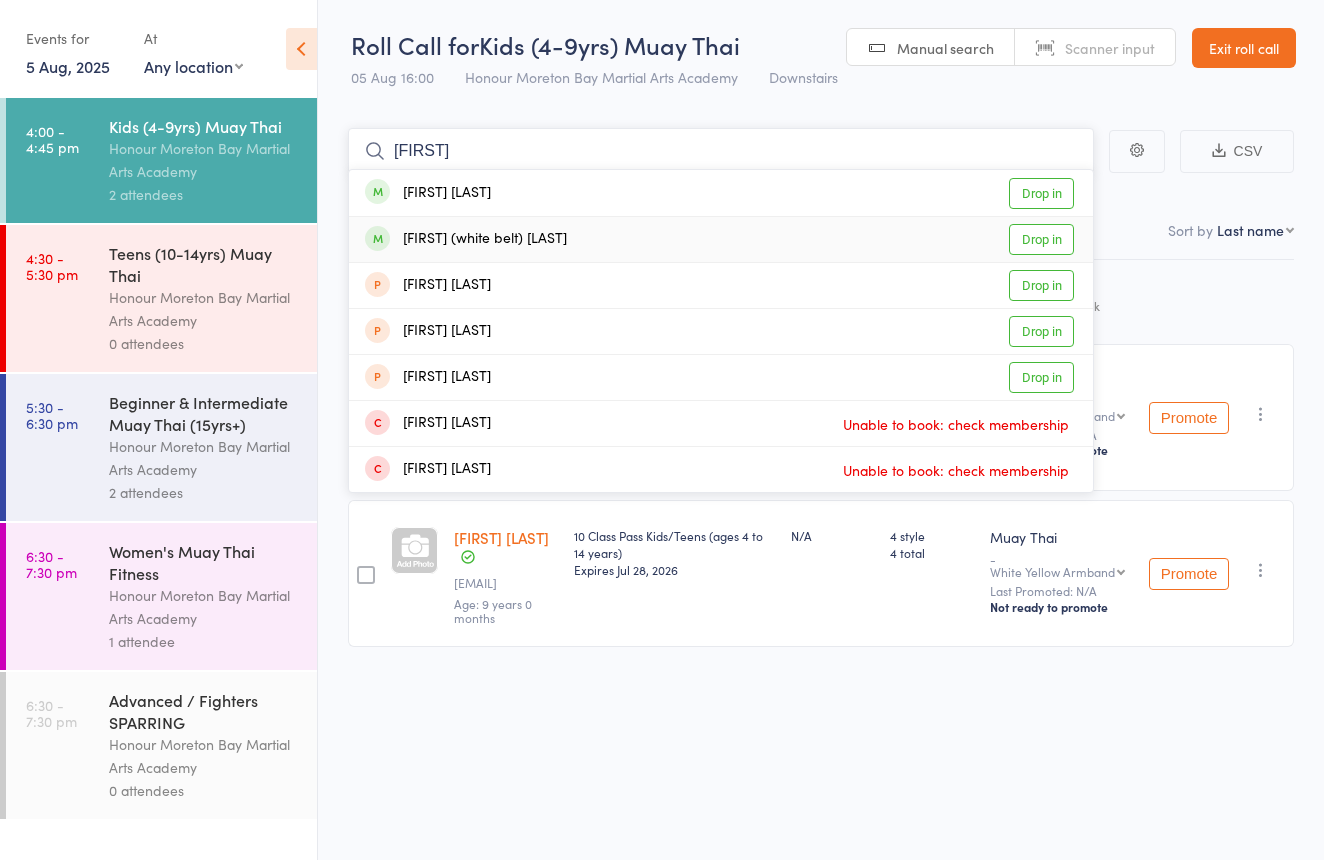type 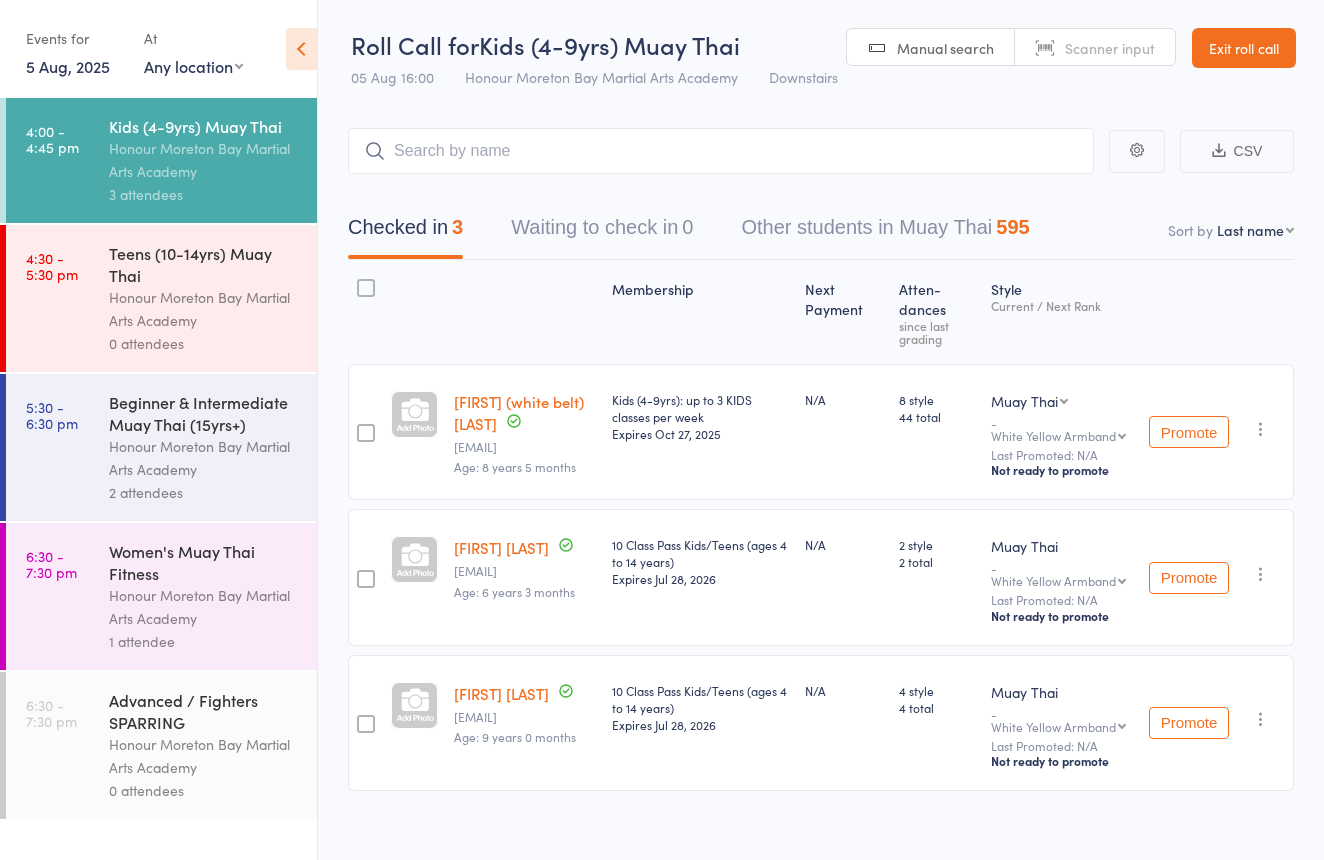 click on "Exit roll call" at bounding box center [1244, 48] 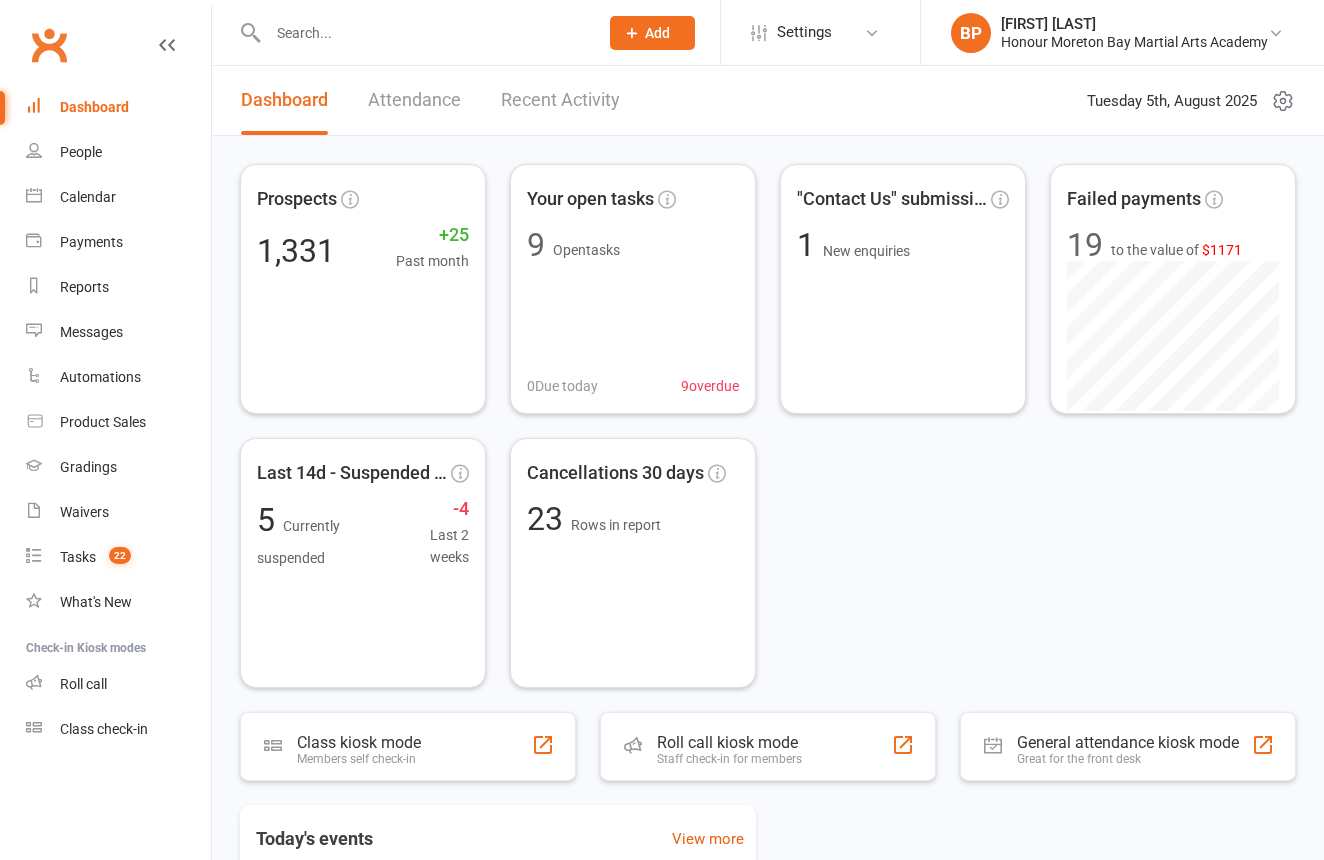 scroll, scrollTop: 0, scrollLeft: 0, axis: both 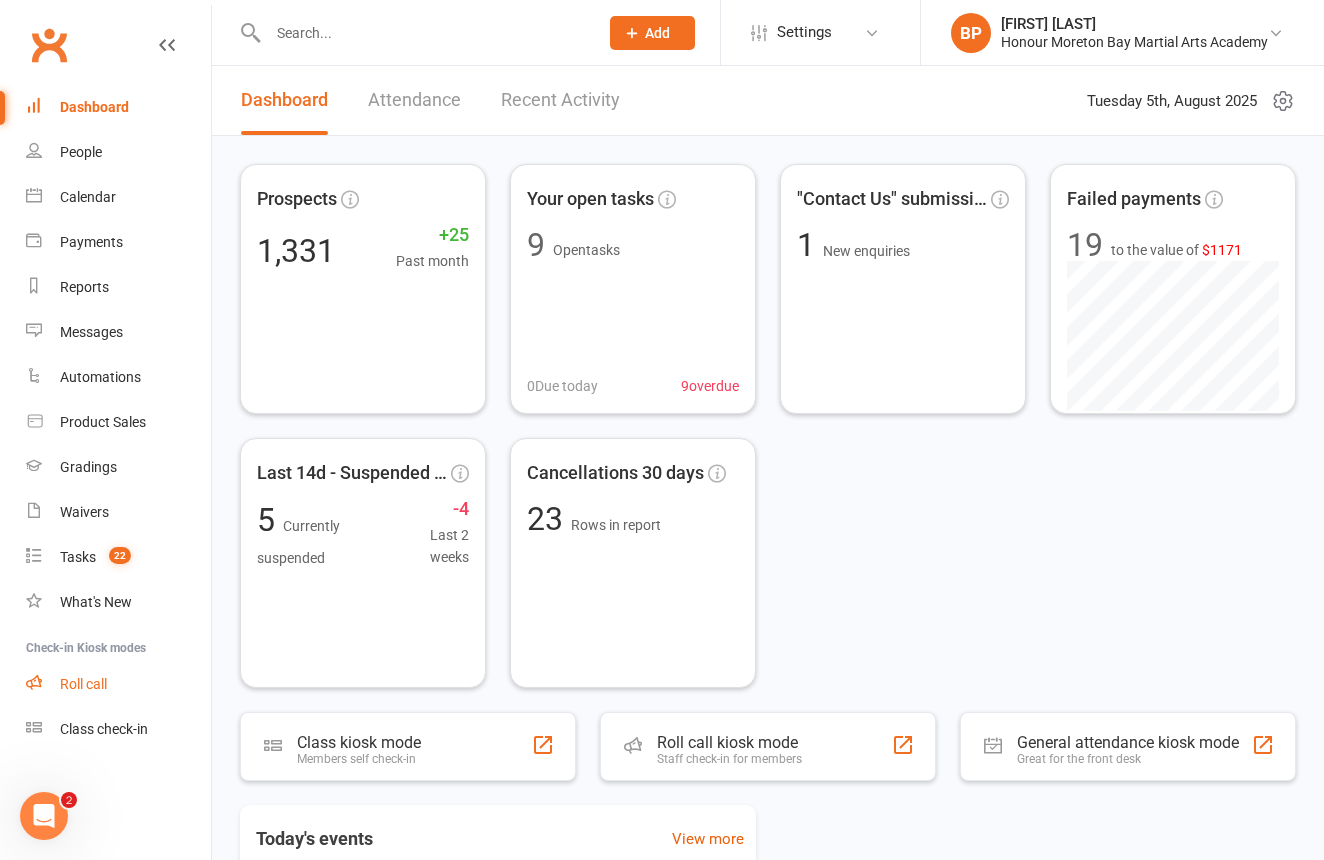 click on "Roll call" at bounding box center [83, 684] 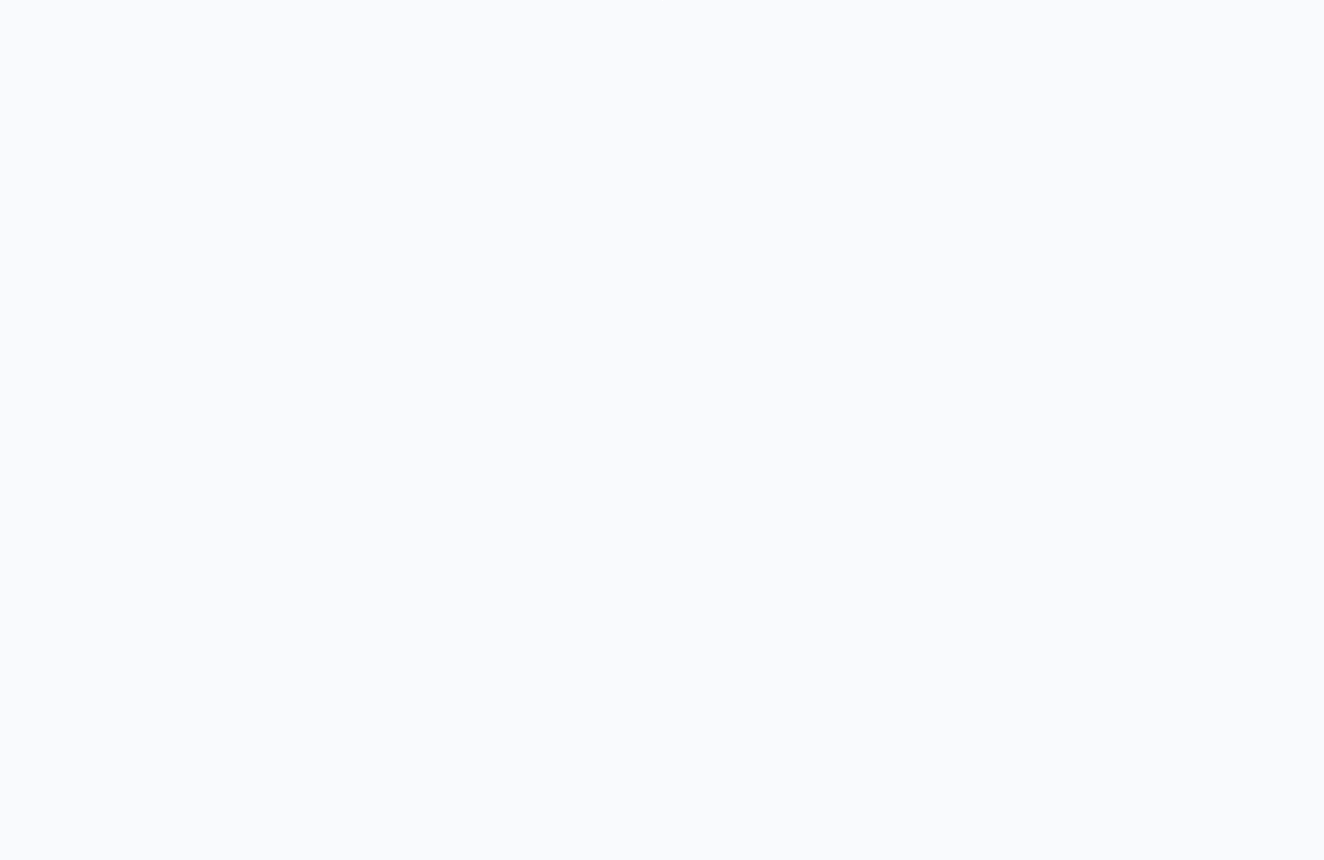 scroll, scrollTop: 0, scrollLeft: 0, axis: both 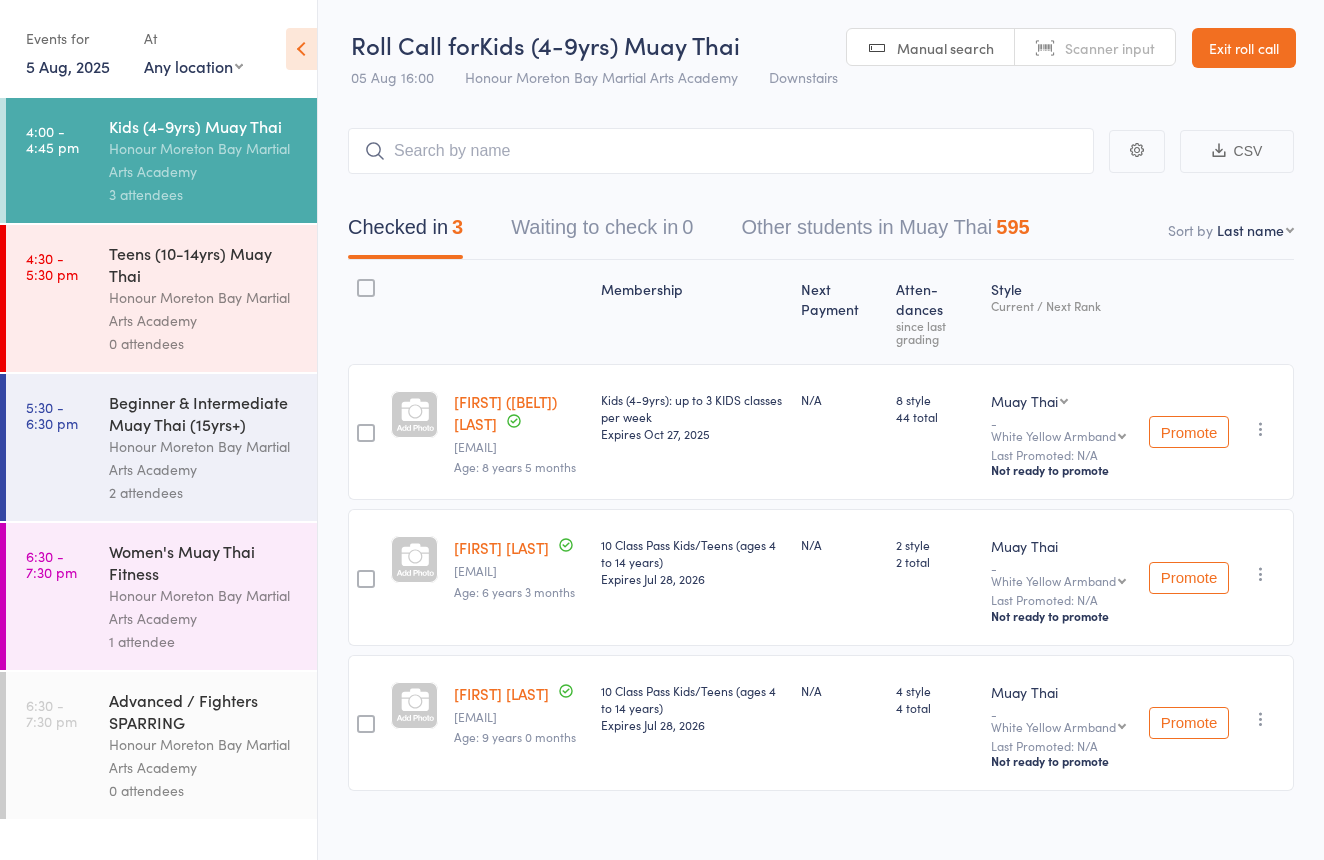 click on "Roll Call for  Kids (4-9yrs) Muay Thai 05 Aug 16:00  Honour Moreton Bay Martial Arts Academy  Downstairs  Manual search Scanner input Exit roll call" at bounding box center (821, 49) 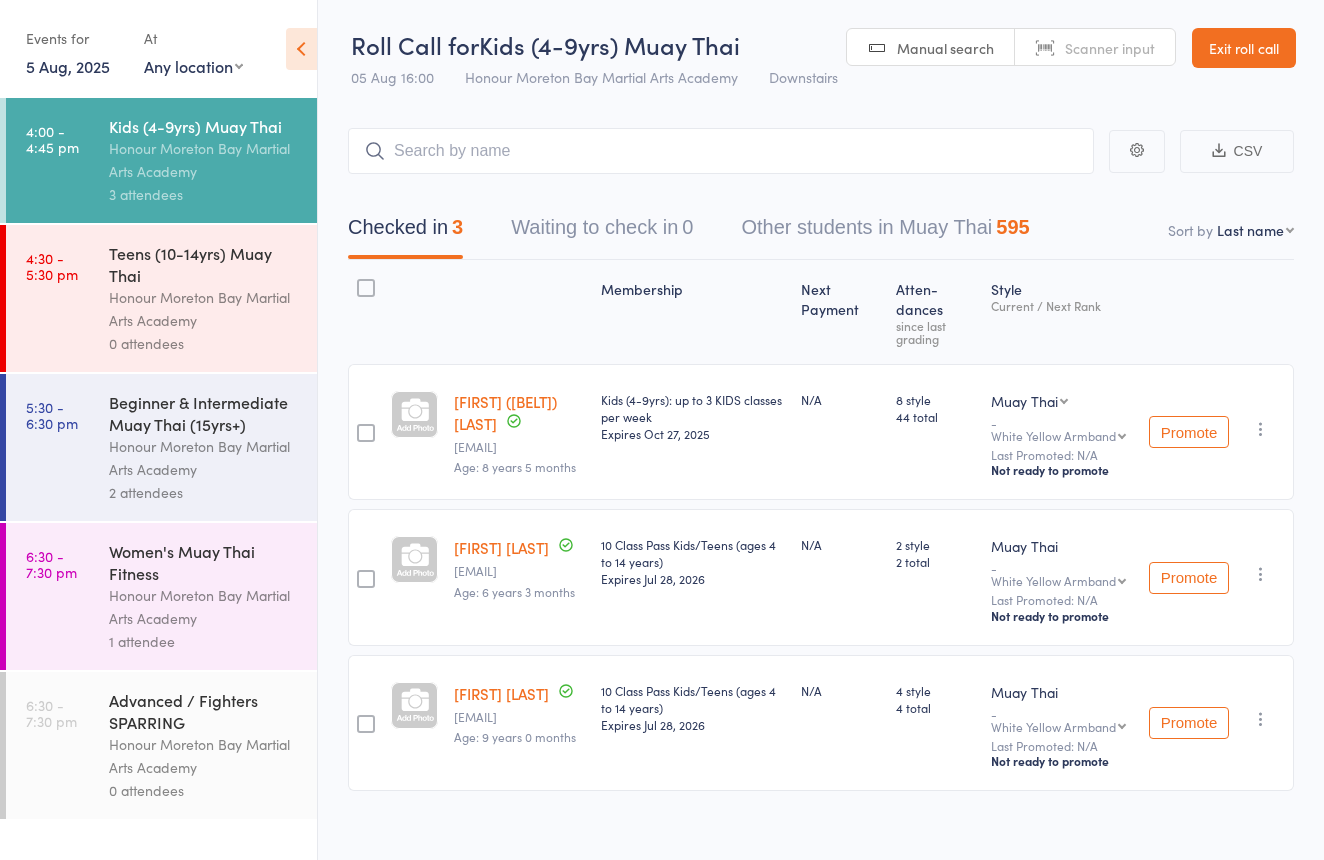 click on "Scanner input" at bounding box center [1110, 48] 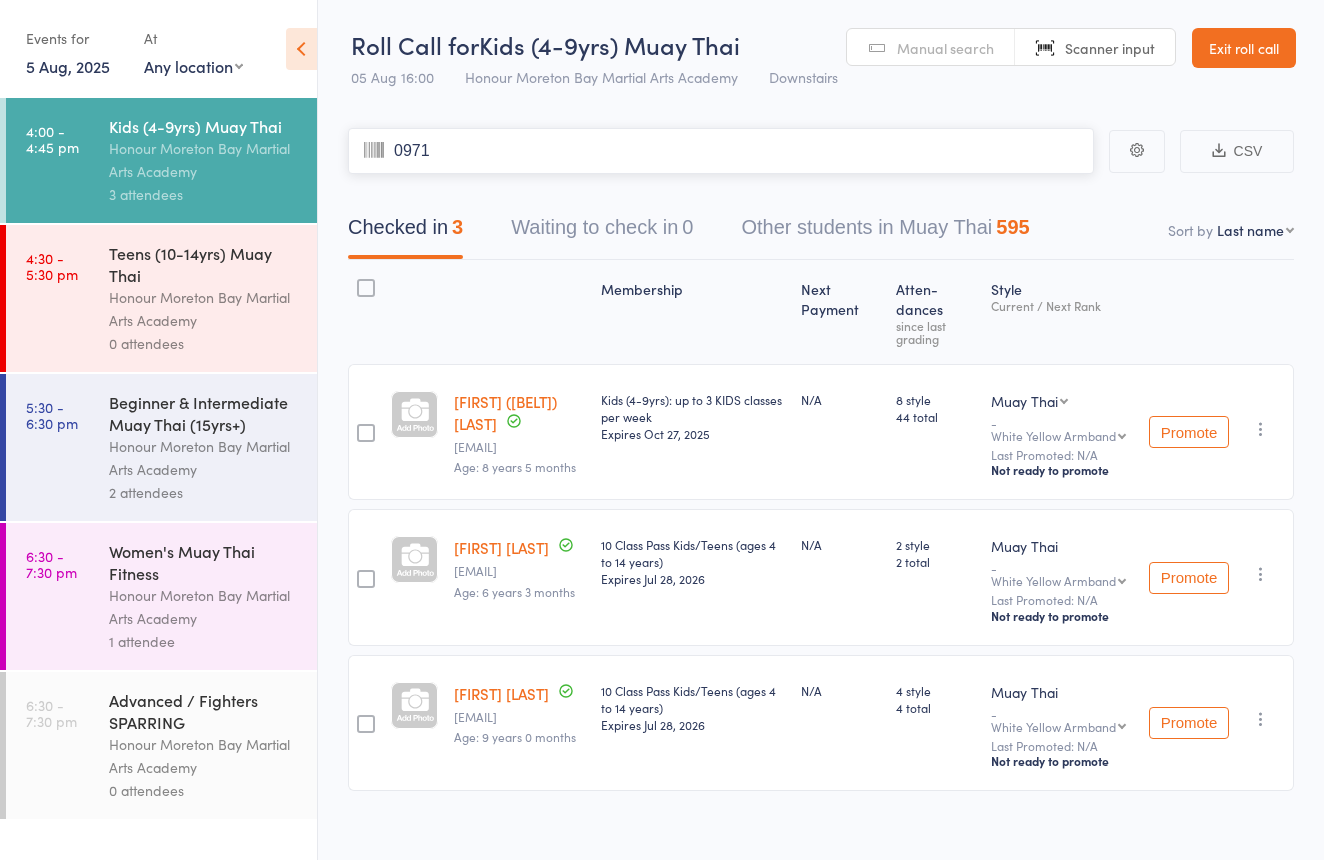 type on "0971" 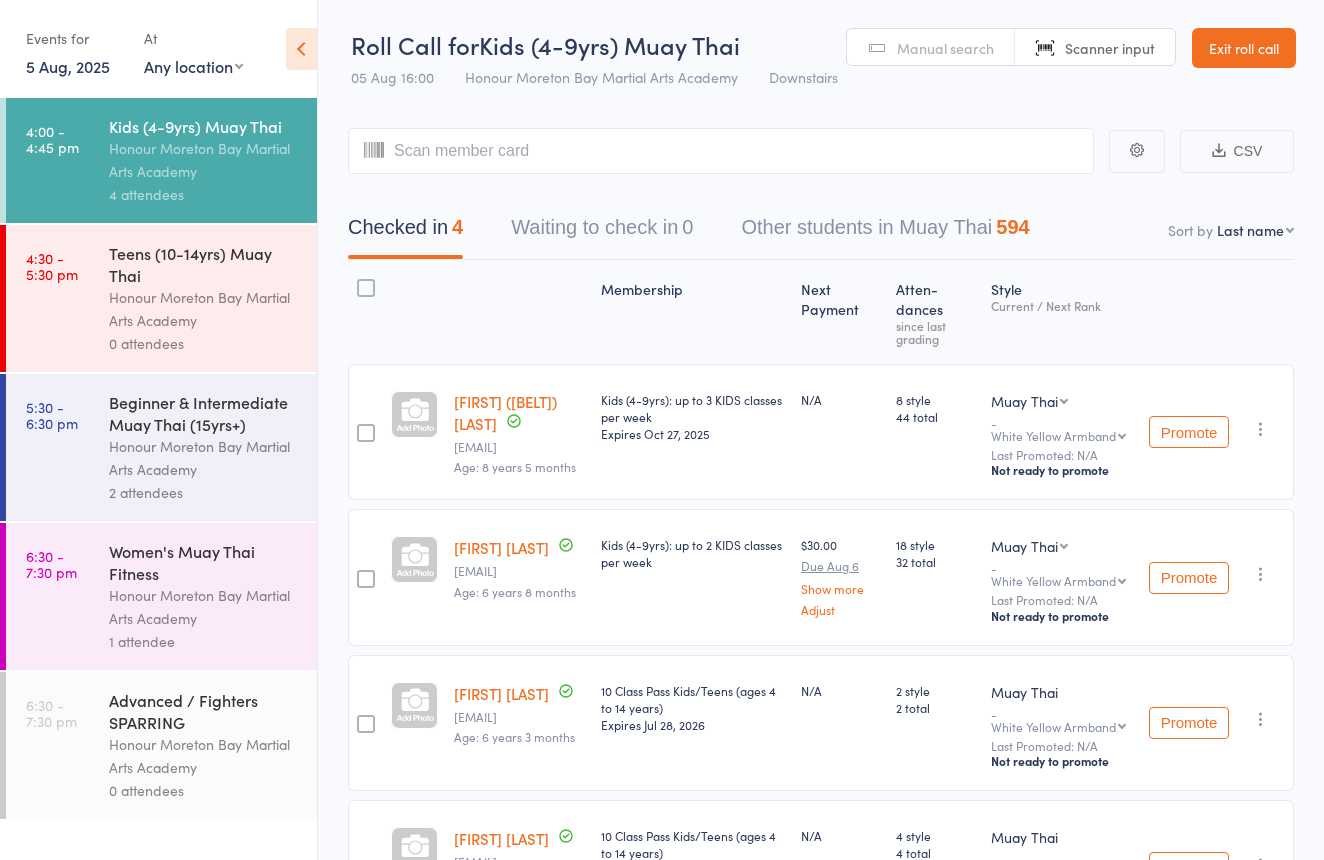 click on "Exit roll call" at bounding box center (1244, 48) 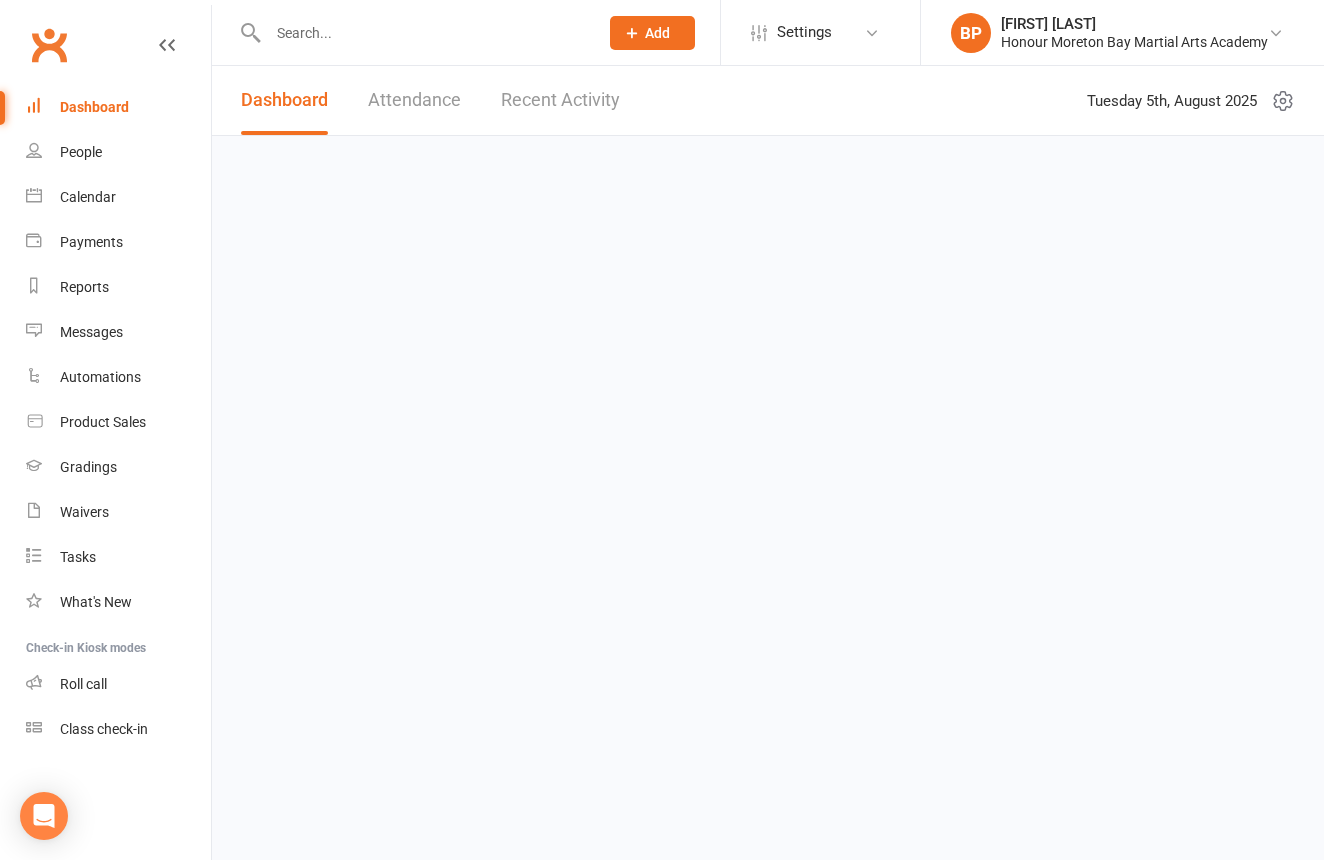 scroll, scrollTop: 0, scrollLeft: 0, axis: both 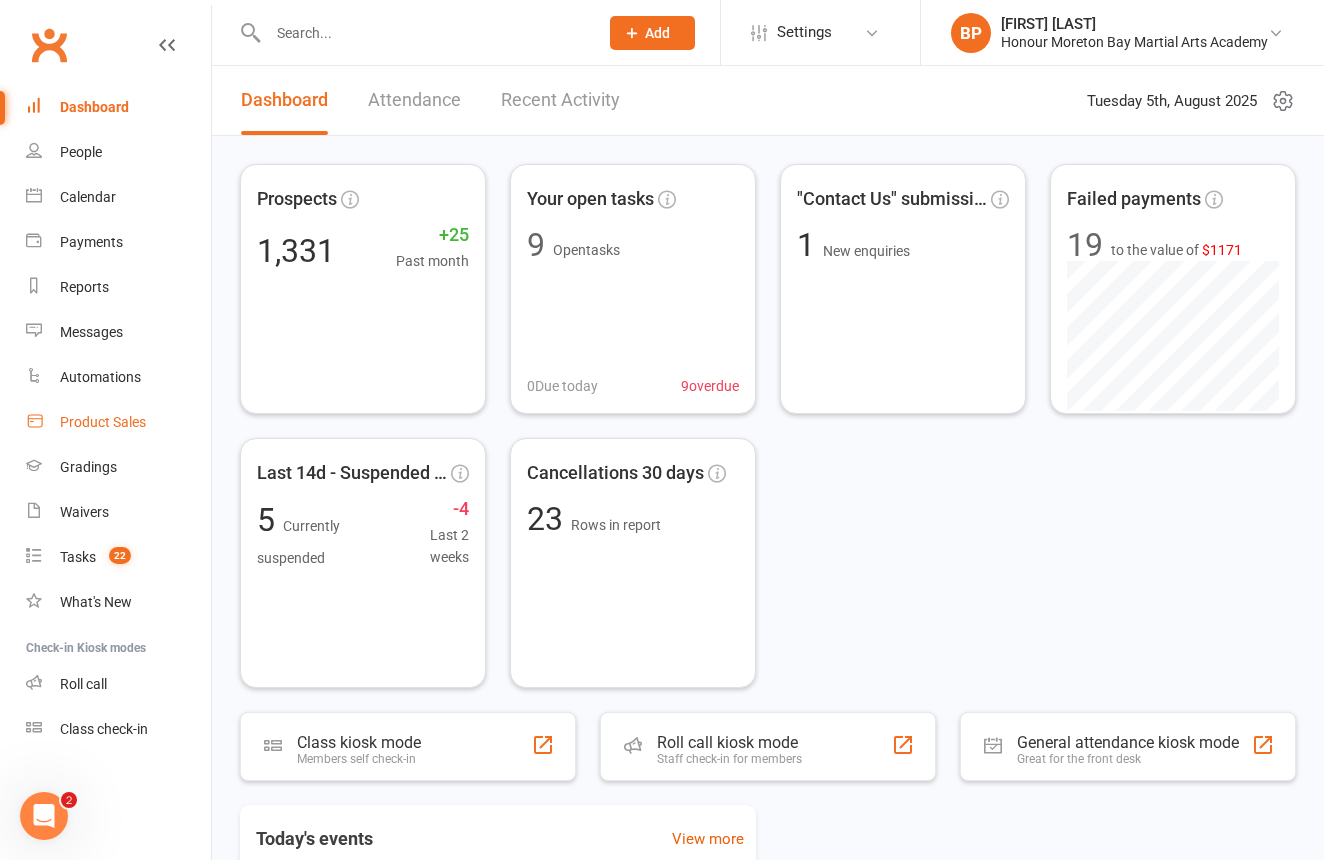 click on "Product Sales" at bounding box center (103, 422) 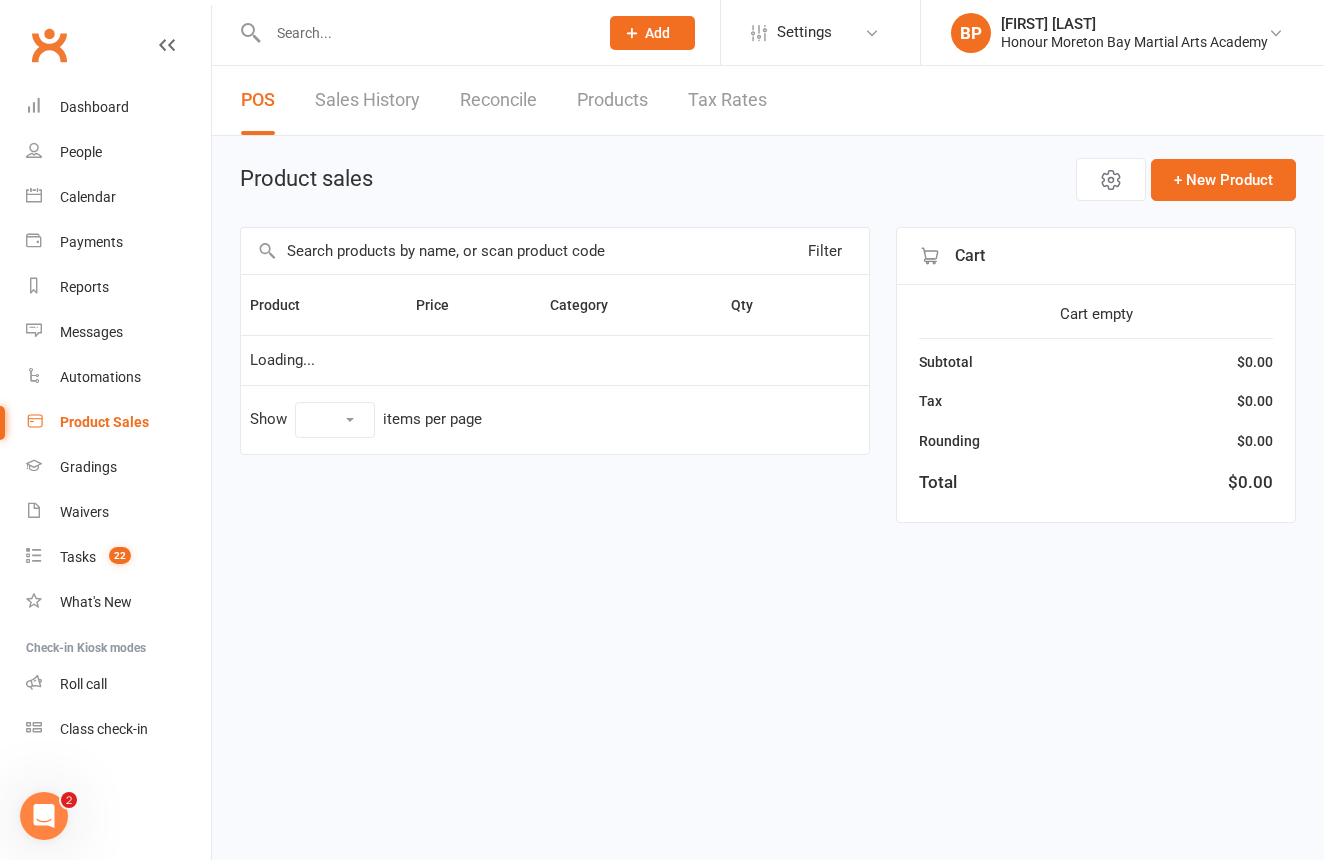 select on "10" 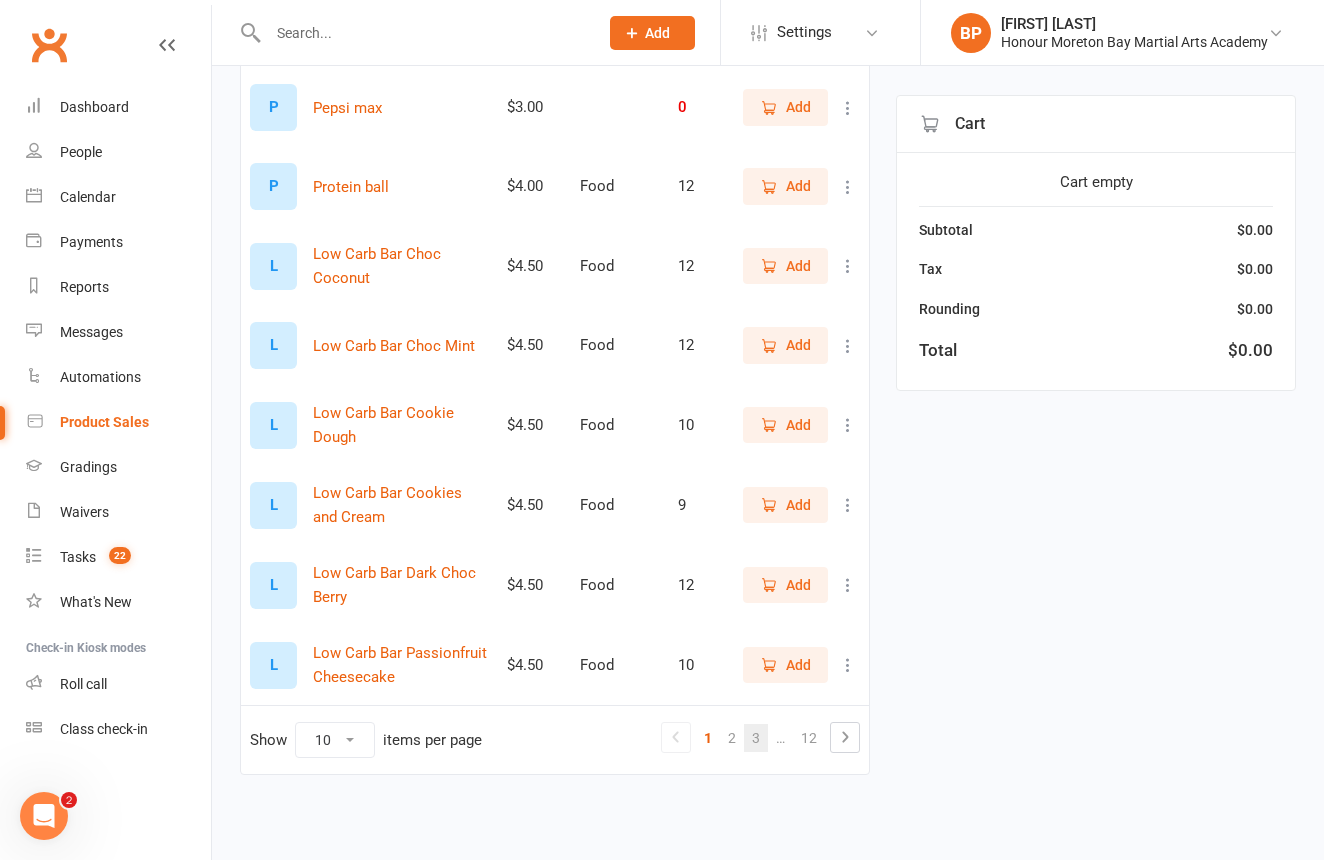 click on "3" at bounding box center [756, 738] 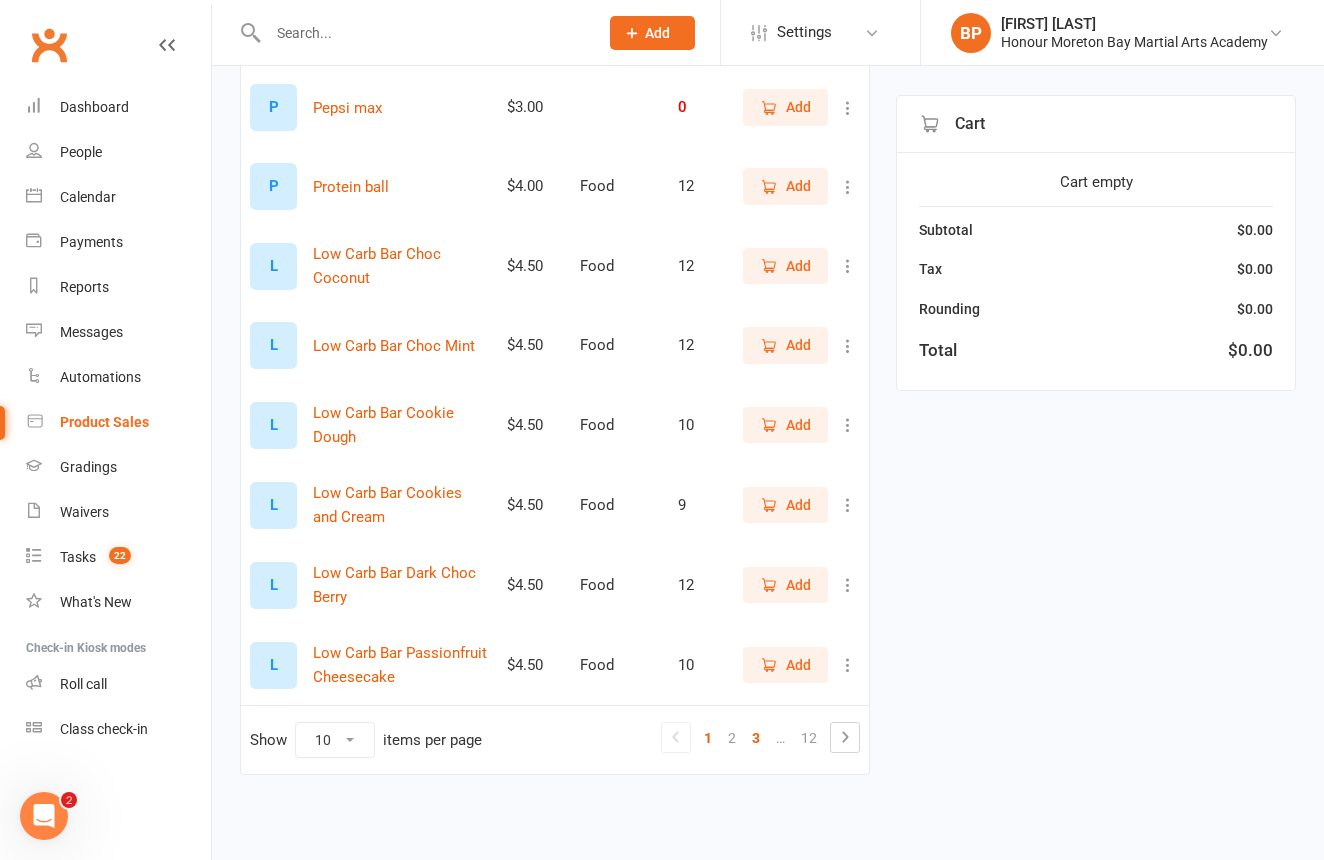 scroll, scrollTop: 441, scrollLeft: 0, axis: vertical 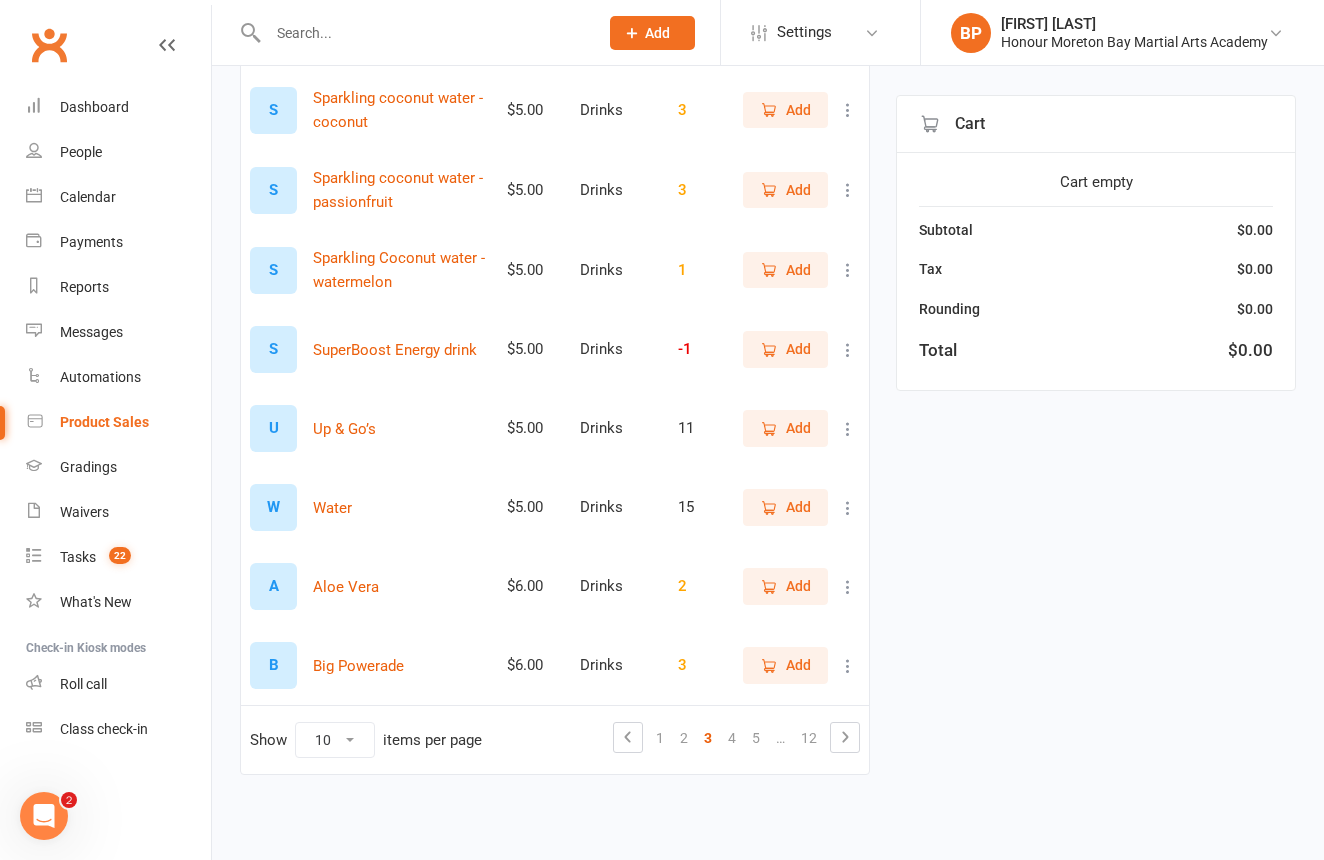 click on "…" at bounding box center [780, 738] 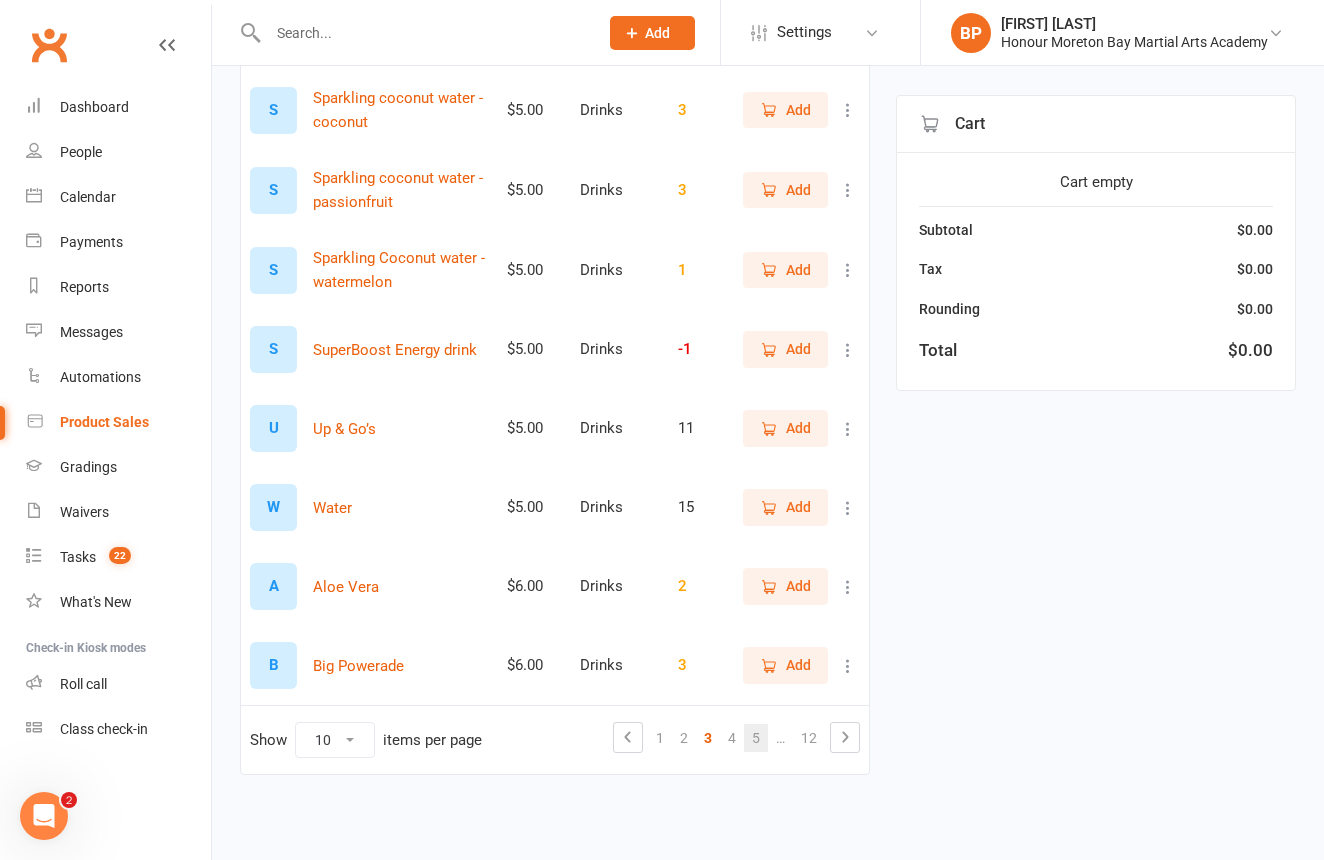 click on "5" at bounding box center (756, 738) 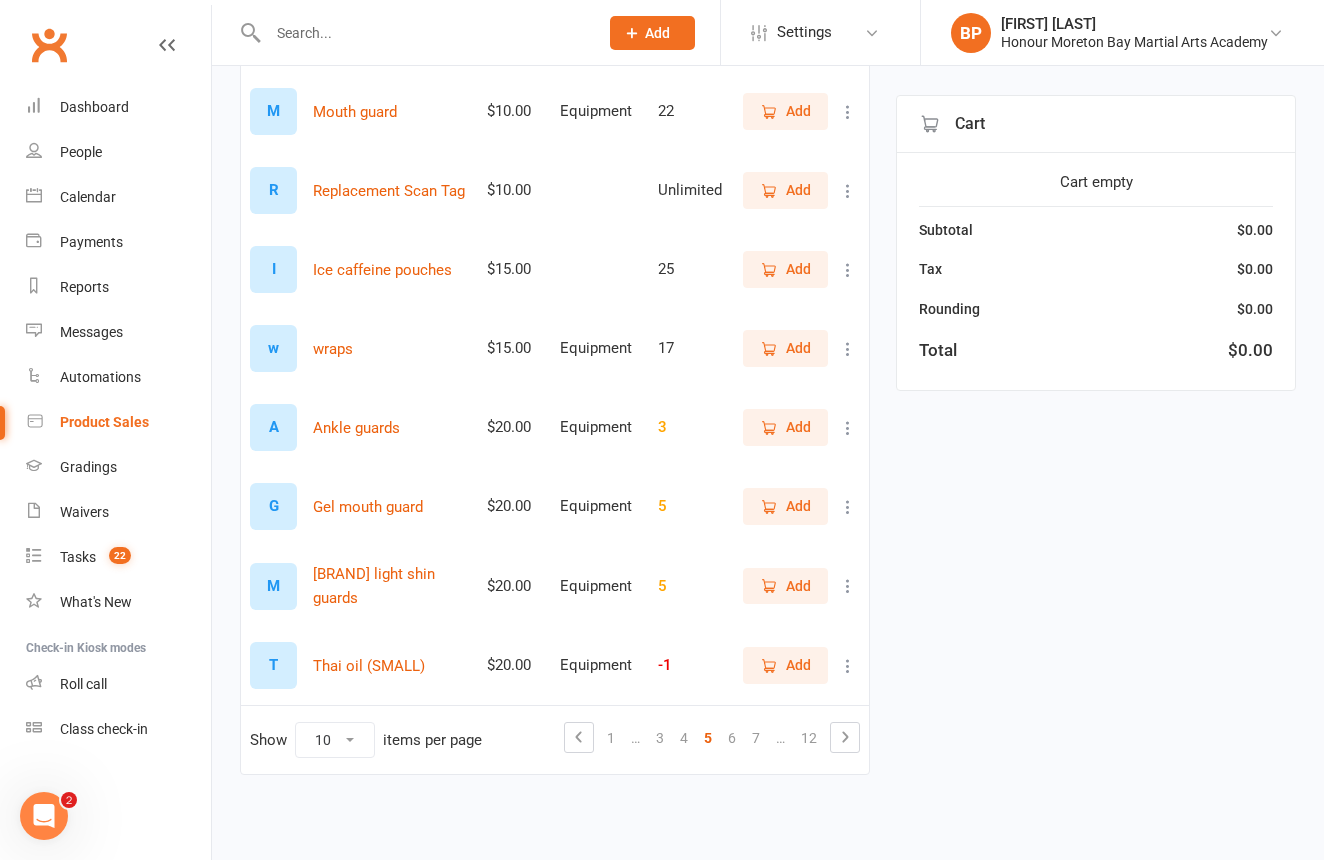 scroll, scrollTop: 440, scrollLeft: 0, axis: vertical 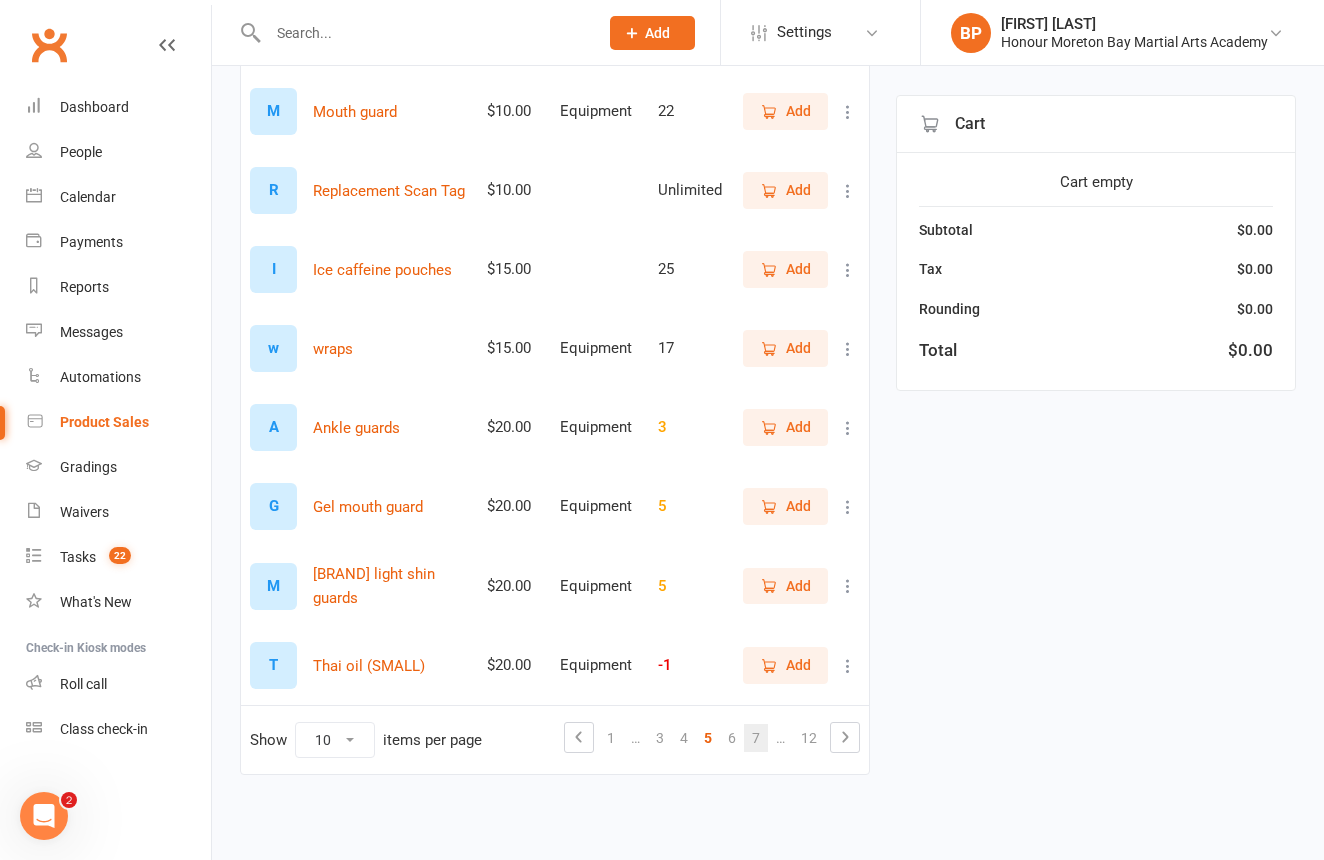 click on "7" at bounding box center (756, 738) 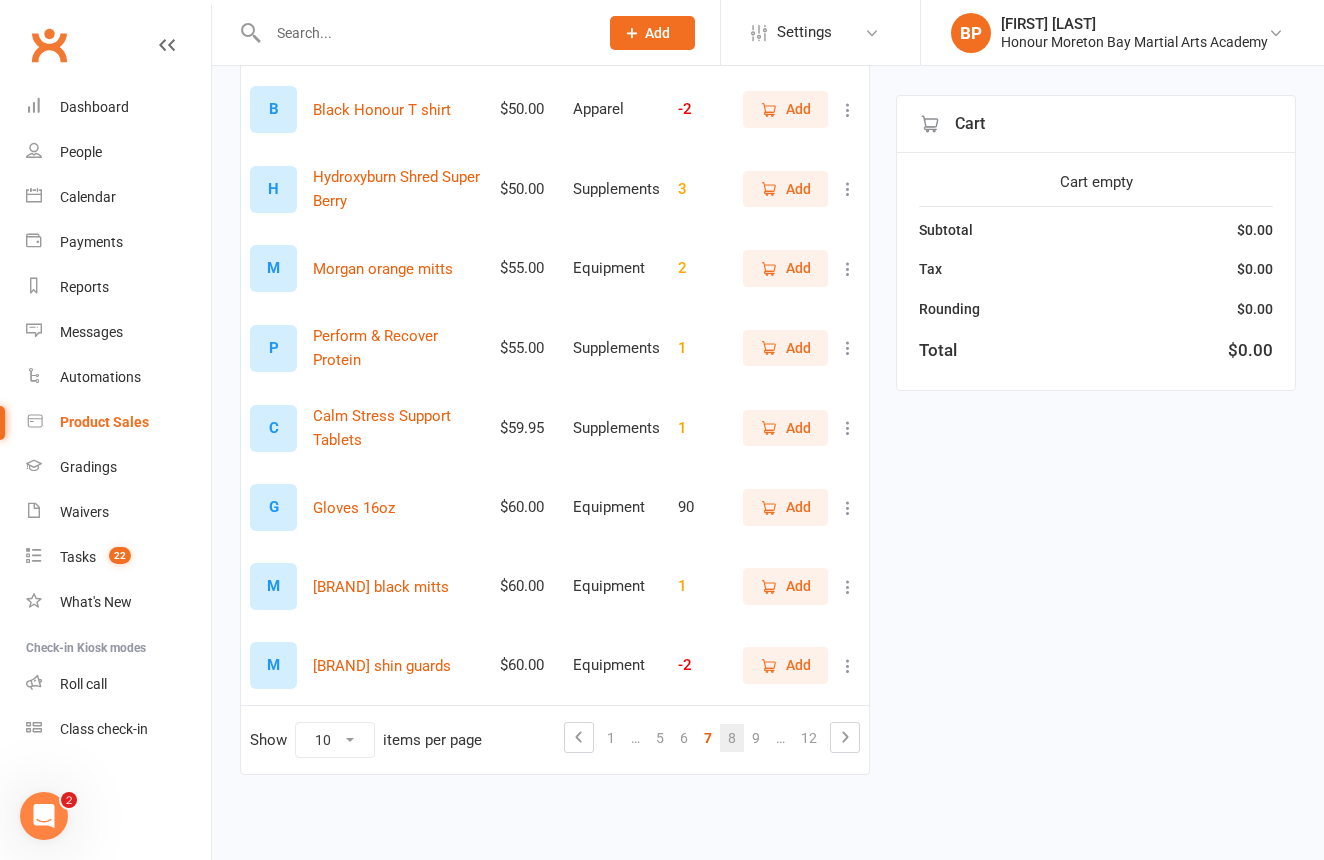 click on "8" at bounding box center [732, 738] 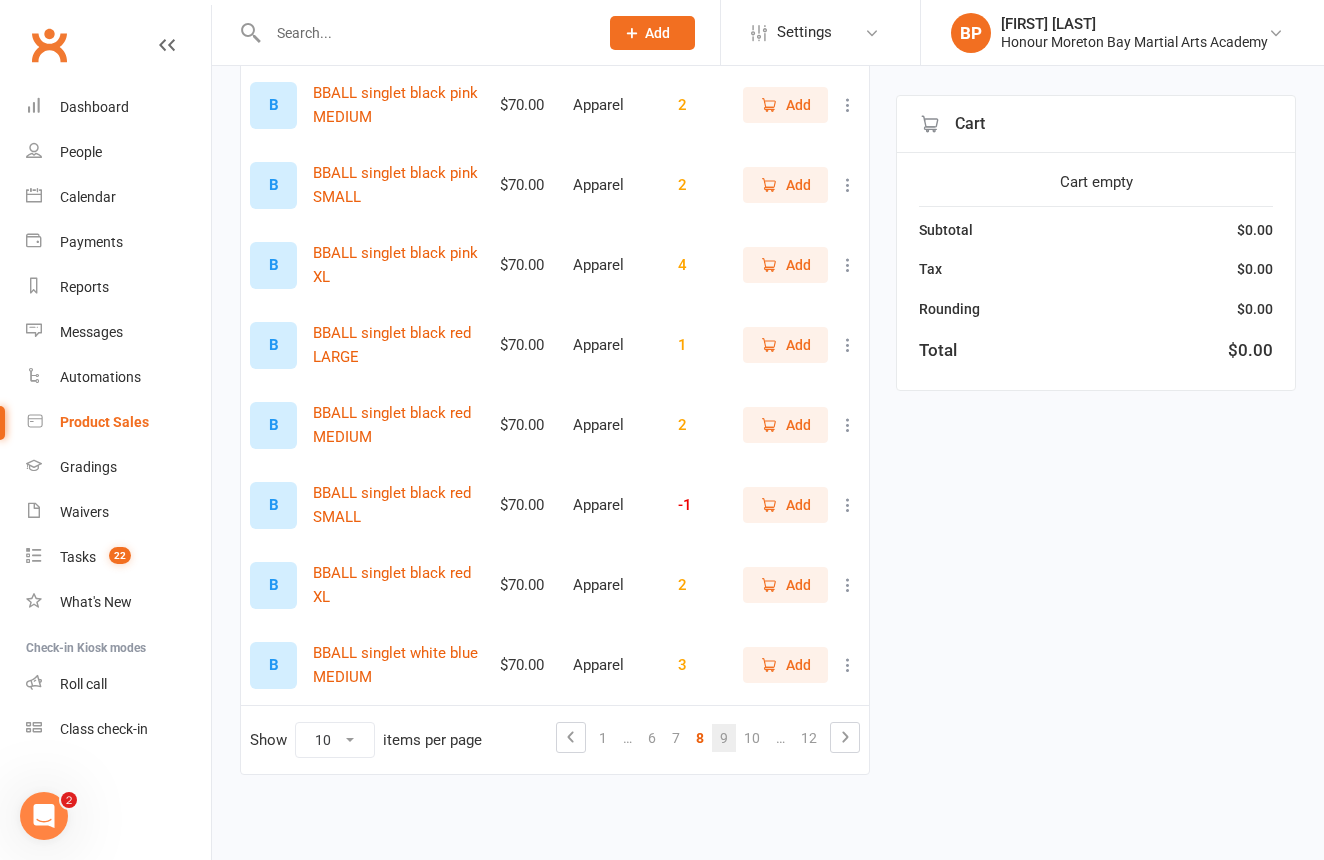 click on "9" at bounding box center (724, 738) 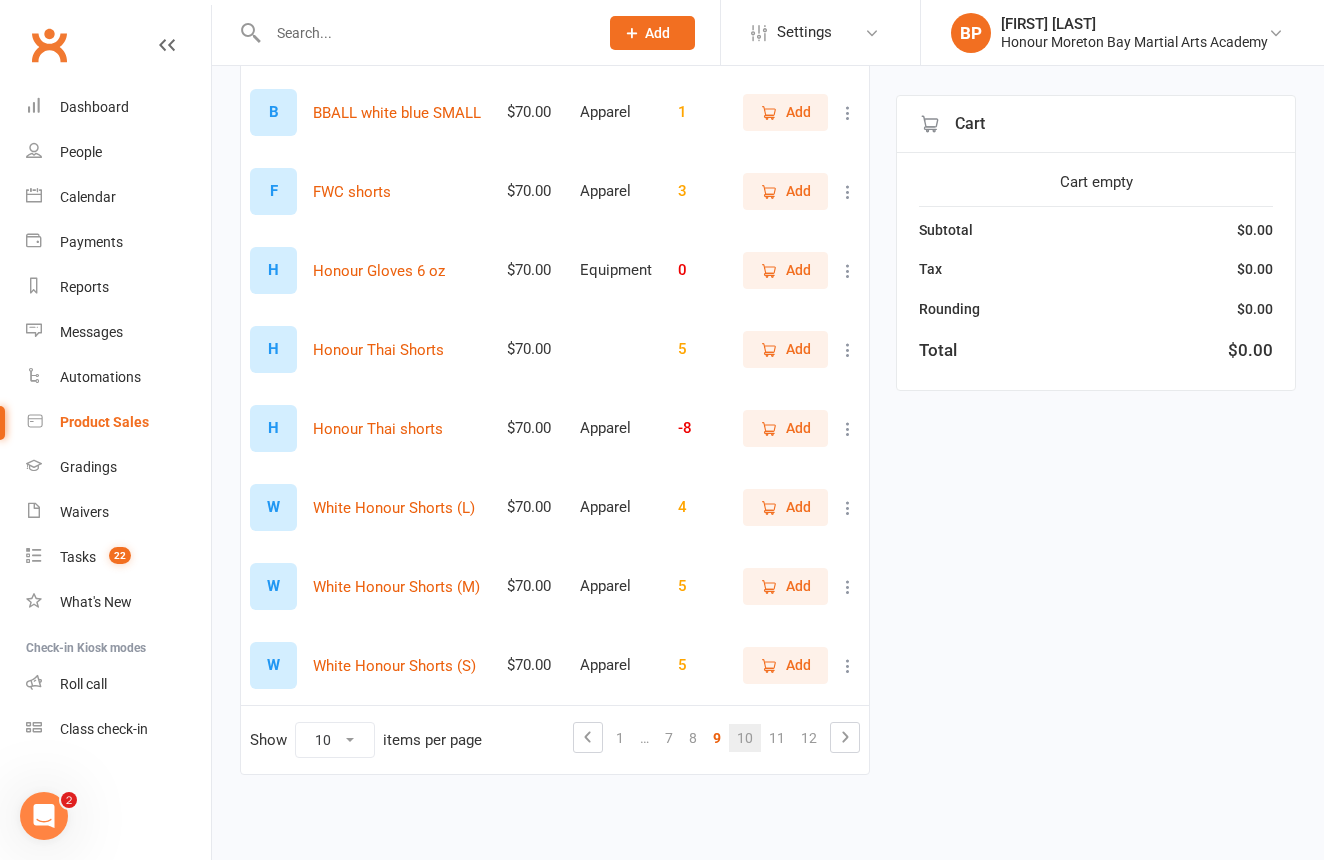click on "10" at bounding box center (745, 738) 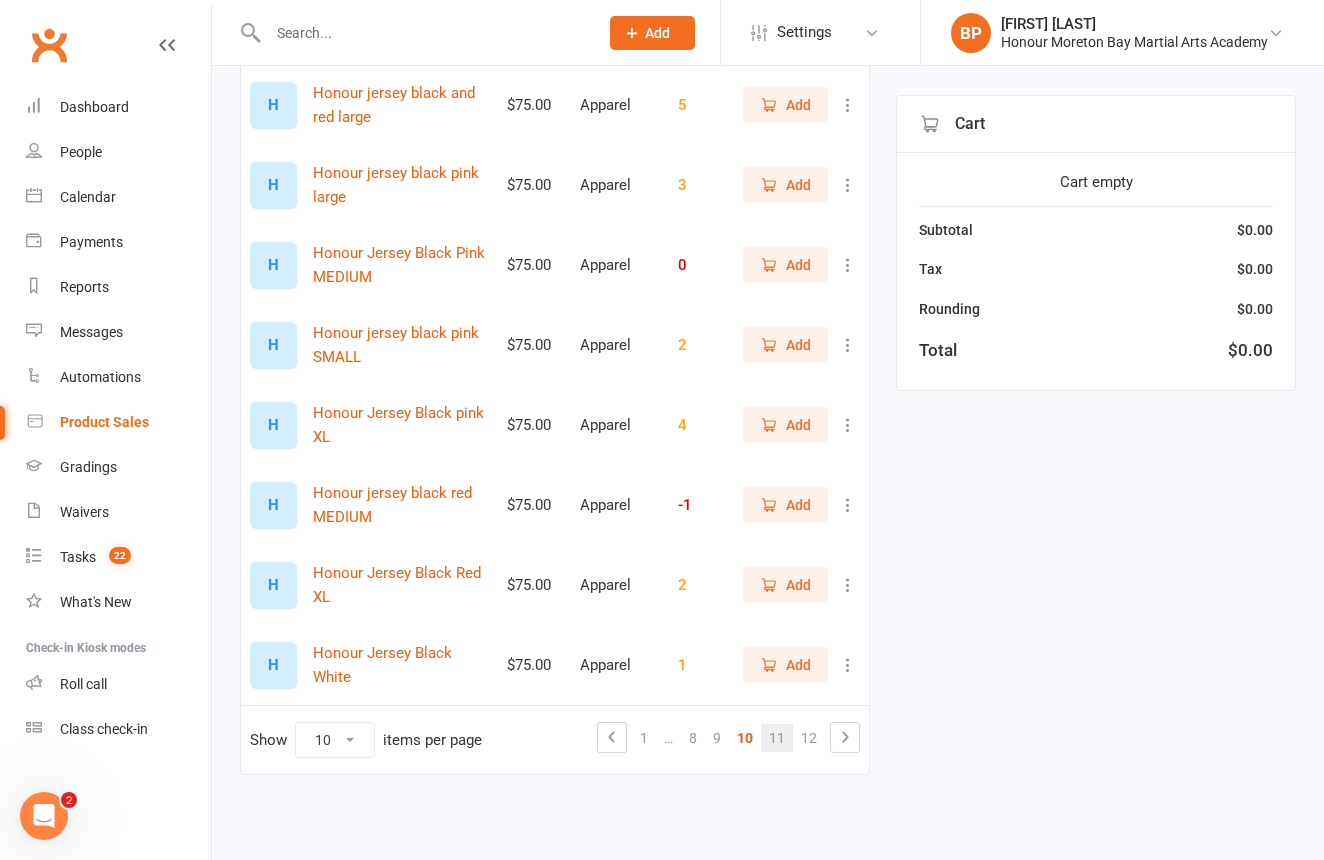 click on "11" at bounding box center [777, 738] 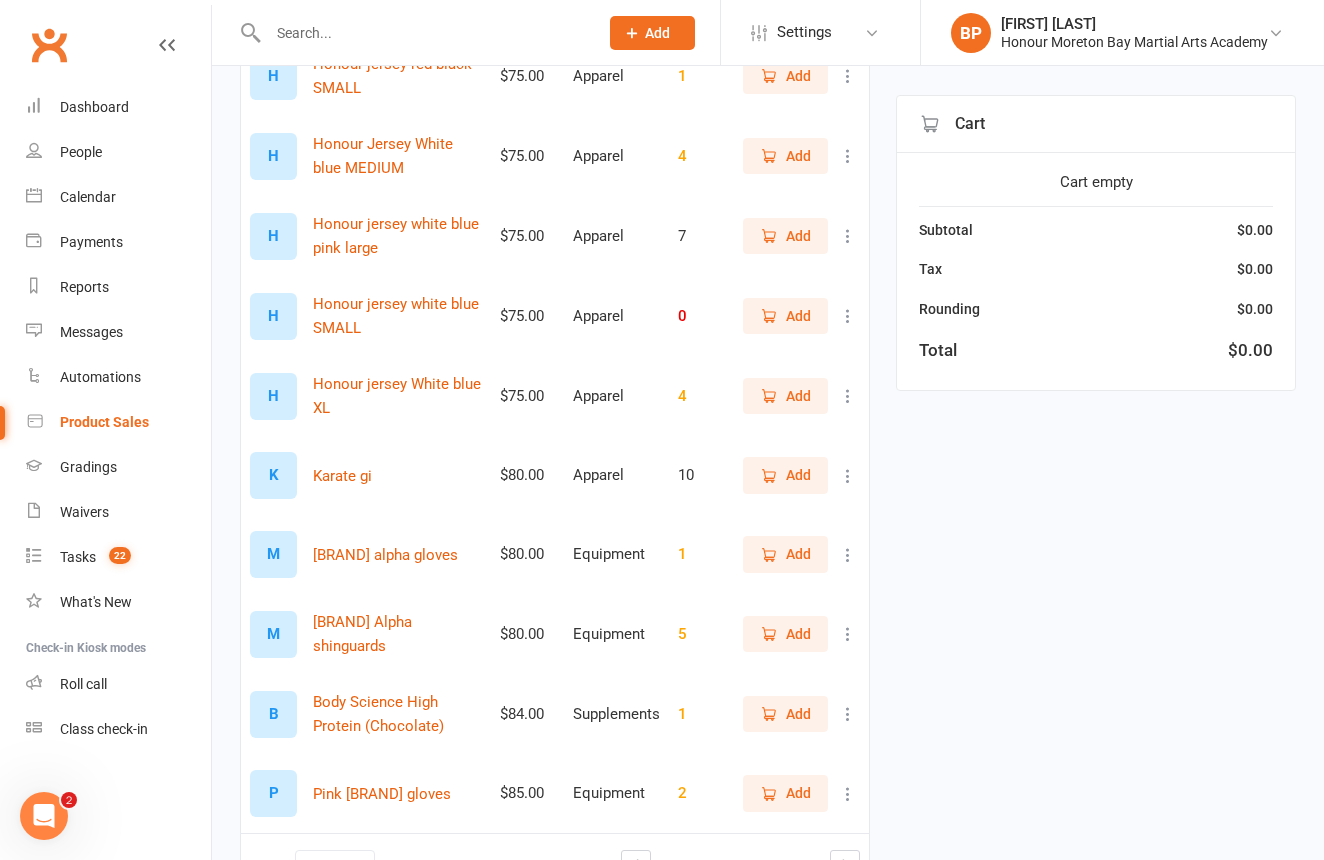 scroll, scrollTop: 299, scrollLeft: 0, axis: vertical 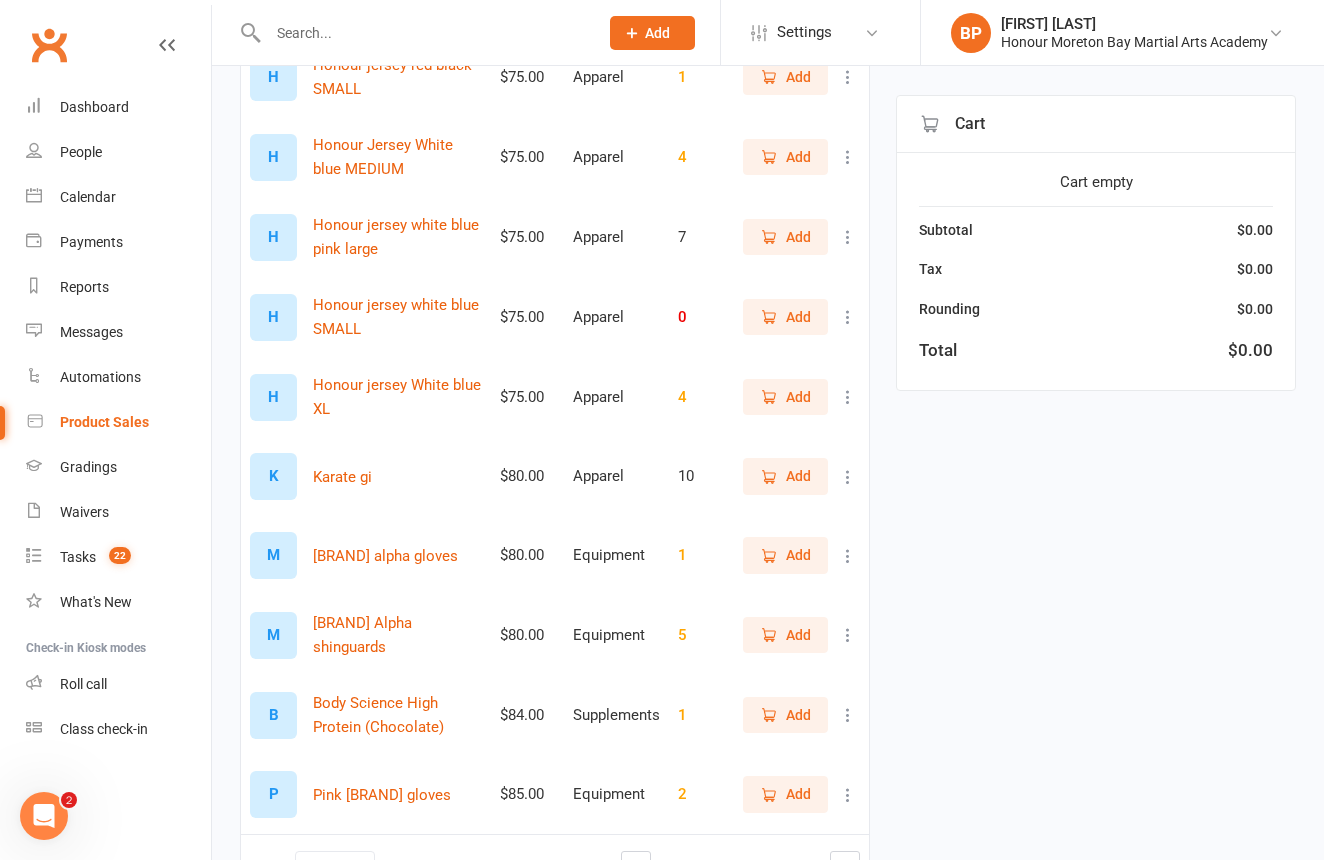 click on "Add" at bounding box center [798, 476] 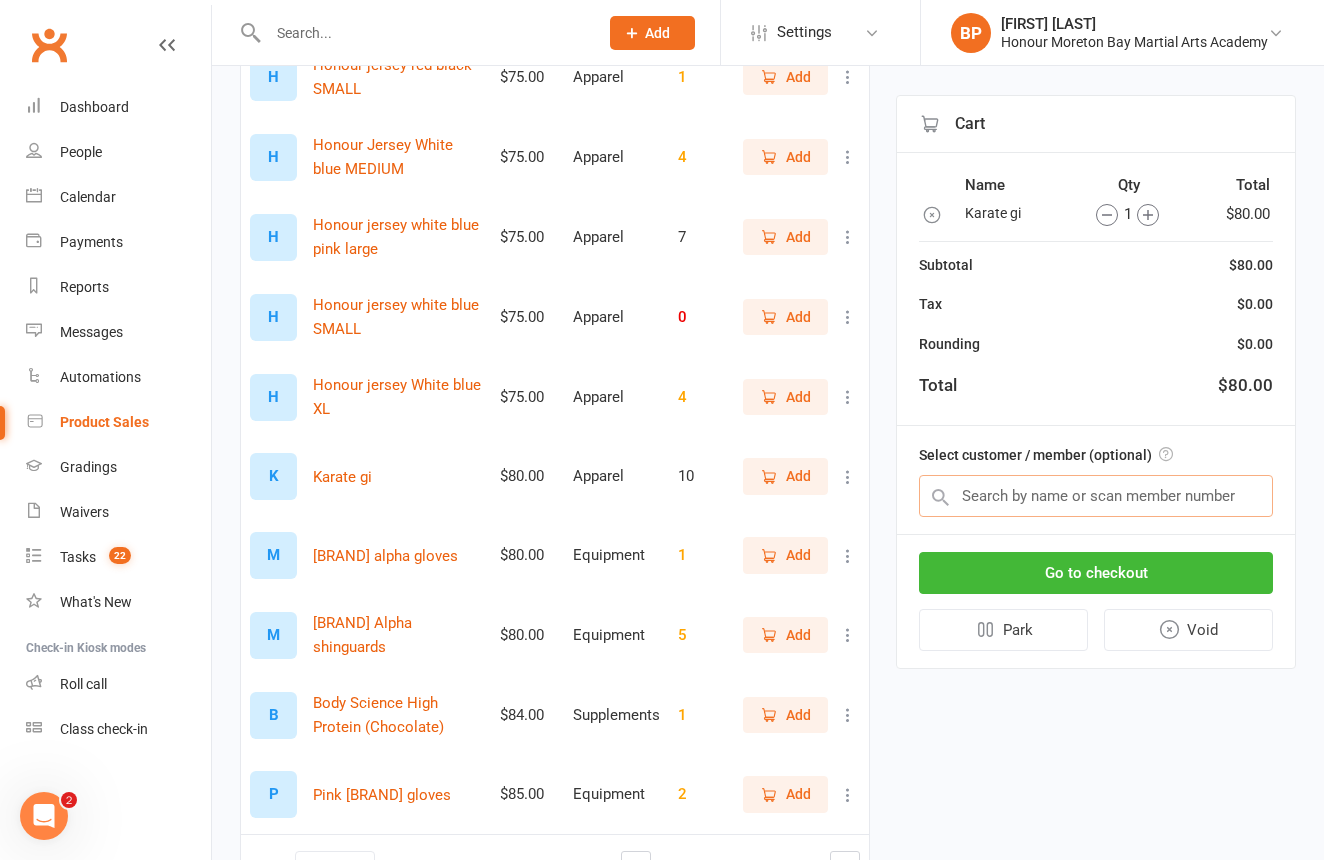 click at bounding box center (1096, 496) 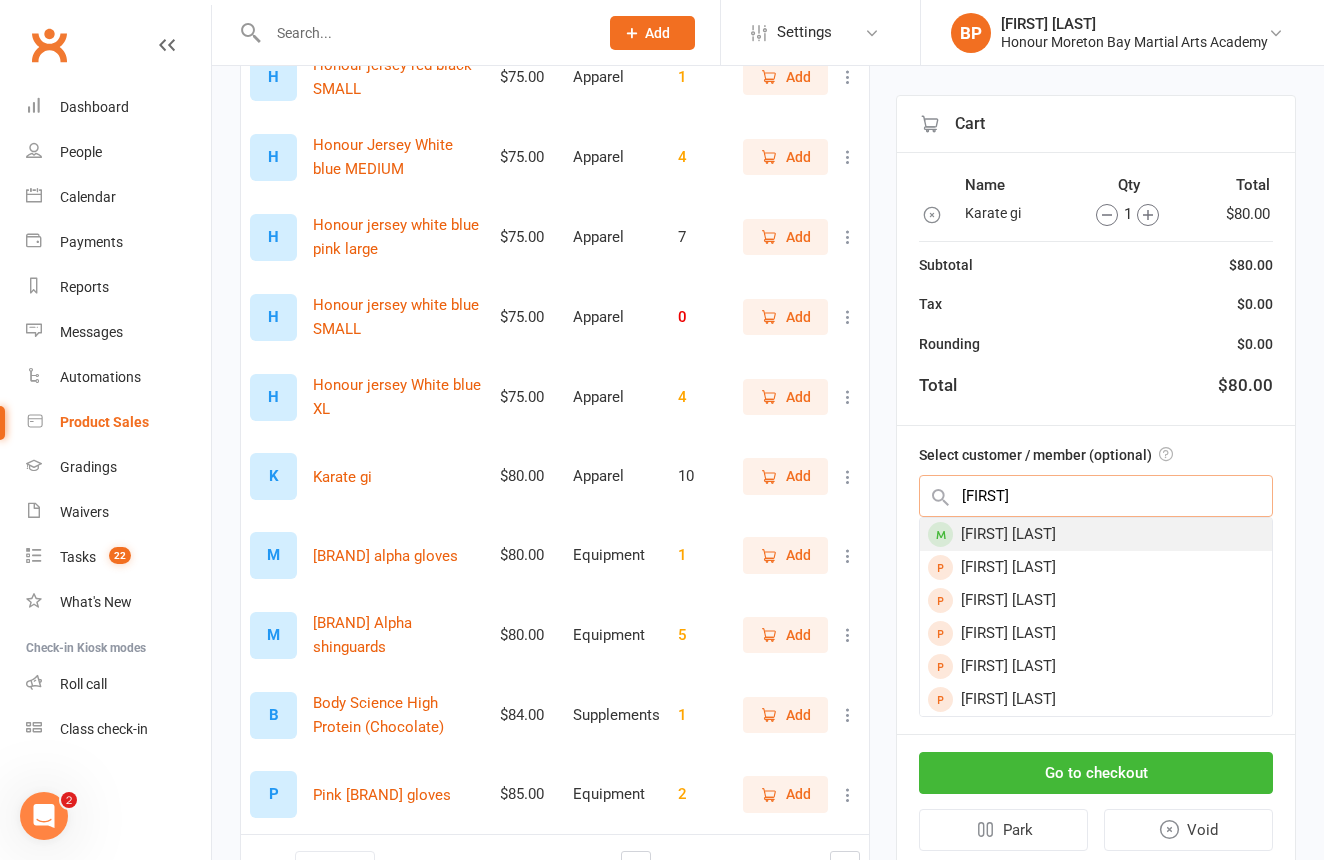 type on "Keisha" 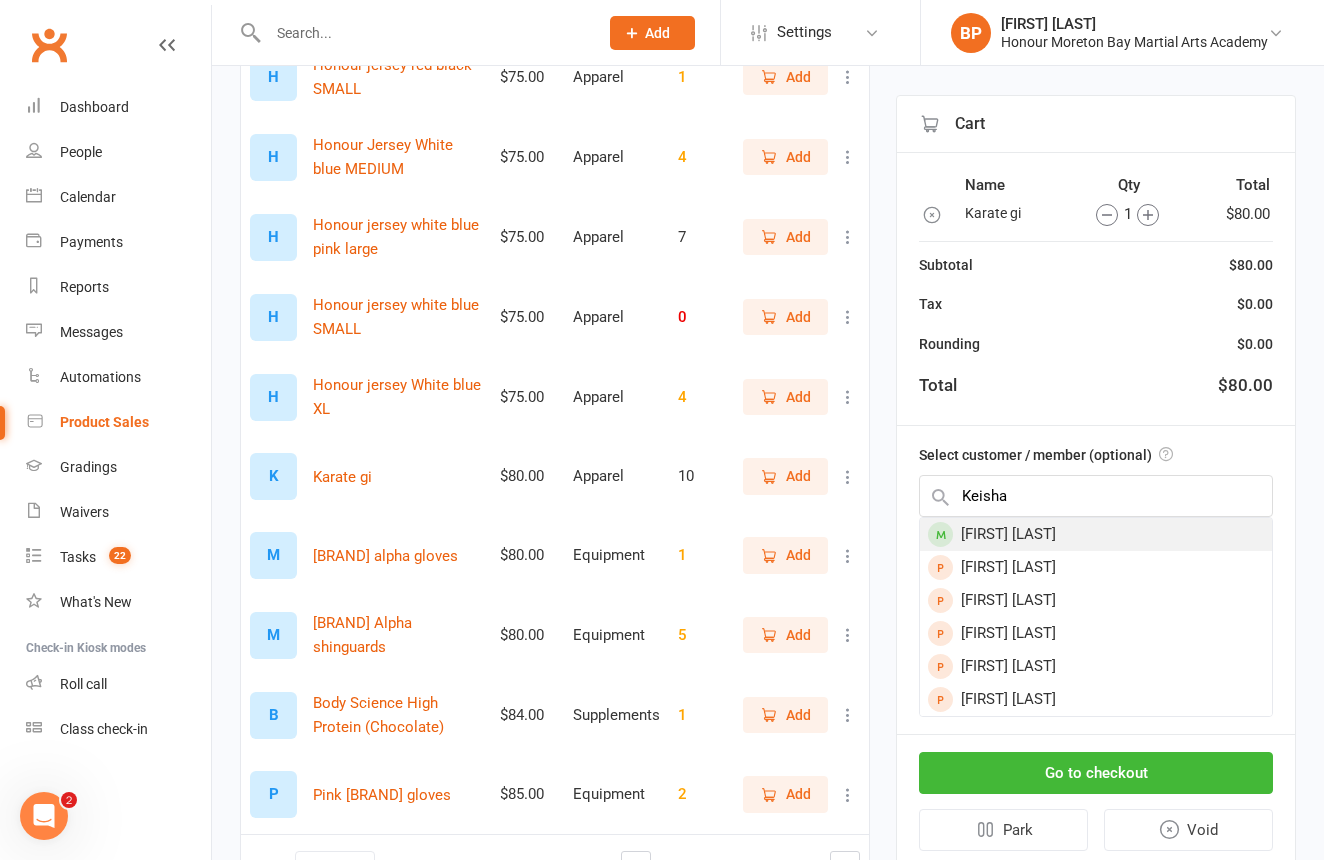 drag, startPoint x: 1008, startPoint y: 547, endPoint x: 1113, endPoint y: 526, distance: 107.07941 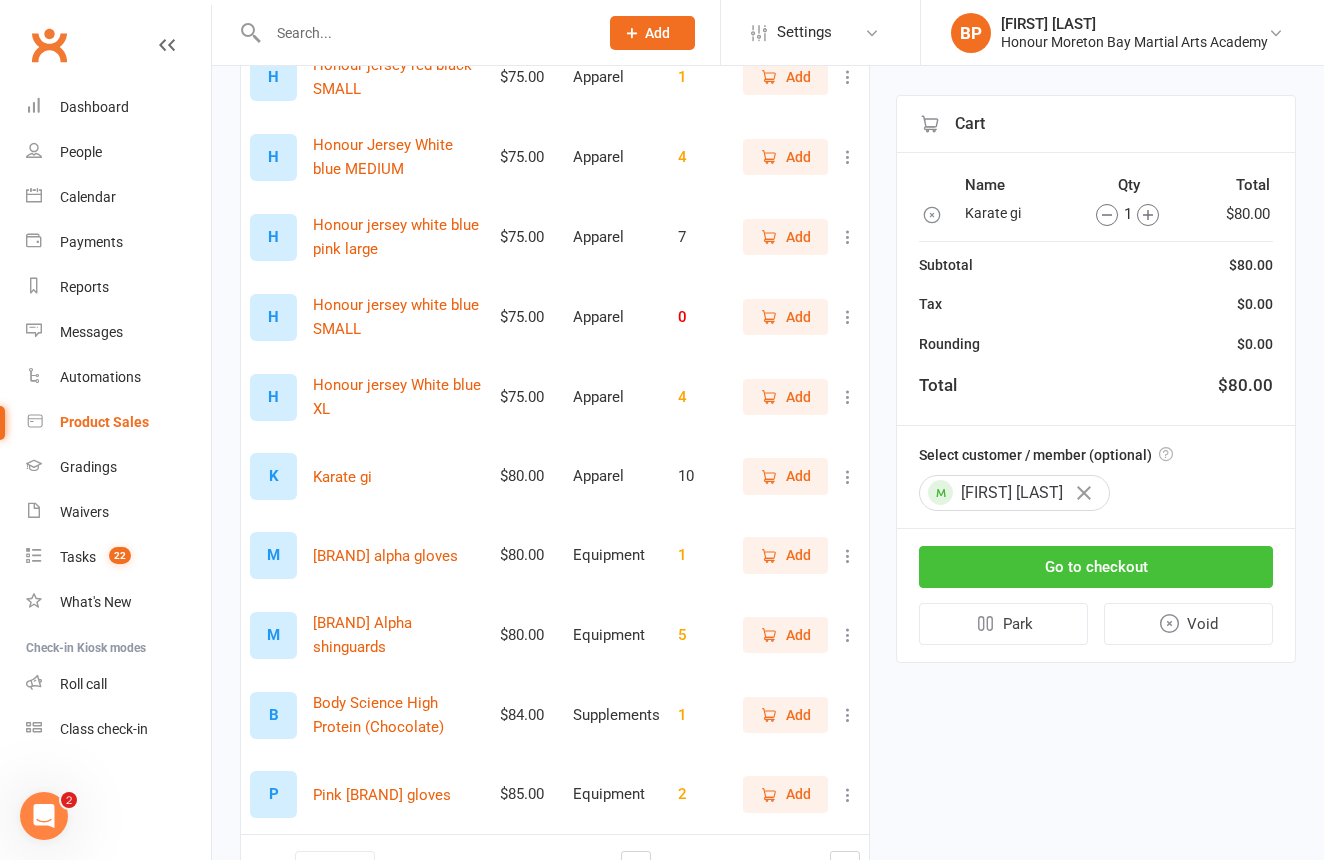 click on "Go to checkout" at bounding box center (1096, 567) 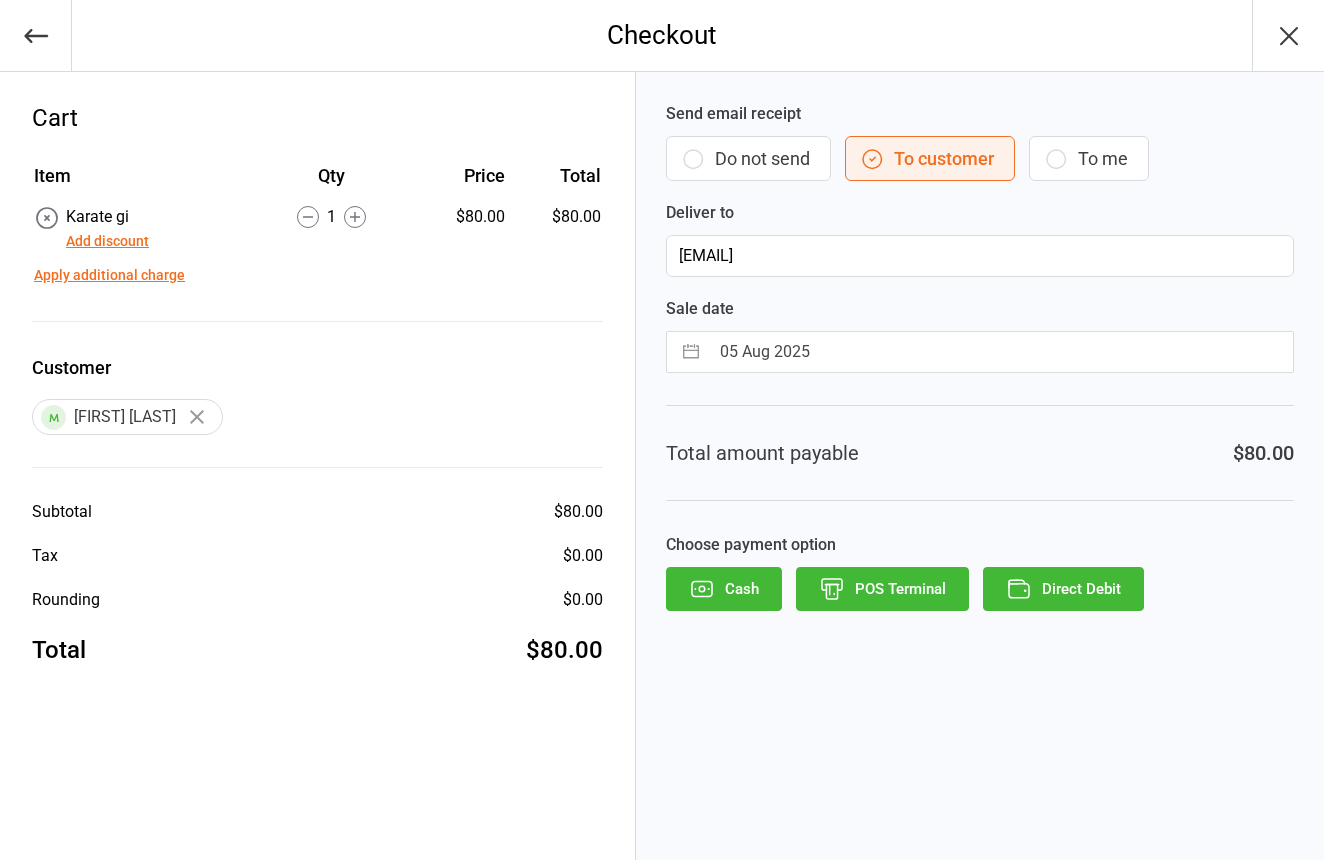 scroll, scrollTop: 0, scrollLeft: 0, axis: both 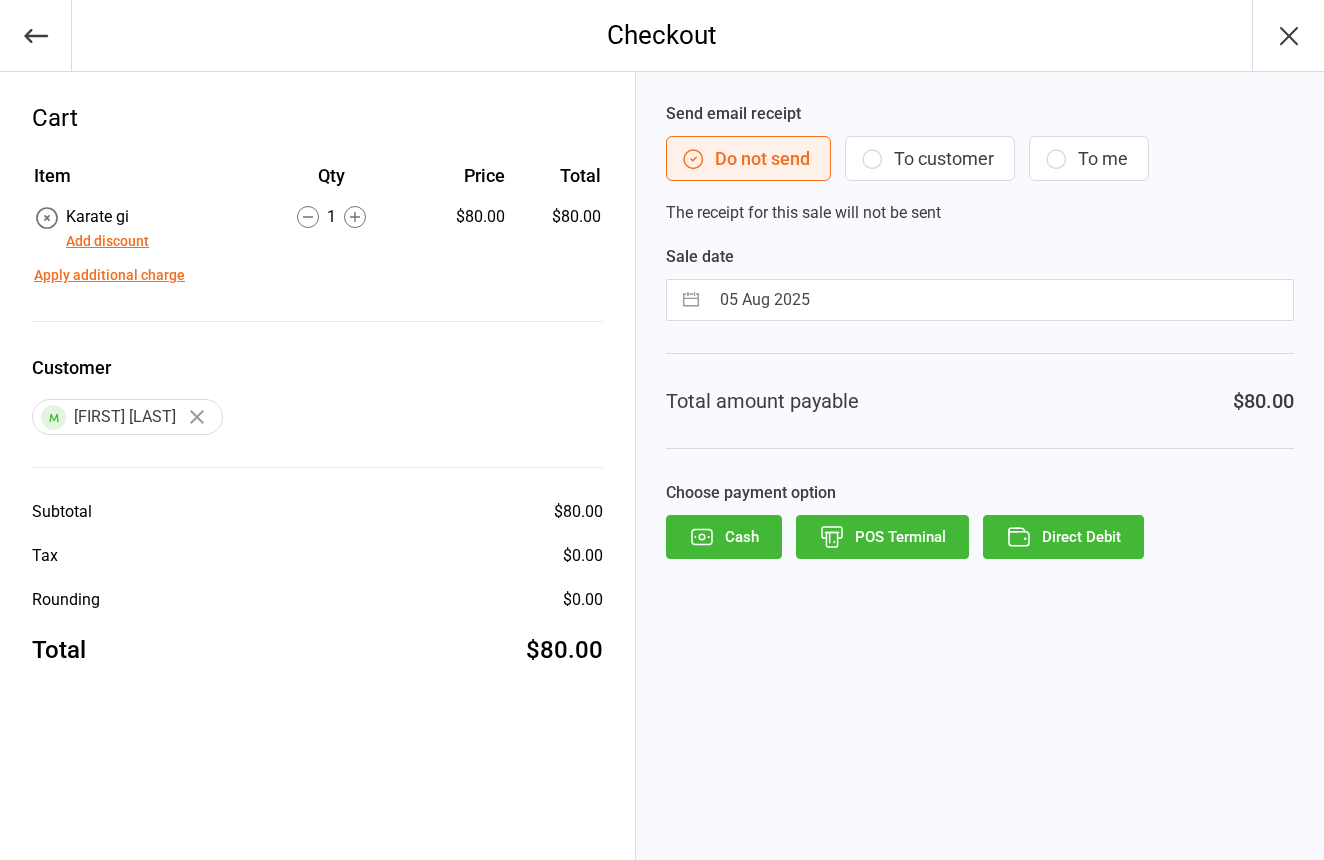 click on "POS Terminal" at bounding box center (882, 537) 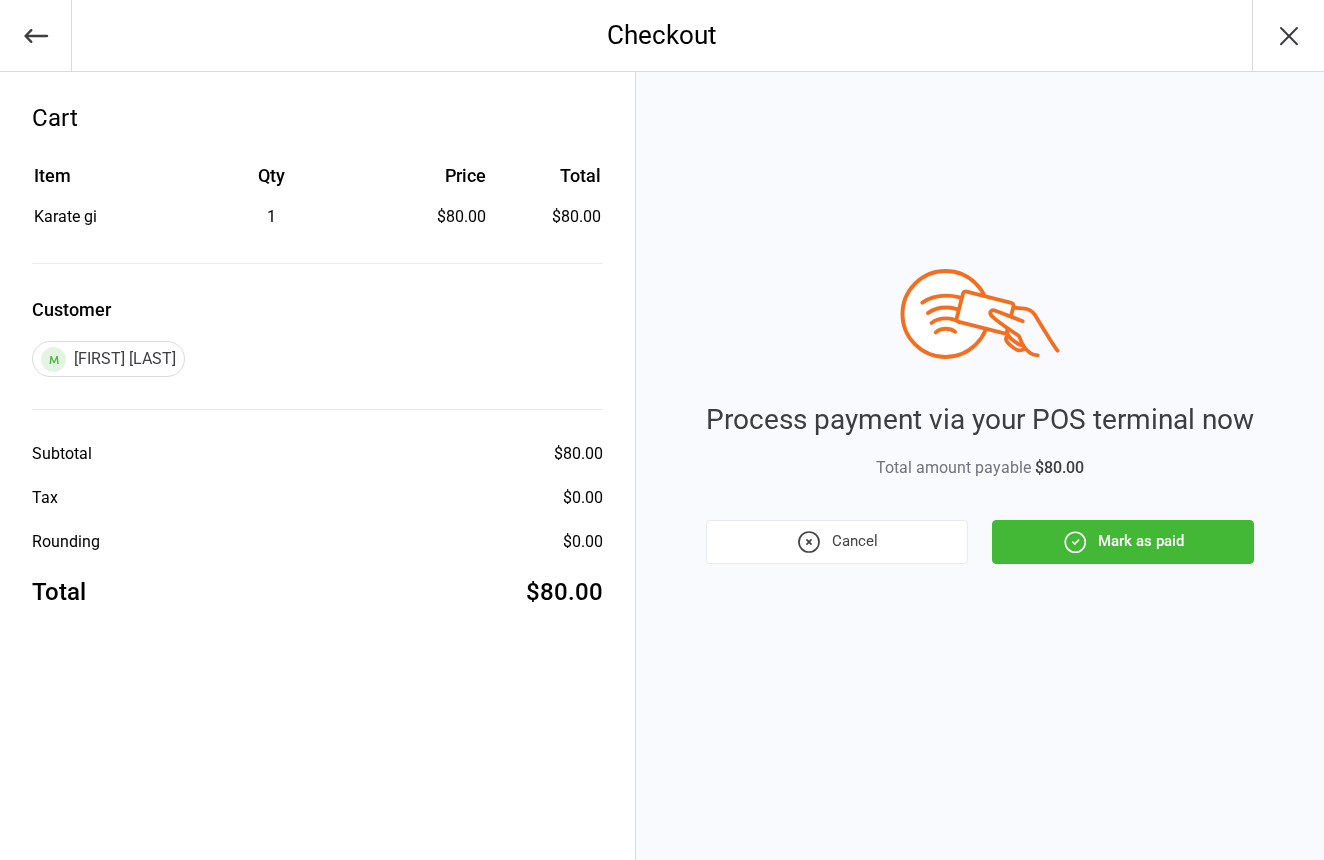 click on "Mark as paid" at bounding box center [1123, 542] 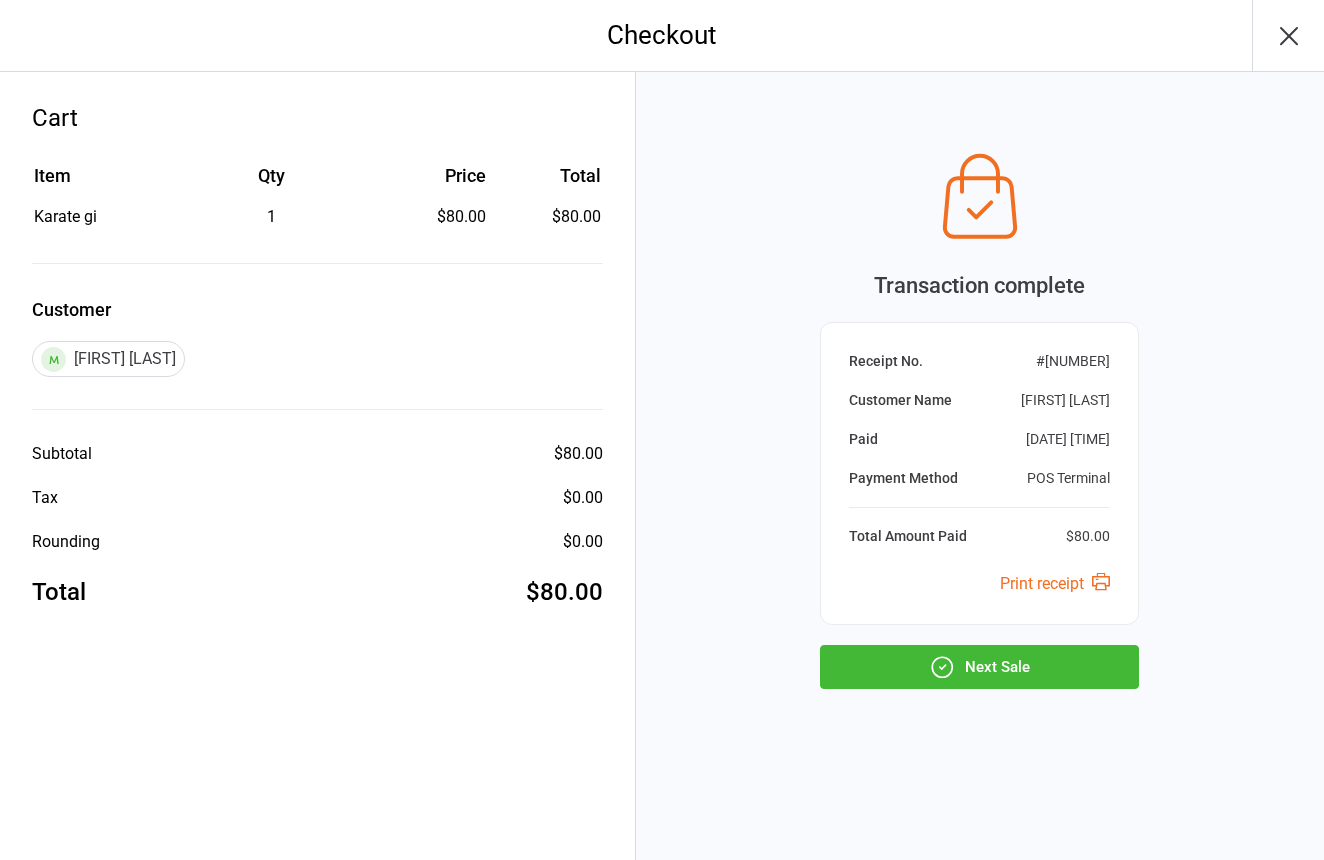click on "Next Sale" at bounding box center (979, 667) 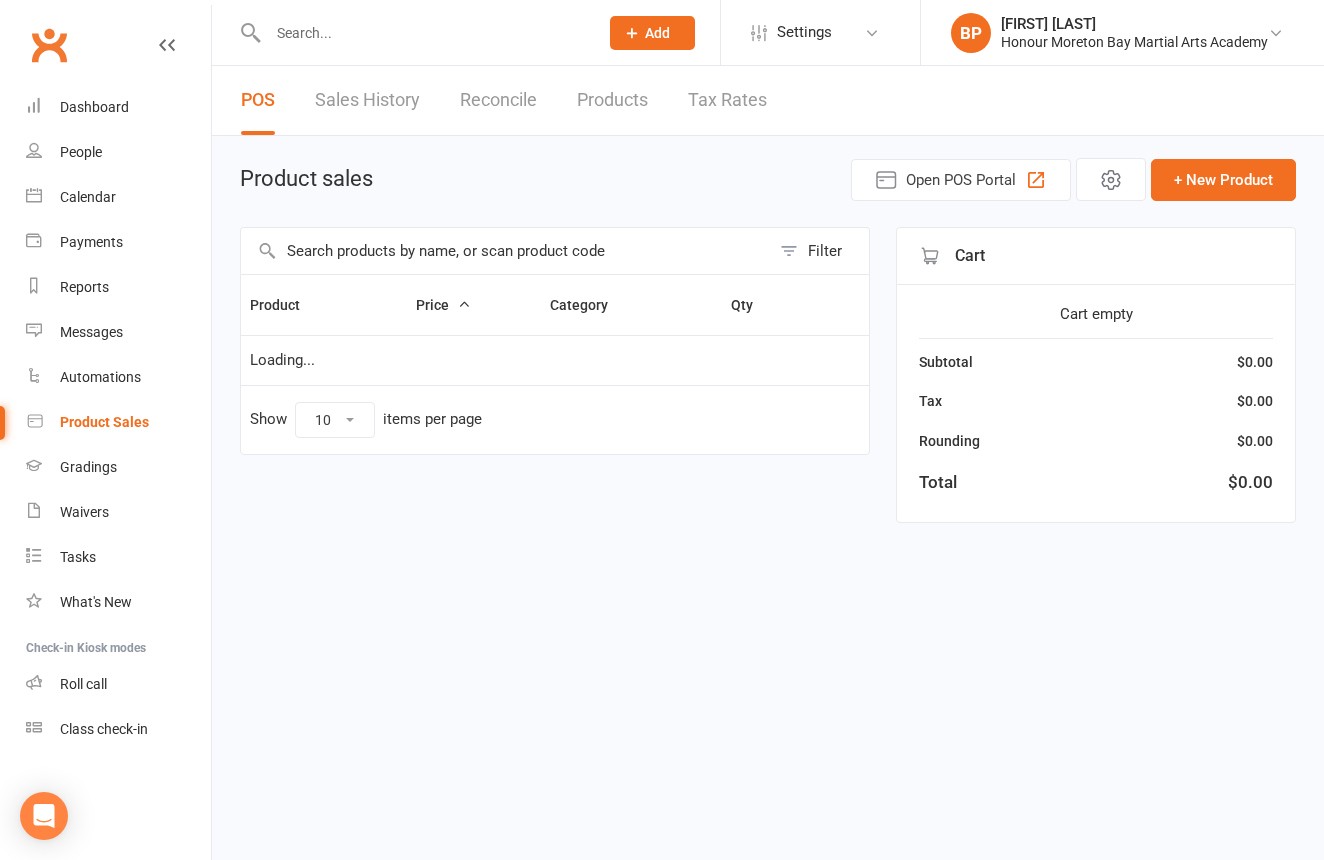 scroll, scrollTop: 0, scrollLeft: 0, axis: both 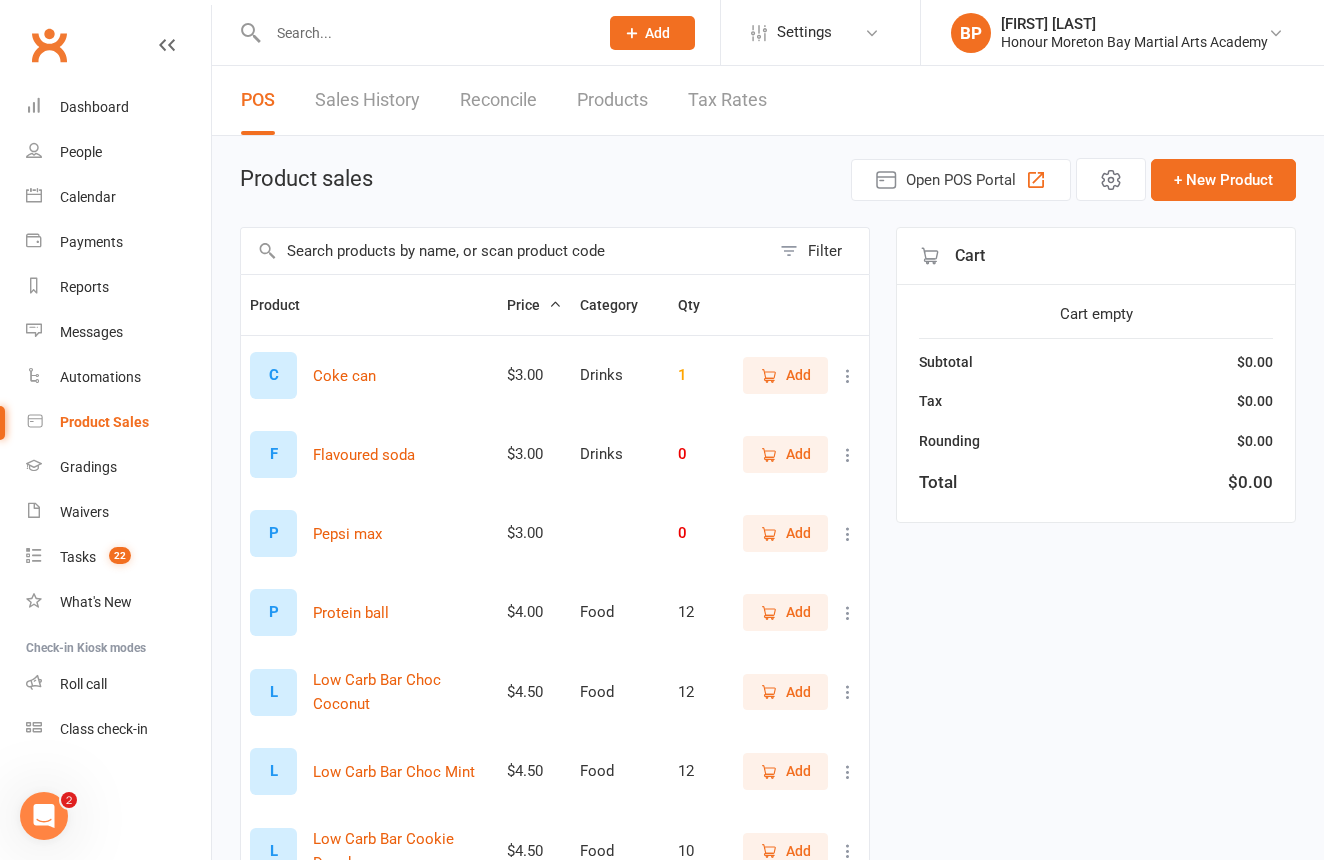 click on "Products" at bounding box center [612, 100] 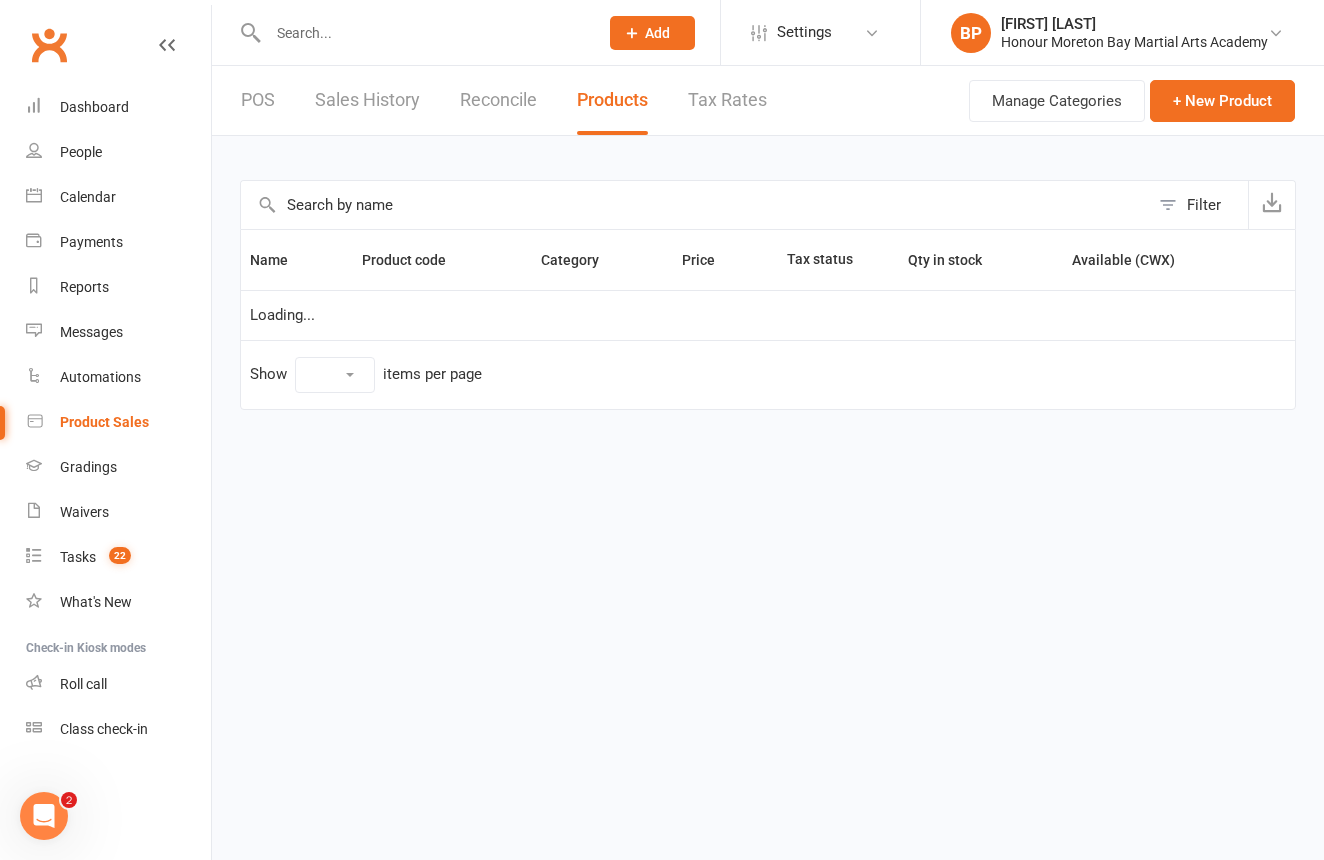 select on "10" 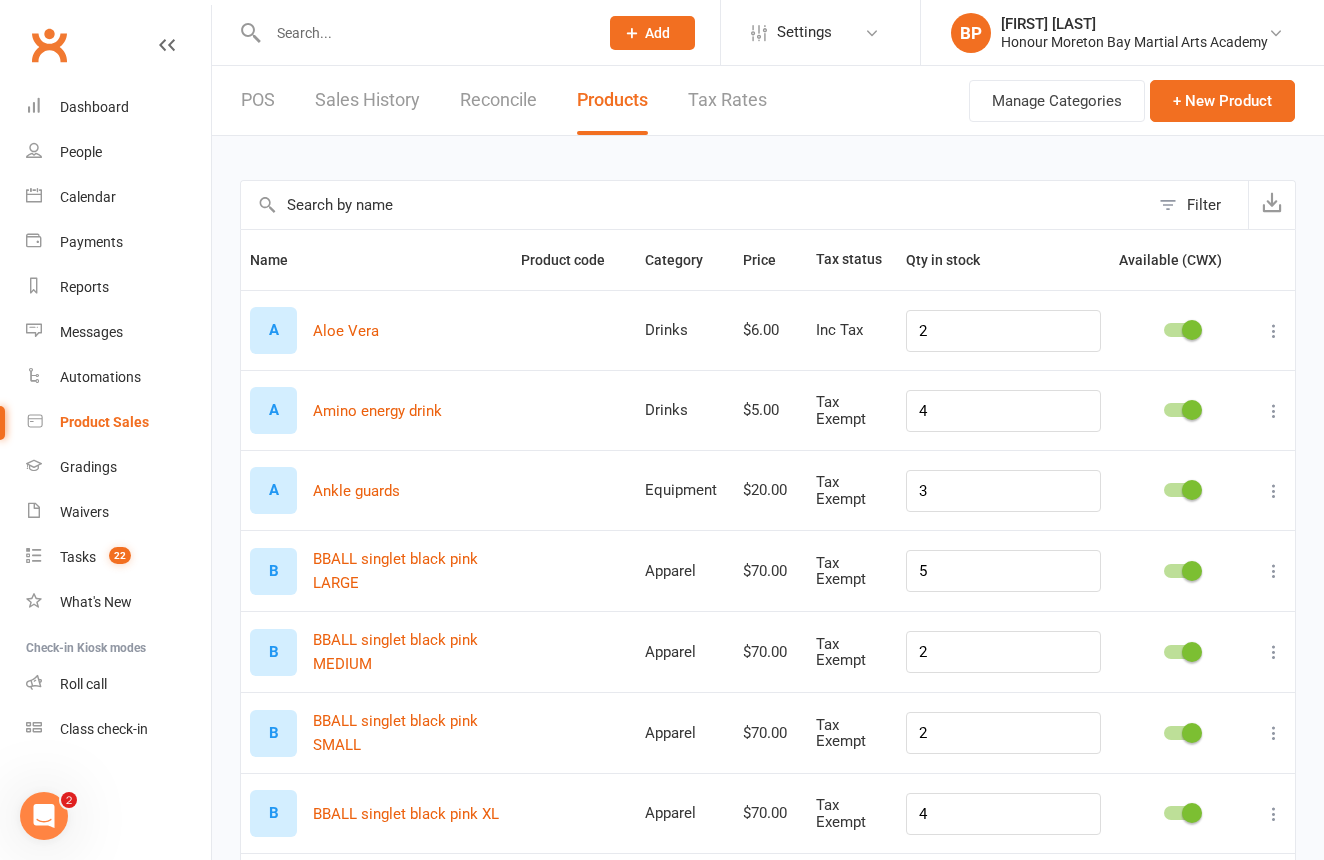 click on "POS" at bounding box center (258, 100) 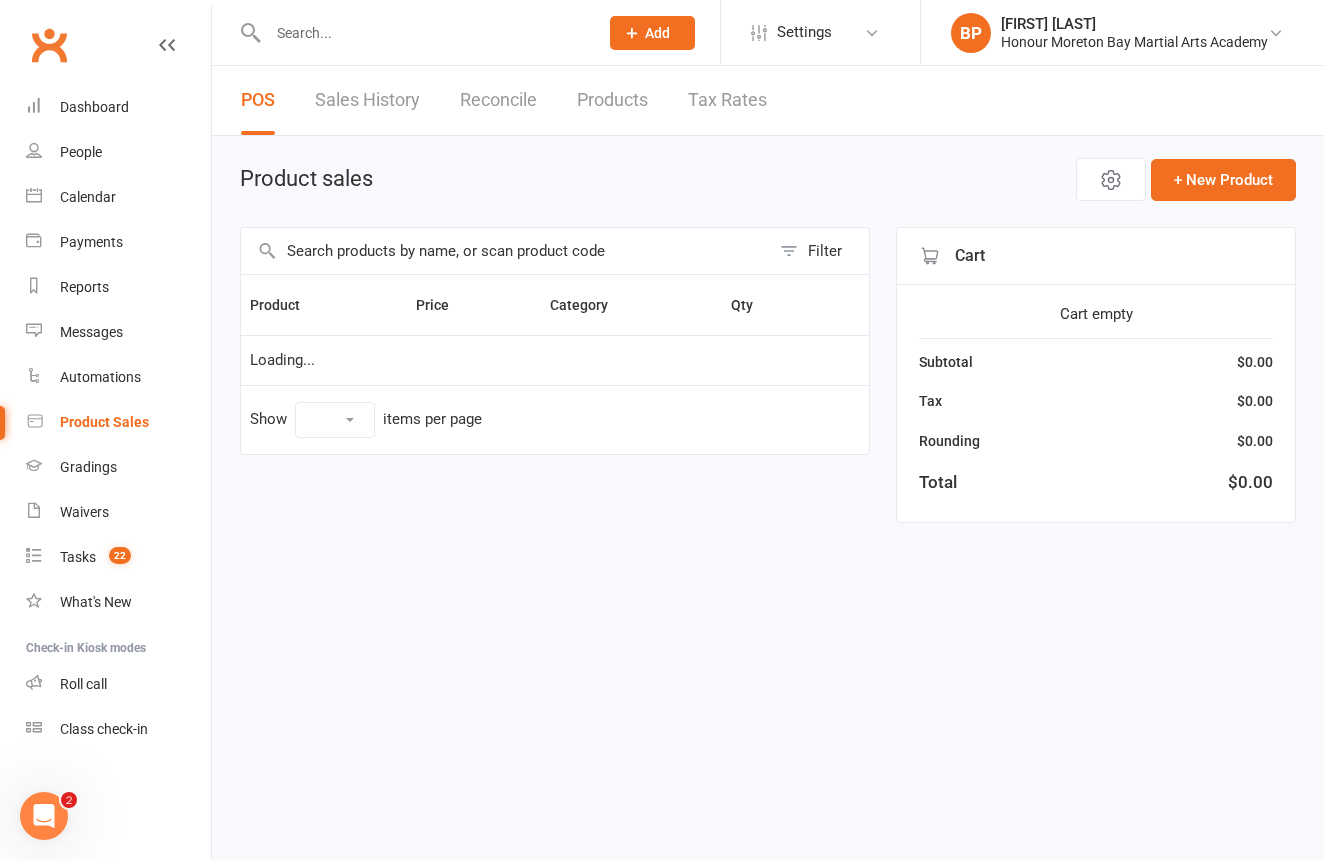 select on "10" 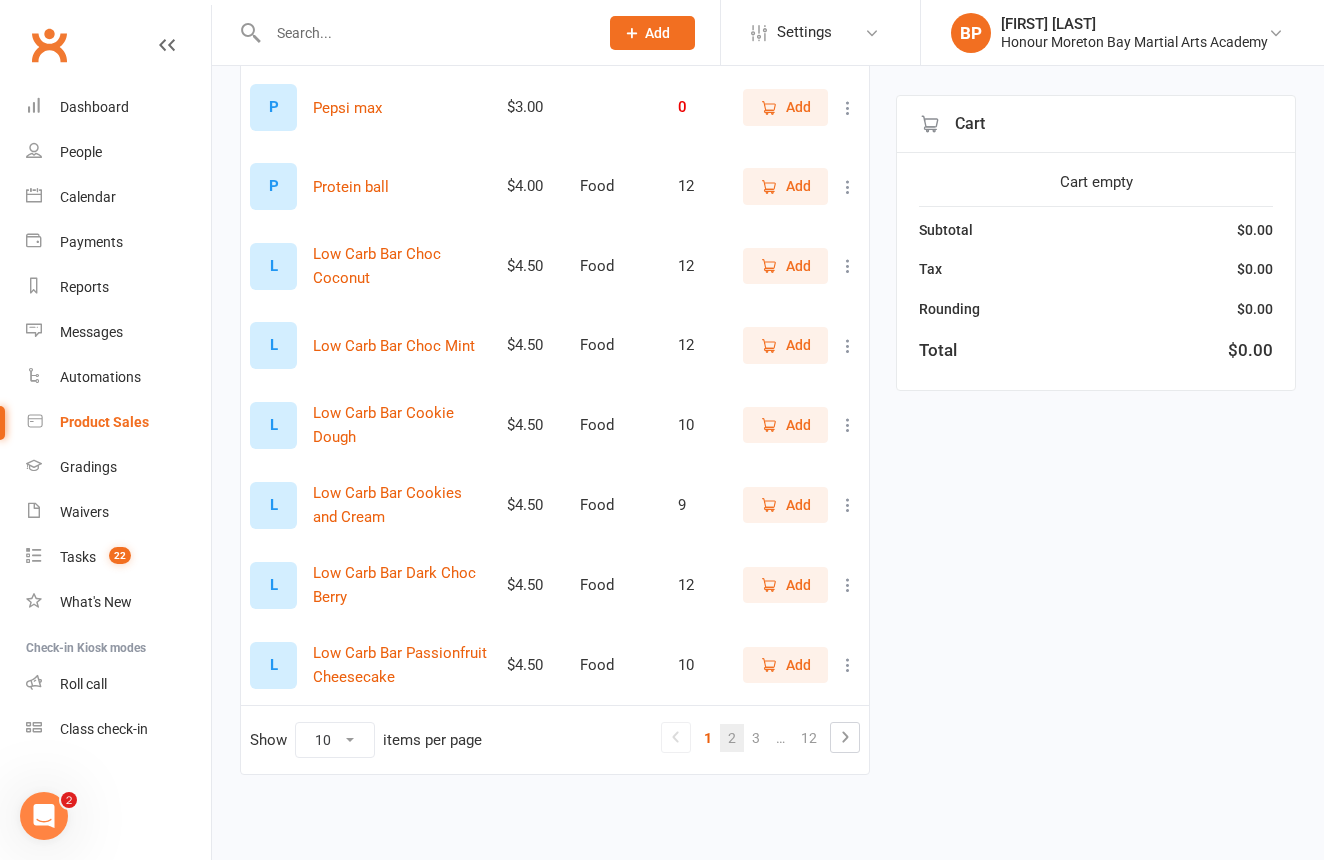 scroll, scrollTop: 444, scrollLeft: 1, axis: both 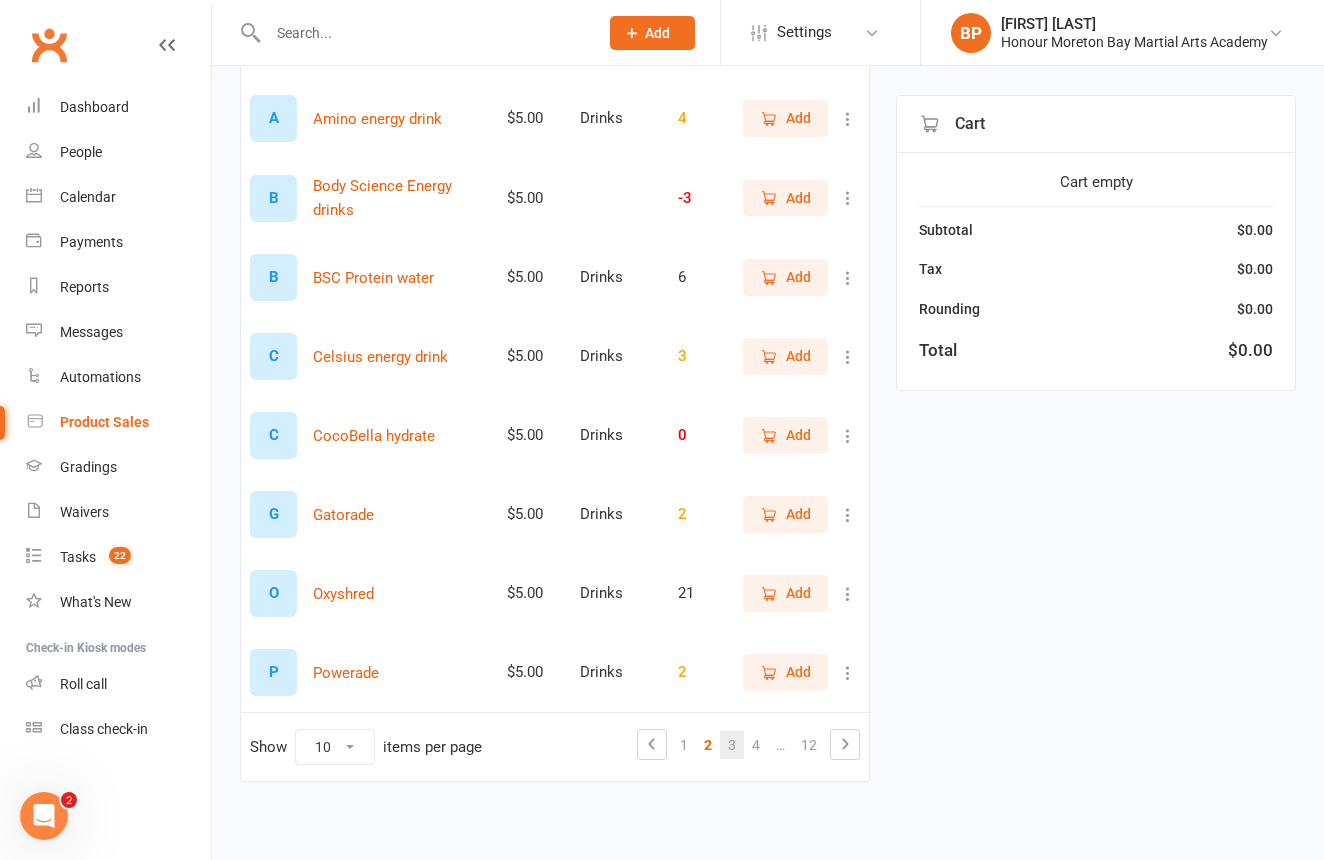 click on "3" at bounding box center (732, 745) 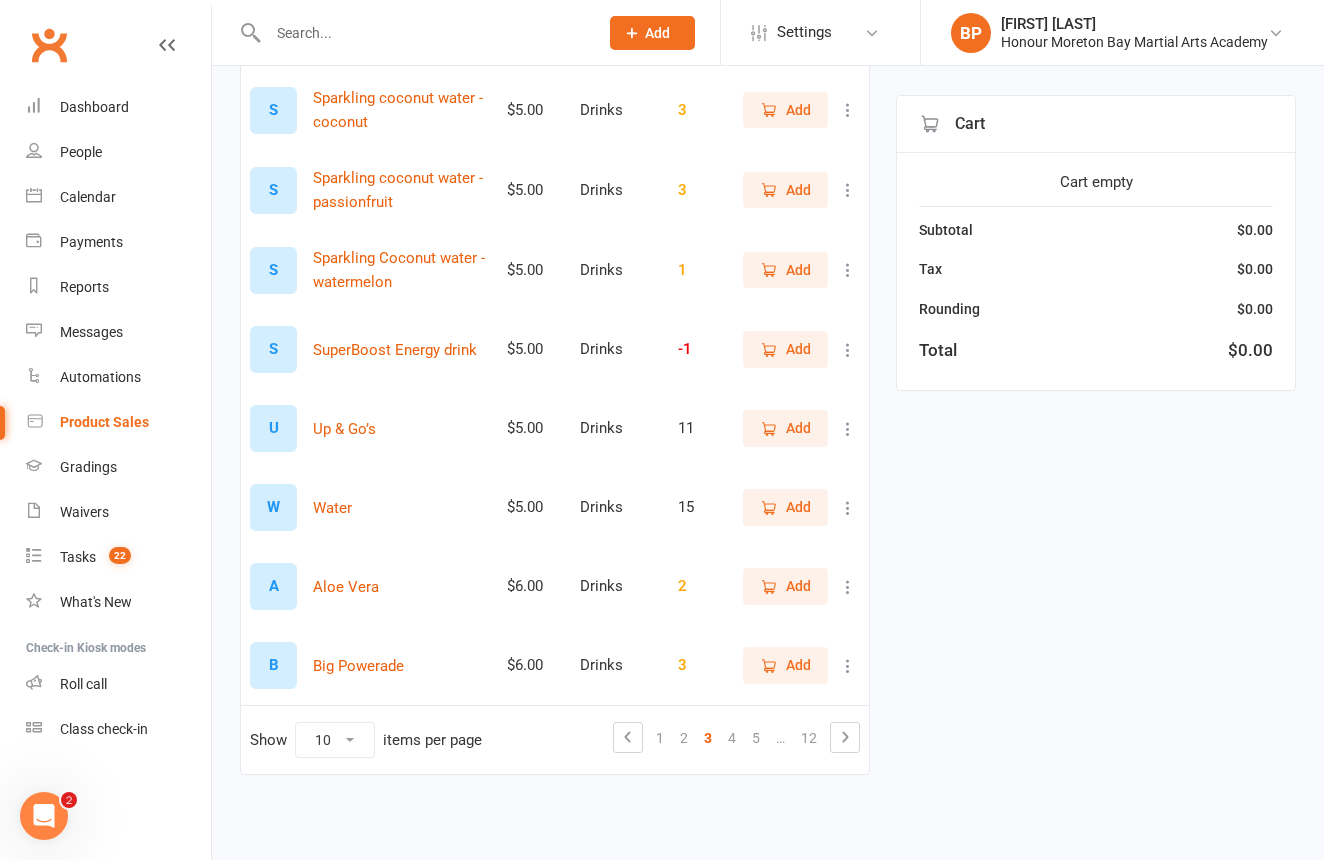 click at bounding box center [848, 508] 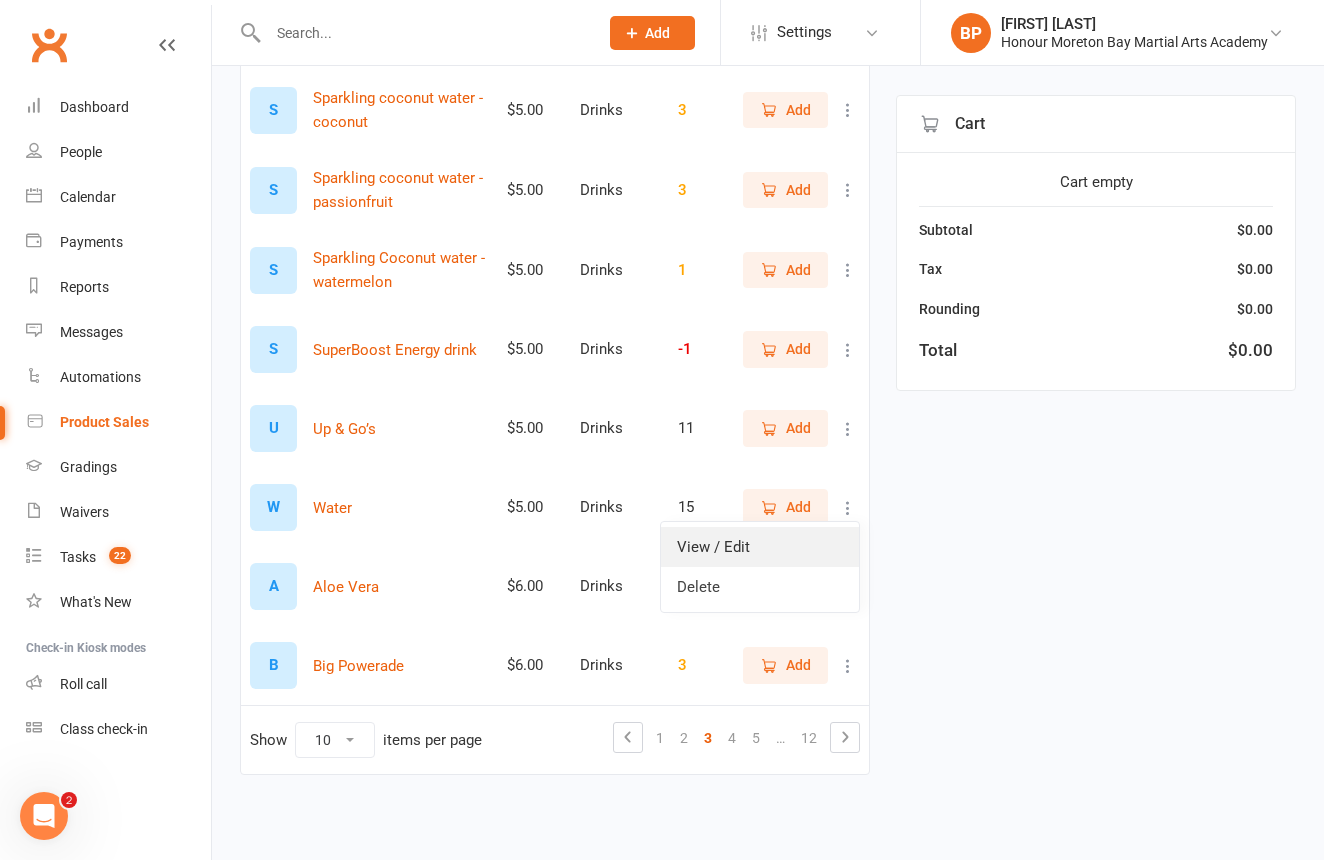 click on "View / Edit" at bounding box center (760, 547) 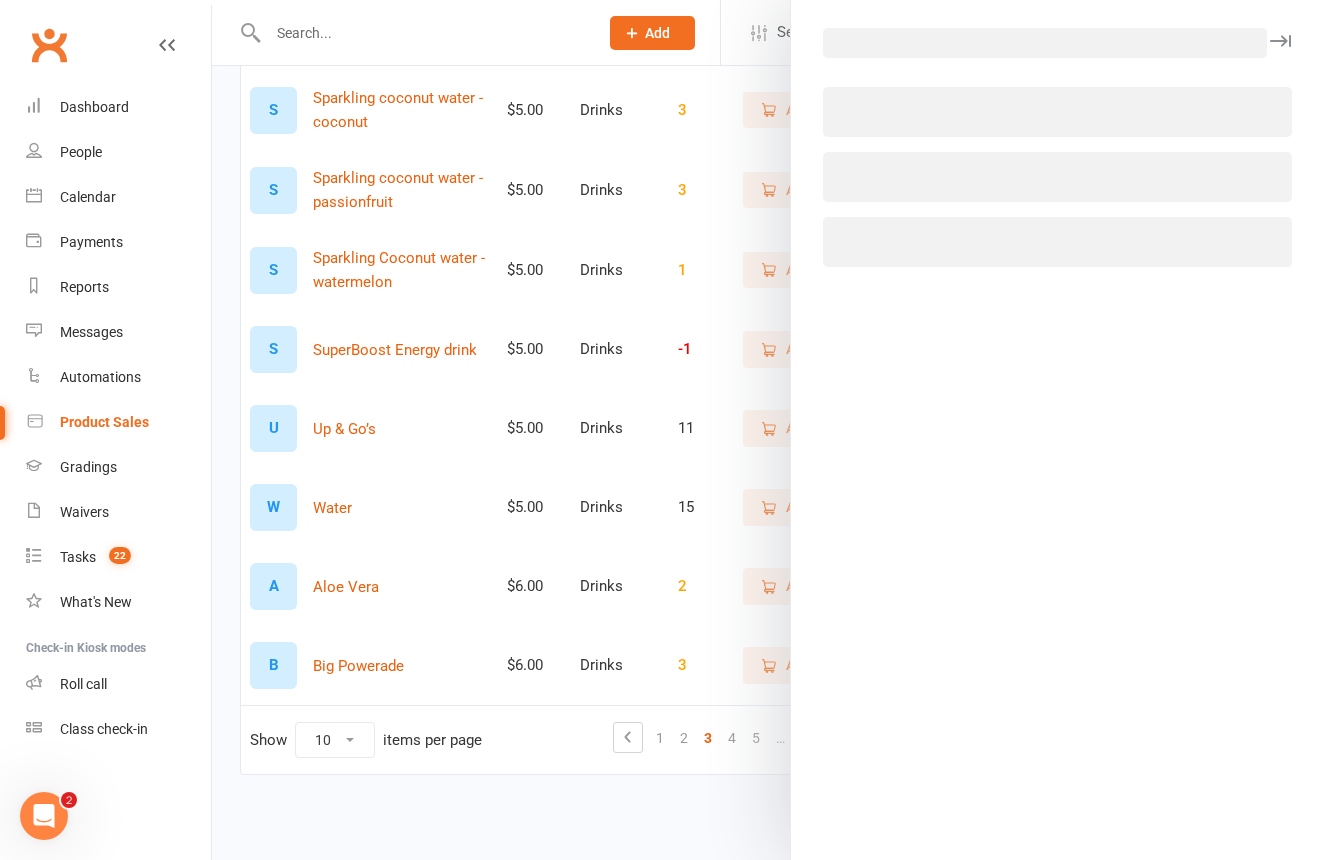 select on "3014" 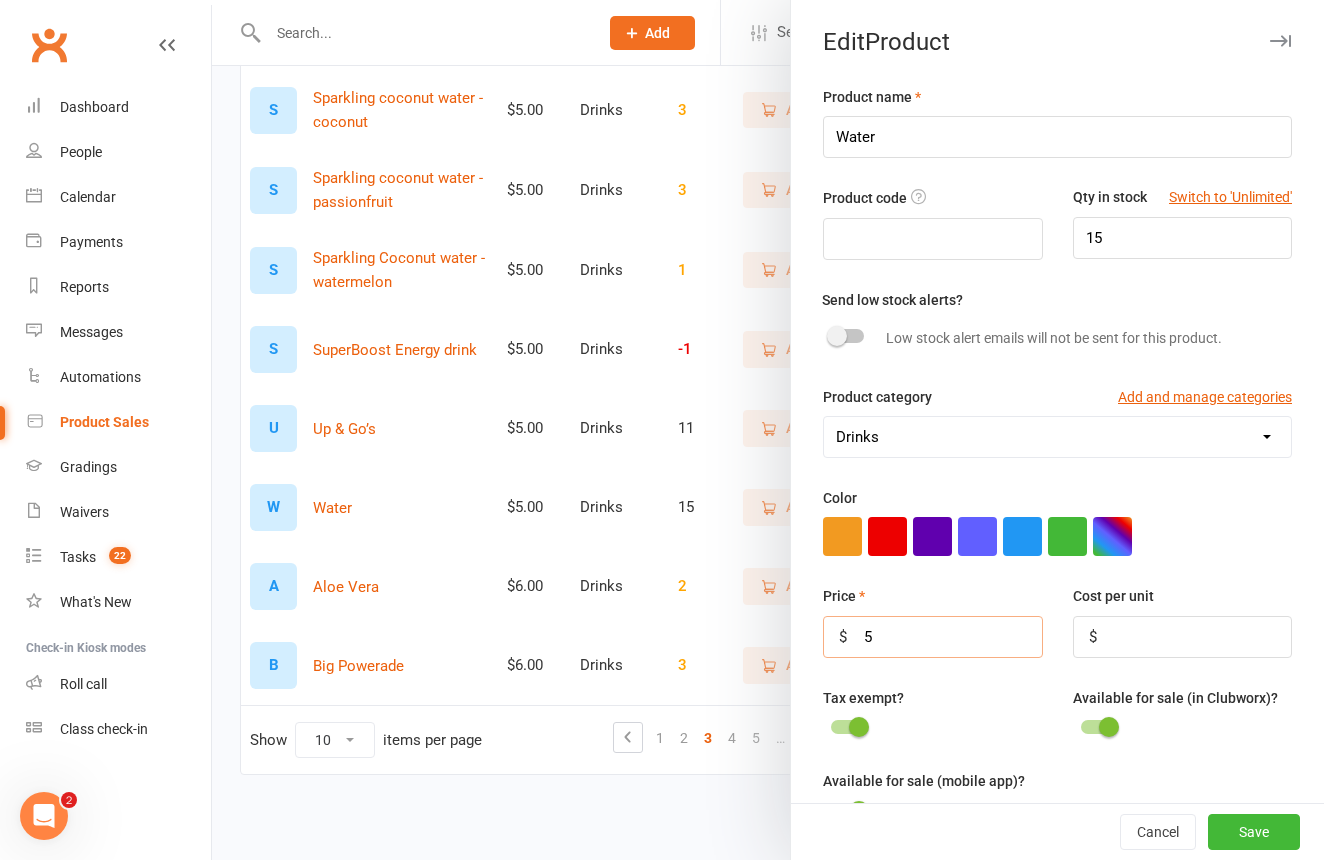 click on "5" at bounding box center [932, 637] 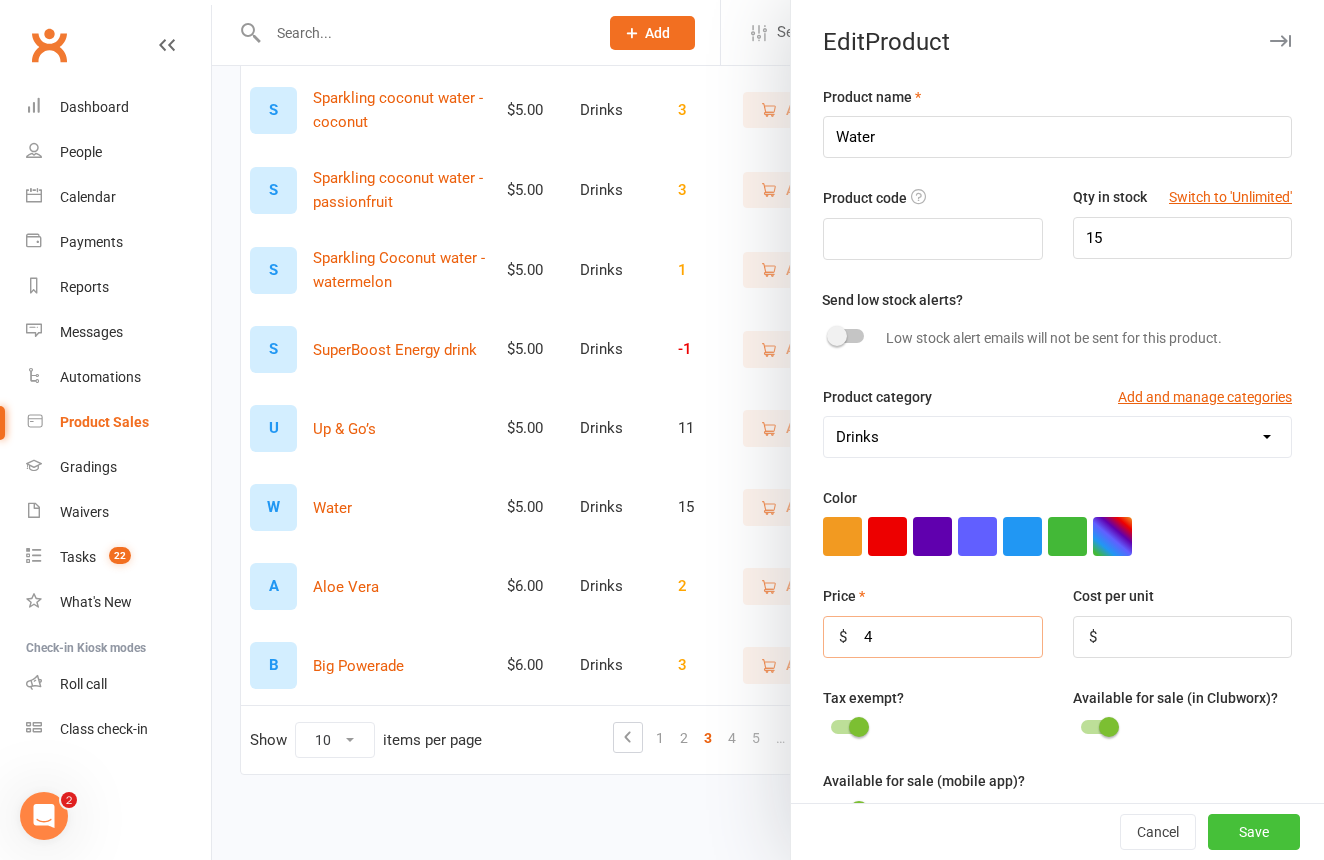 type on "4" 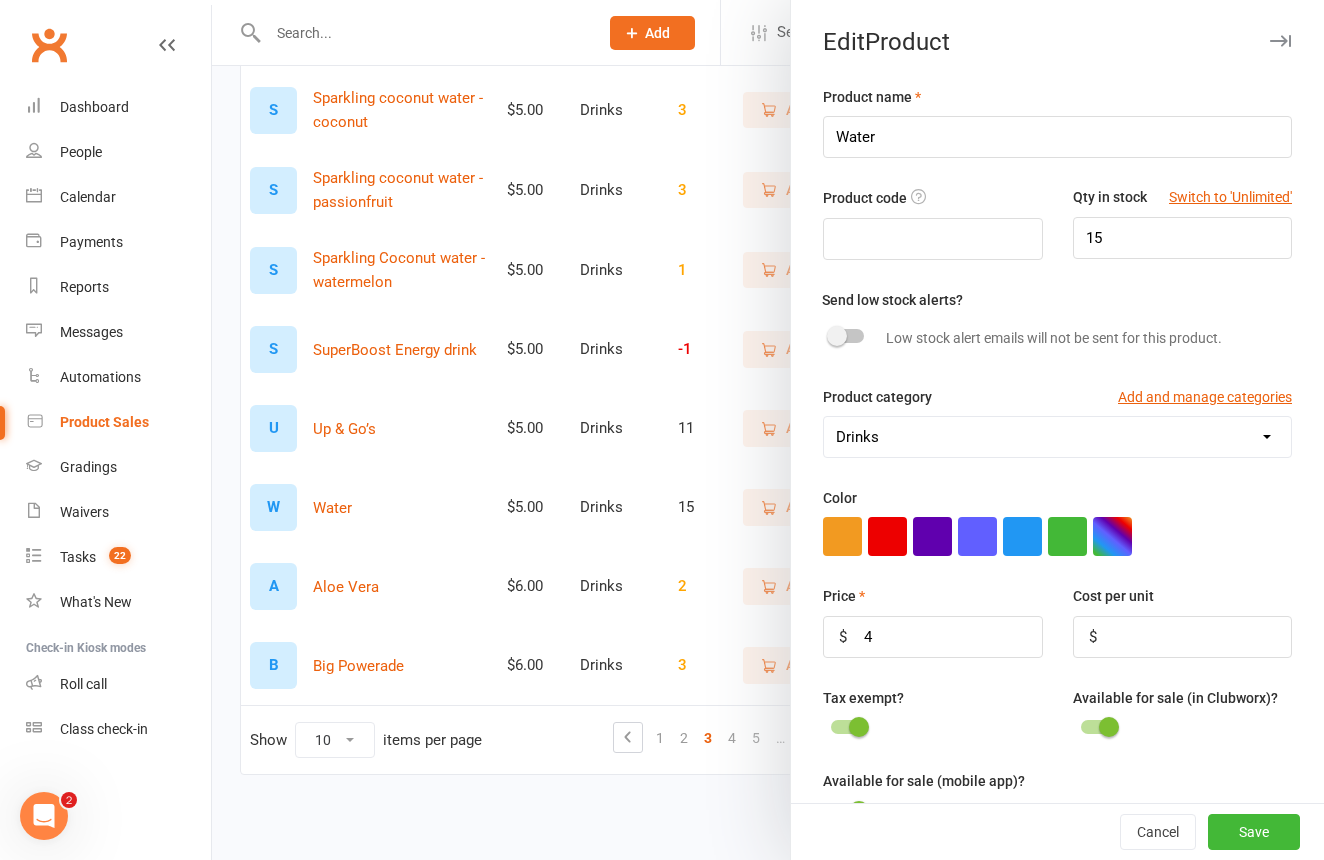 click on "Save" at bounding box center [1254, 832] 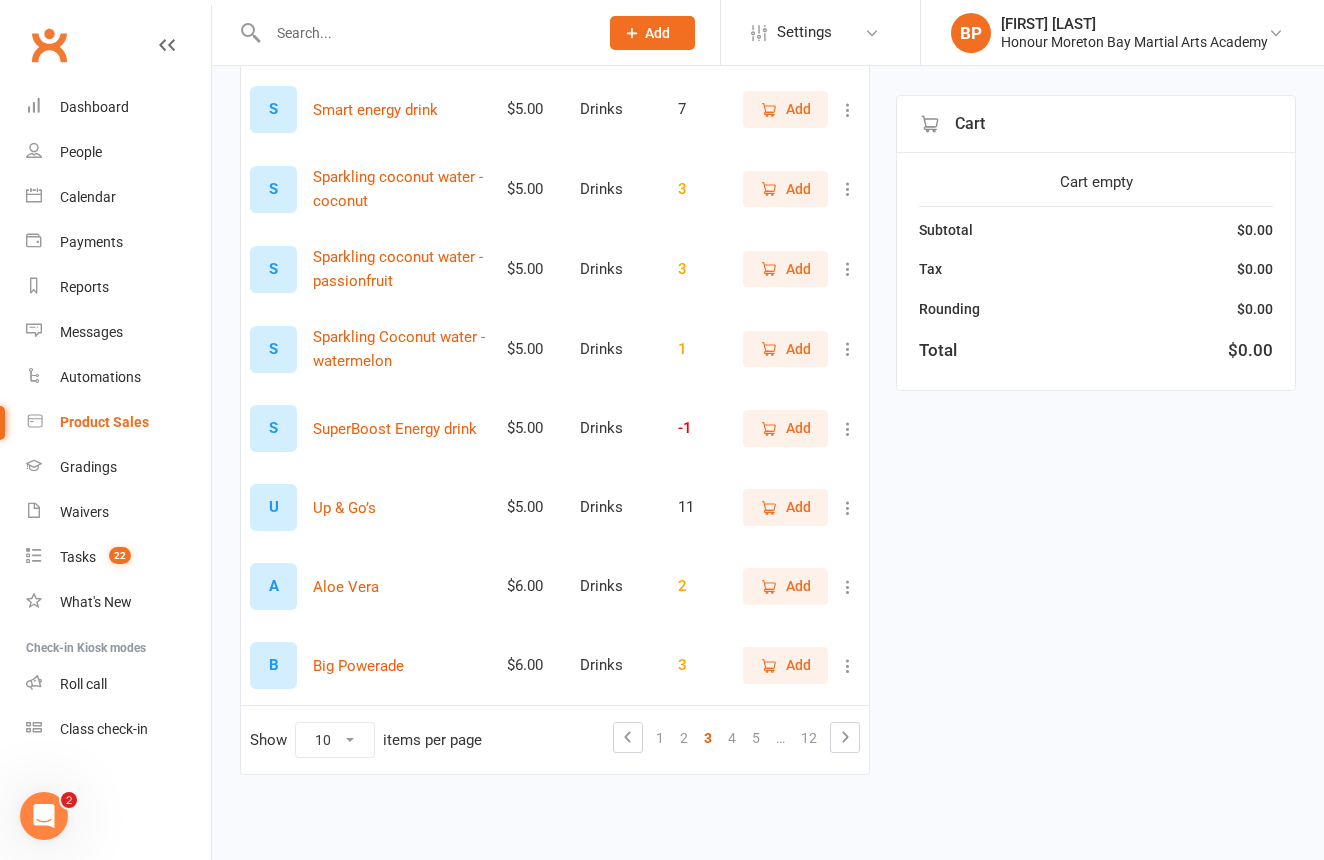 scroll, scrollTop: 441, scrollLeft: 0, axis: vertical 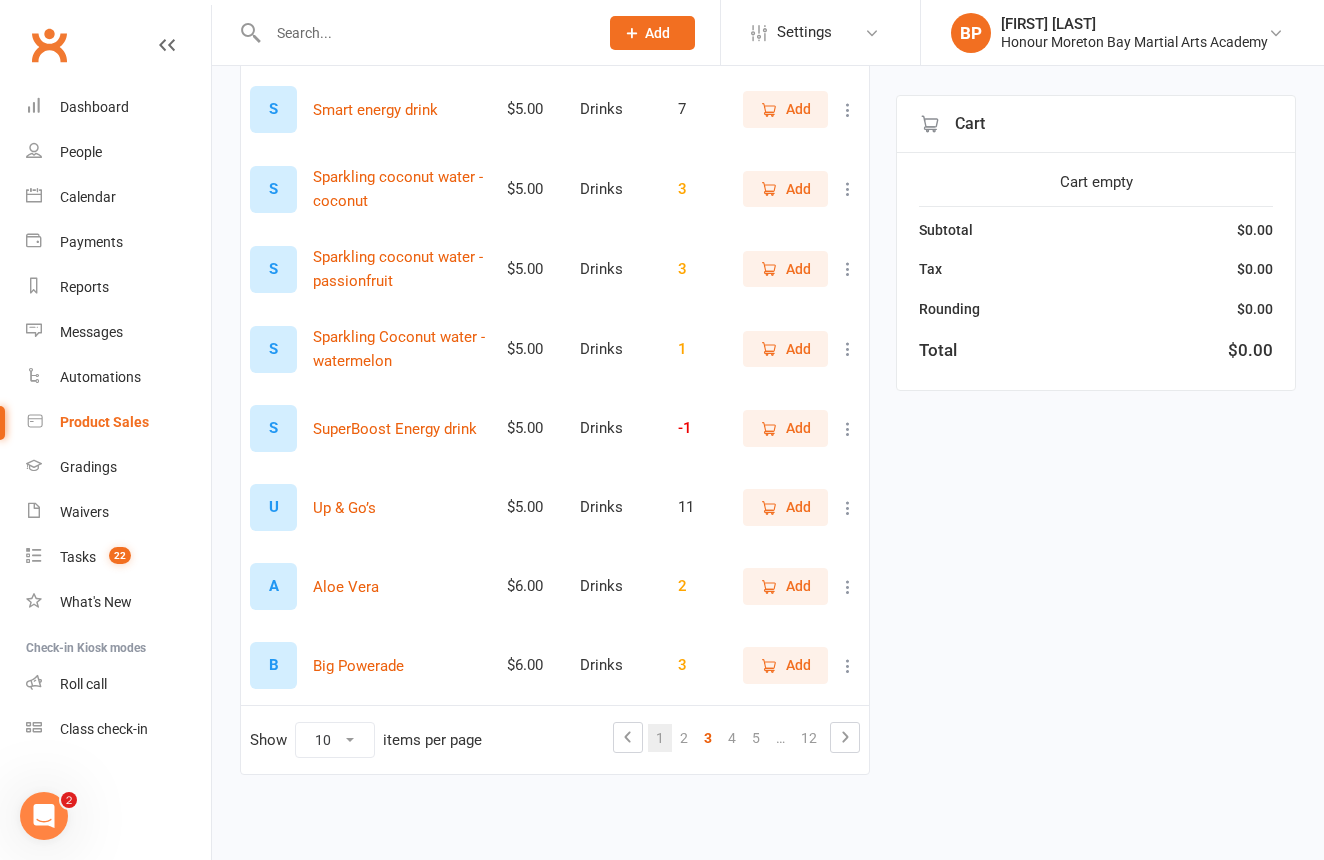 click on "1" at bounding box center (660, 738) 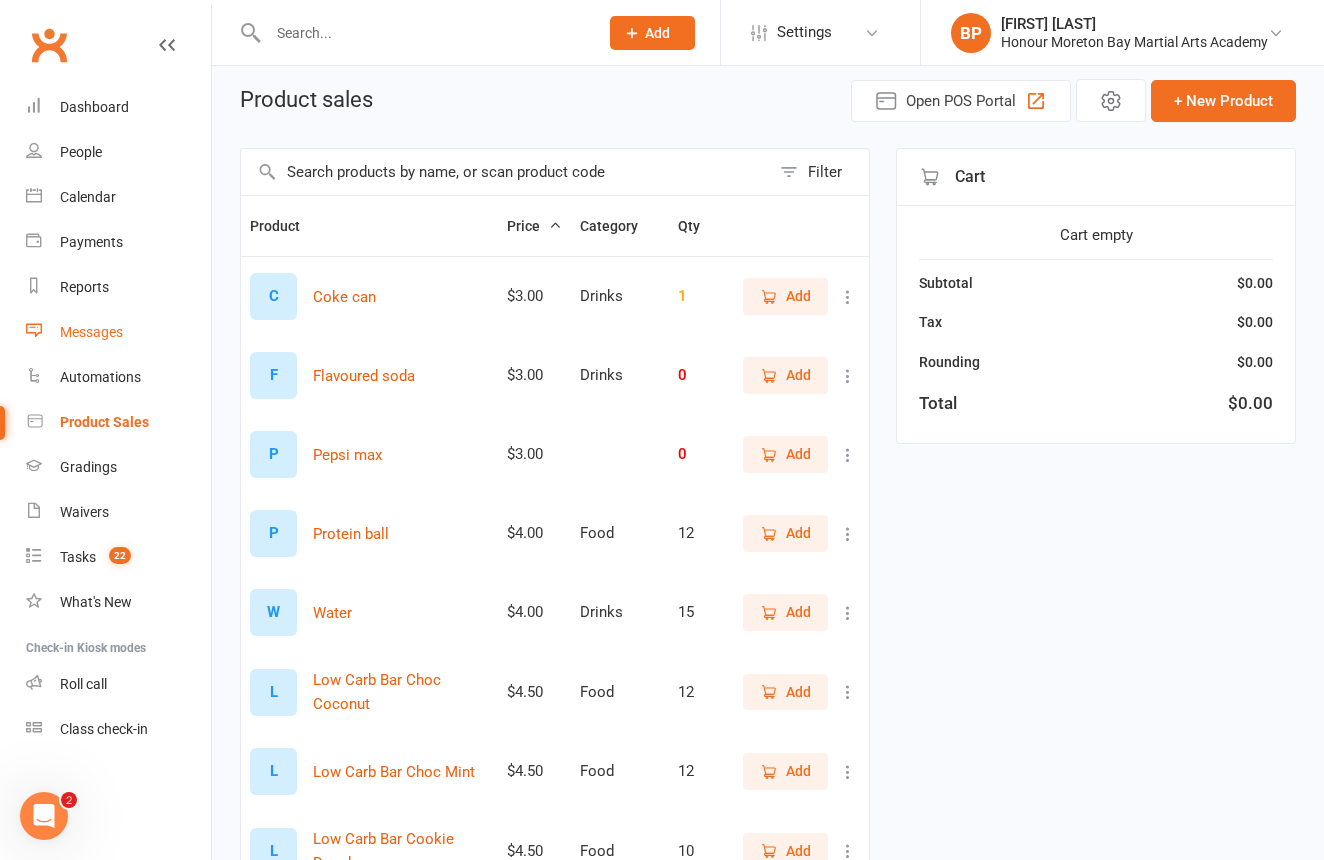 scroll, scrollTop: 81, scrollLeft: 0, axis: vertical 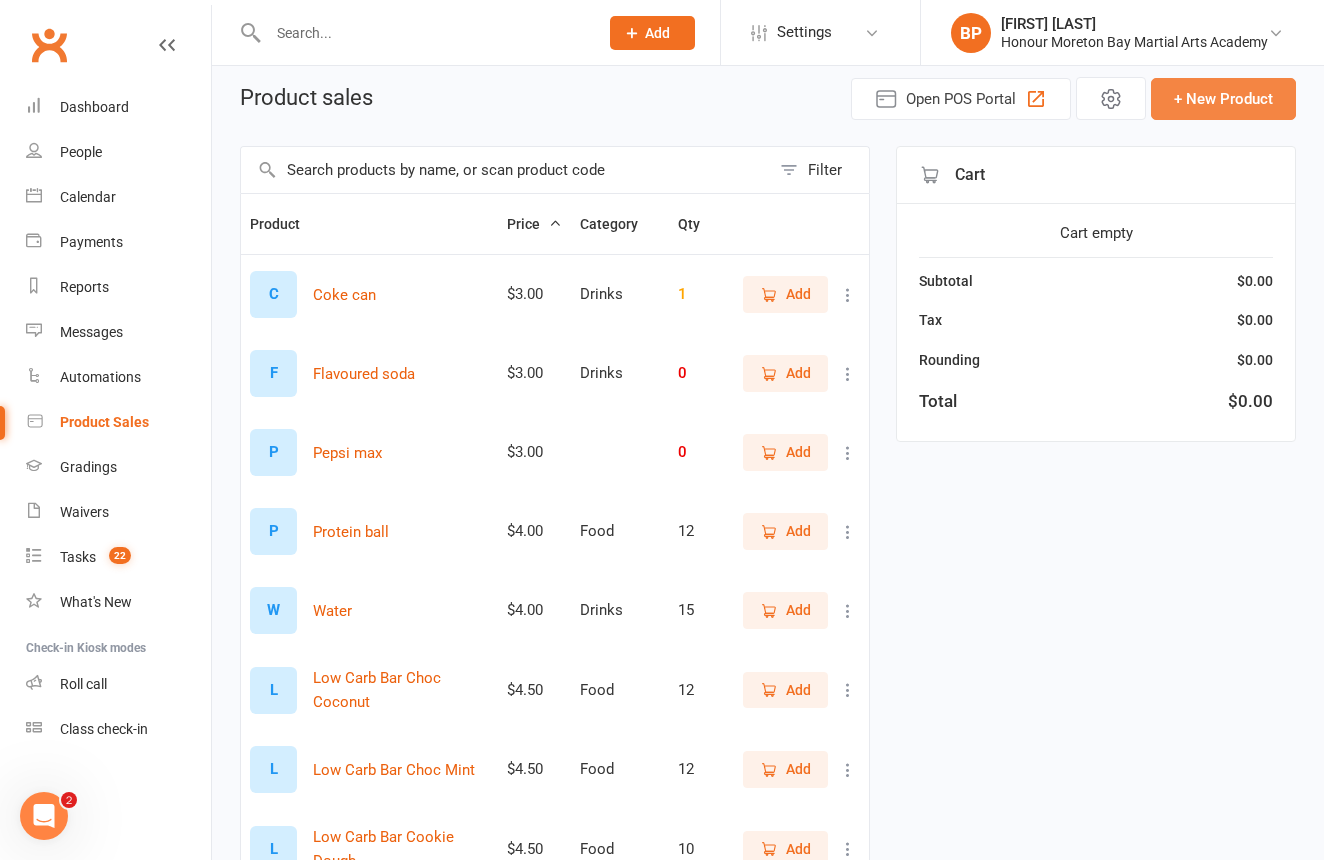 click on "+ New Product" at bounding box center [1223, 99] 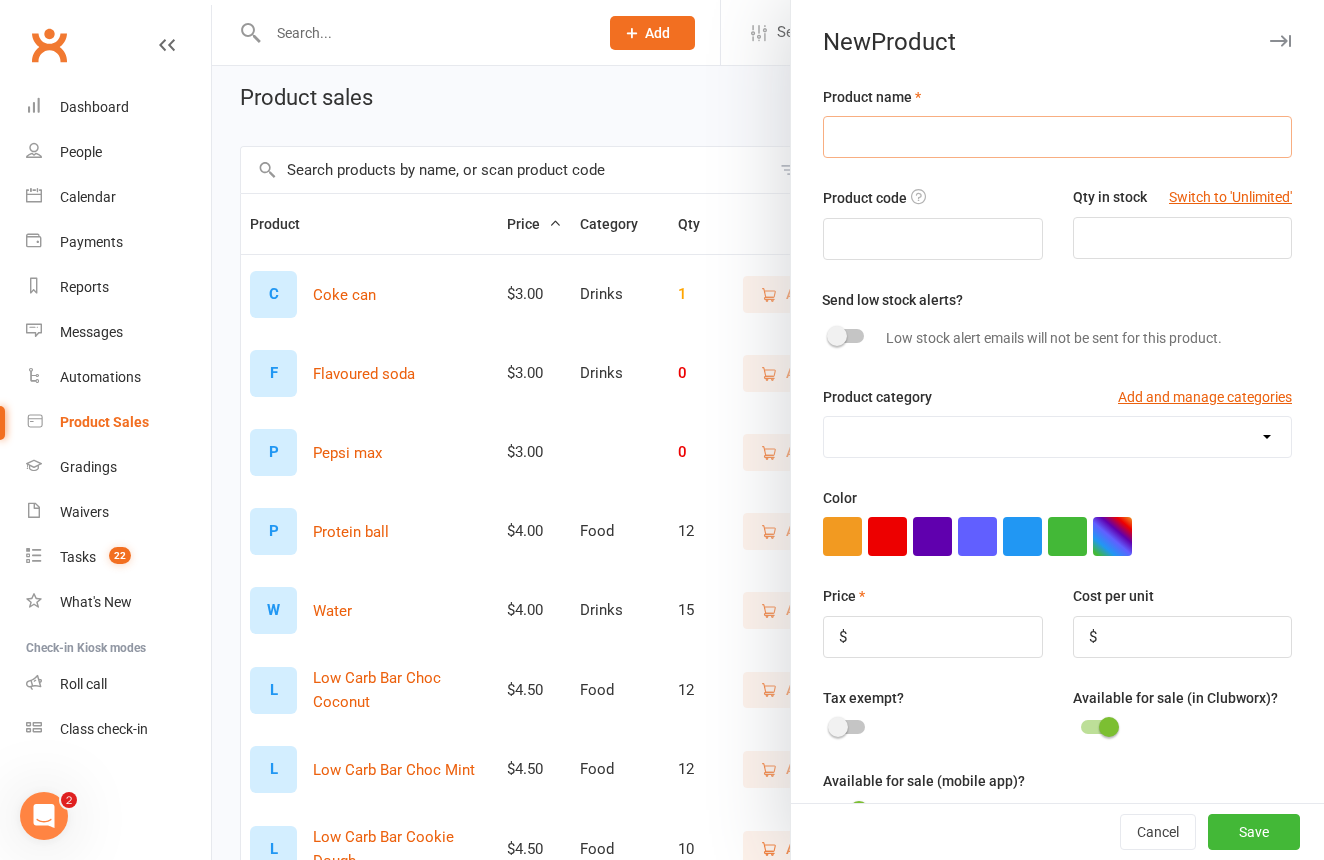 click at bounding box center [1057, 137] 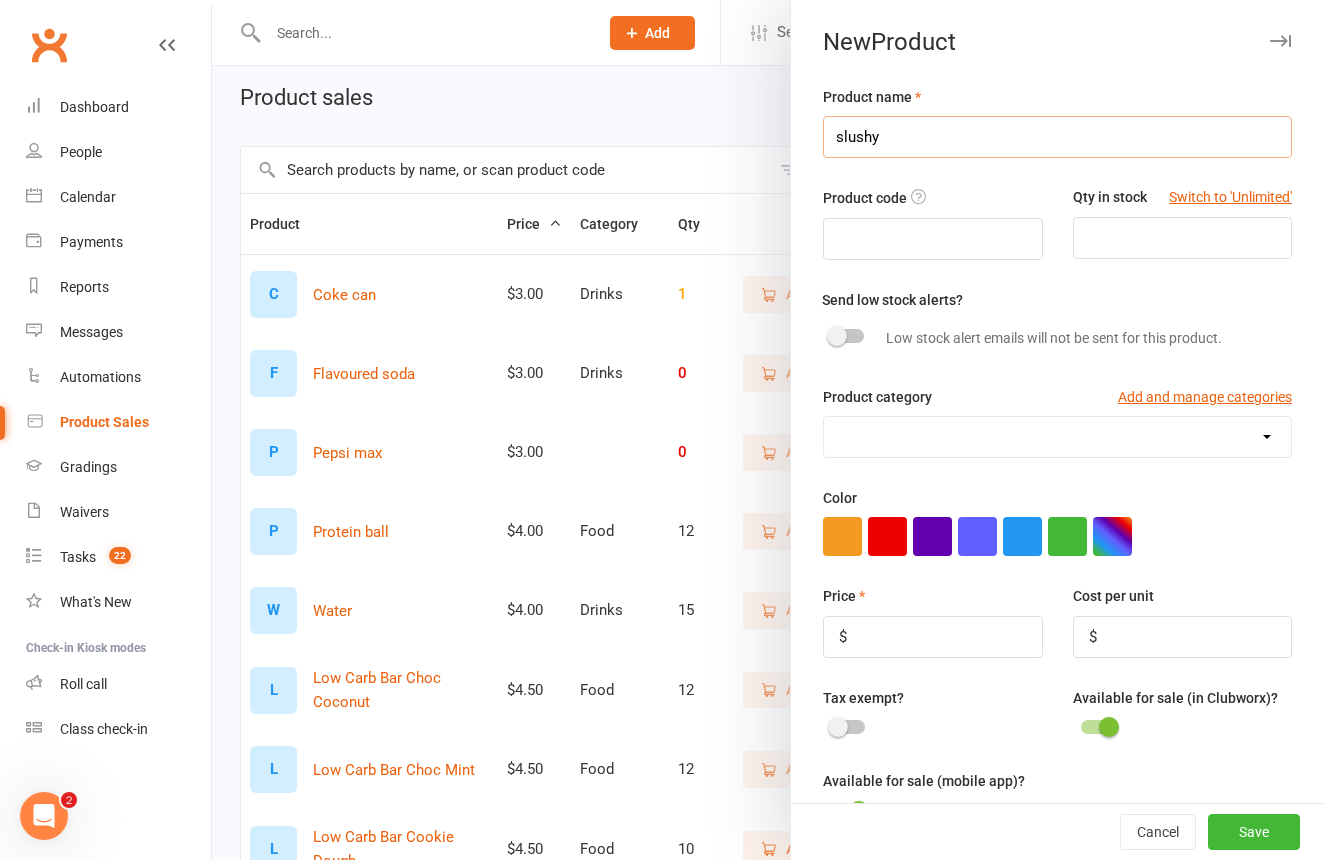 click on "slushy" at bounding box center (1057, 137) 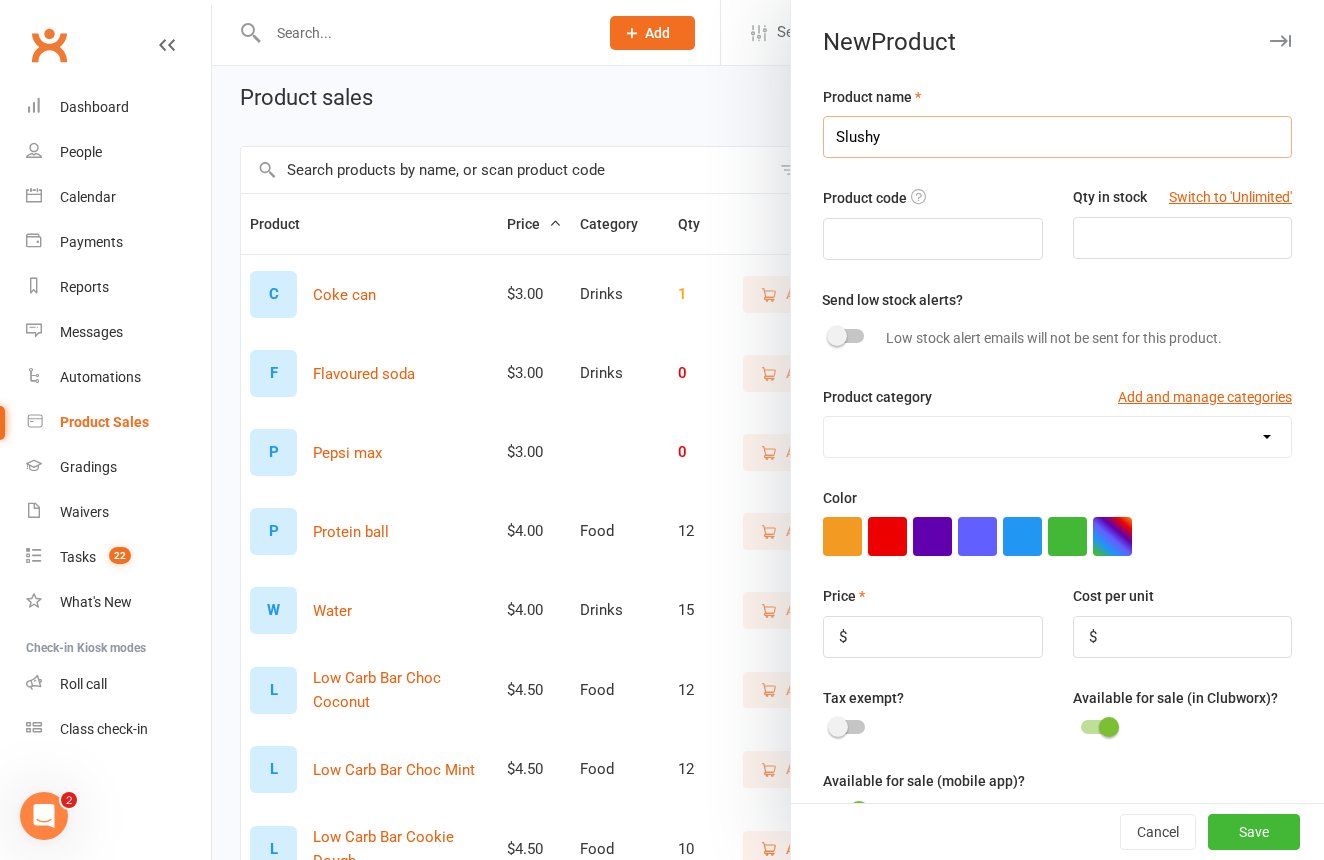 type on "Slushy" 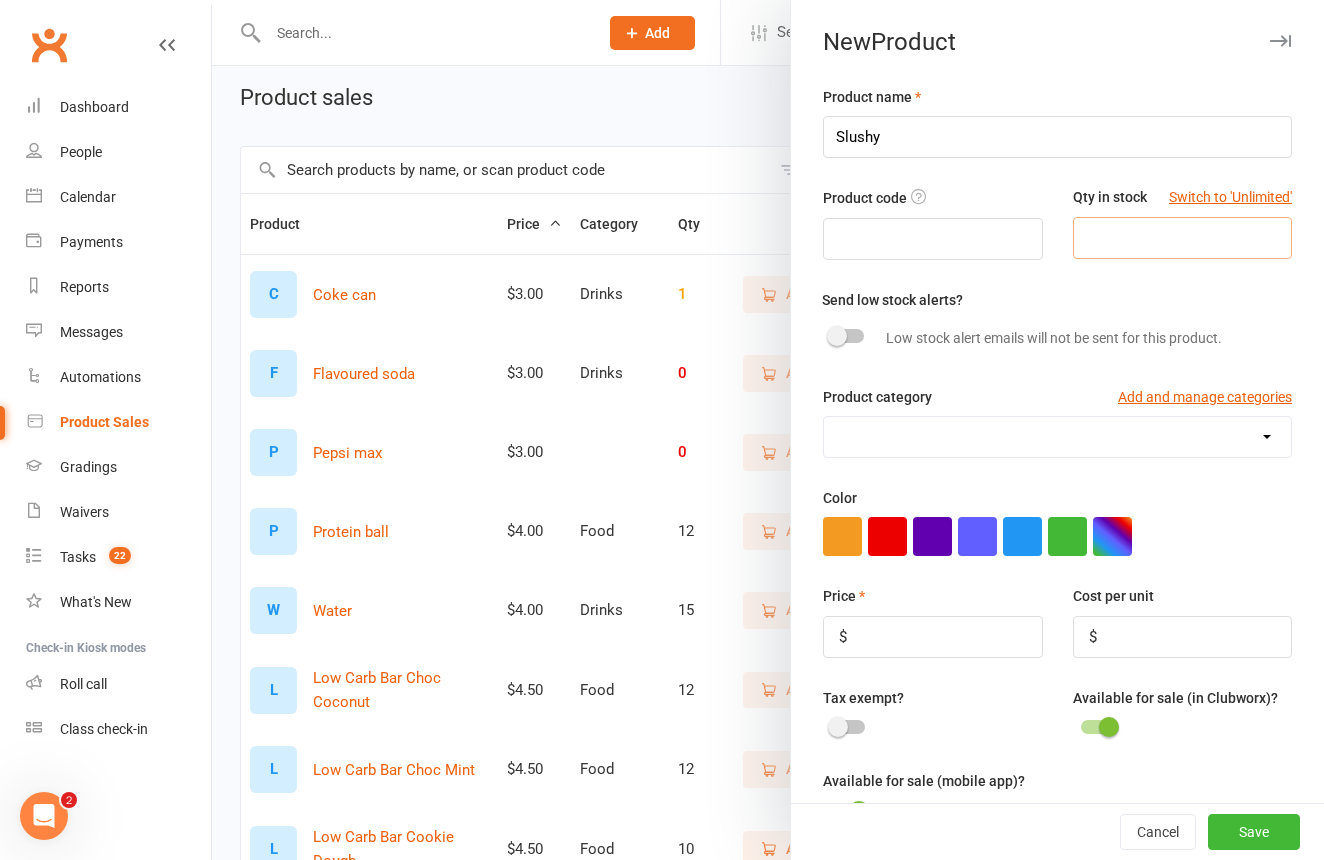 click at bounding box center [1182, 238] 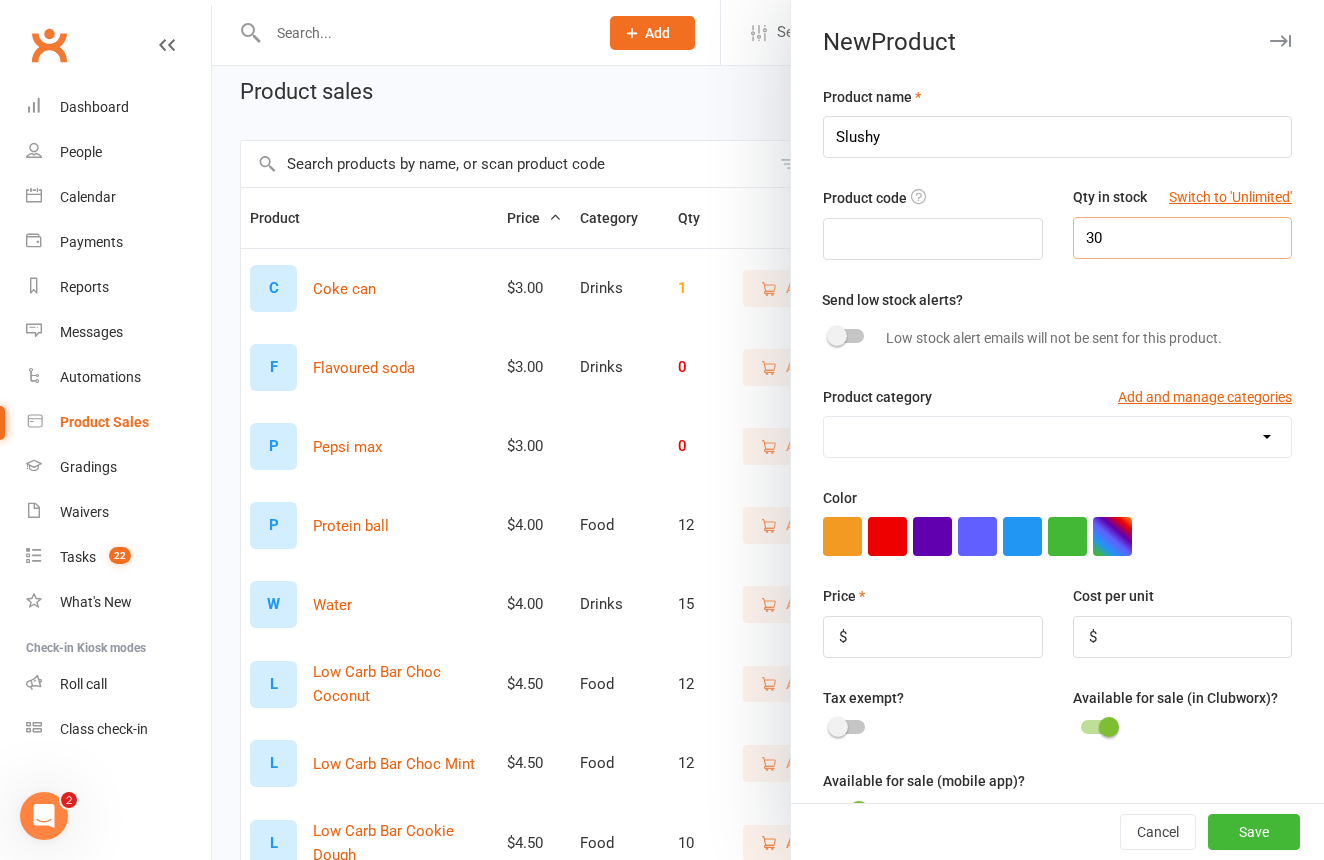 scroll, scrollTop: 92, scrollLeft: 0, axis: vertical 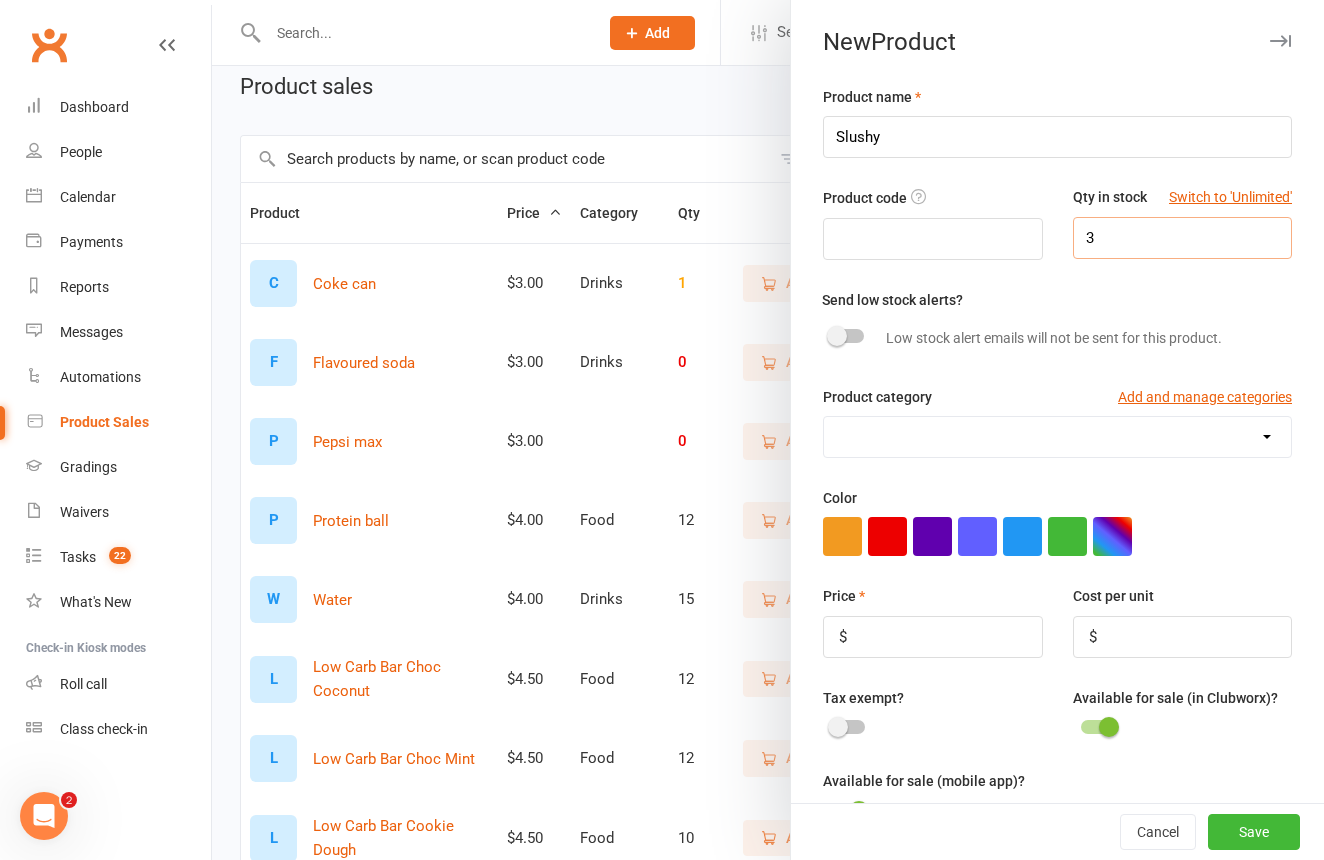 type on "30" 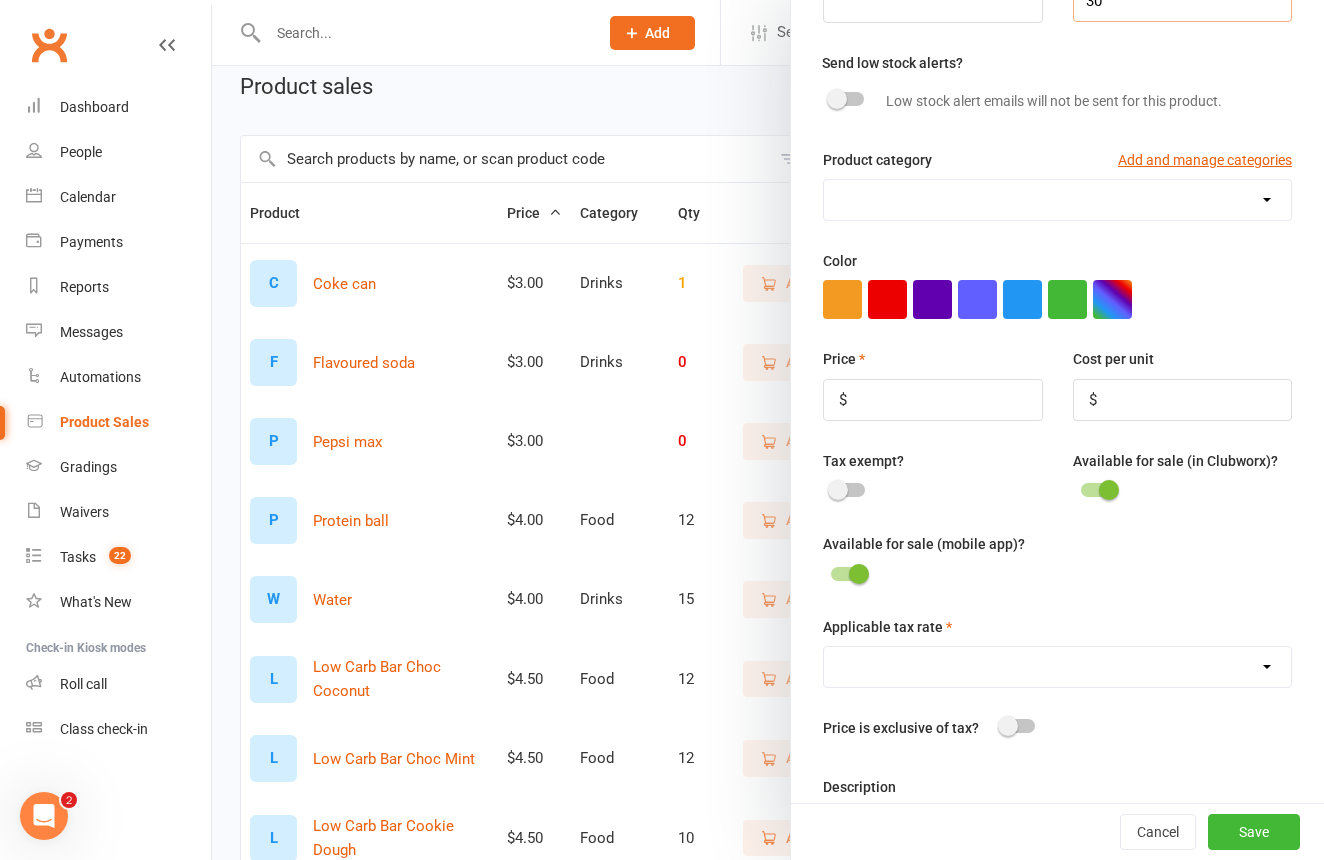 scroll, scrollTop: 291, scrollLeft: 0, axis: vertical 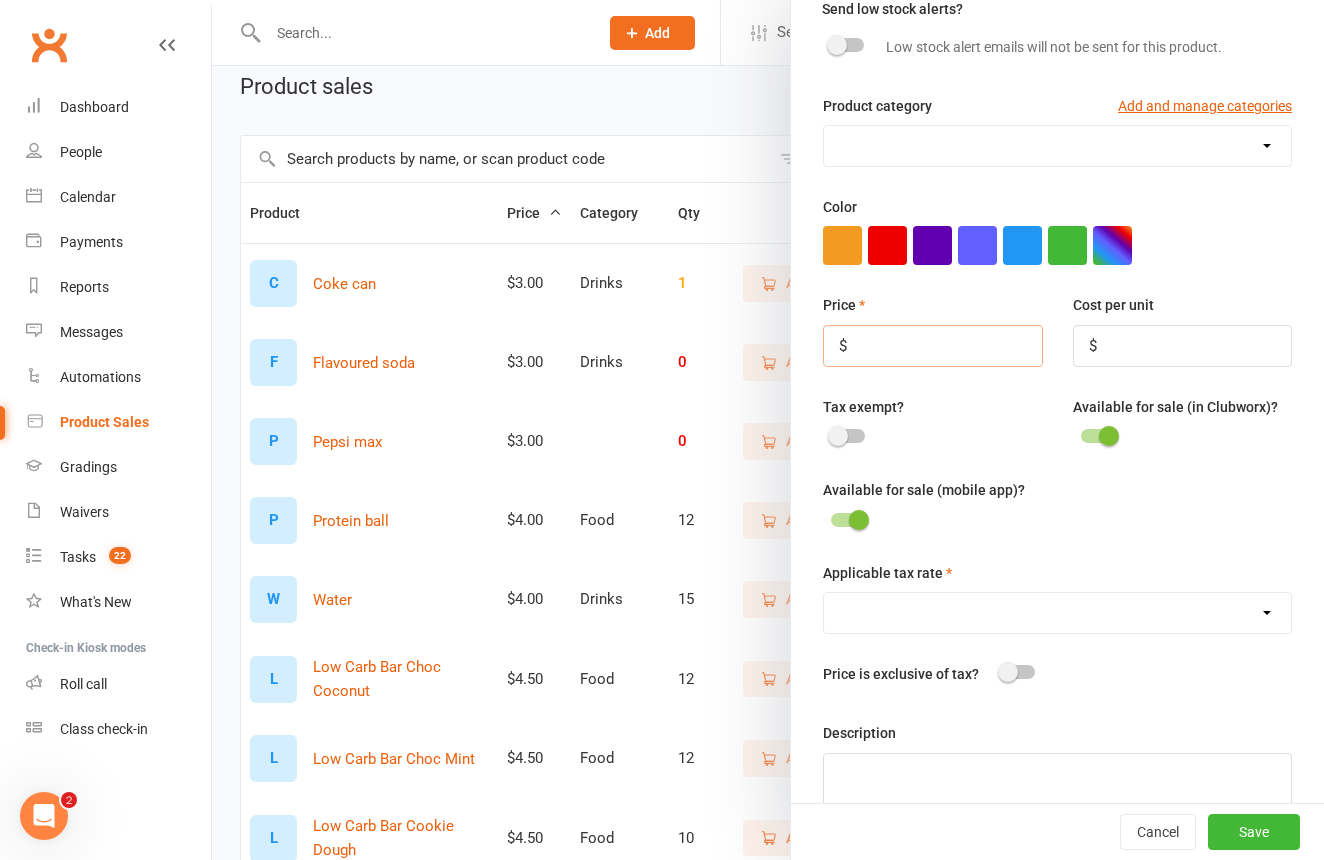 click at bounding box center (932, 346) 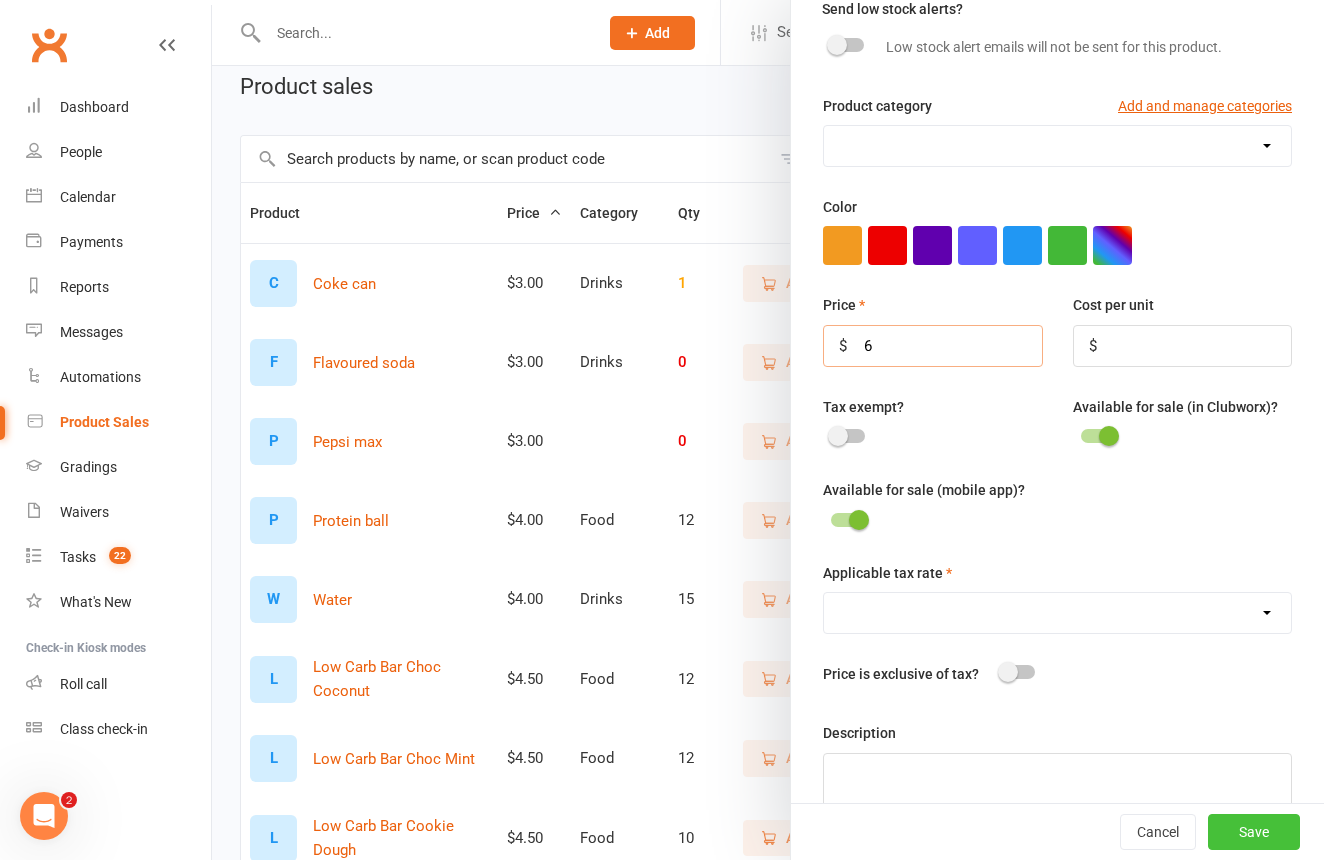 type on "6" 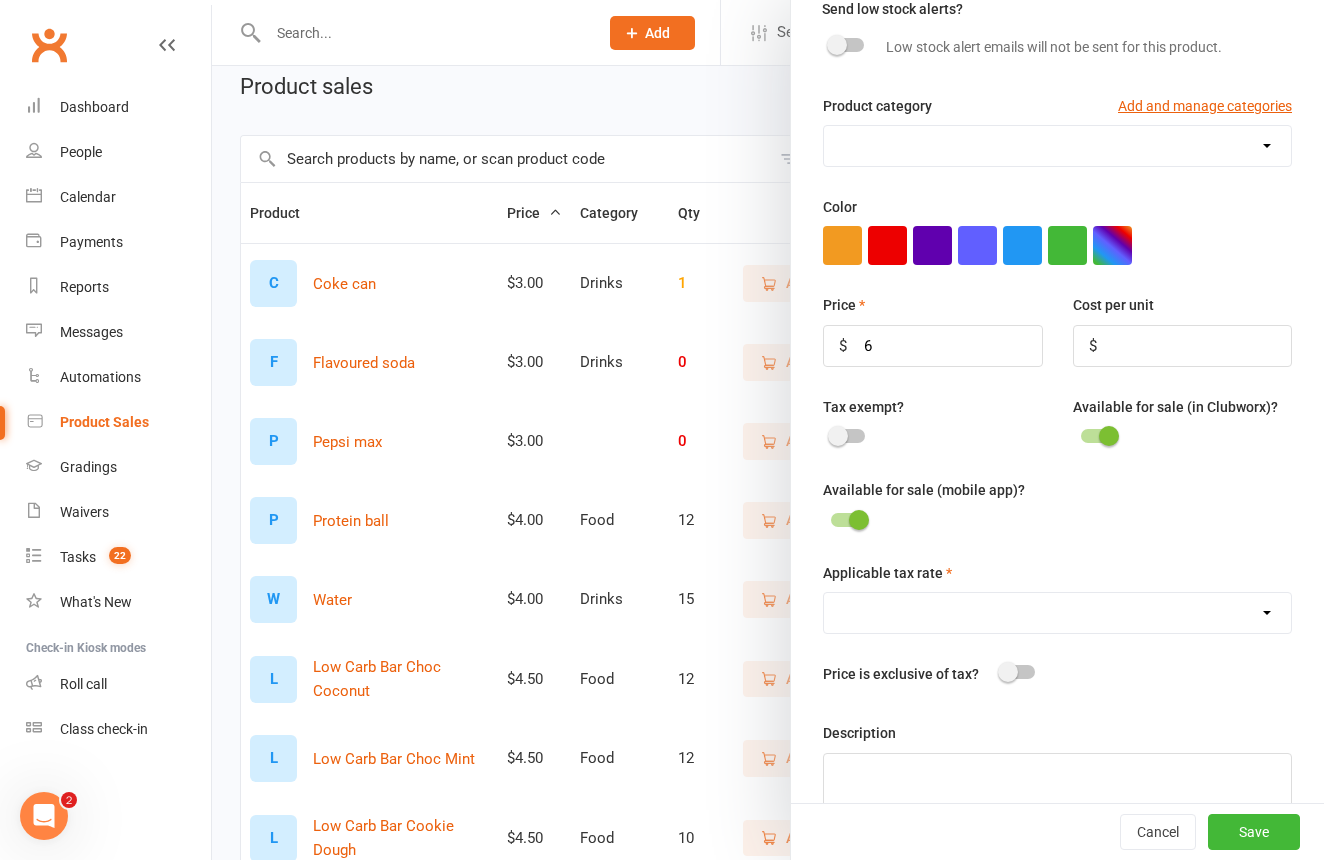 click on "Save" at bounding box center (1254, 832) 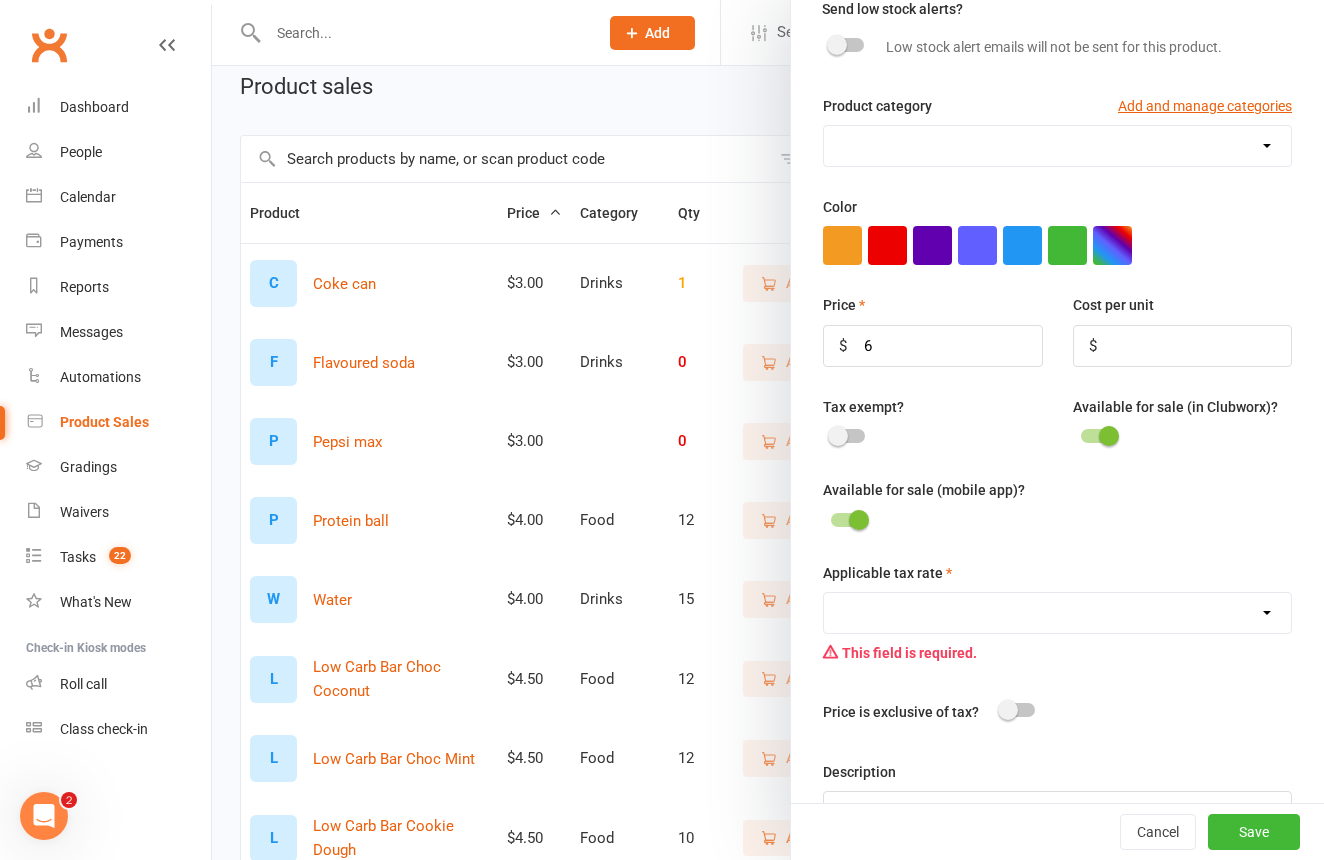 click at bounding box center [838, 436] 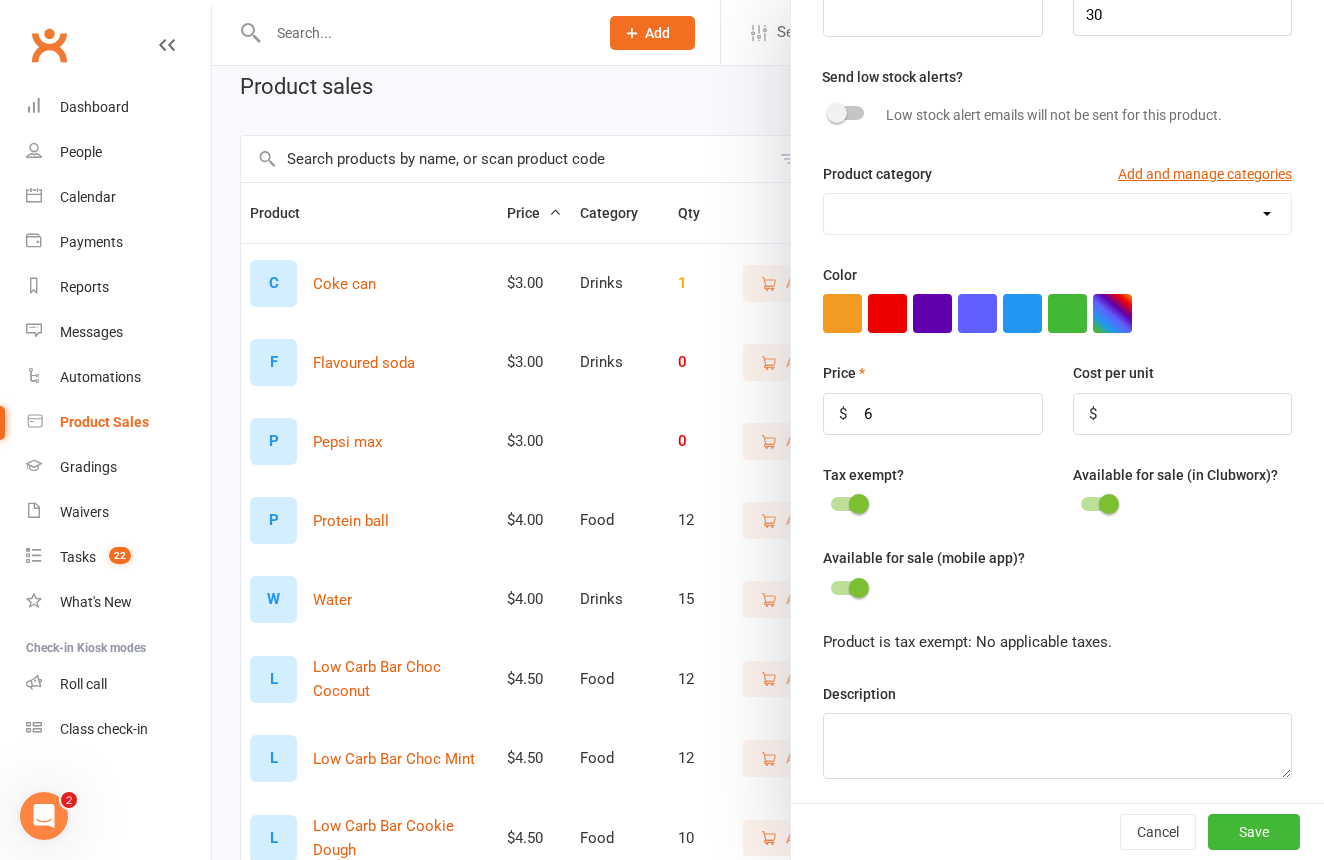 drag, startPoint x: 1275, startPoint y: 829, endPoint x: 1266, endPoint y: 798, distance: 32.280025 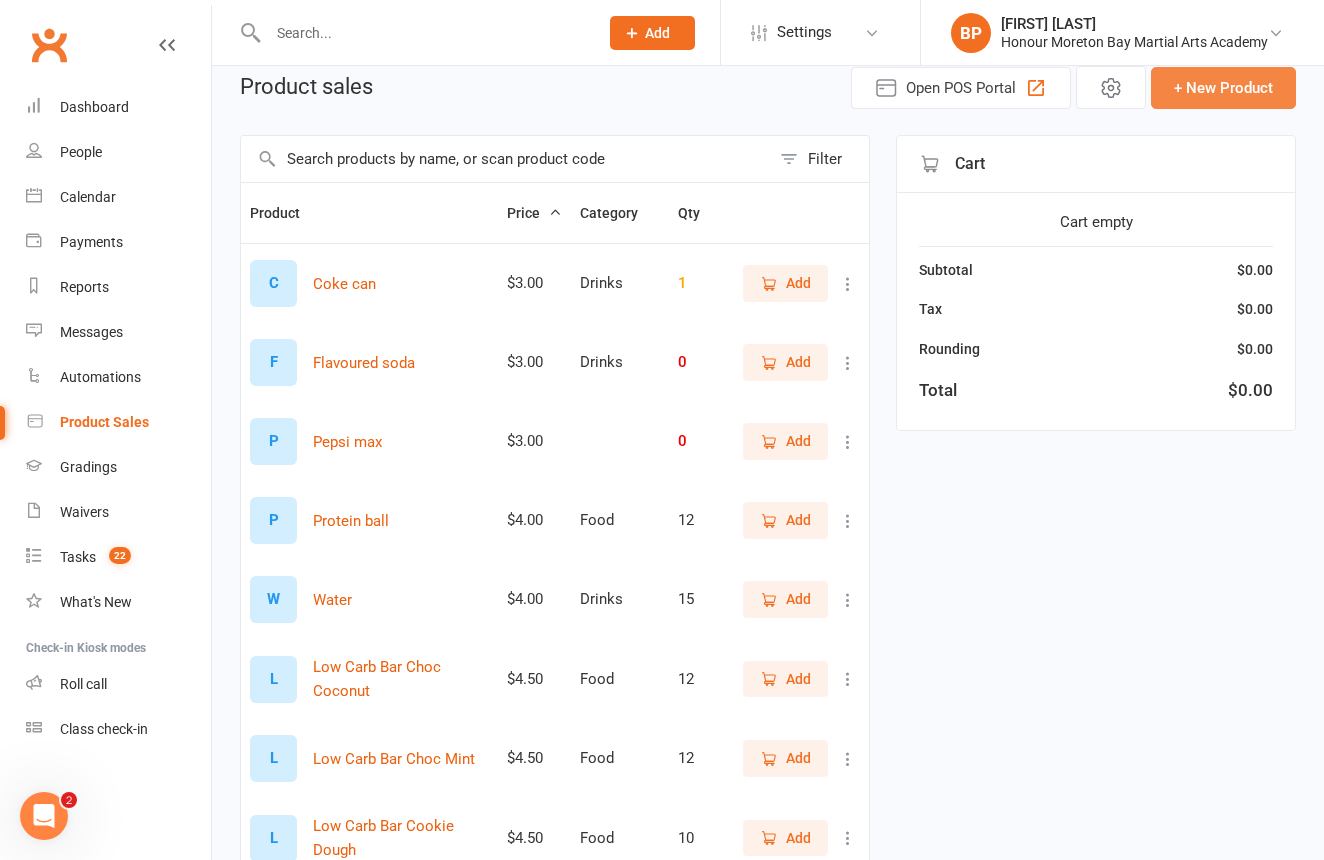 click on "+ New Product" at bounding box center (1223, 88) 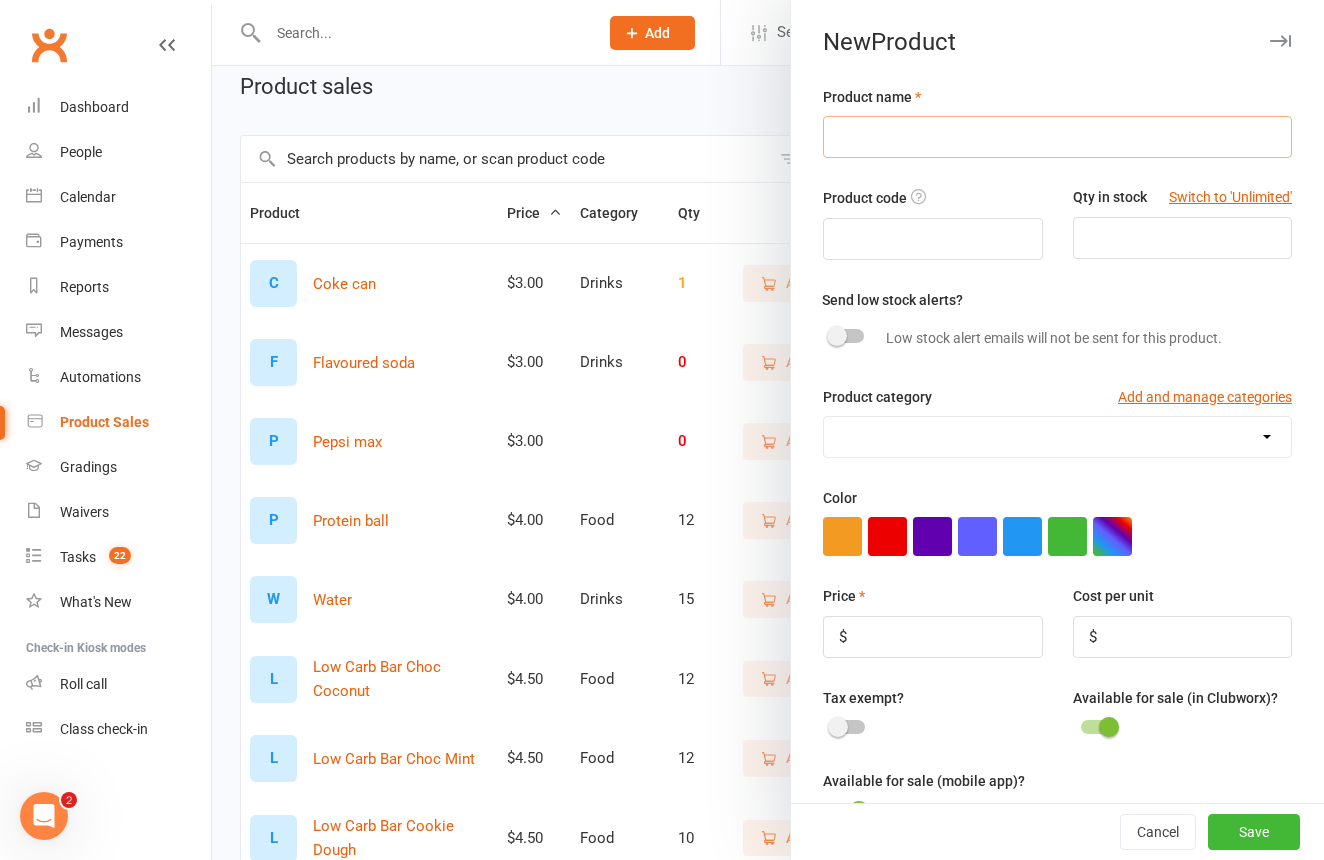 click at bounding box center [1057, 137] 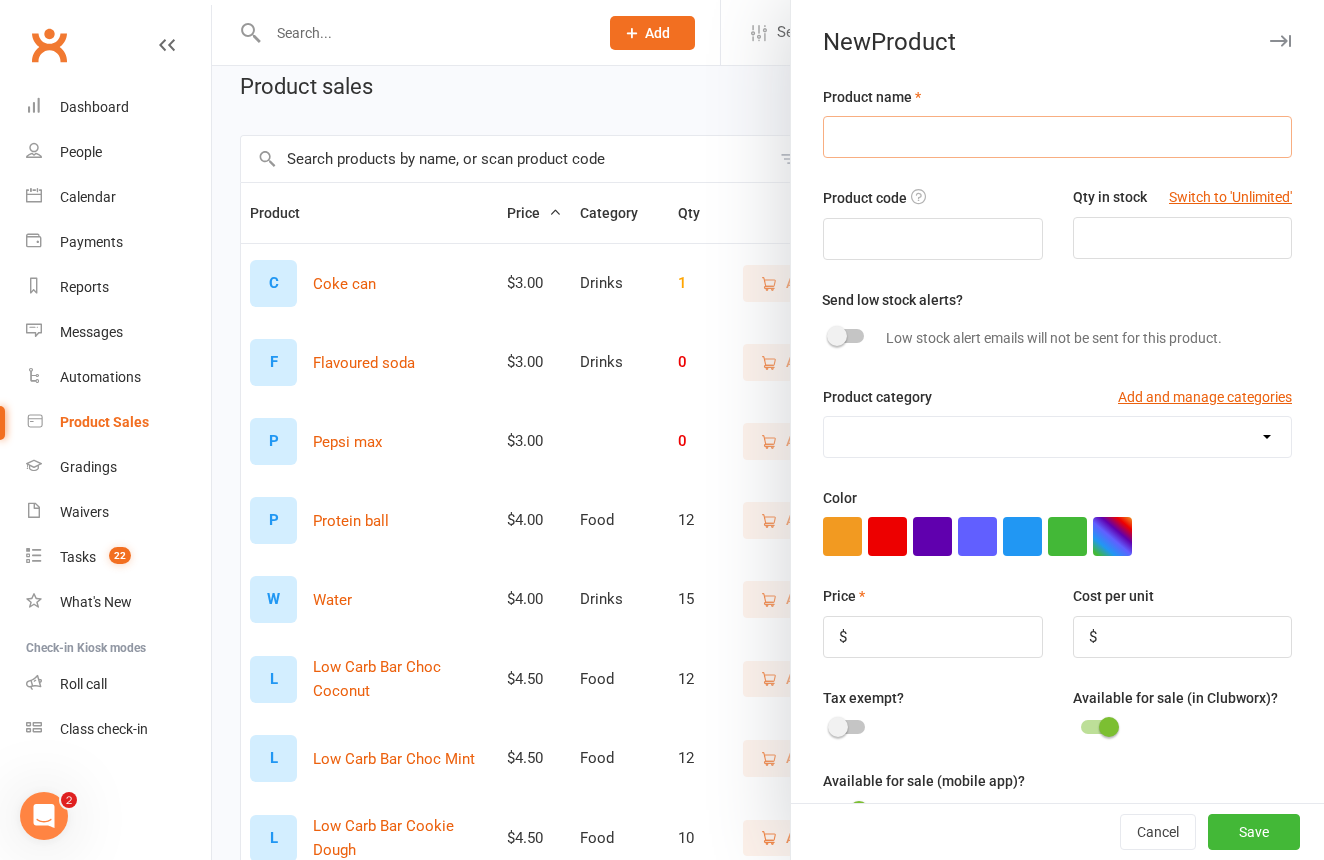 type on "K" 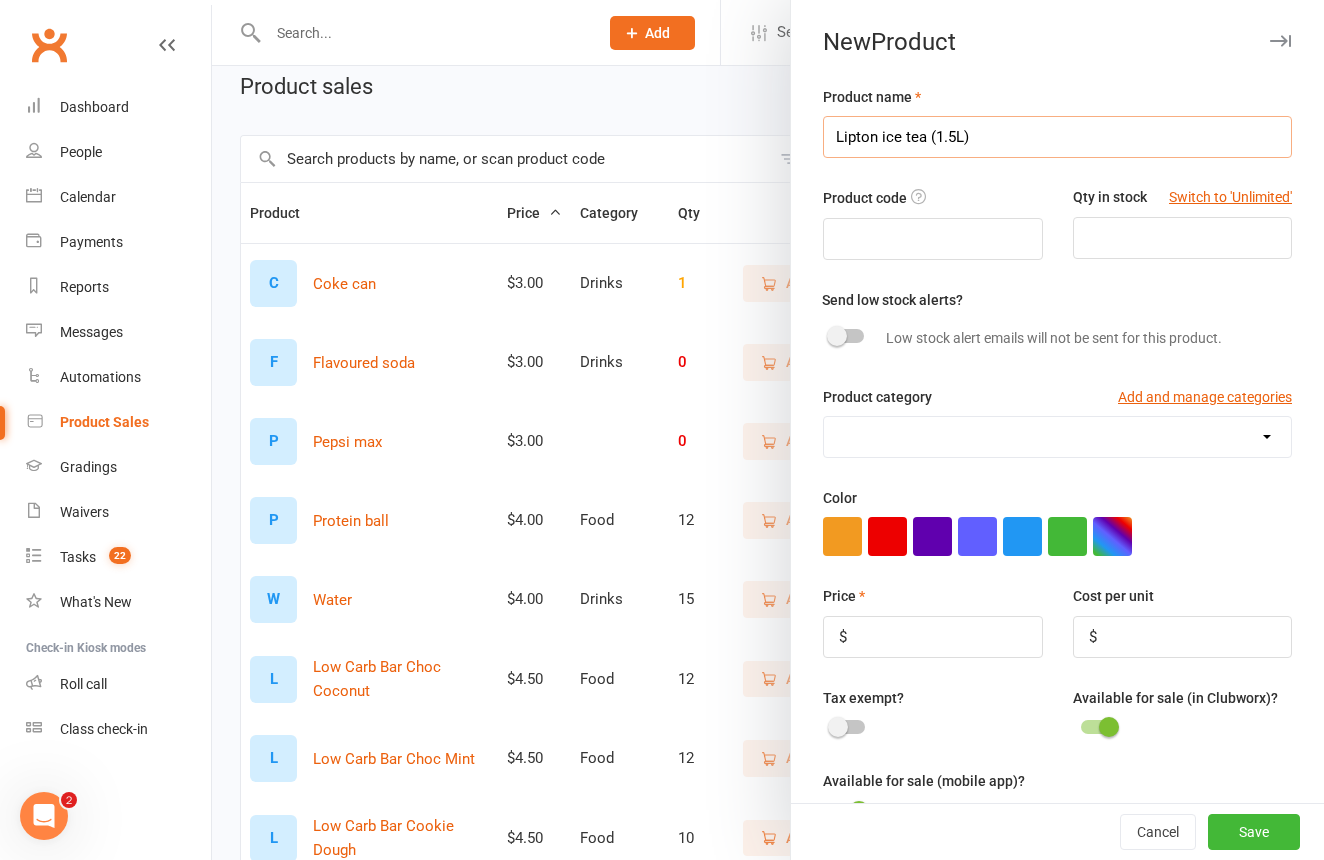 type on "Lipton ice tea (1.5L)" 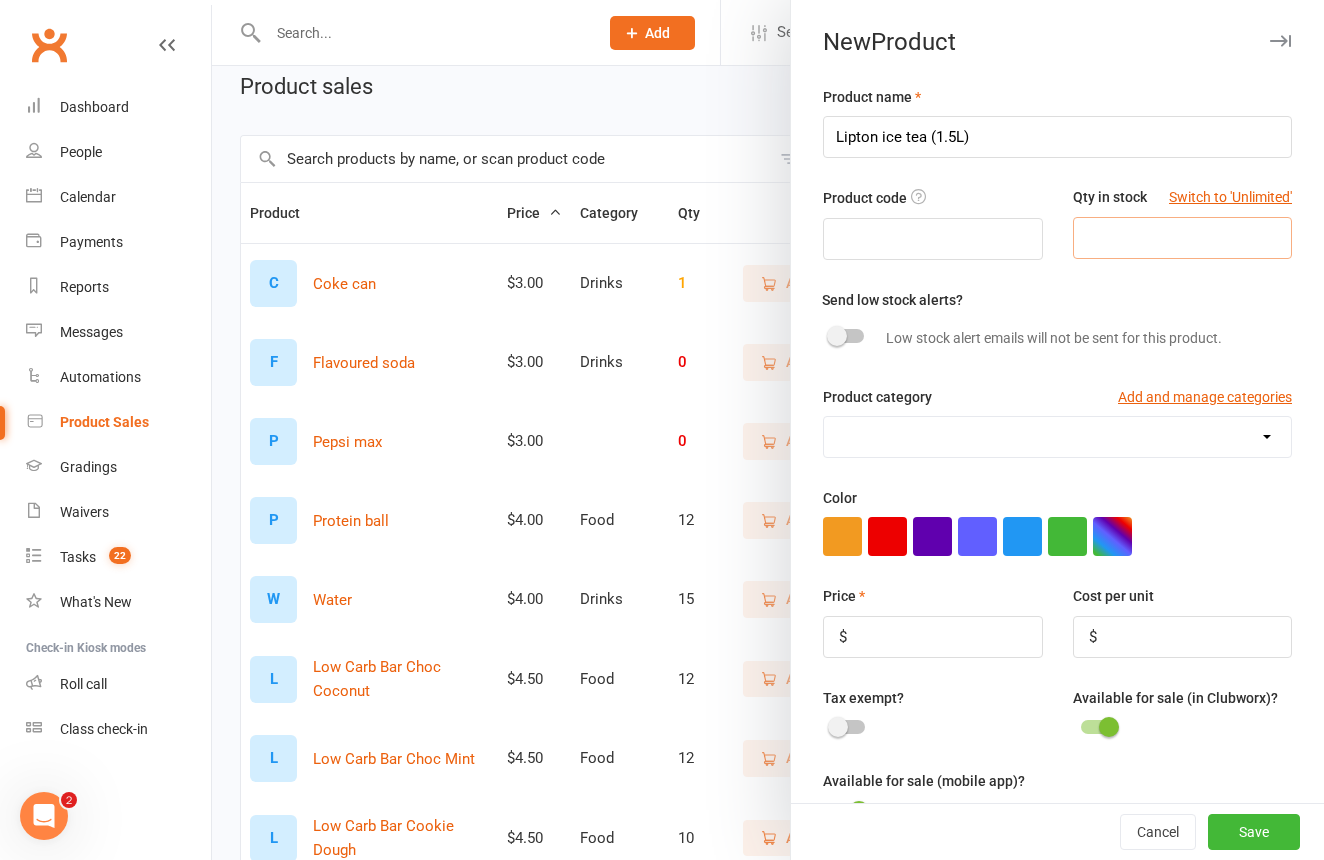 click at bounding box center (1182, 238) 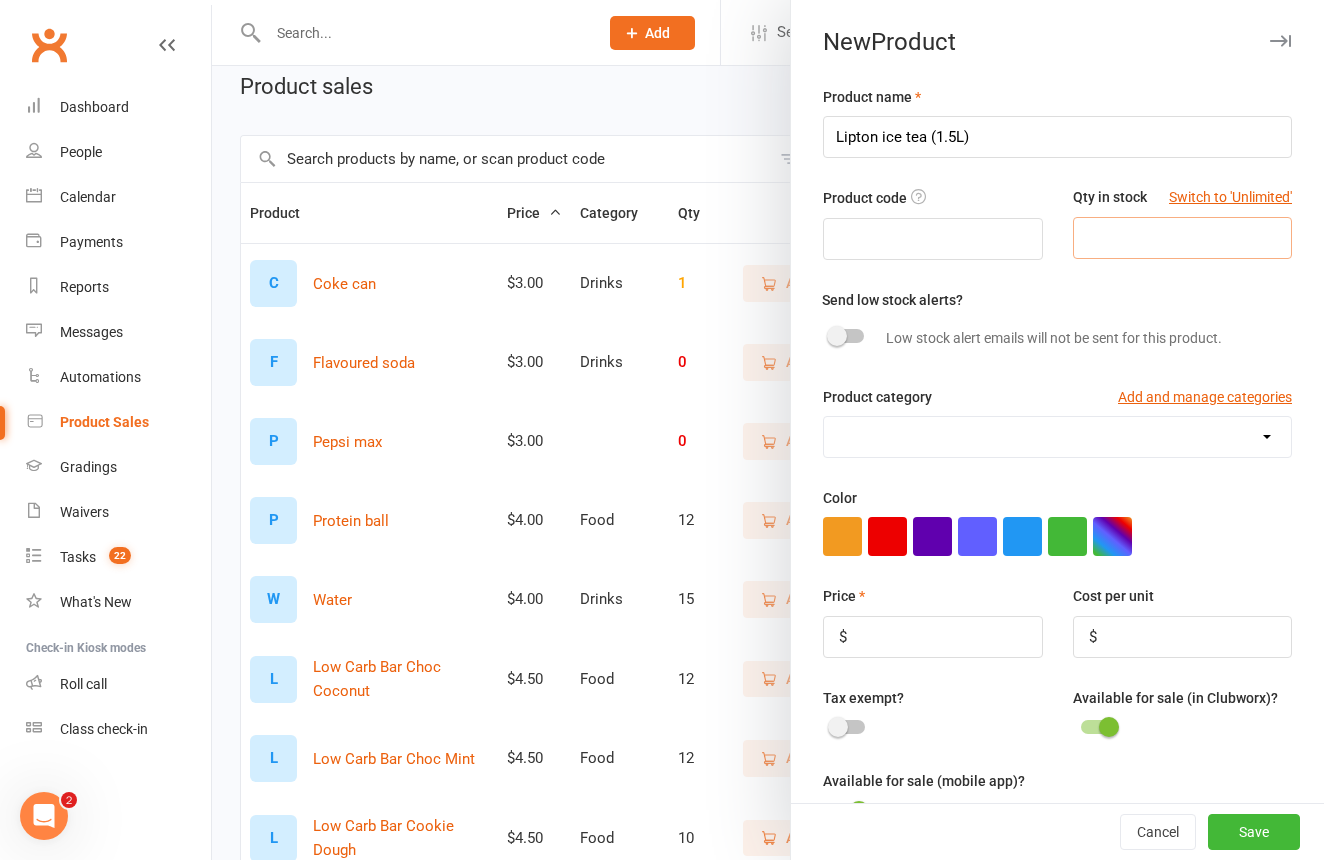 type on "6" 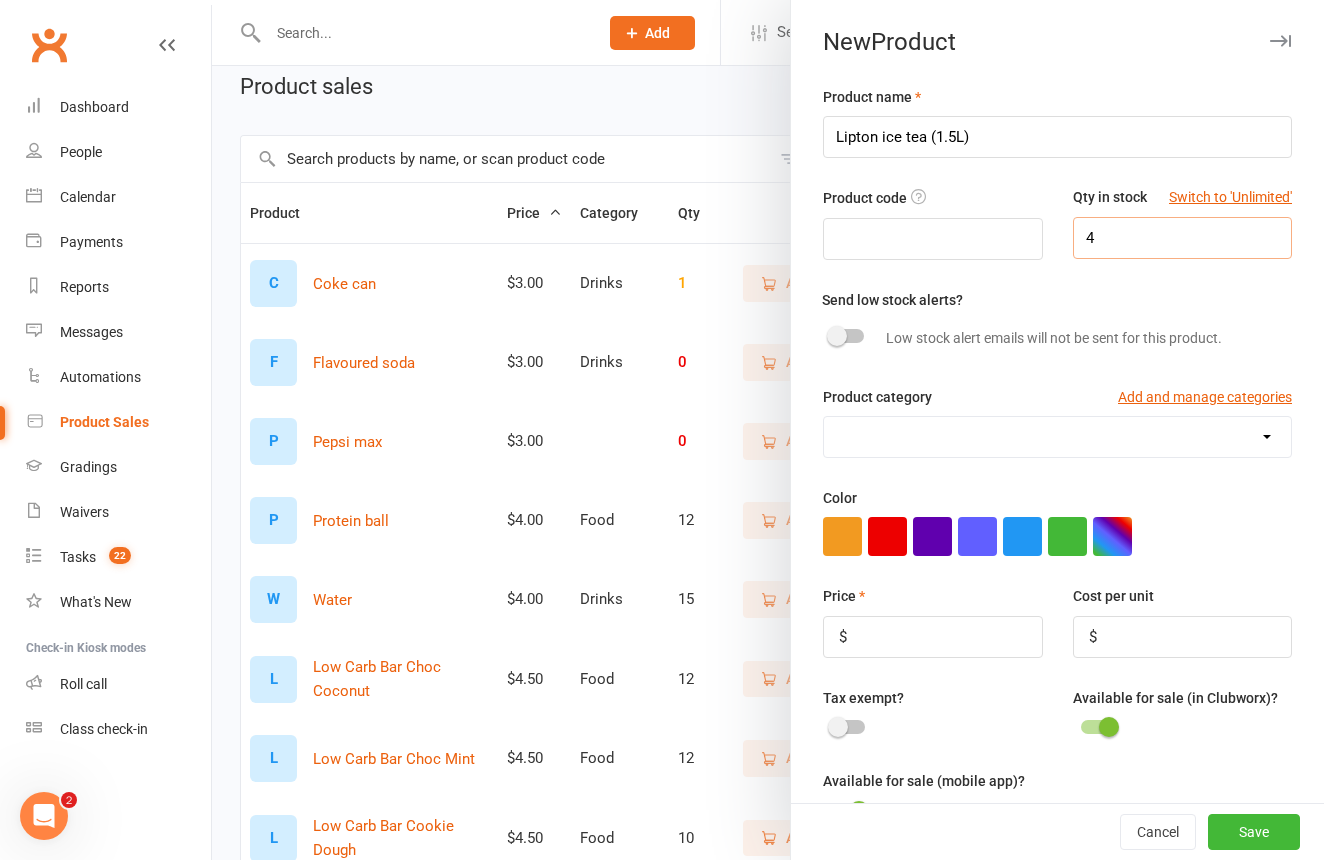 type on "4" 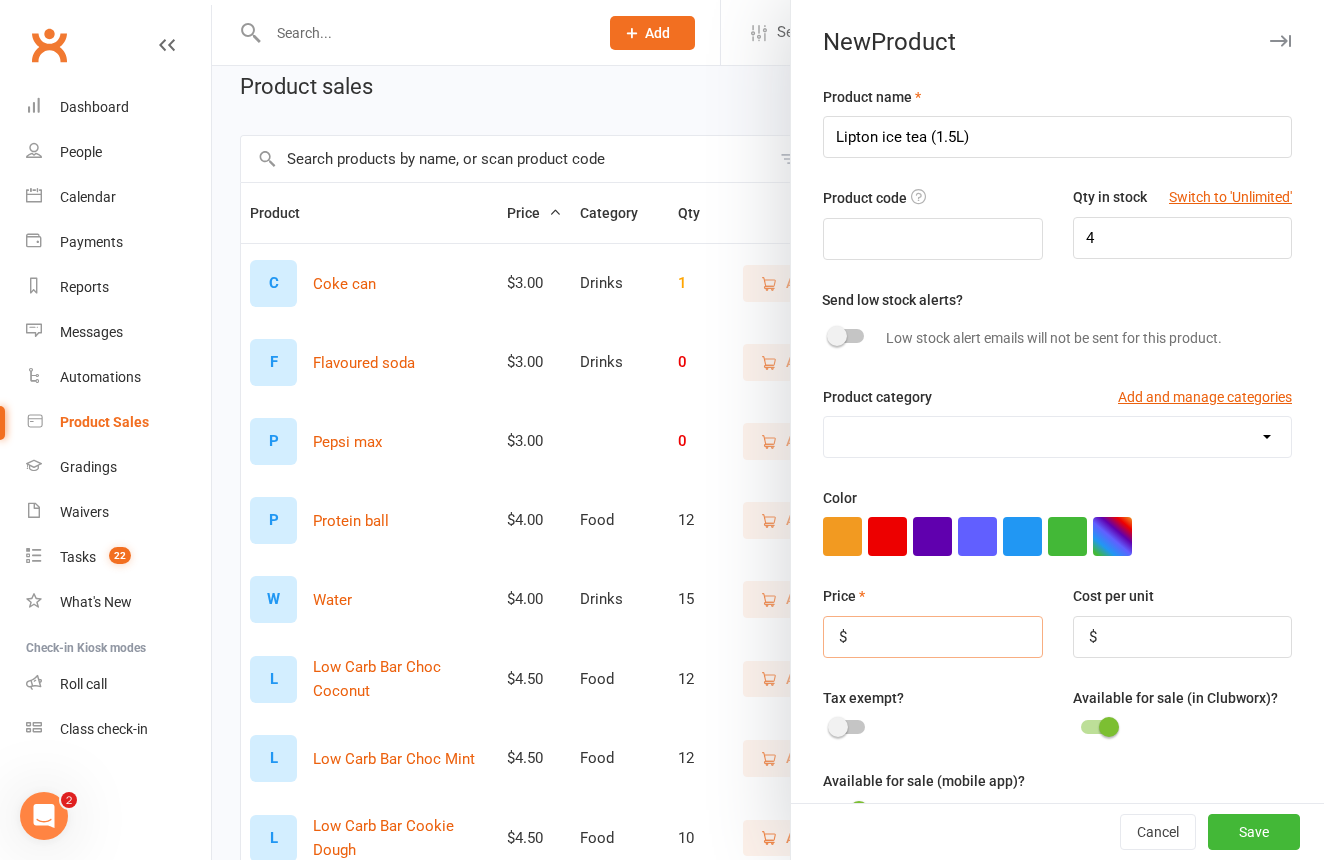 click at bounding box center [932, 637] 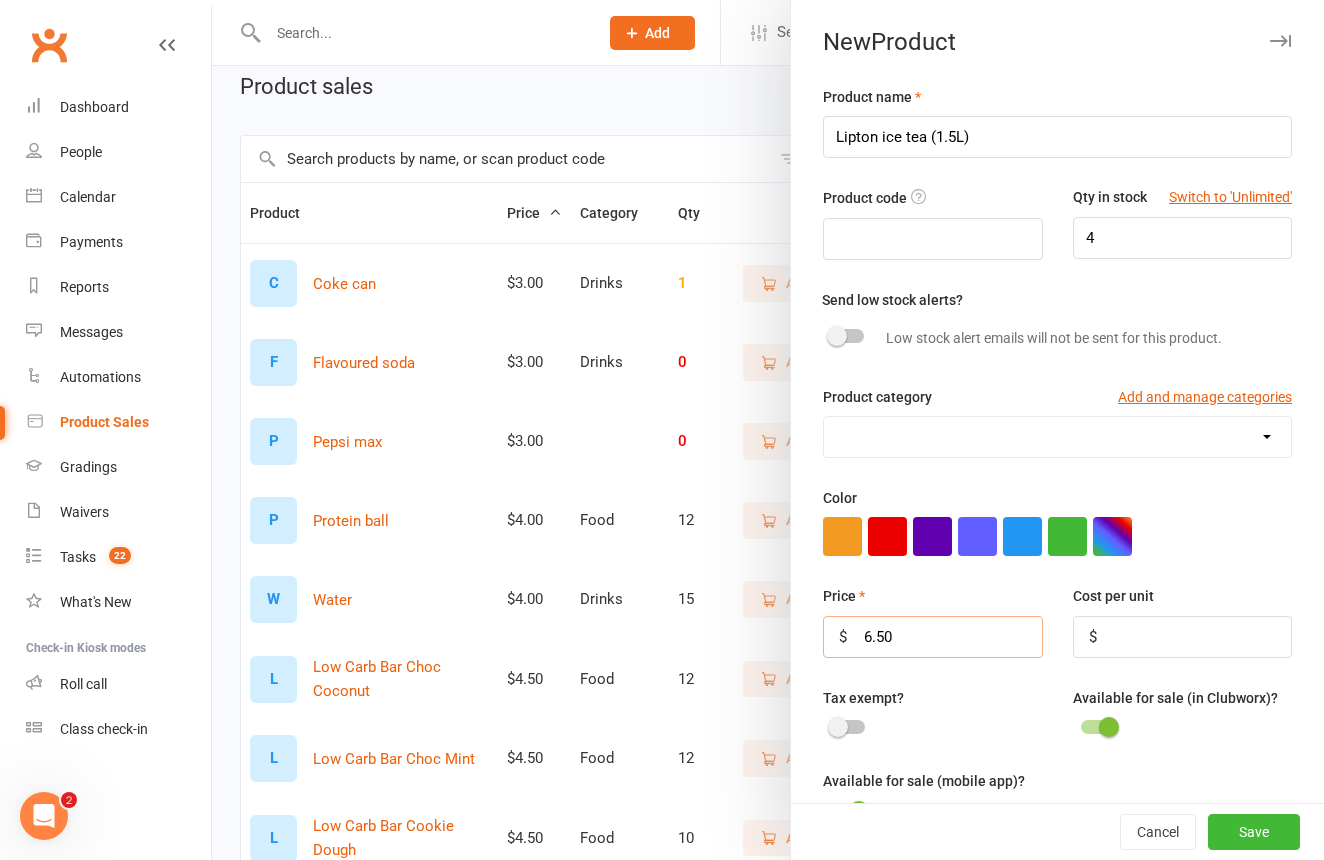 type on "6.50" 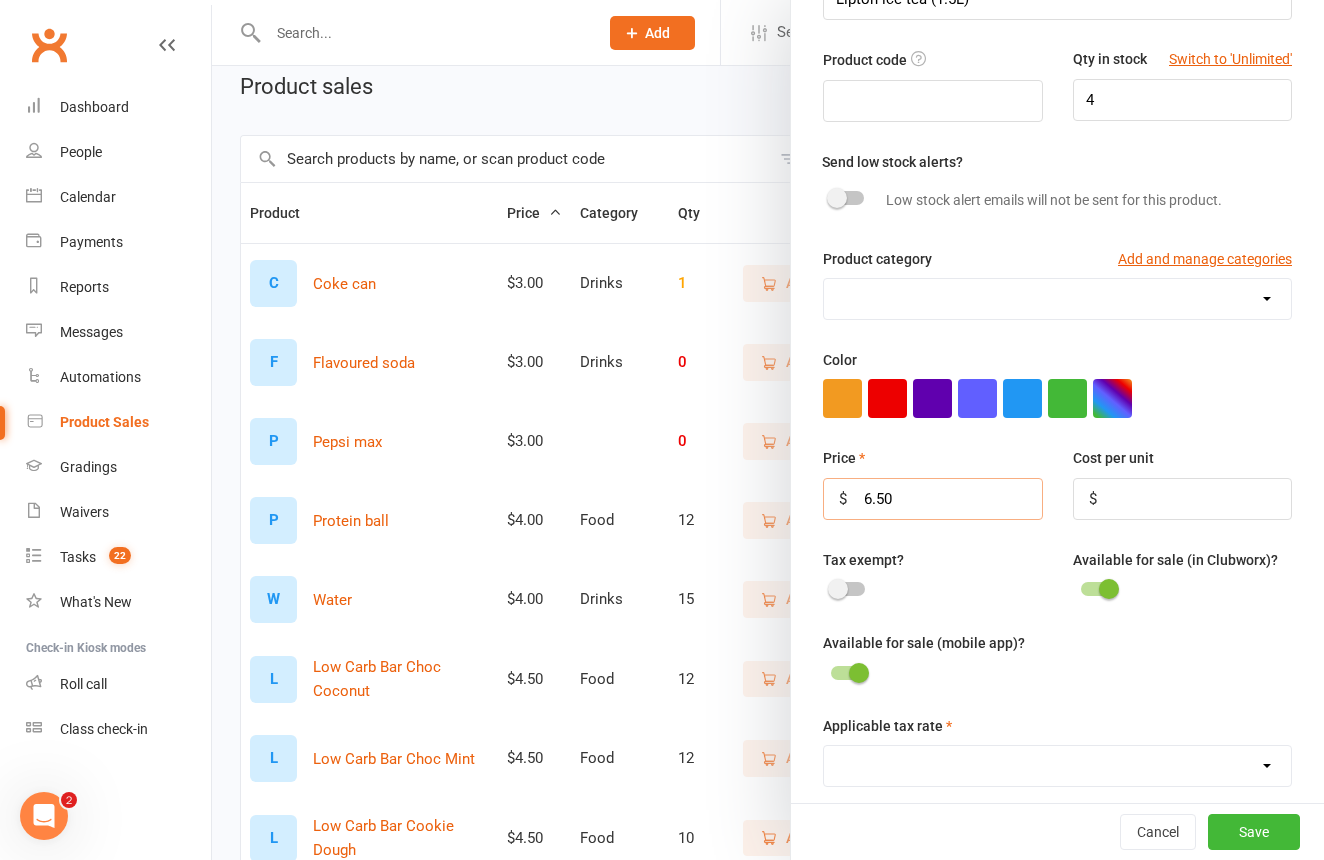 scroll, scrollTop: 151, scrollLeft: 0, axis: vertical 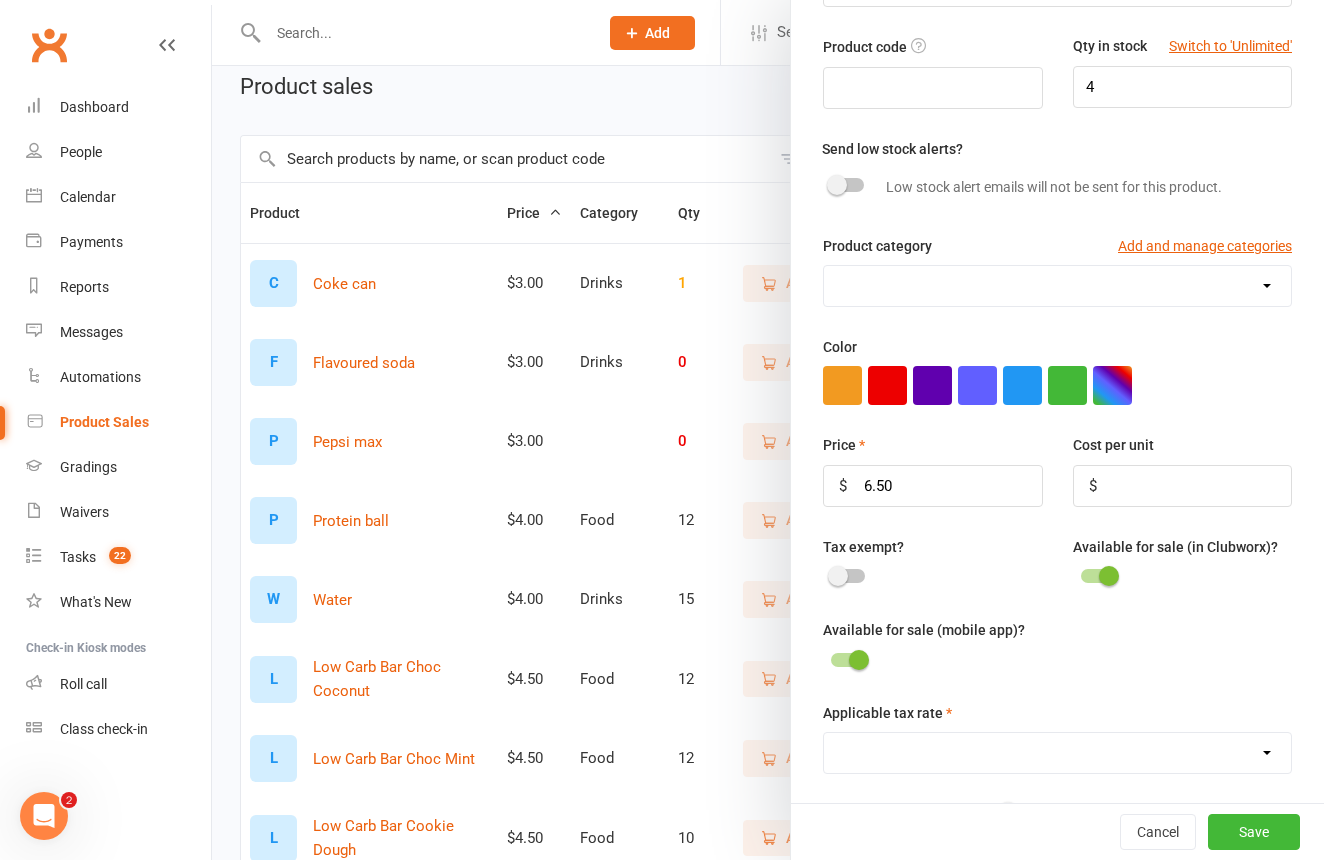 click at bounding box center [838, 576] 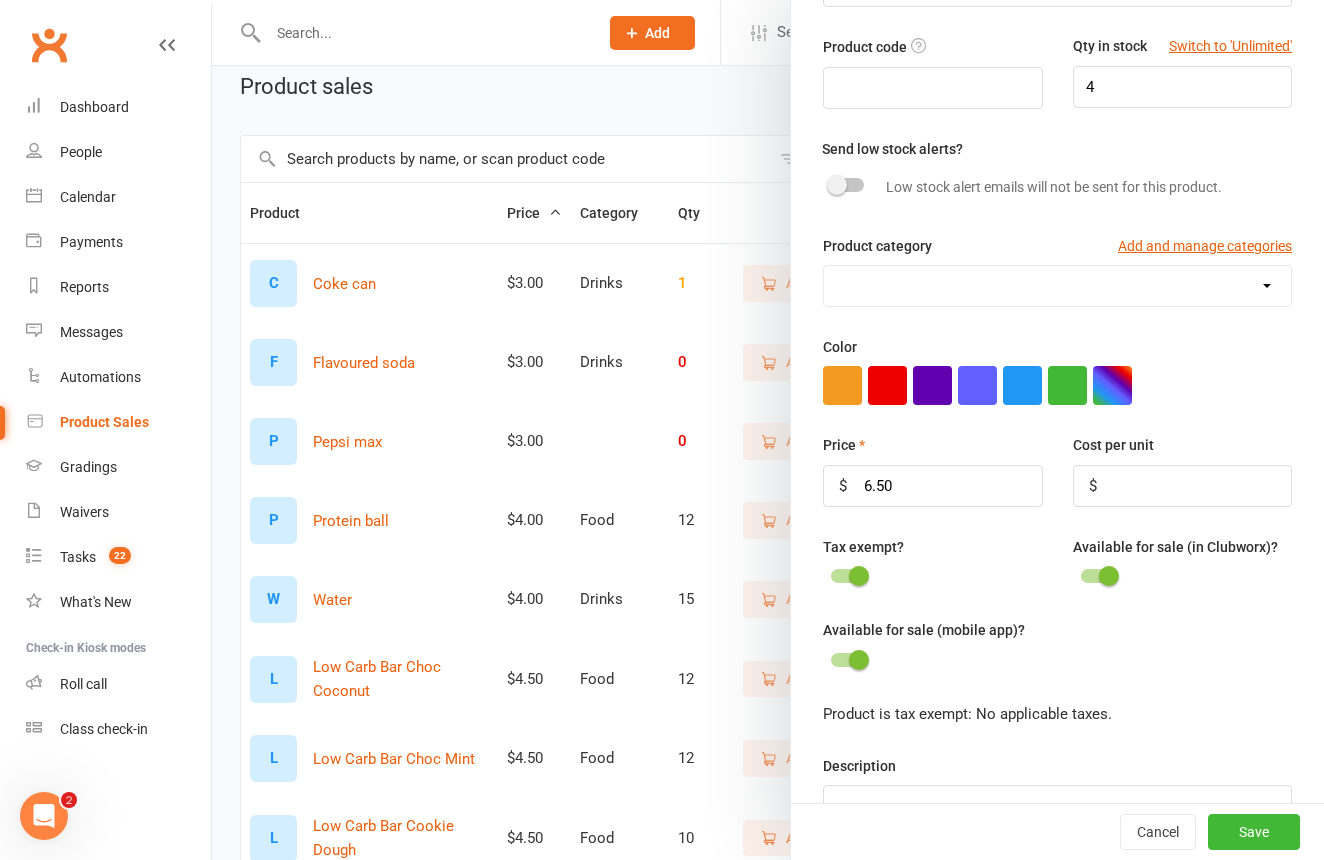 drag, startPoint x: 1267, startPoint y: 839, endPoint x: 1291, endPoint y: 815, distance: 33.941124 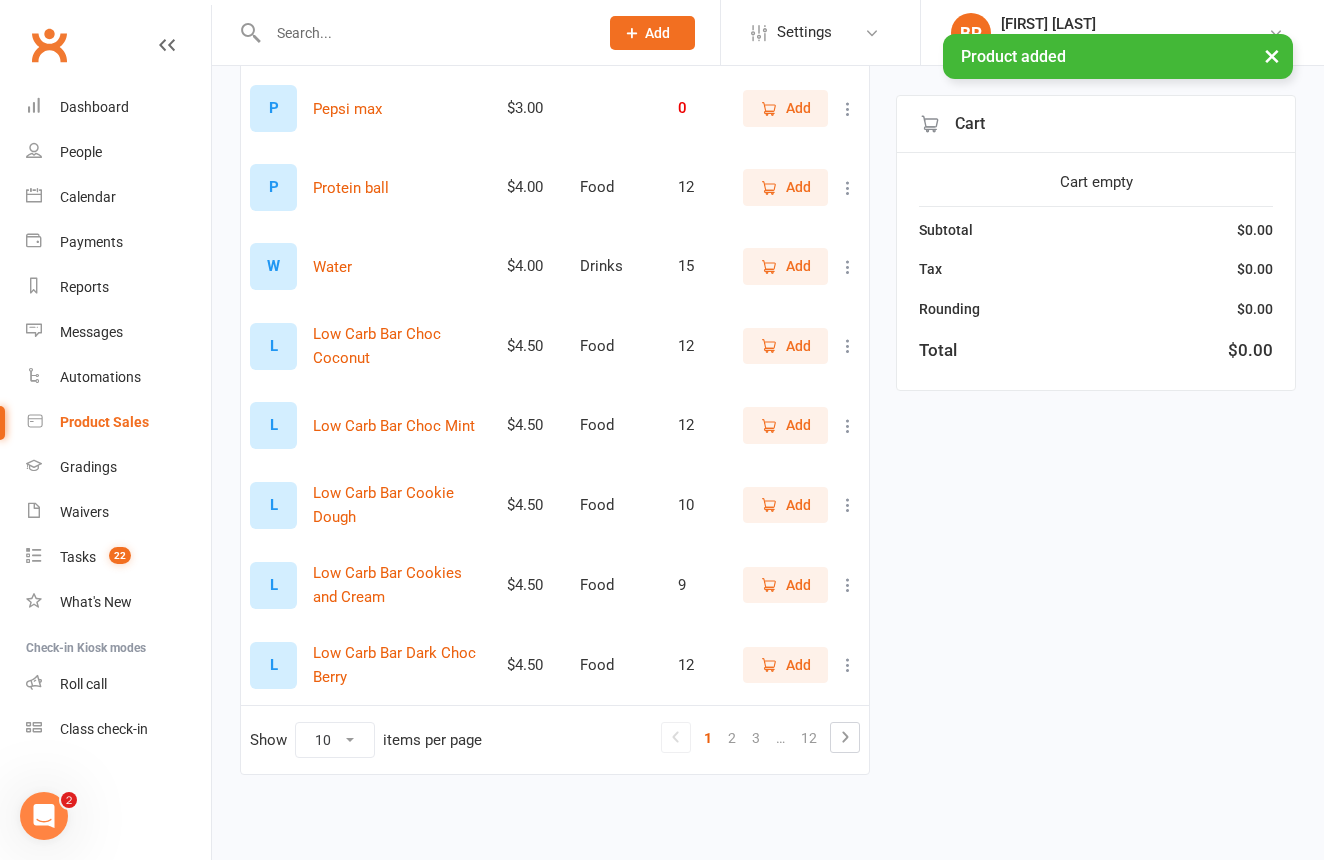 scroll, scrollTop: 442, scrollLeft: 0, axis: vertical 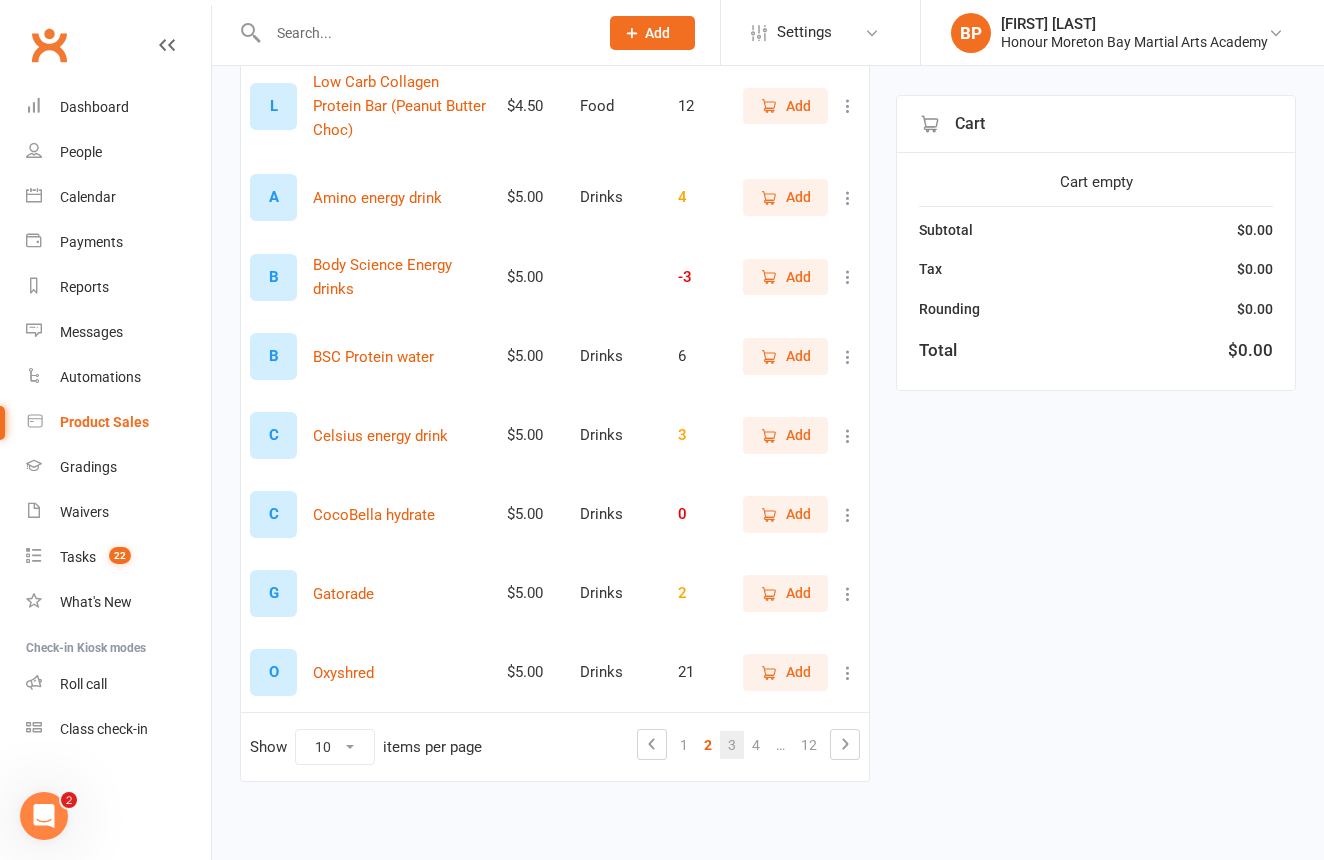 click on "3" at bounding box center [732, 745] 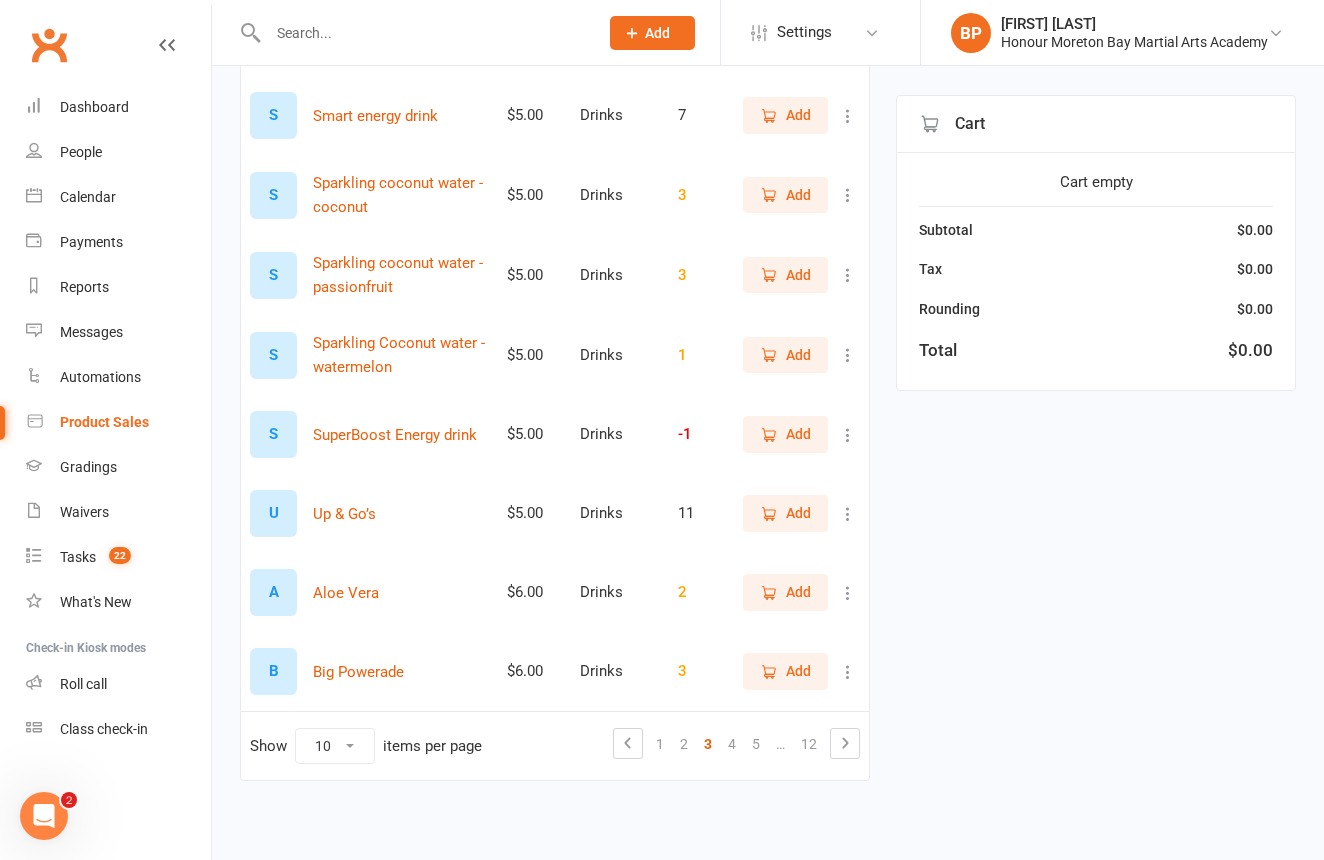 scroll, scrollTop: 434, scrollLeft: 0, axis: vertical 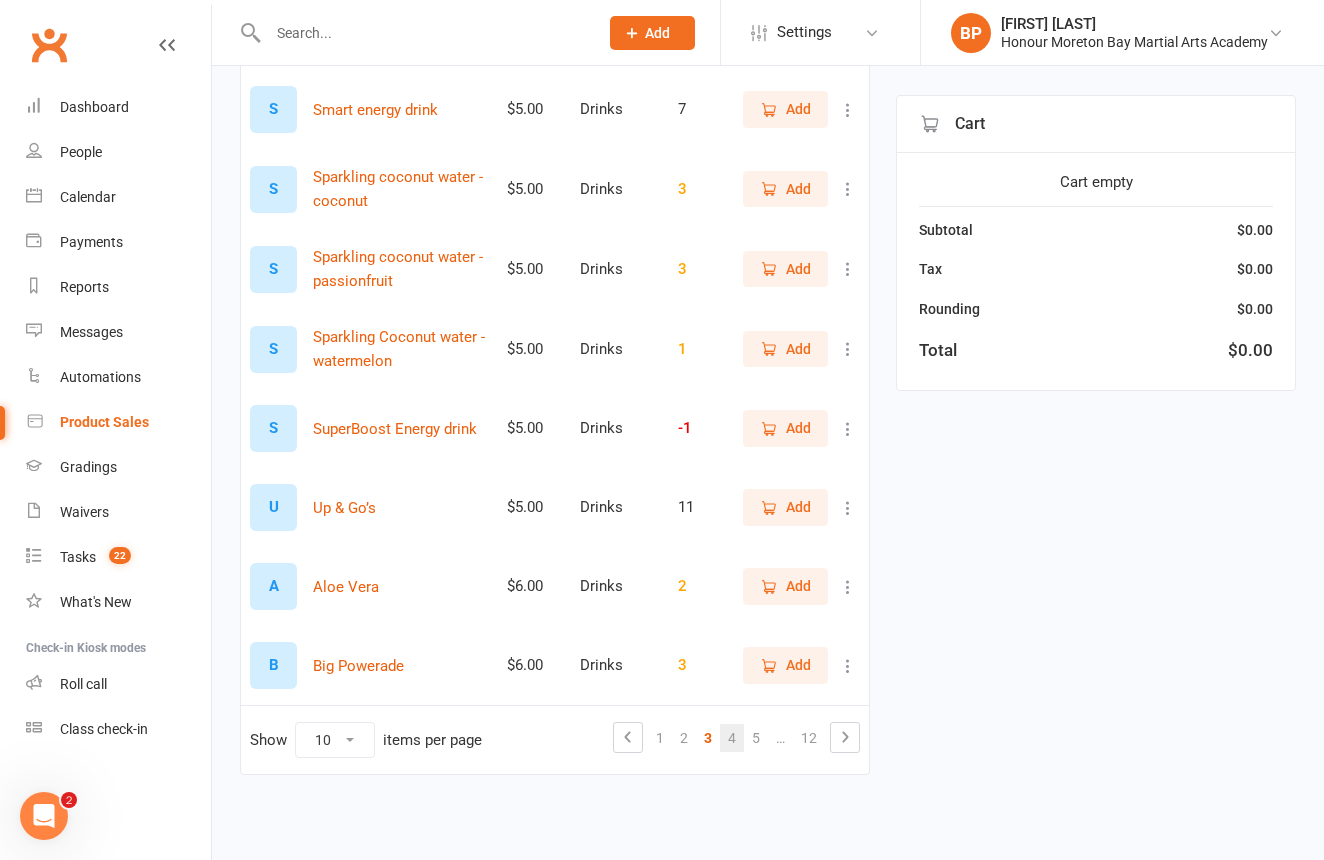 click on "4" at bounding box center [732, 738] 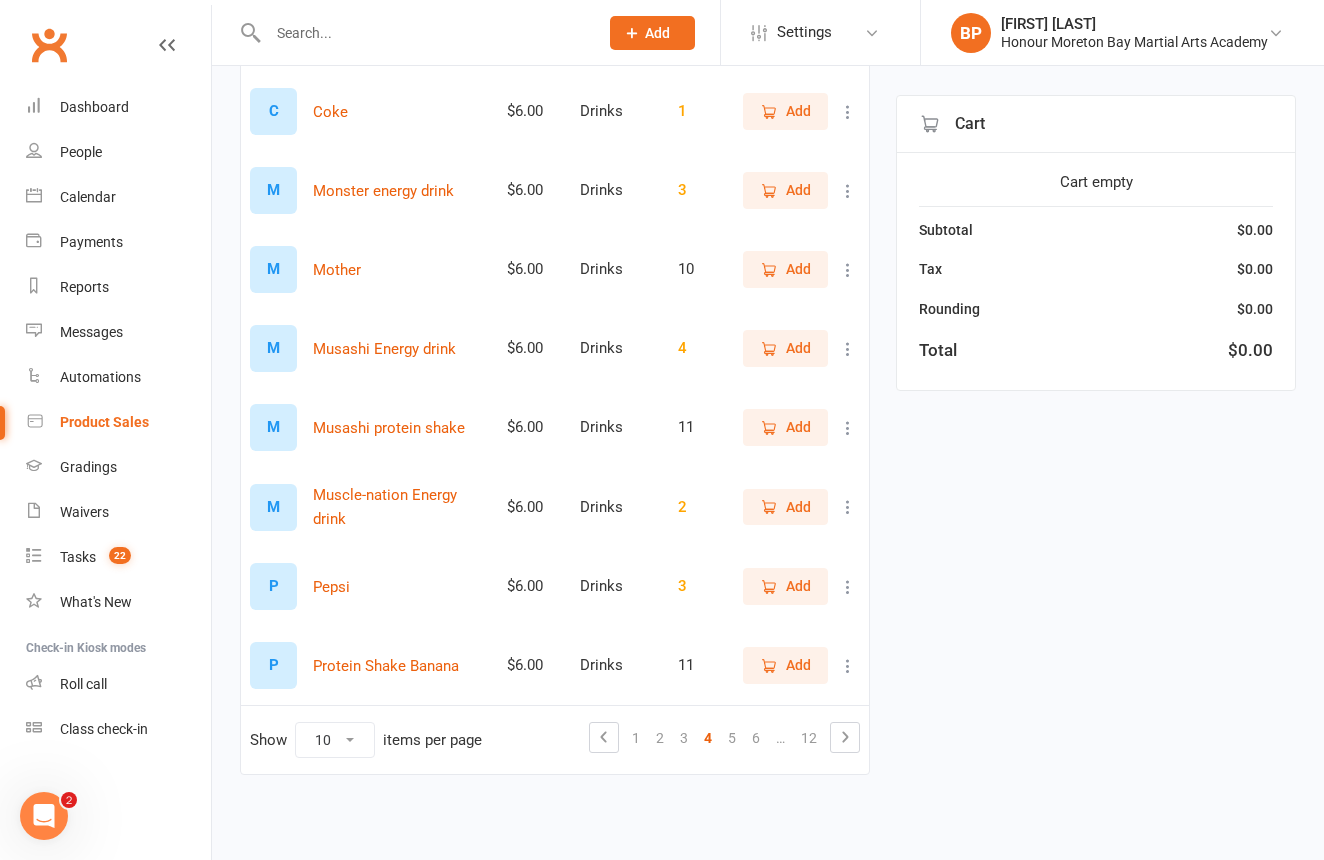 scroll, scrollTop: 439, scrollLeft: 0, axis: vertical 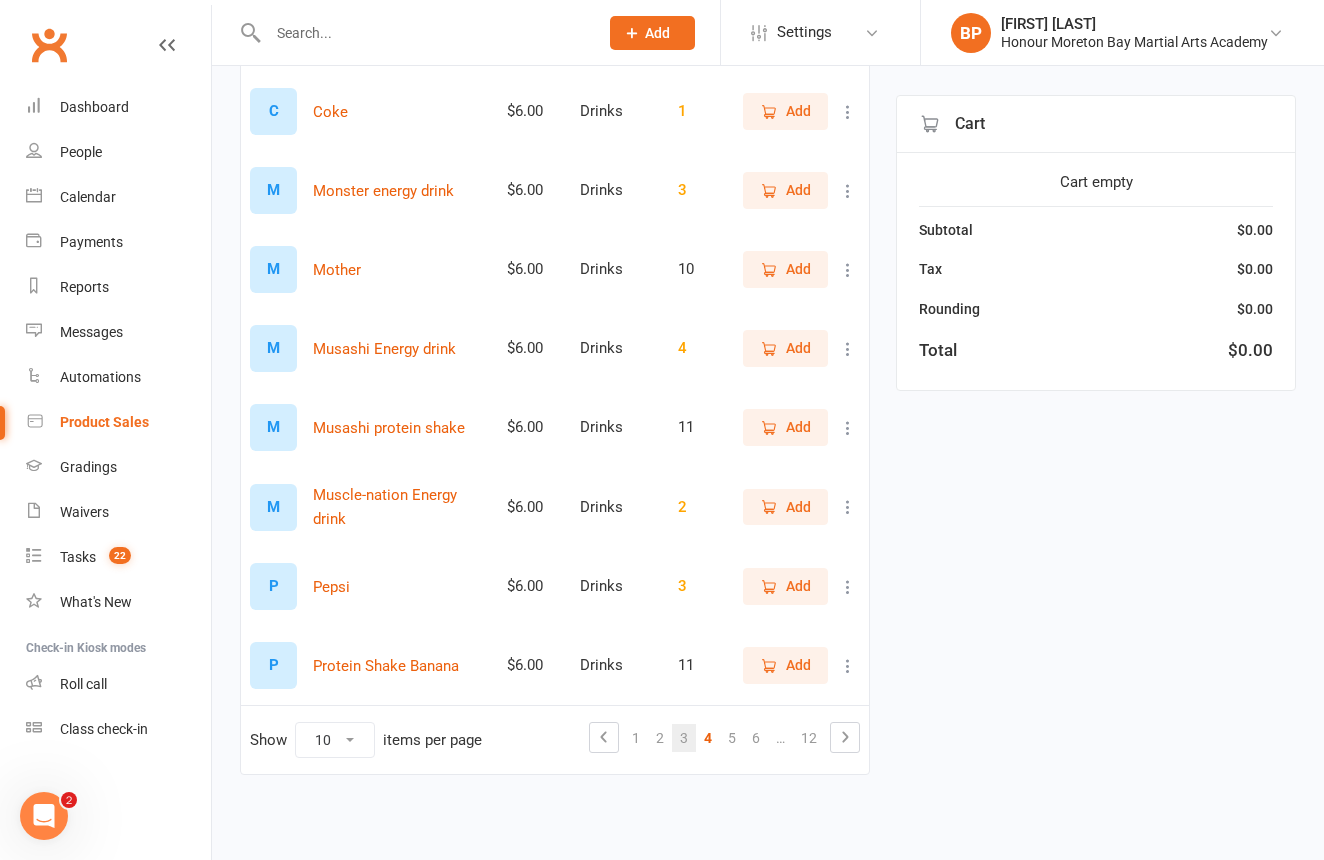 click on "3" at bounding box center (684, 738) 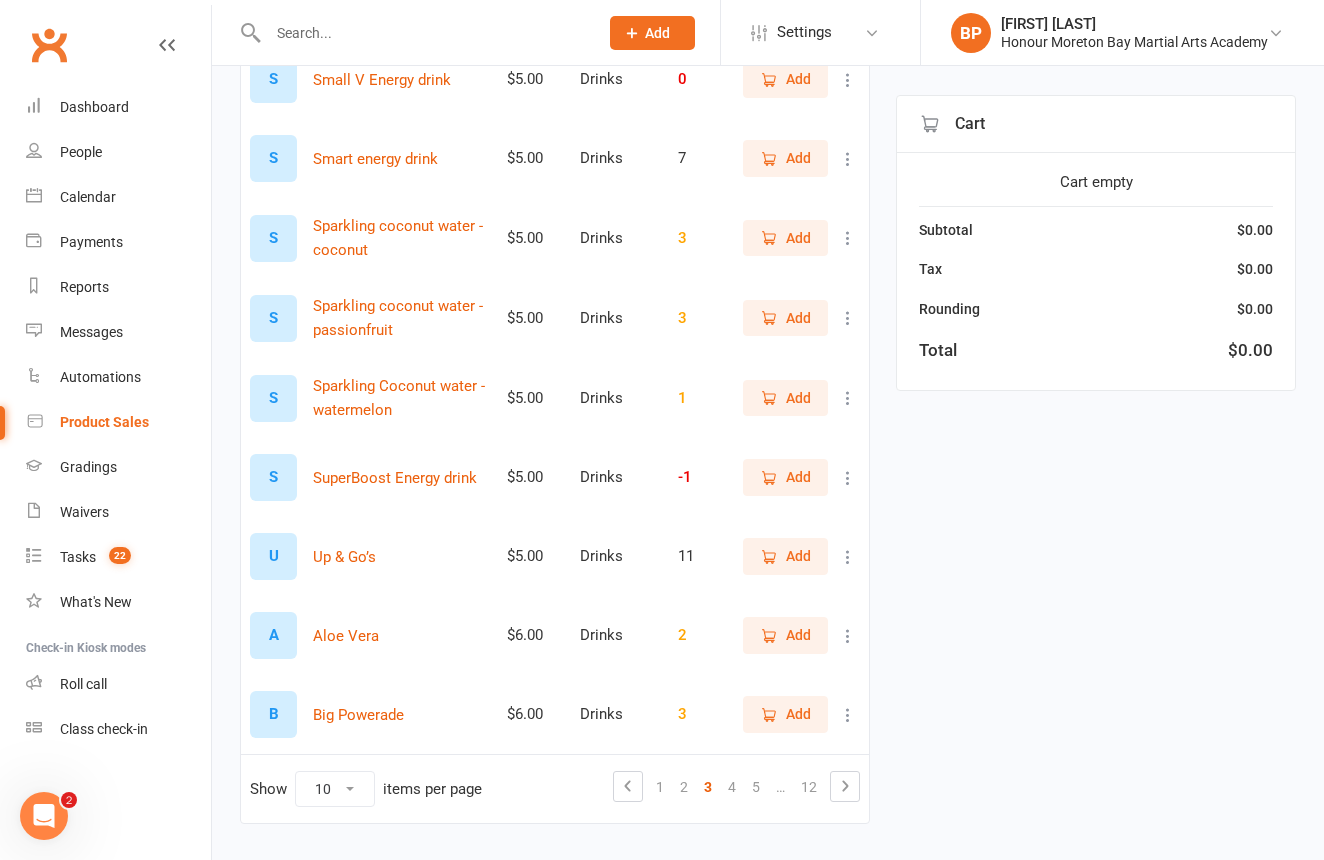 scroll, scrollTop: 389, scrollLeft: 0, axis: vertical 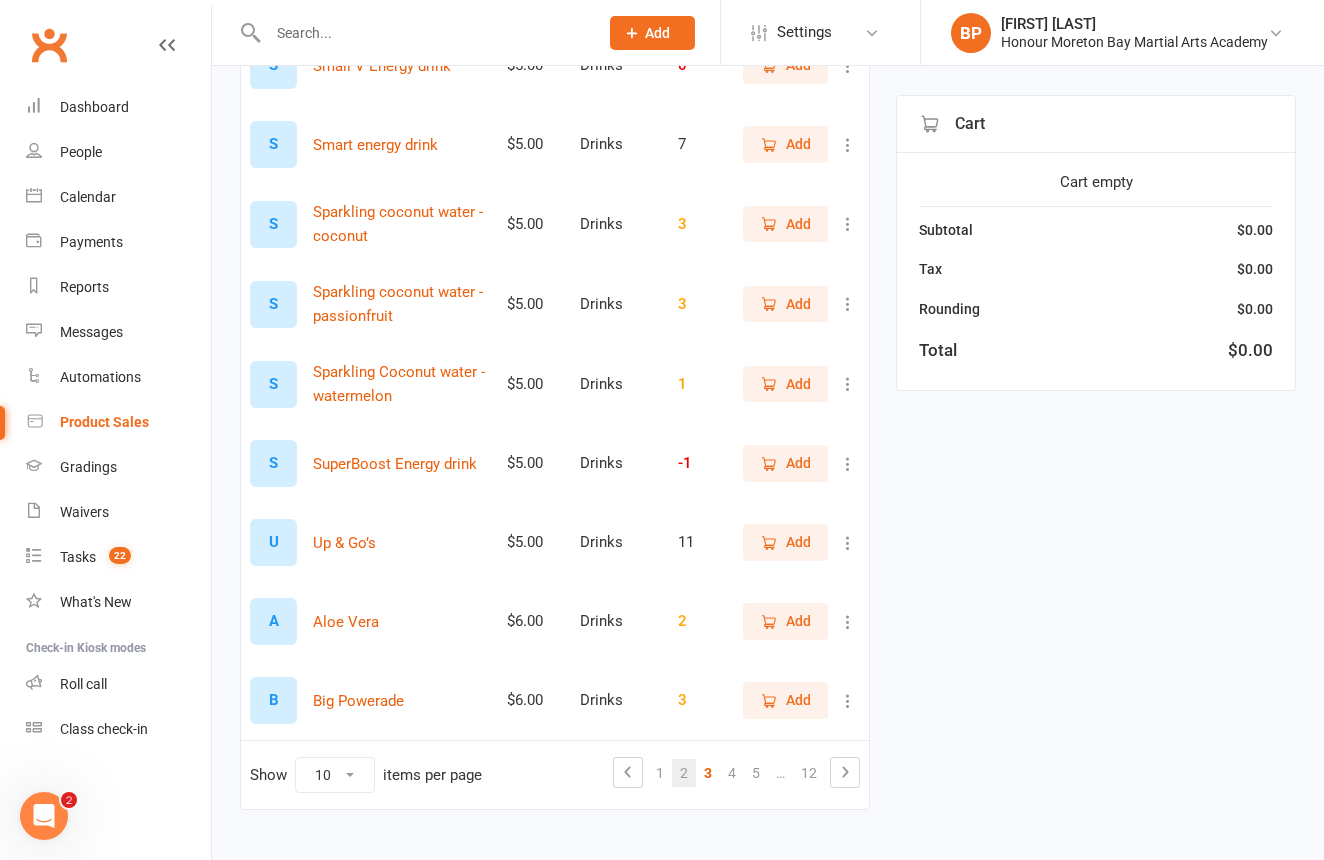 click on "2" at bounding box center (684, 773) 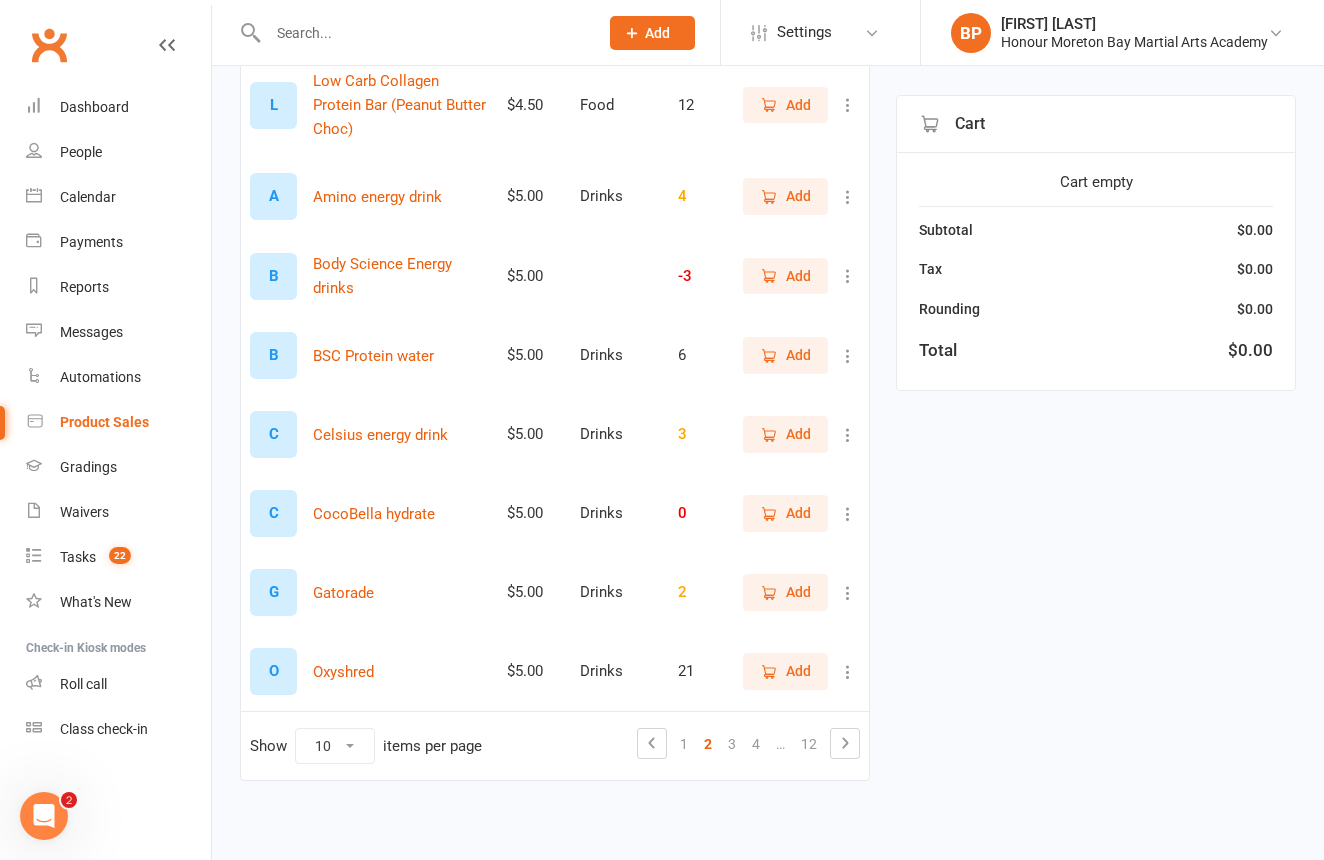 scroll, scrollTop: 442, scrollLeft: 0, axis: vertical 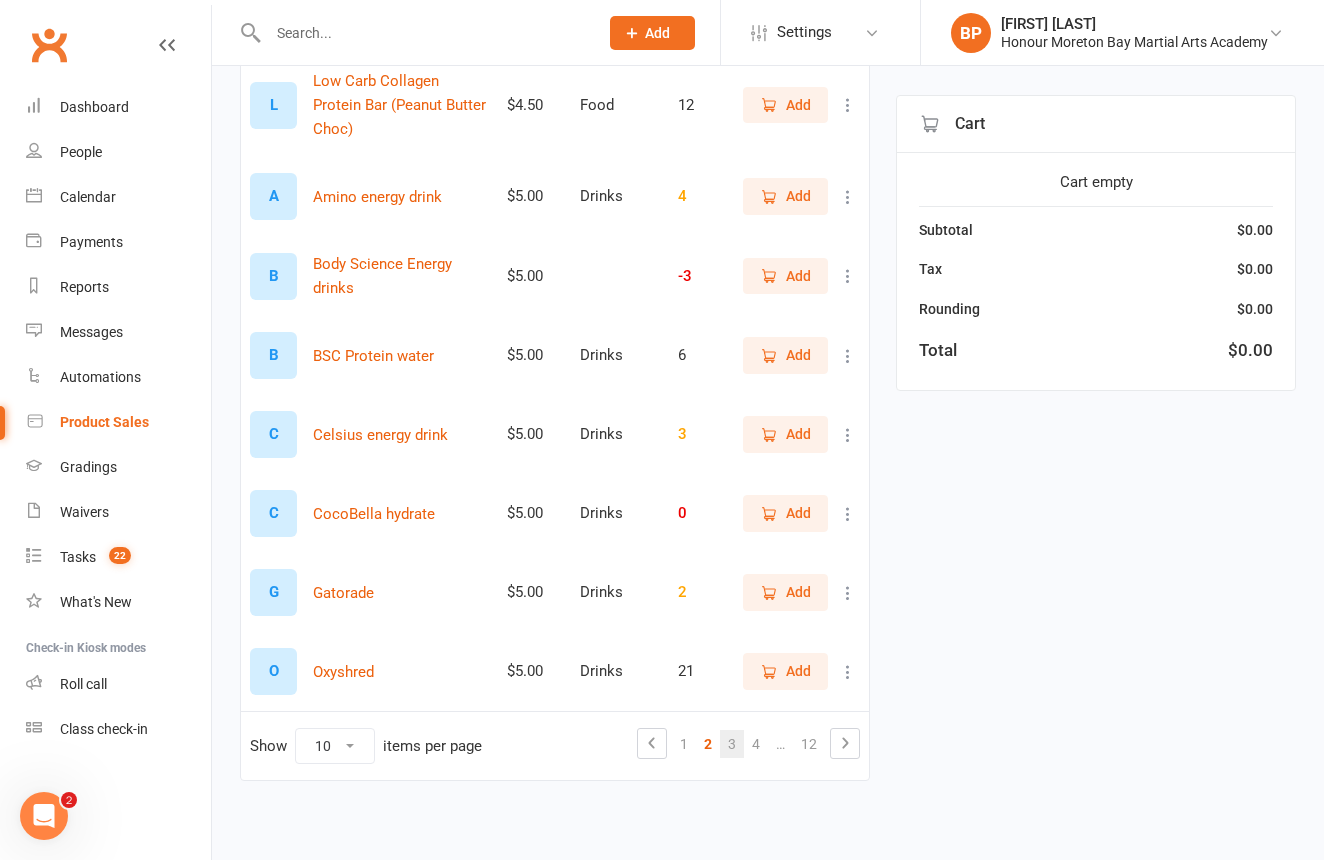 click on "3" at bounding box center [732, 744] 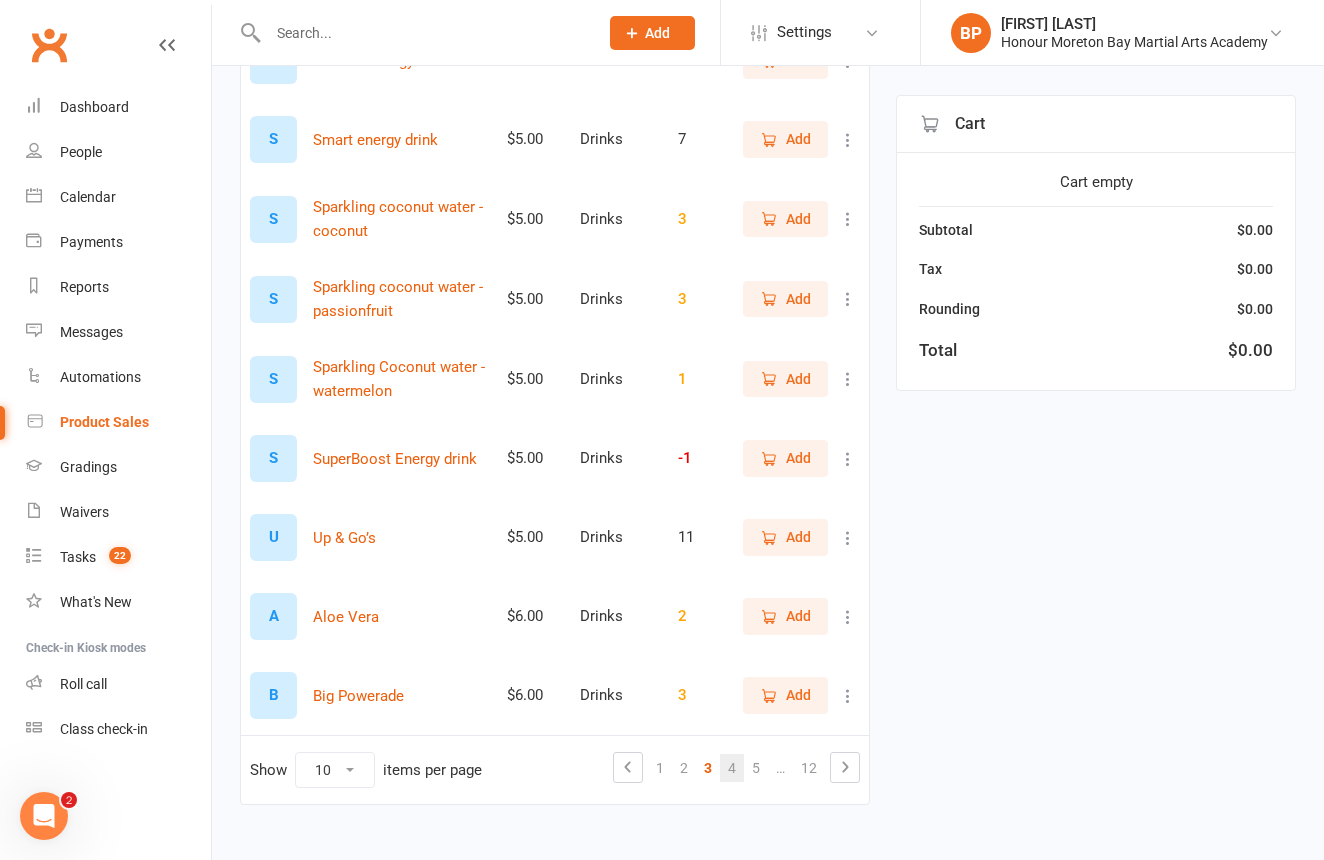 scroll, scrollTop: 394, scrollLeft: 0, axis: vertical 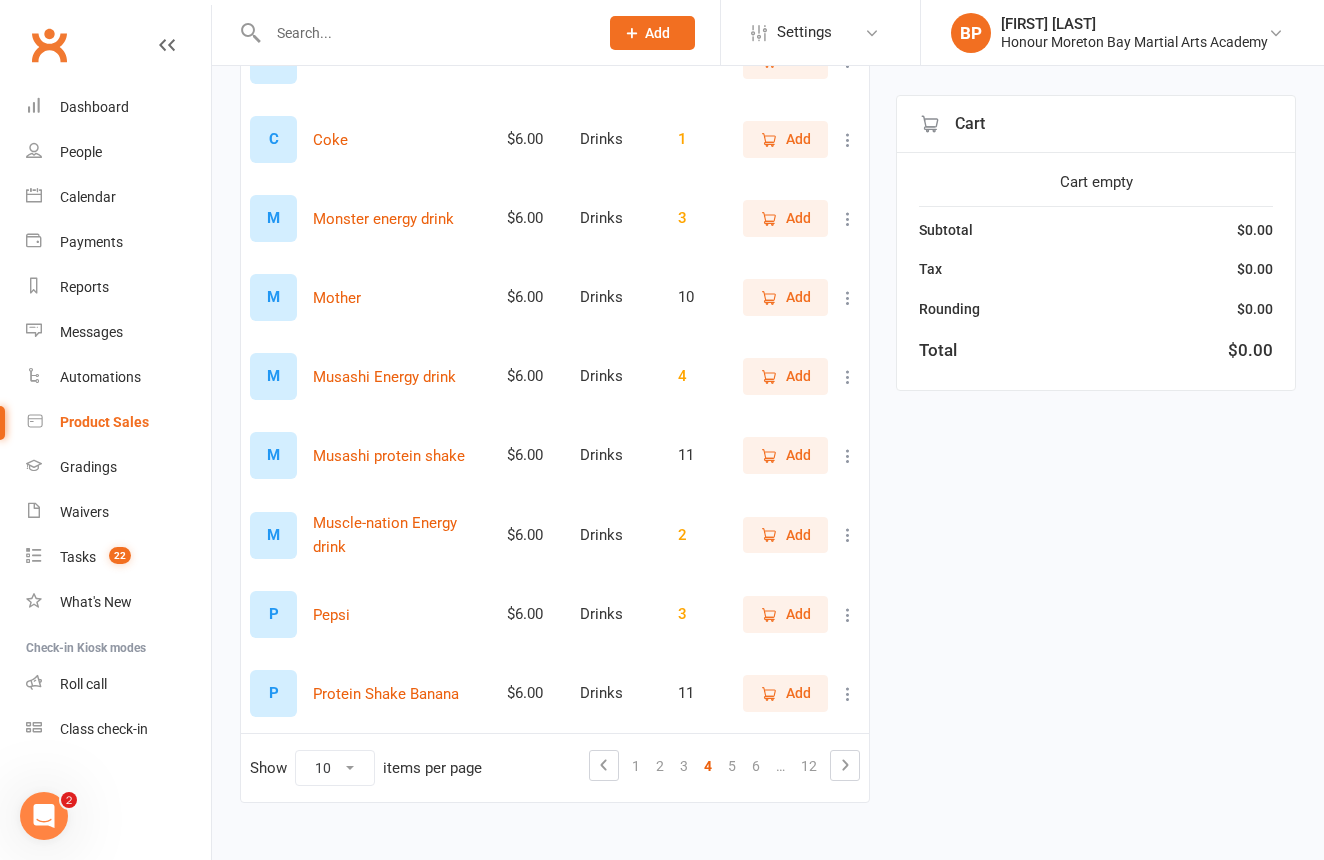 click on "Add" at bounding box center (798, 376) 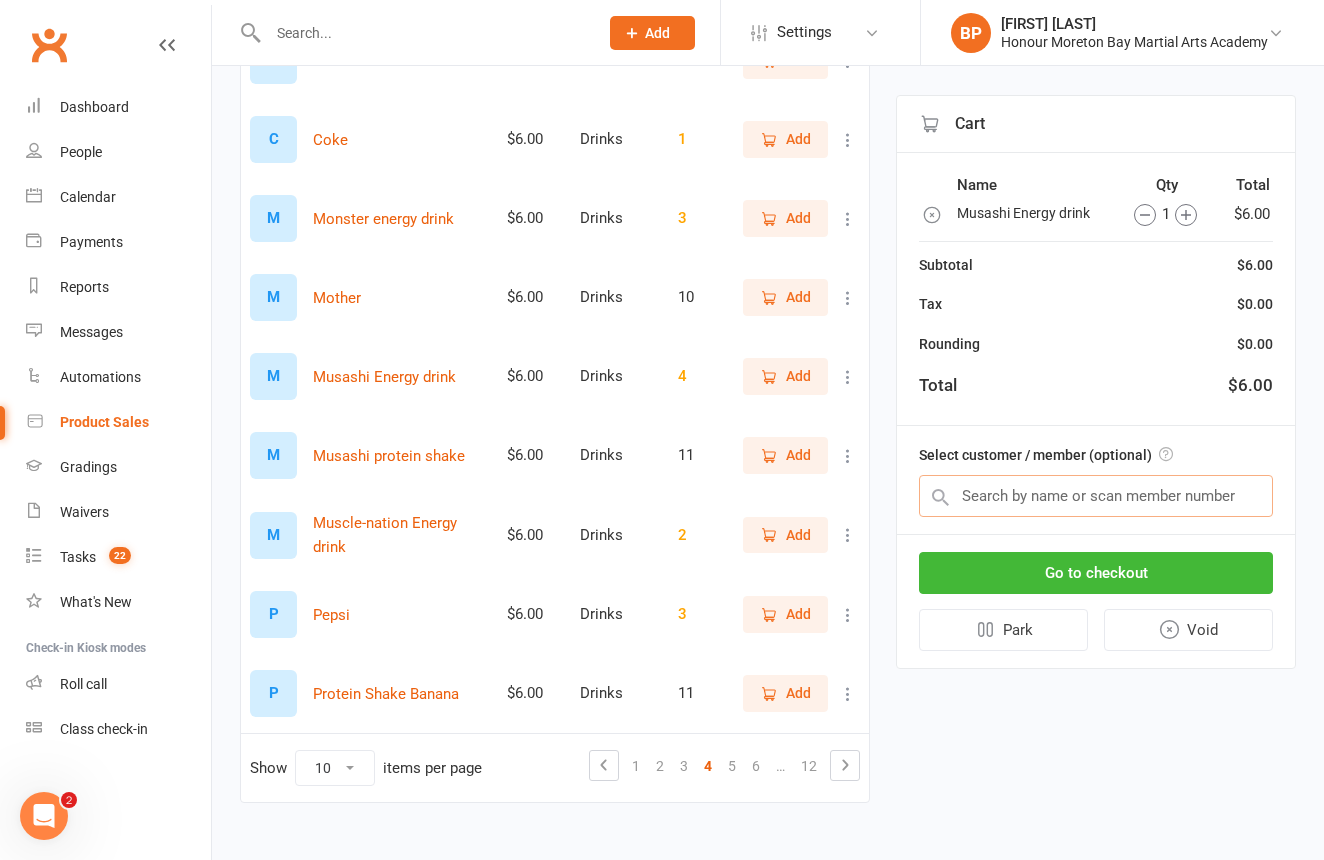 click at bounding box center [1096, 496] 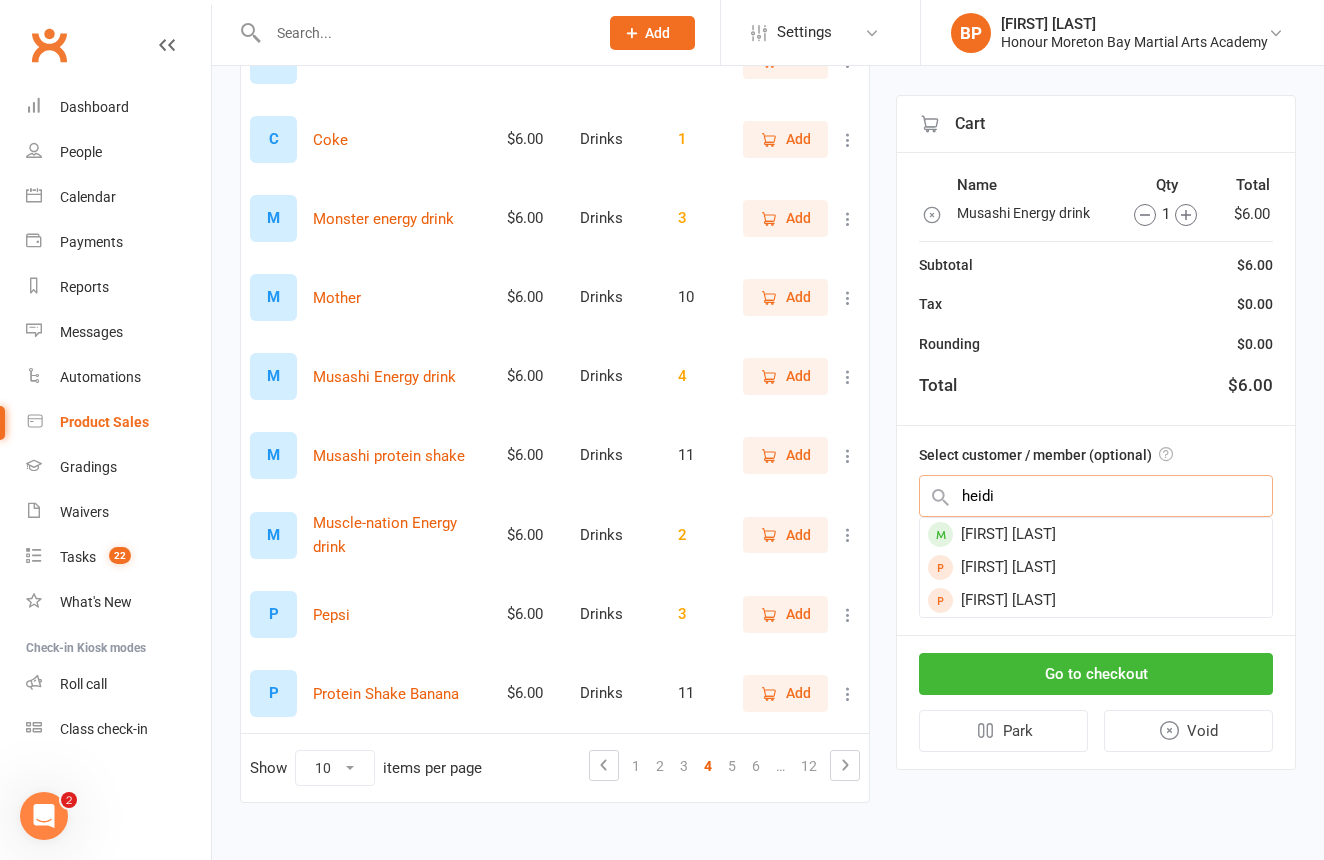 type on "Heidi" 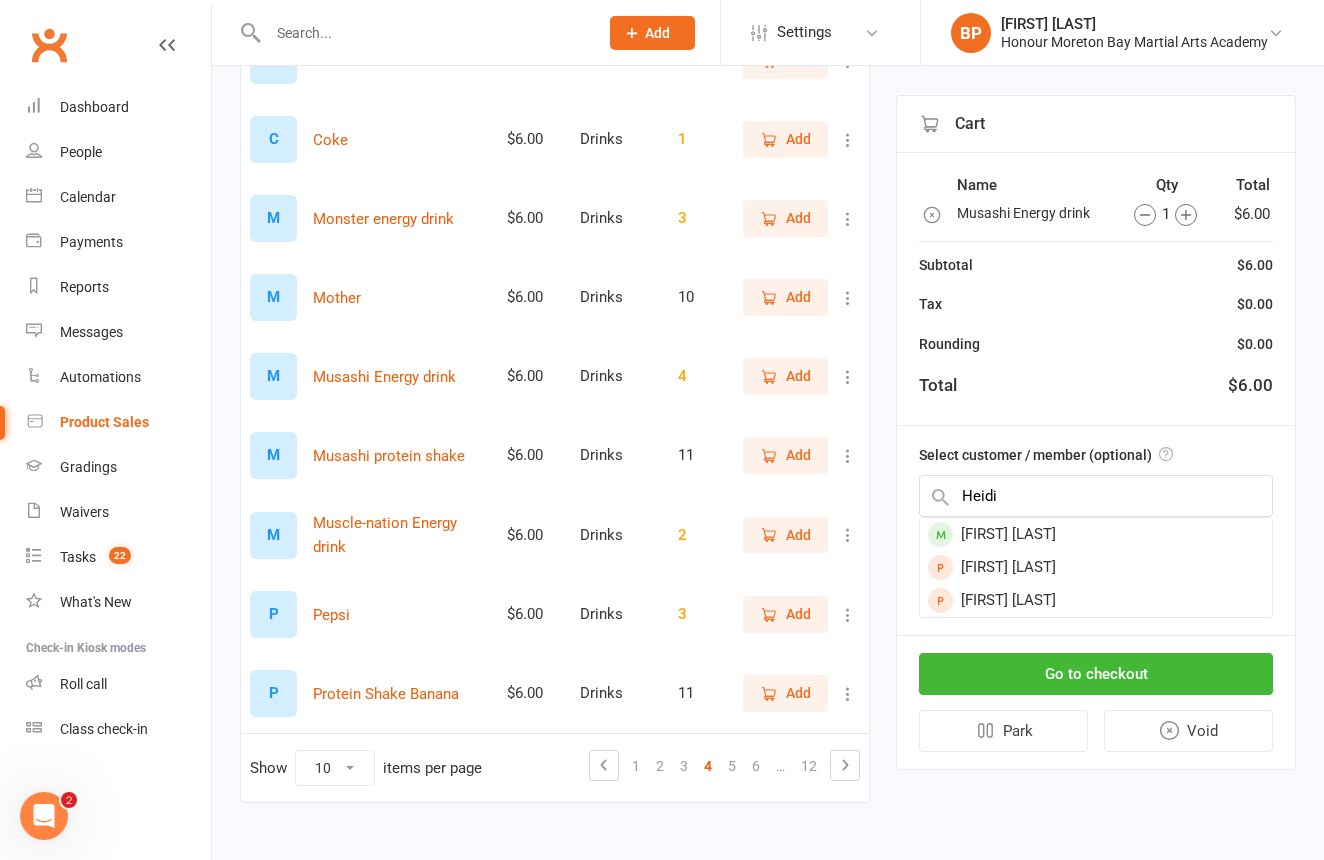 drag, startPoint x: 1116, startPoint y: 495, endPoint x: 1159, endPoint y: 527, distance: 53.600372 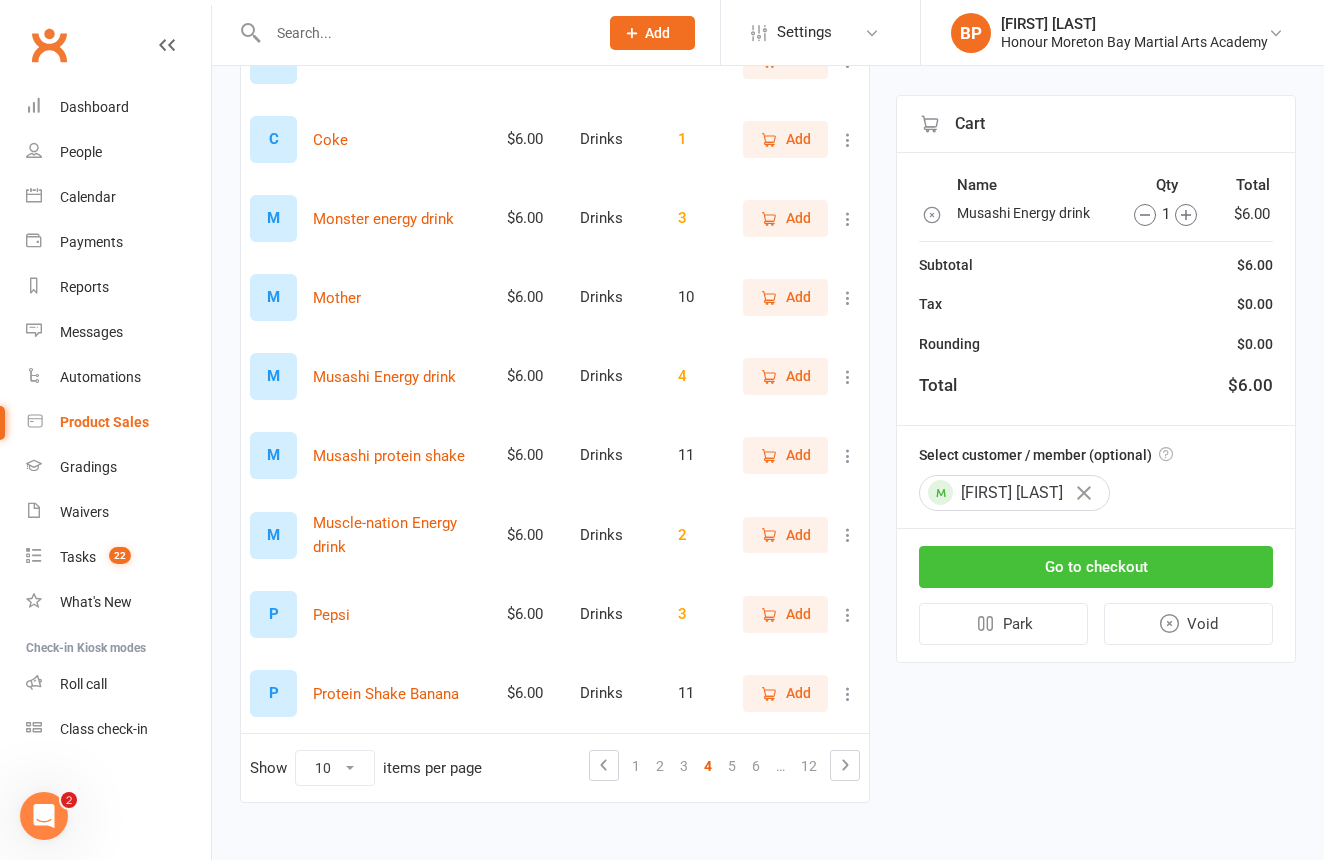 click on "Go to checkout" at bounding box center (1096, 567) 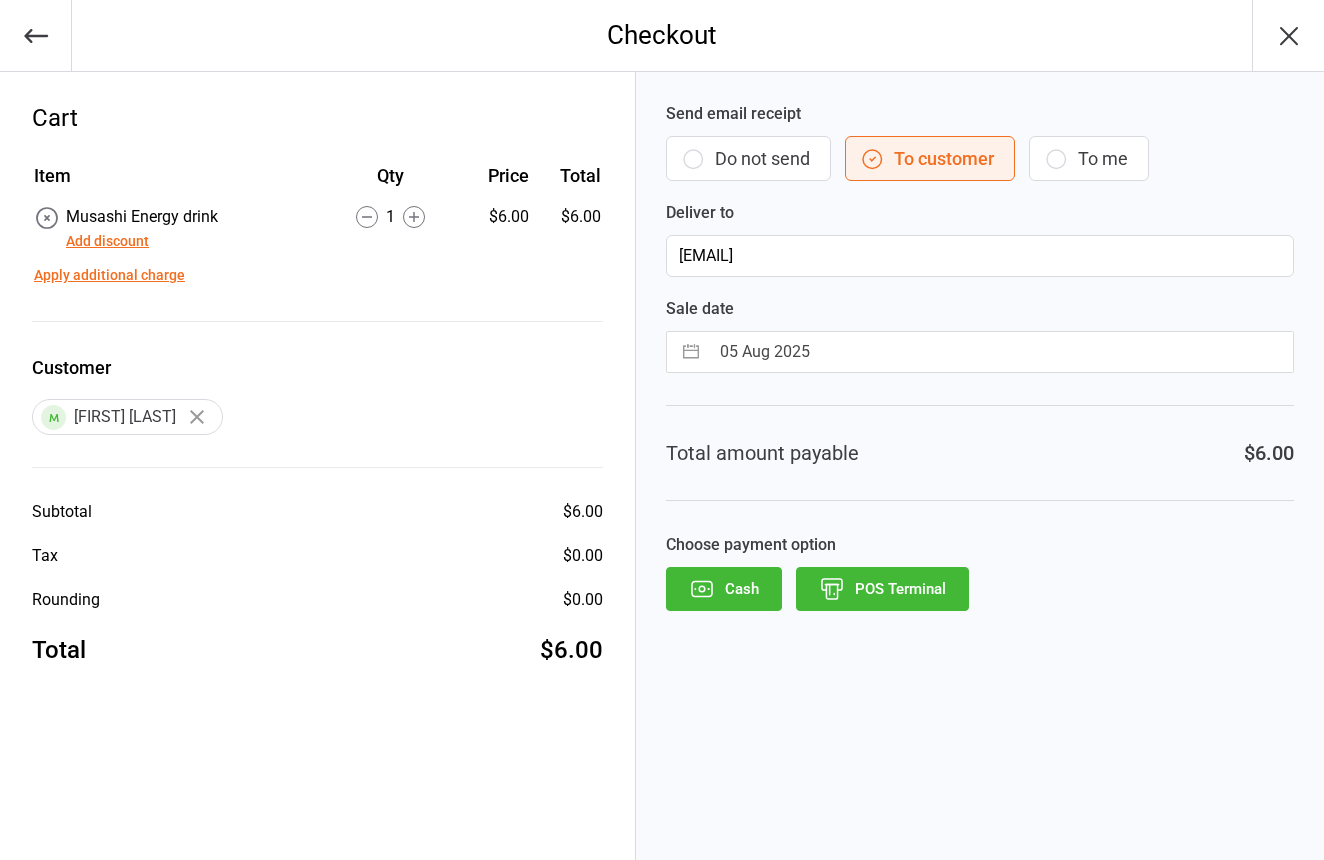 scroll, scrollTop: 0, scrollLeft: 0, axis: both 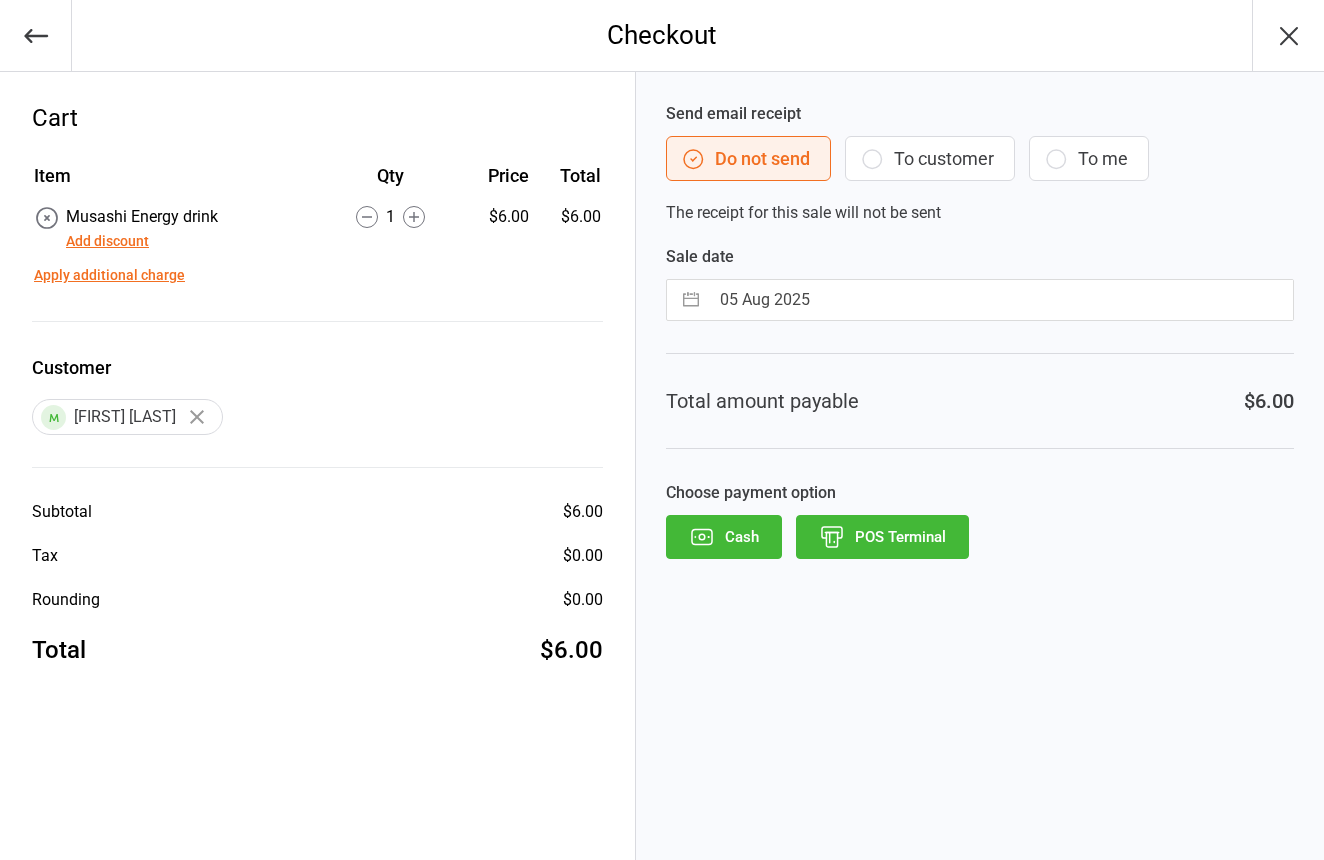 click on "POS Terminal" at bounding box center [882, 537] 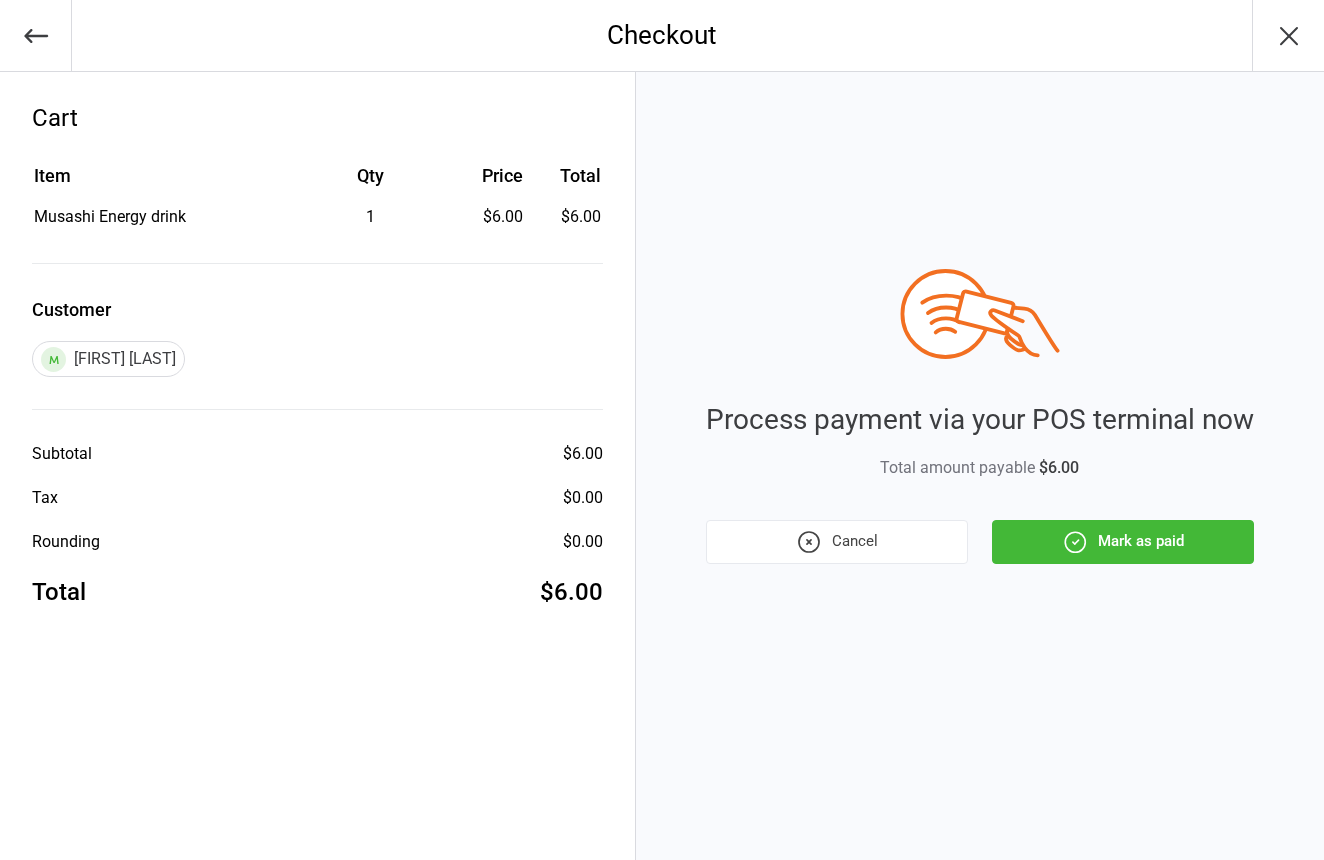 click 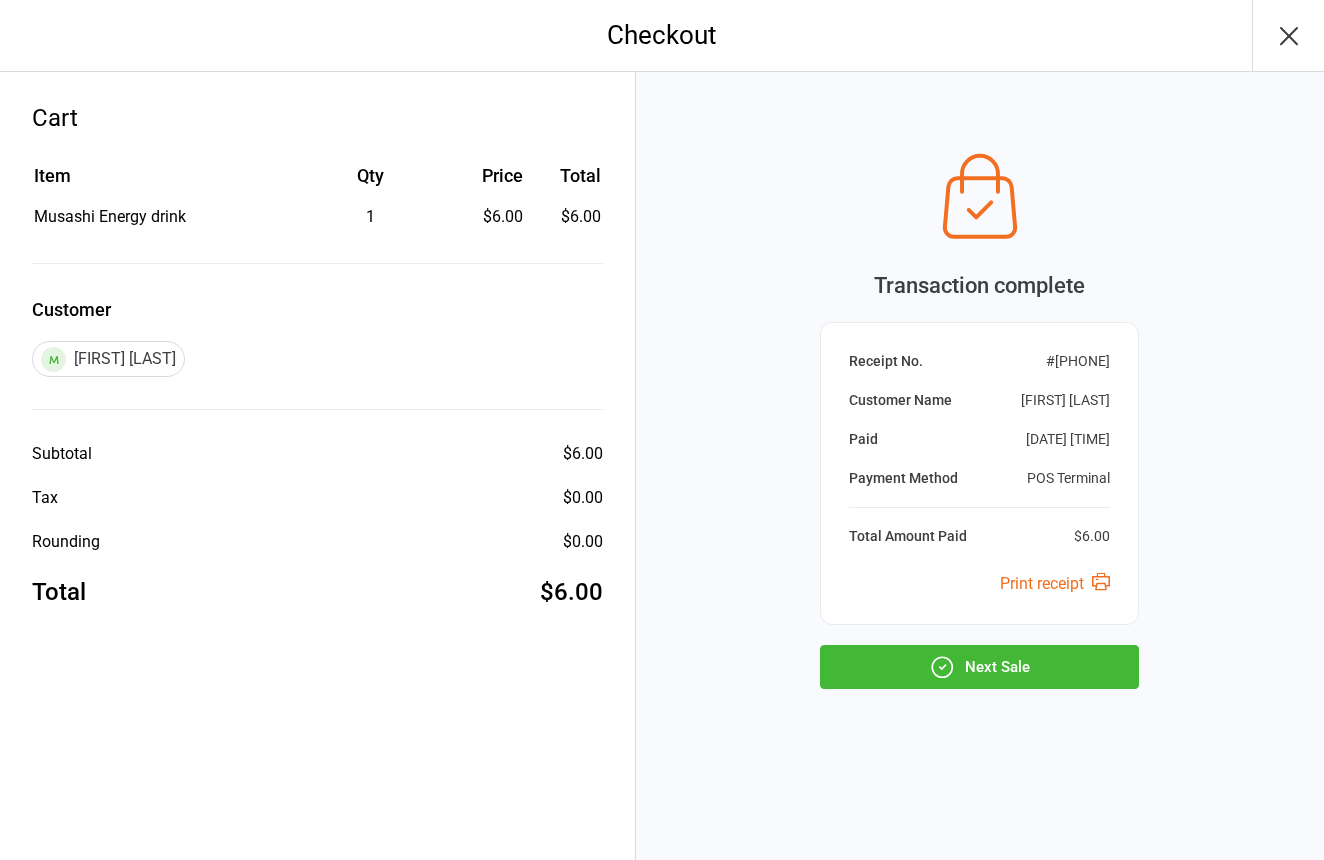click on "Next Sale" at bounding box center [979, 667] 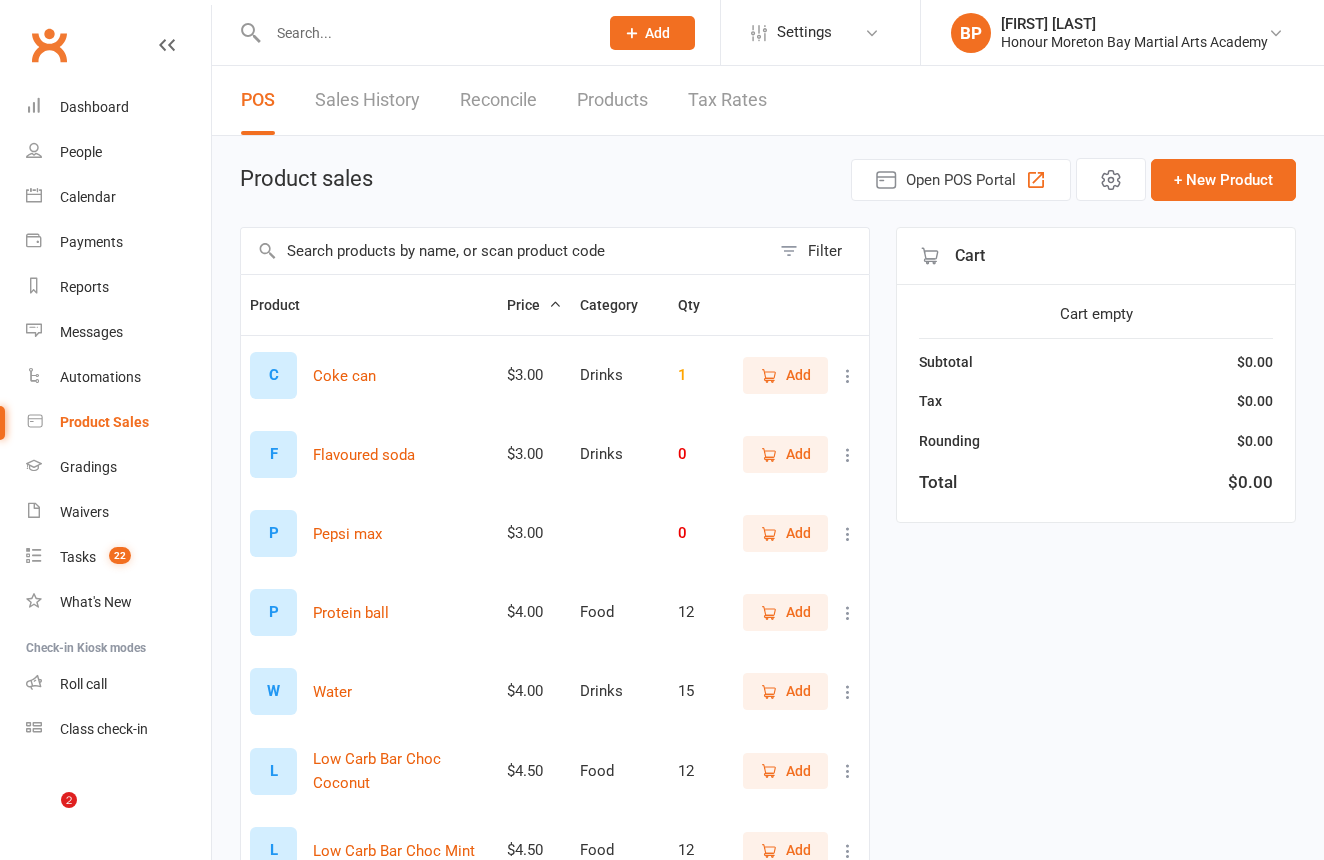 scroll, scrollTop: 0, scrollLeft: 0, axis: both 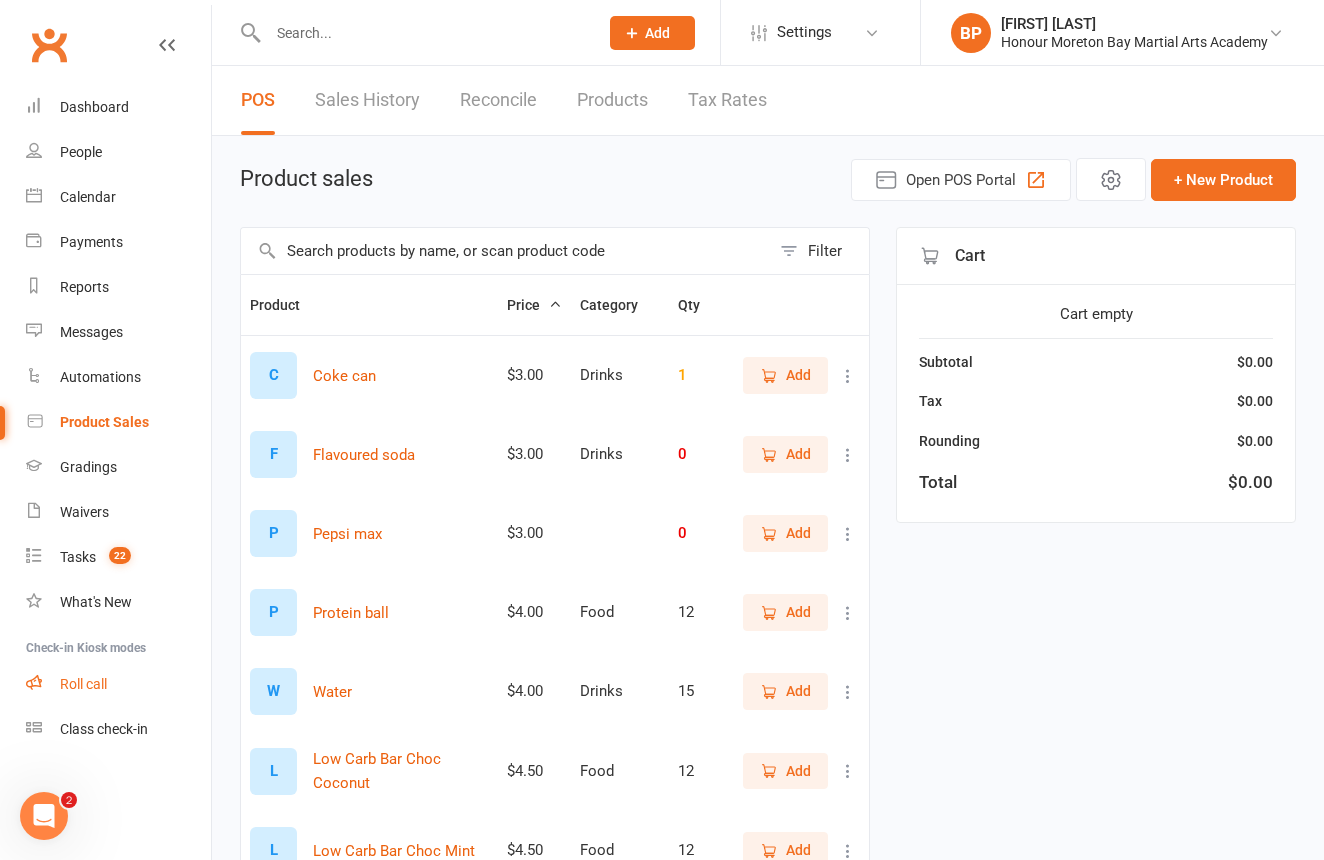 click on "Roll call" at bounding box center (83, 684) 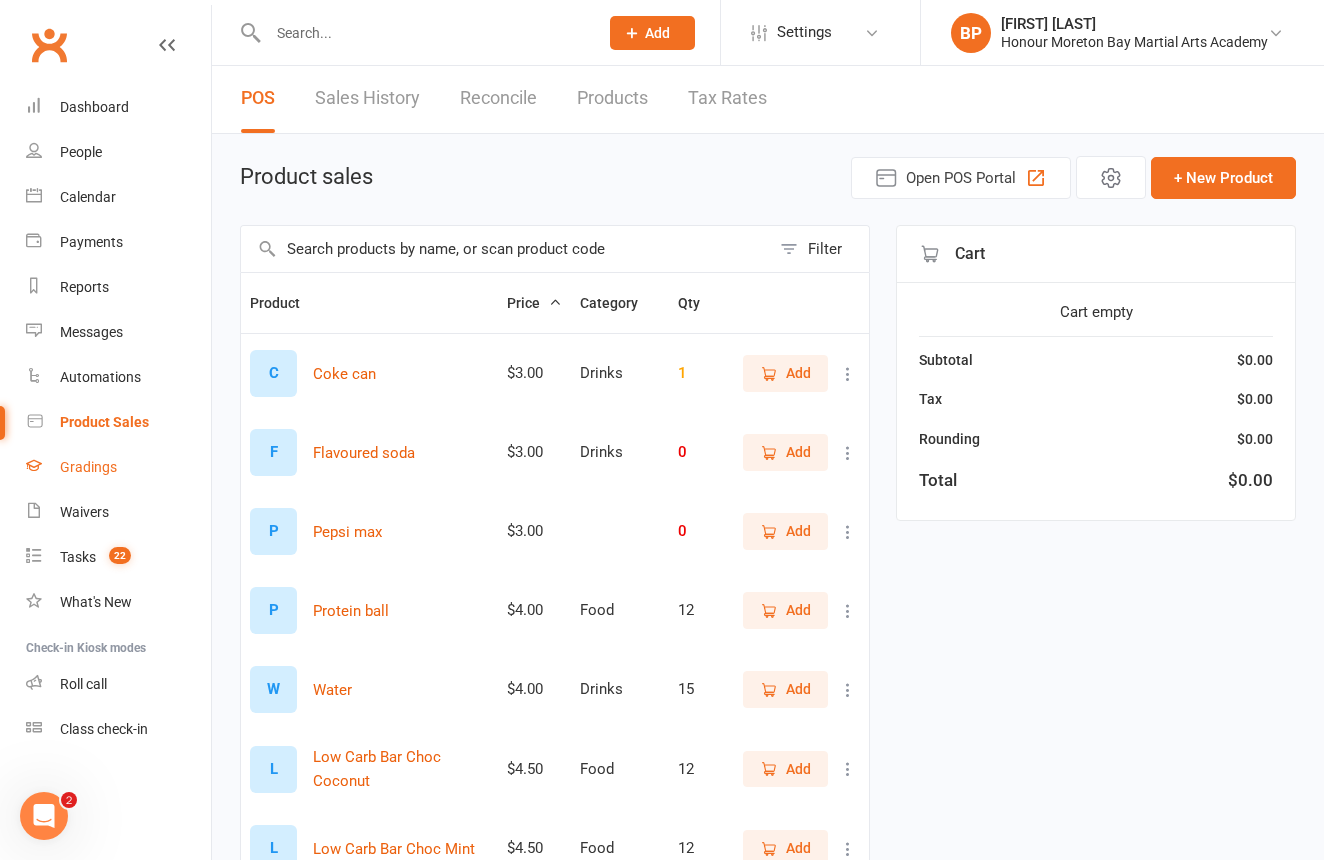 scroll, scrollTop: 6, scrollLeft: 0, axis: vertical 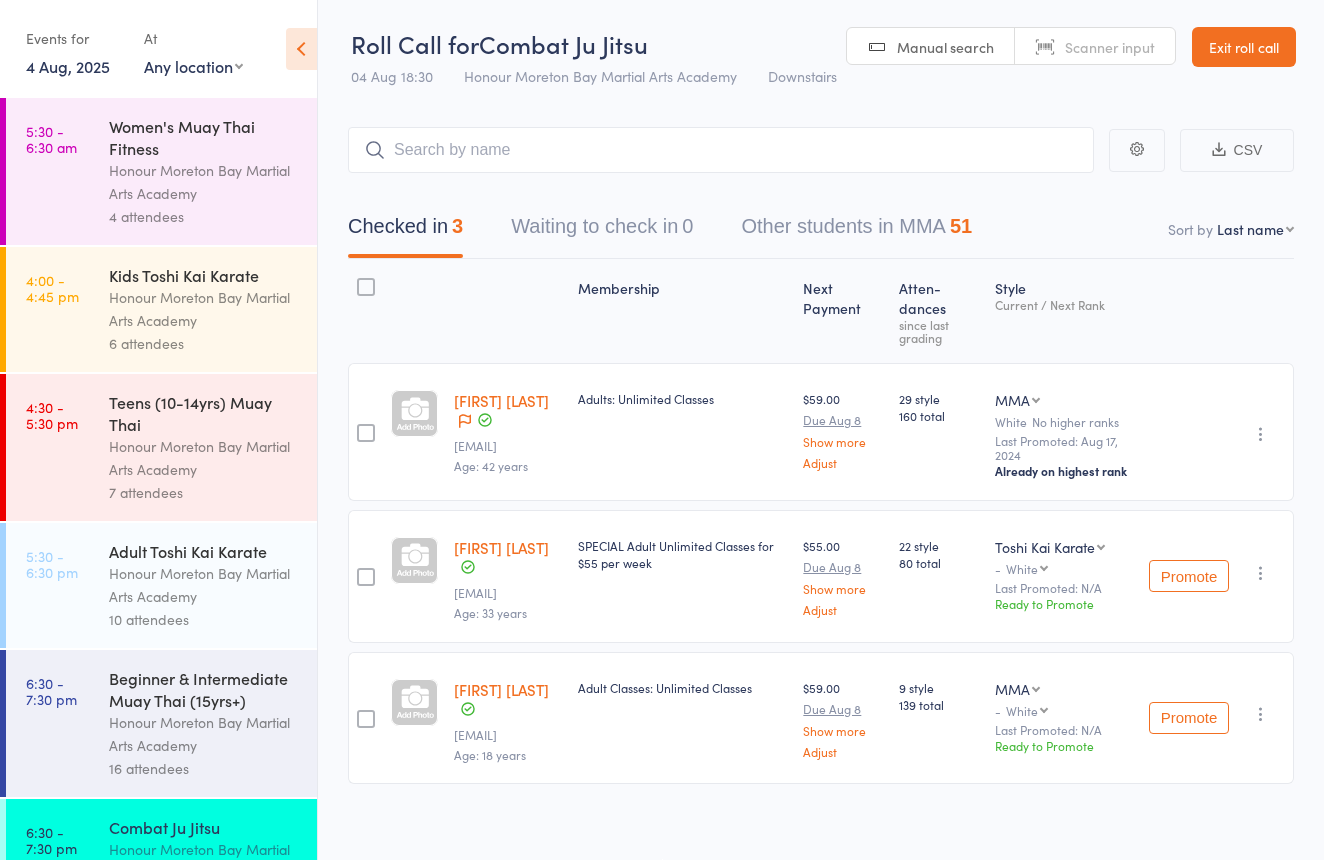 drag, startPoint x: 0, startPoint y: 0, endPoint x: 249, endPoint y: 303, distance: 392.1862 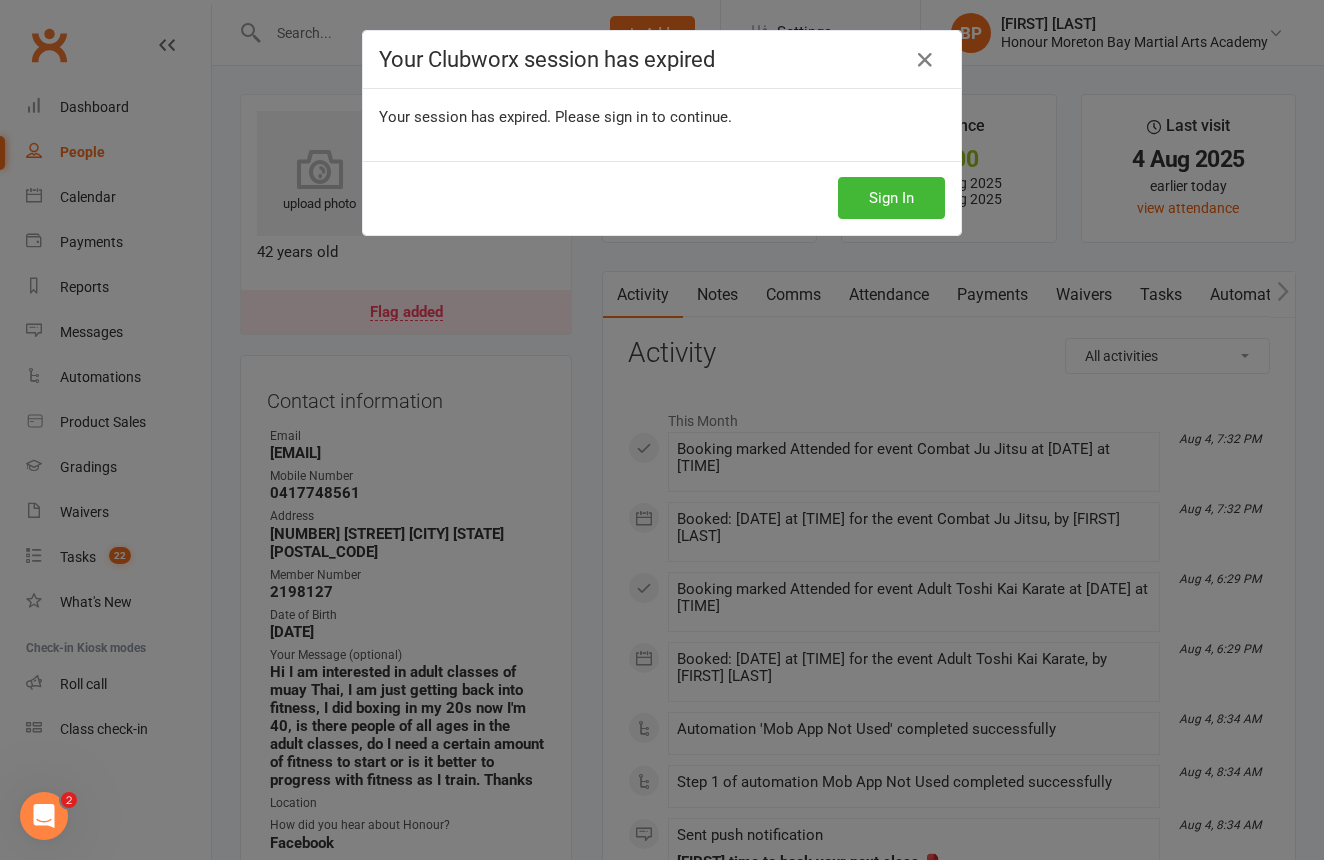 scroll, scrollTop: 0, scrollLeft: 0, axis: both 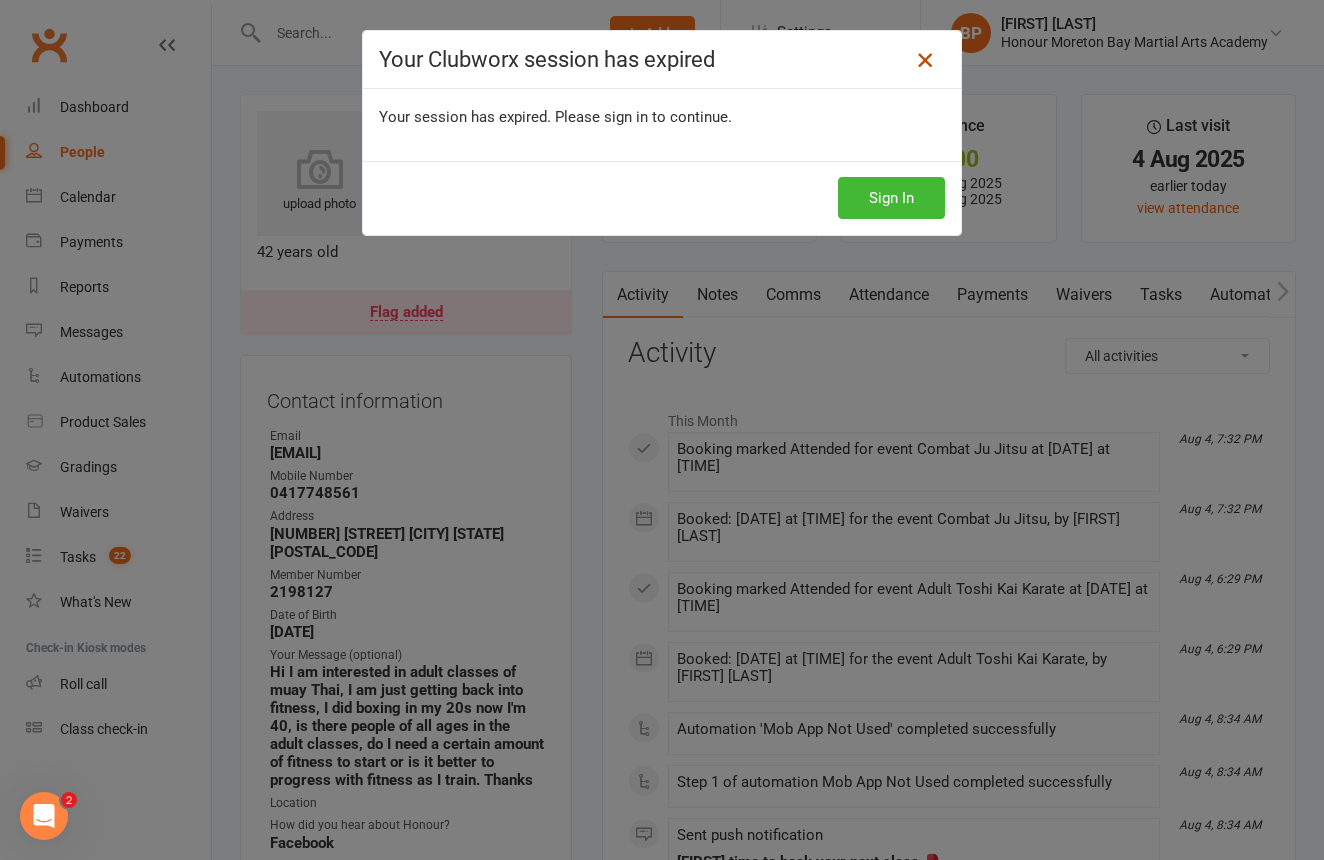 click at bounding box center (925, 60) 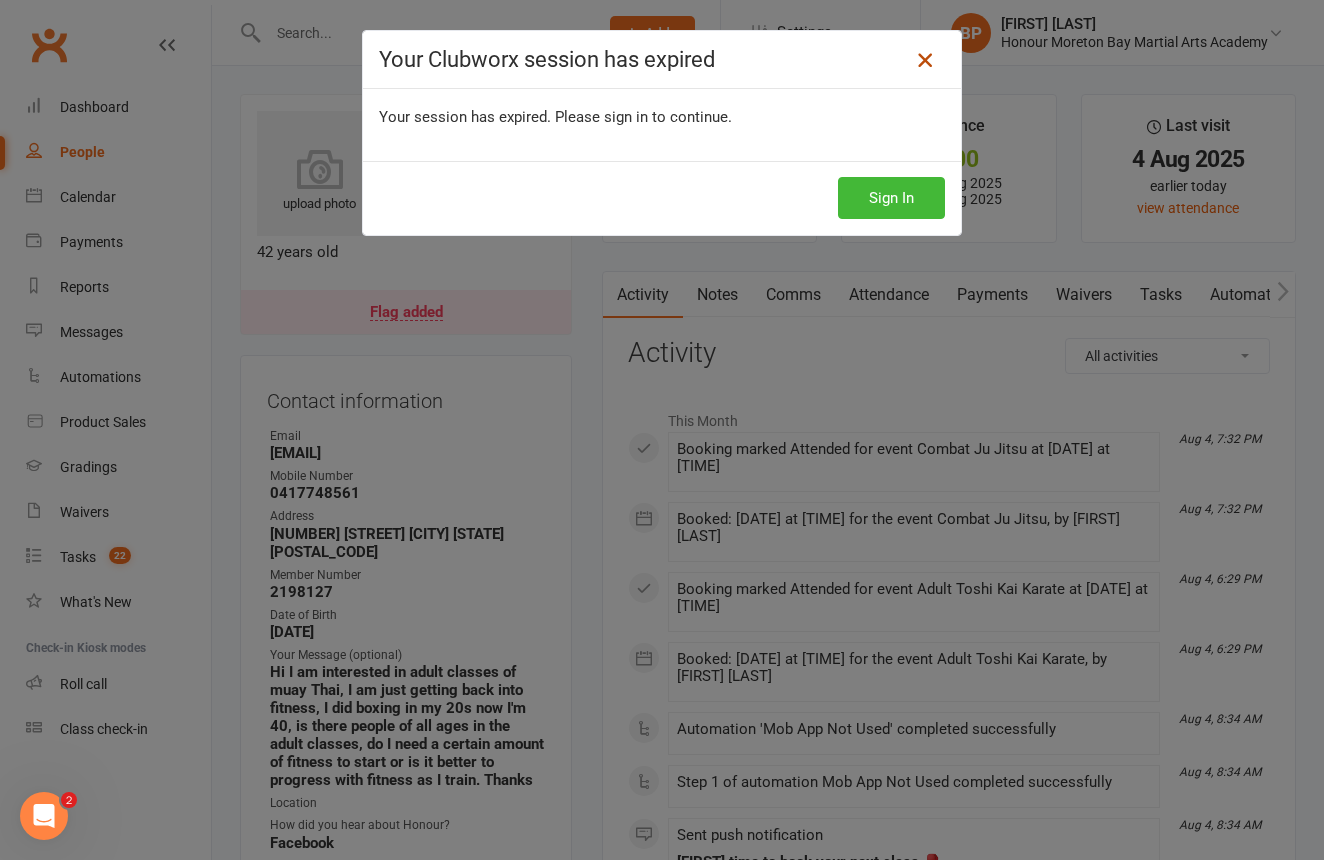 click at bounding box center (925, 60) 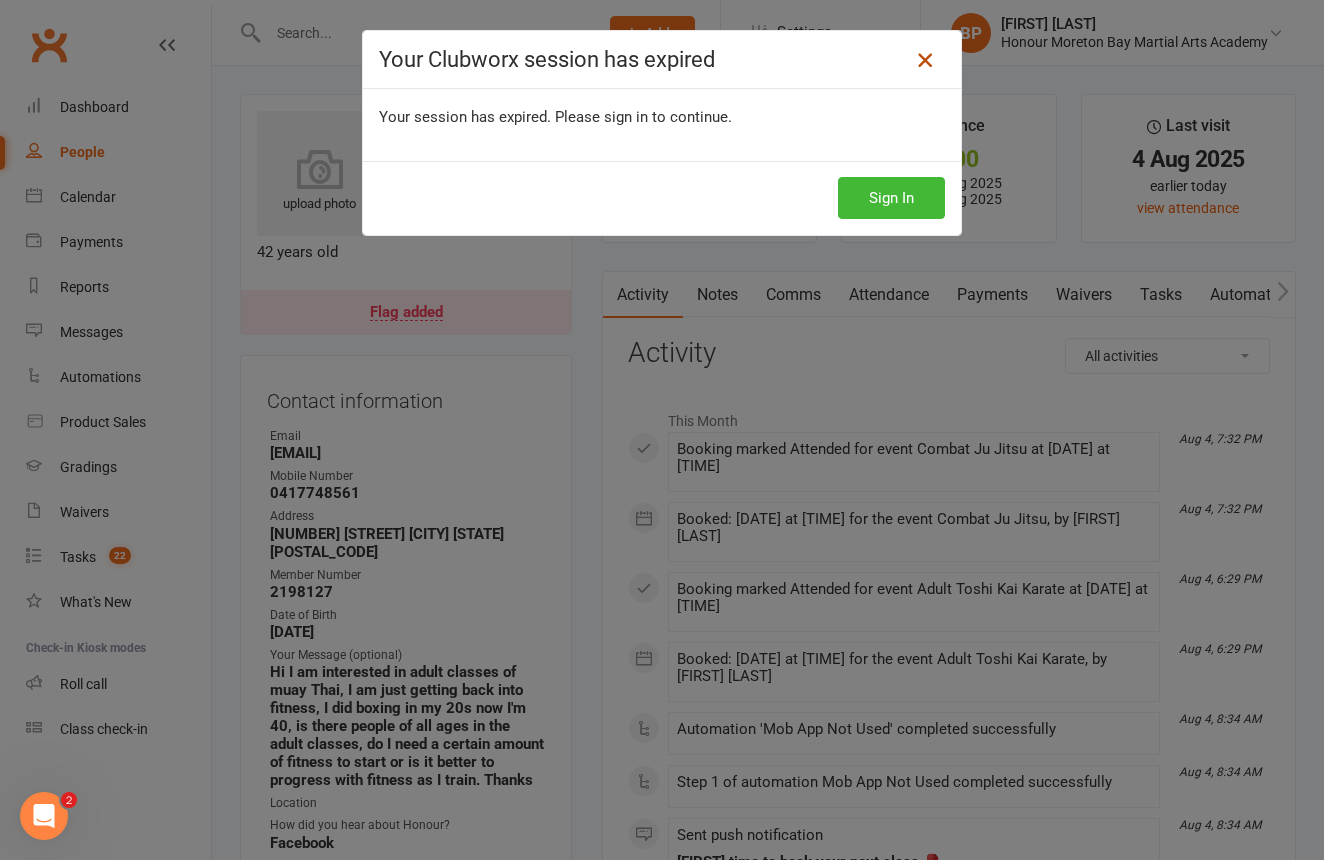 click at bounding box center (925, 60) 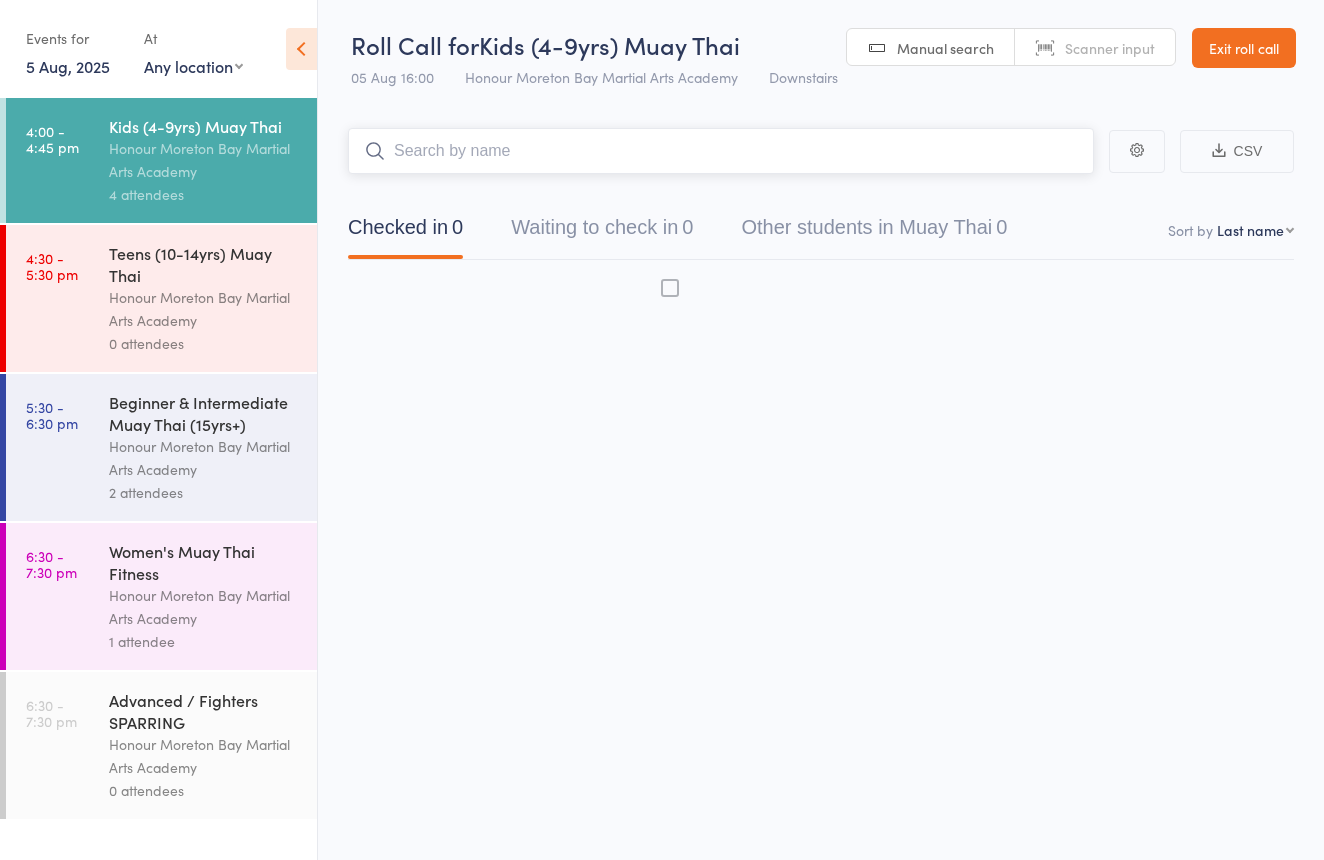 scroll, scrollTop: 0, scrollLeft: 0, axis: both 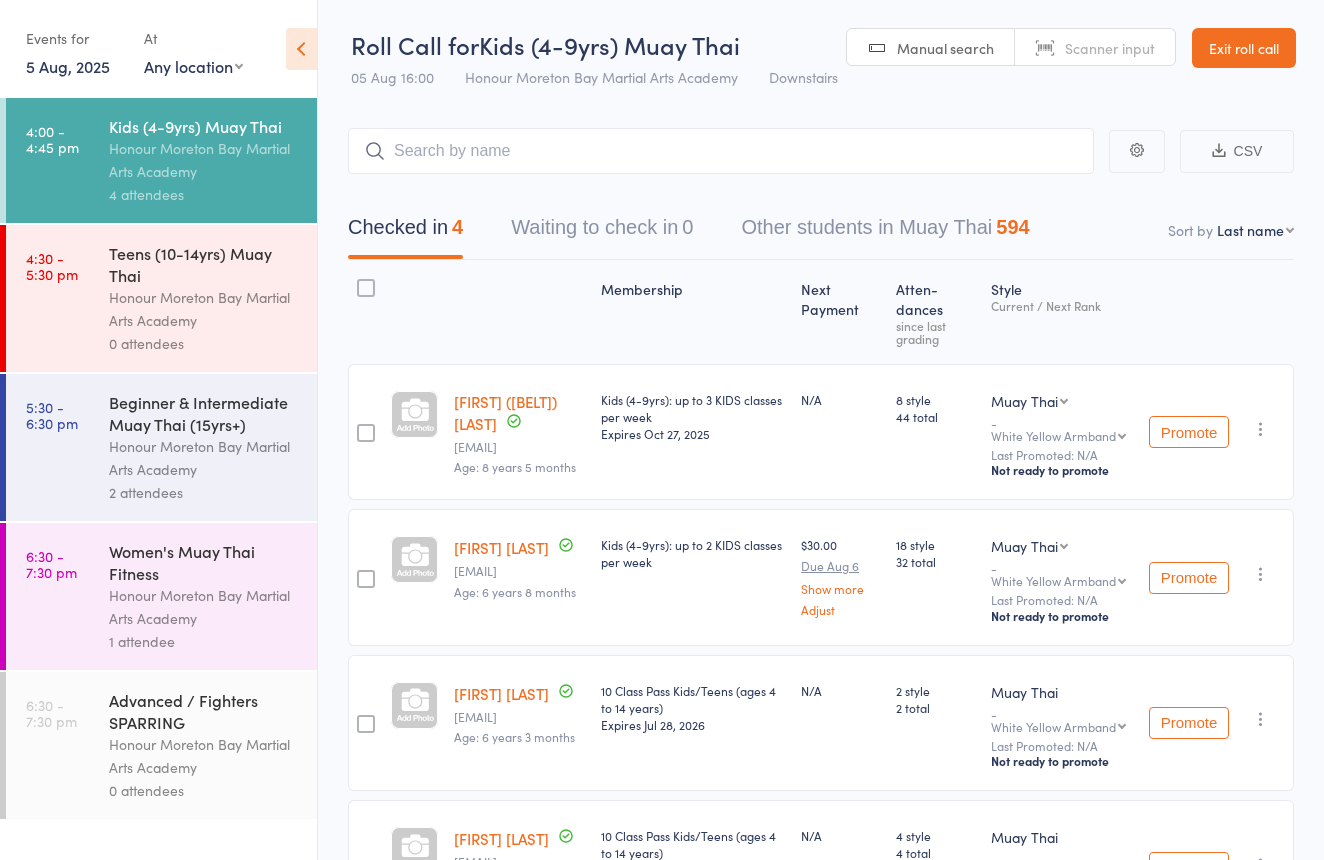 click on "Teens (10-14yrs) Muay Thai Honour Moreton Bay Martial Arts Academy 0 attendees" at bounding box center (213, 298) 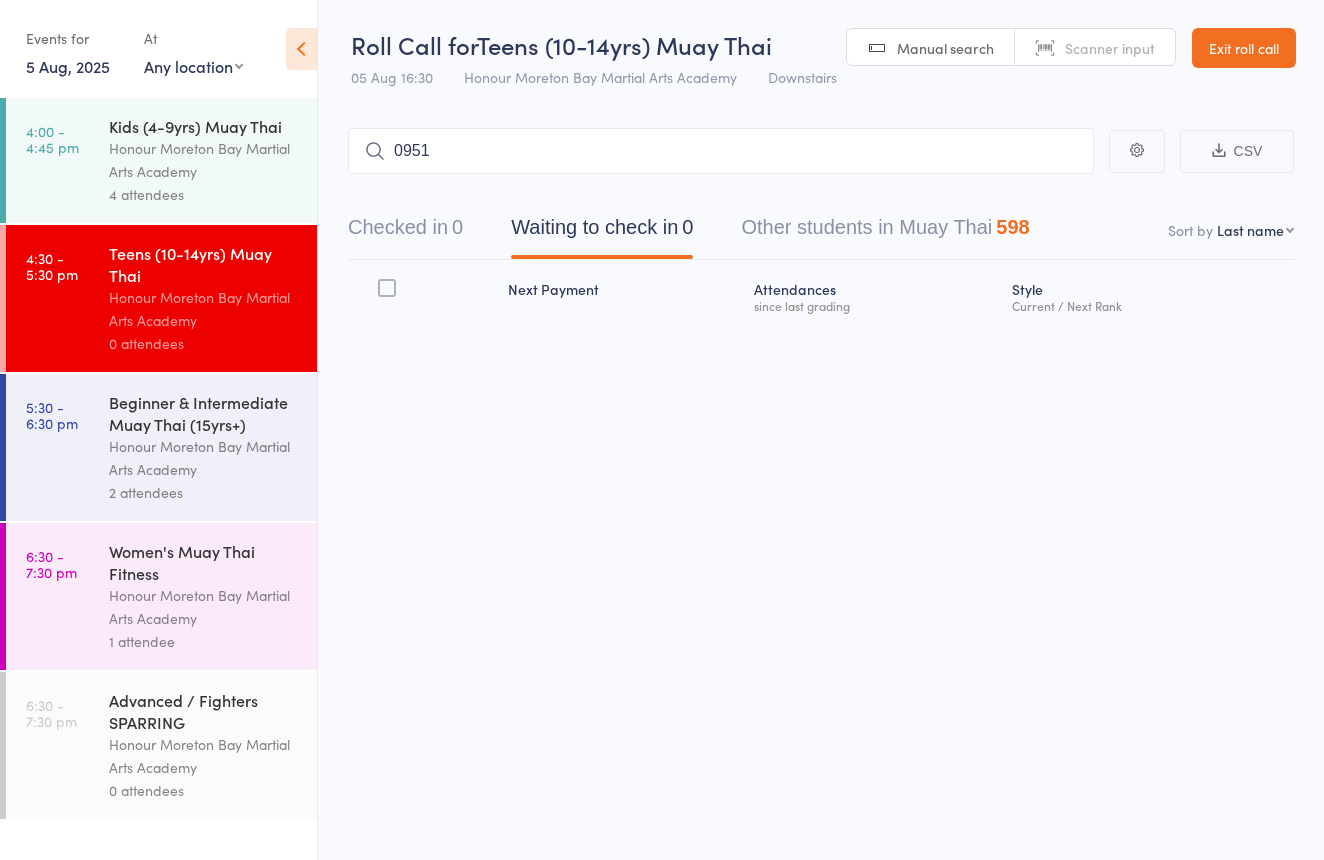 type on "0951" 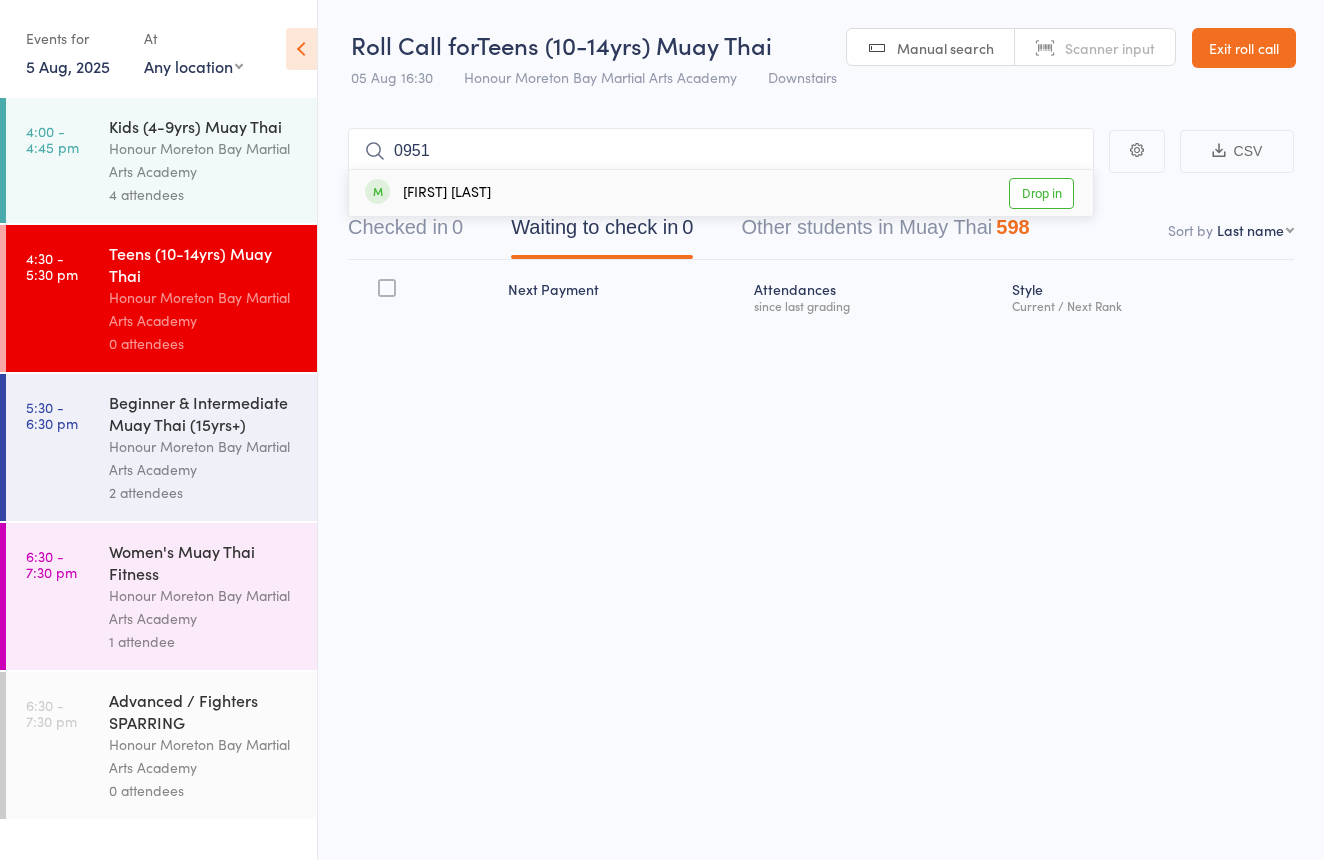 click on "Noah Armistead Drop in" at bounding box center (721, 193) 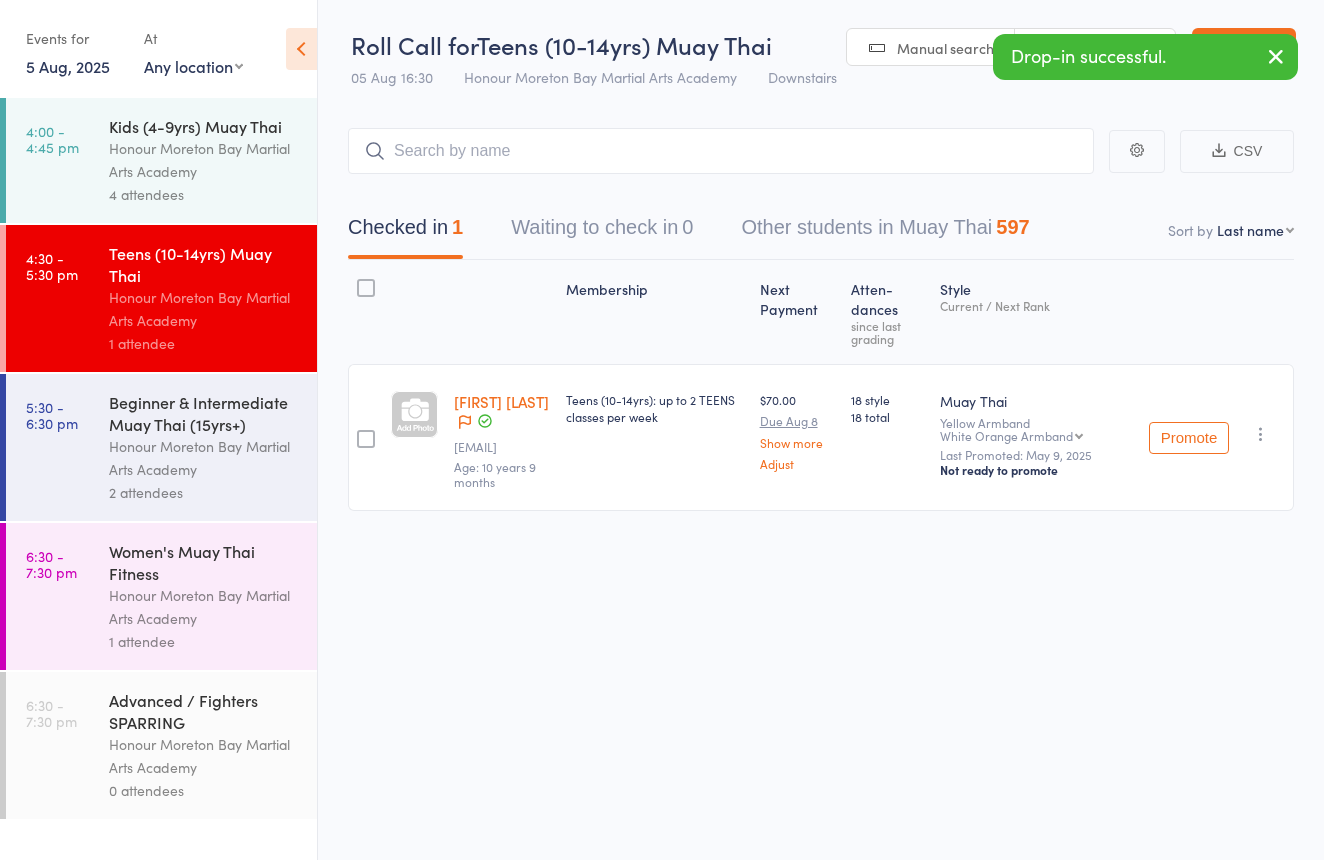 click on "Contact has been flagged" at bounding box center [464, 395] 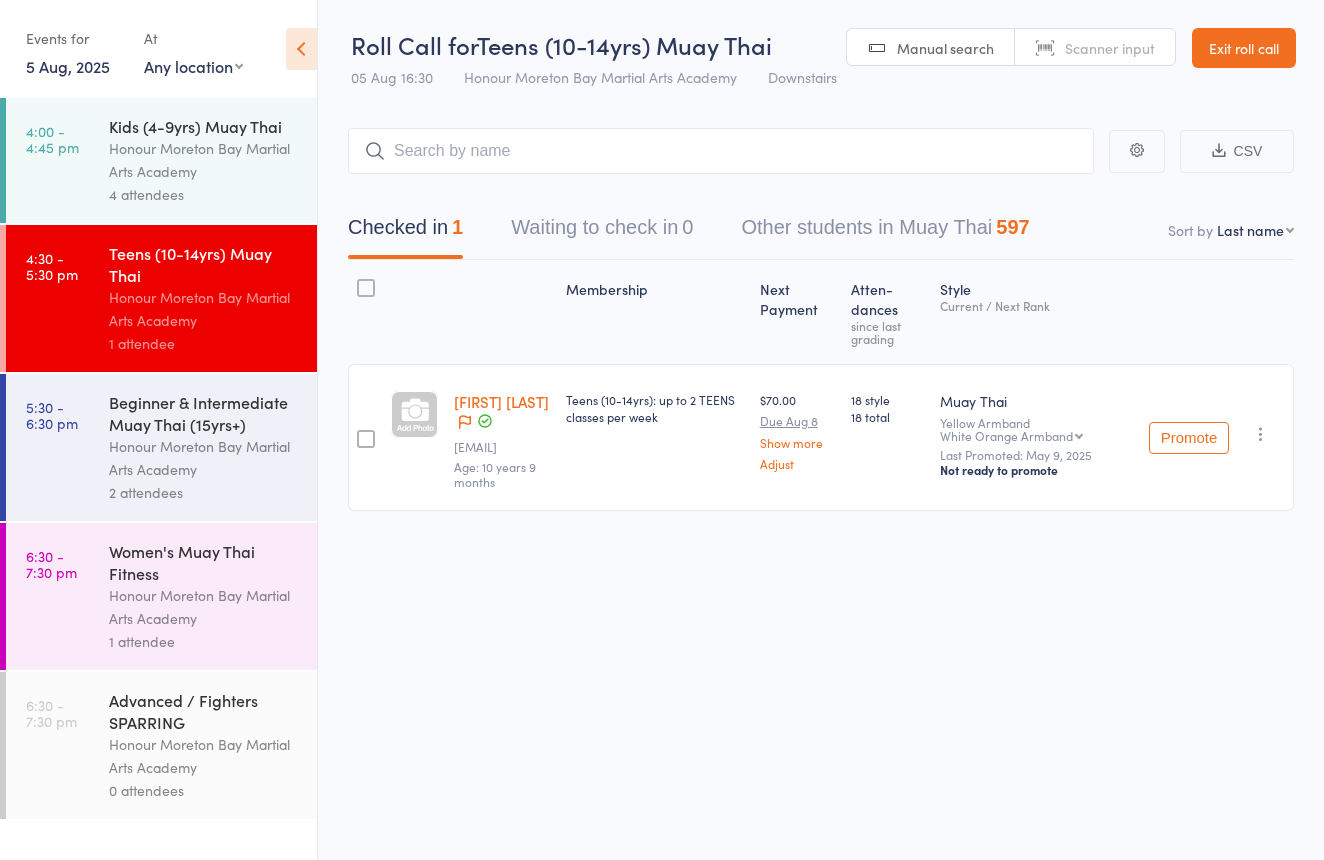 click on "[FIRST] [LAST]" at bounding box center (501, 401) 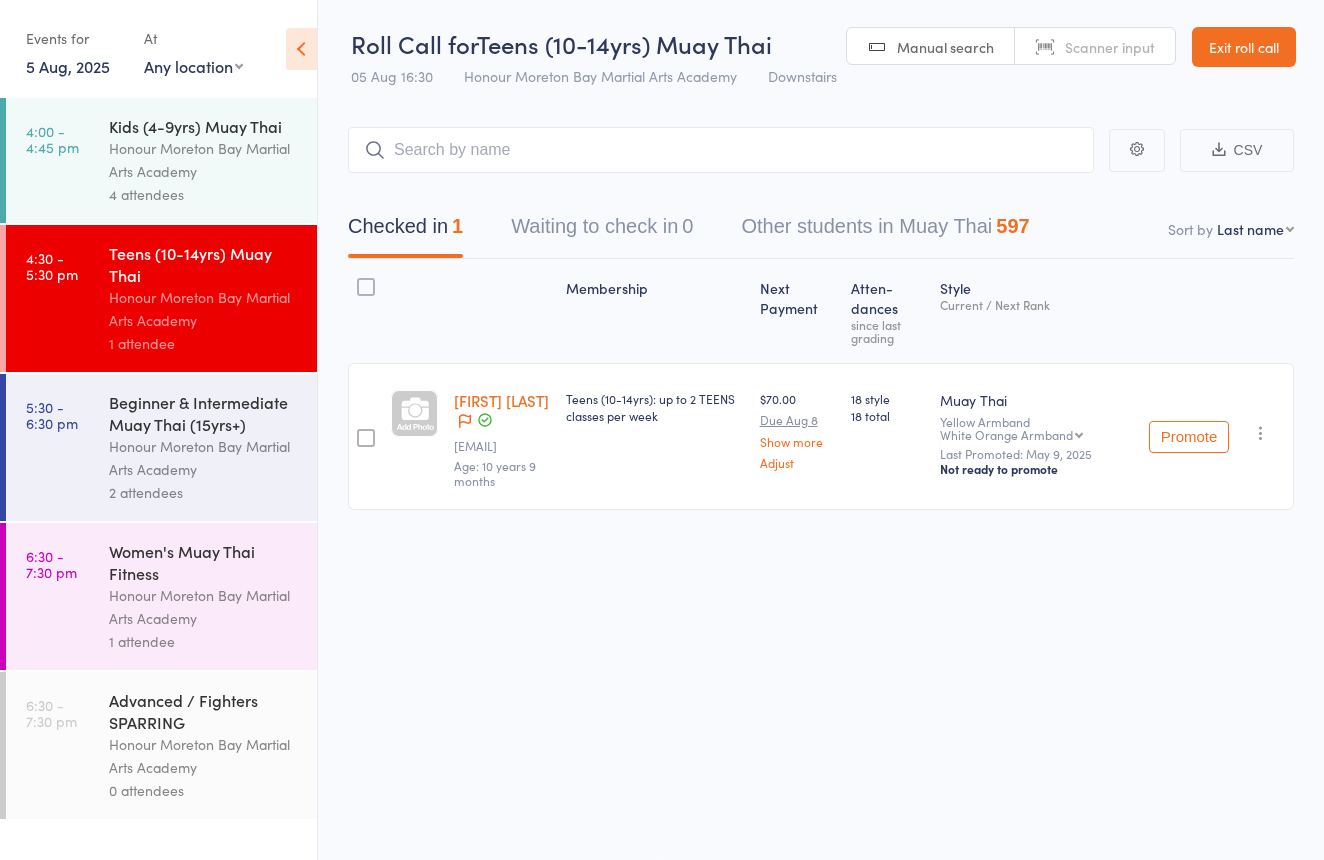 click on "Scanner input" at bounding box center (1095, 47) 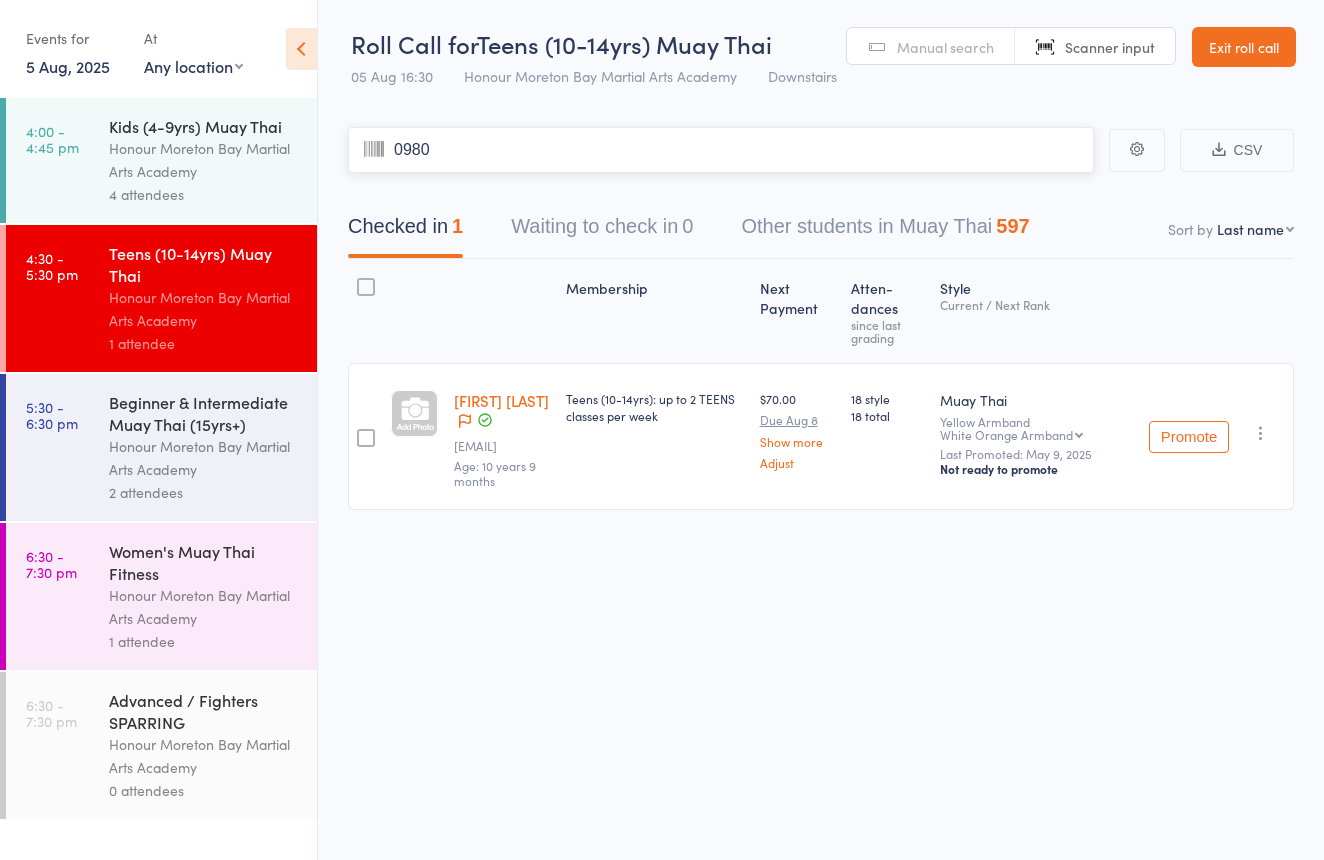 type on "0980" 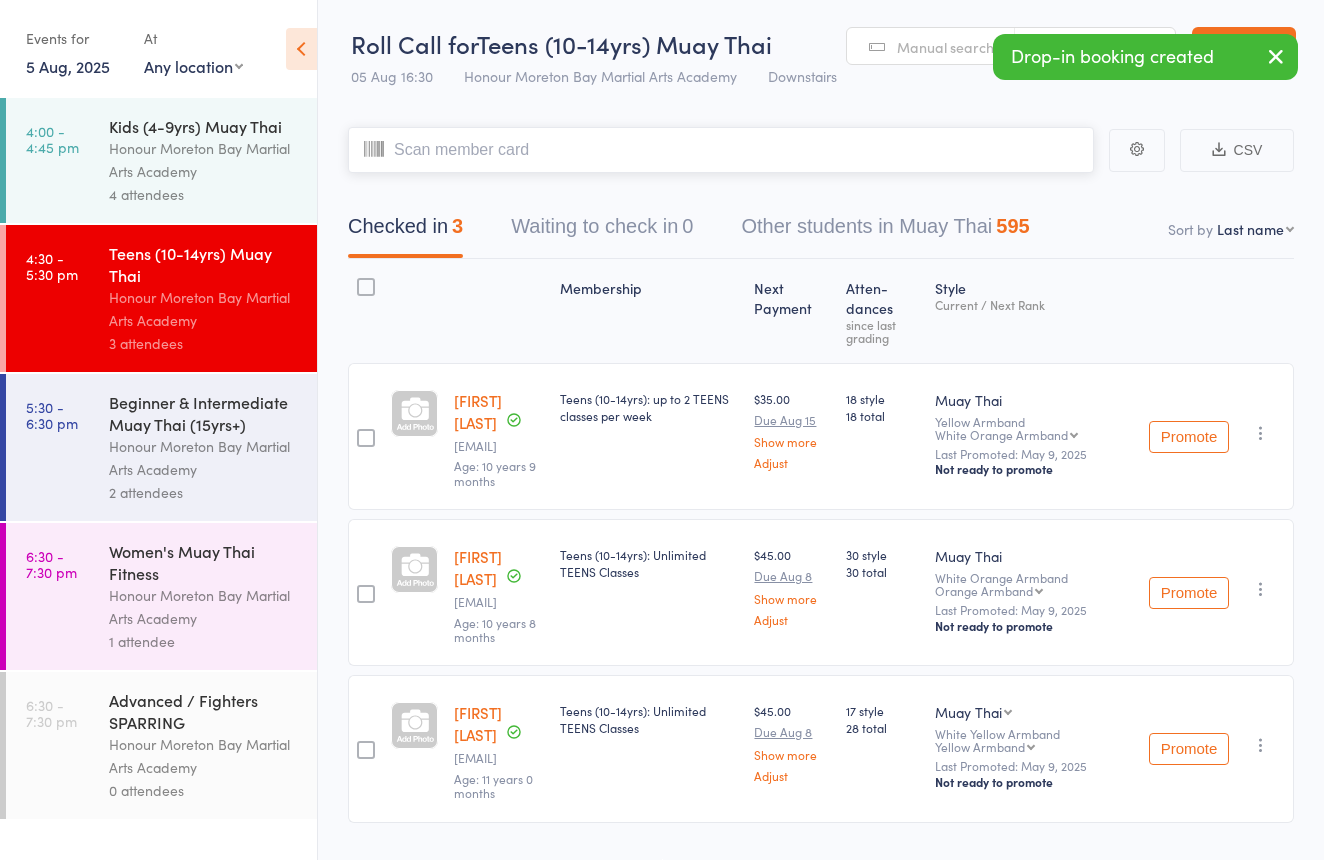 scroll, scrollTop: 4, scrollLeft: 1, axis: both 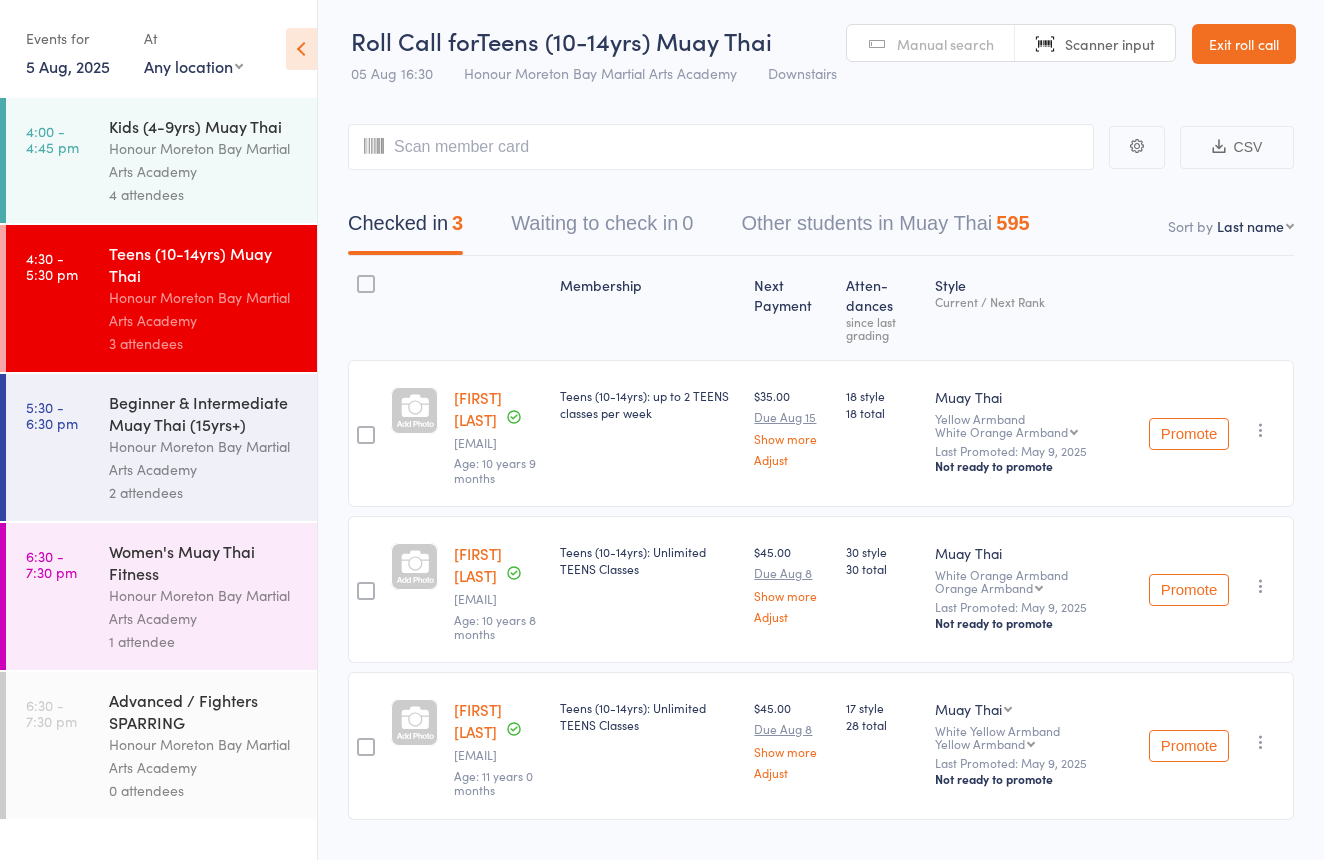 click on "Manual search" at bounding box center [945, 44] 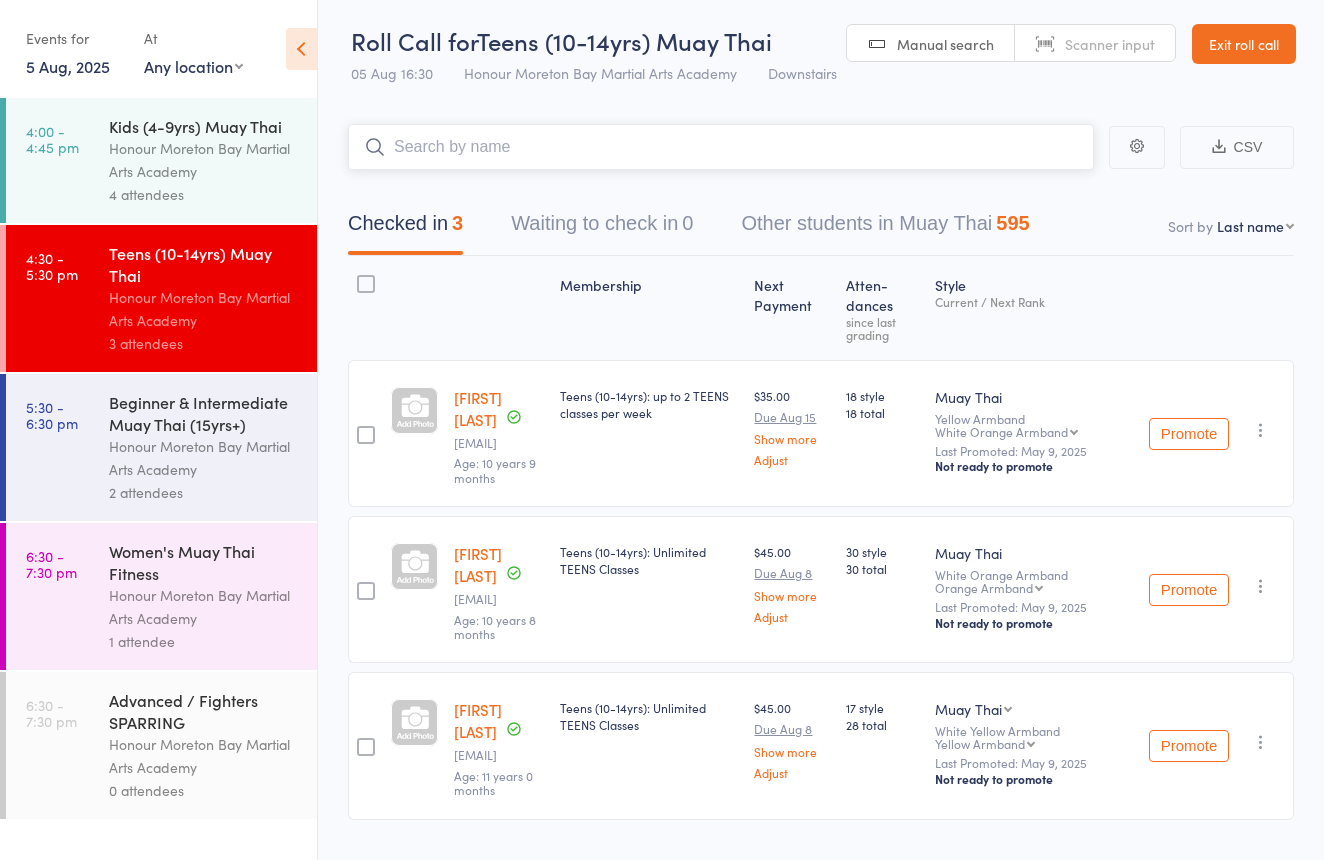 scroll, scrollTop: 4, scrollLeft: 0, axis: vertical 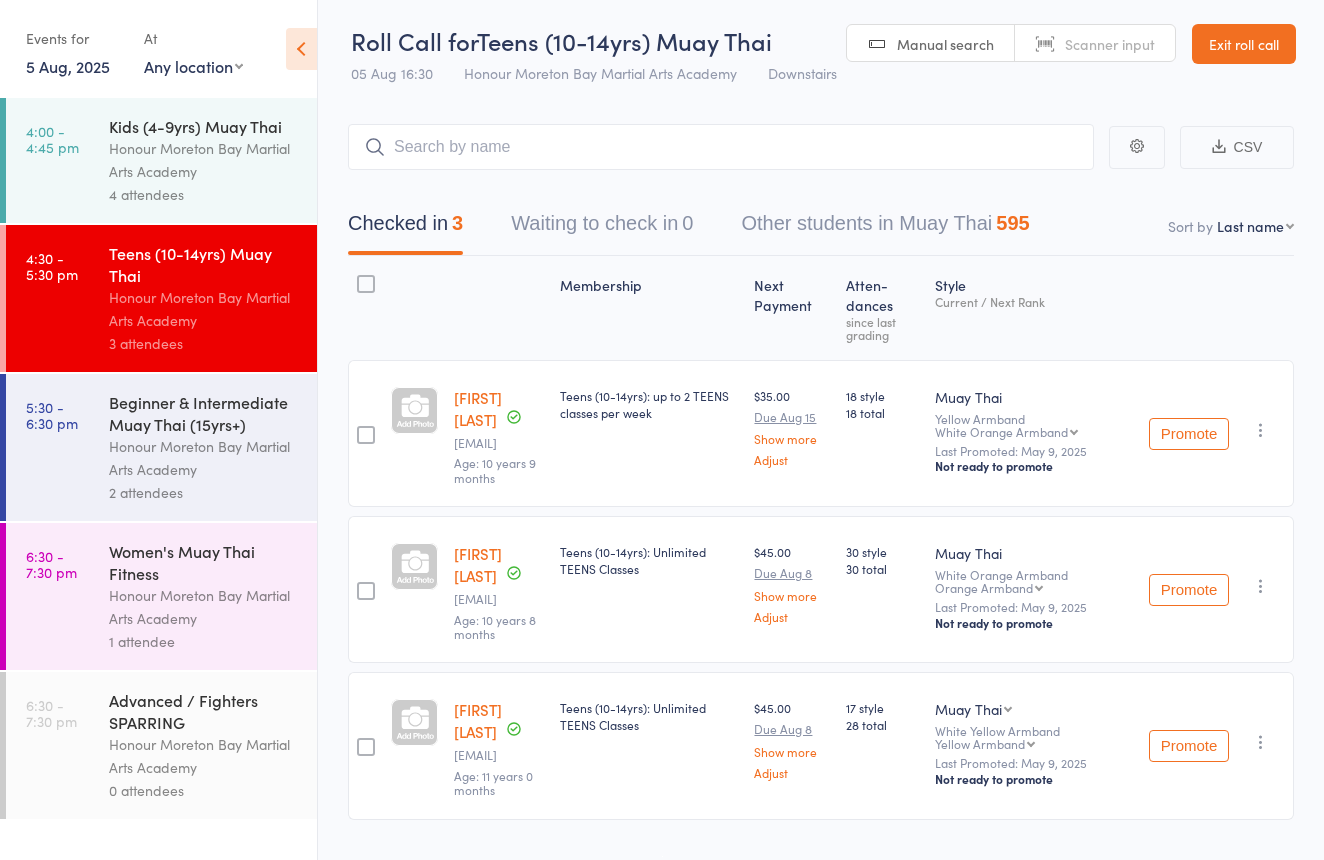 click on "Scanner input" at bounding box center (1095, 44) 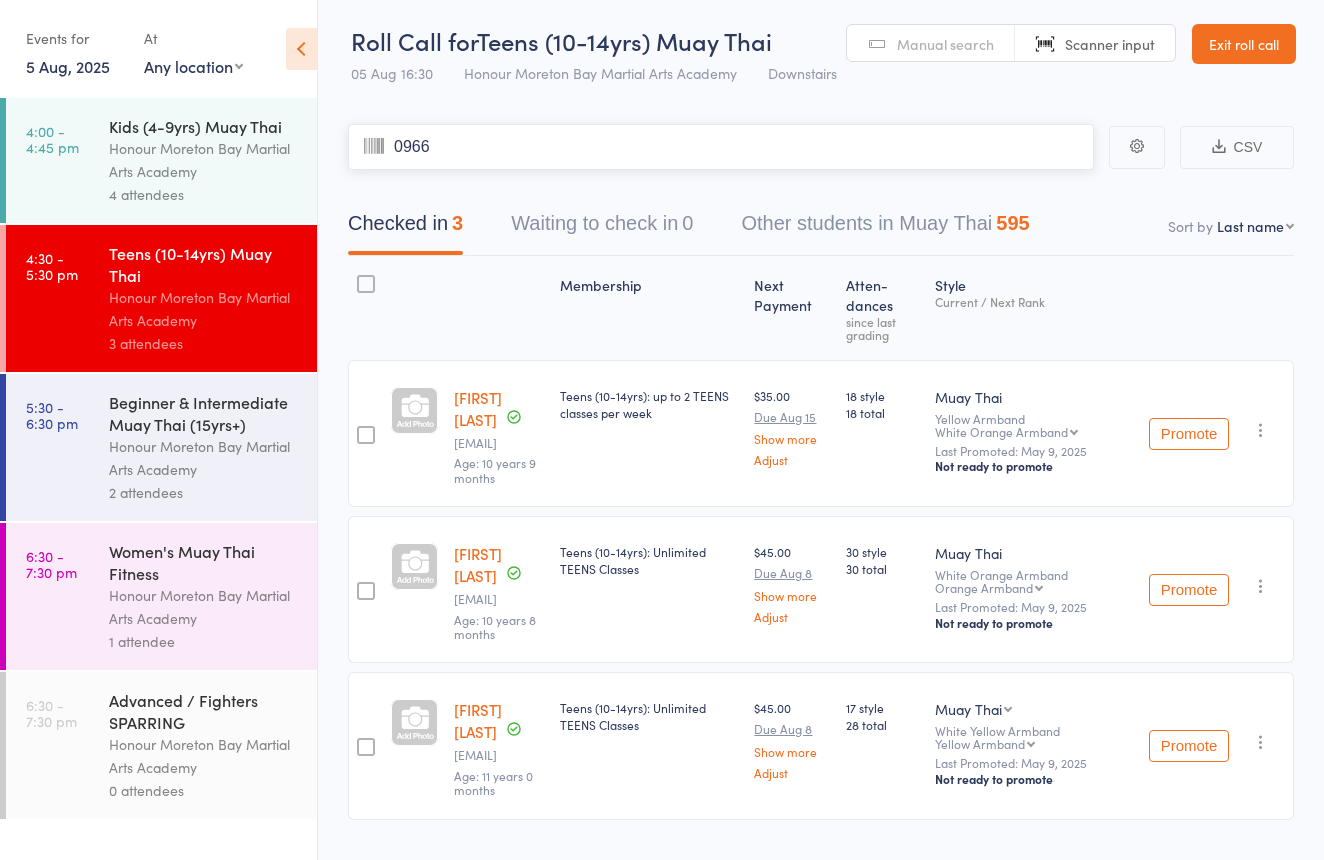 type on "0966" 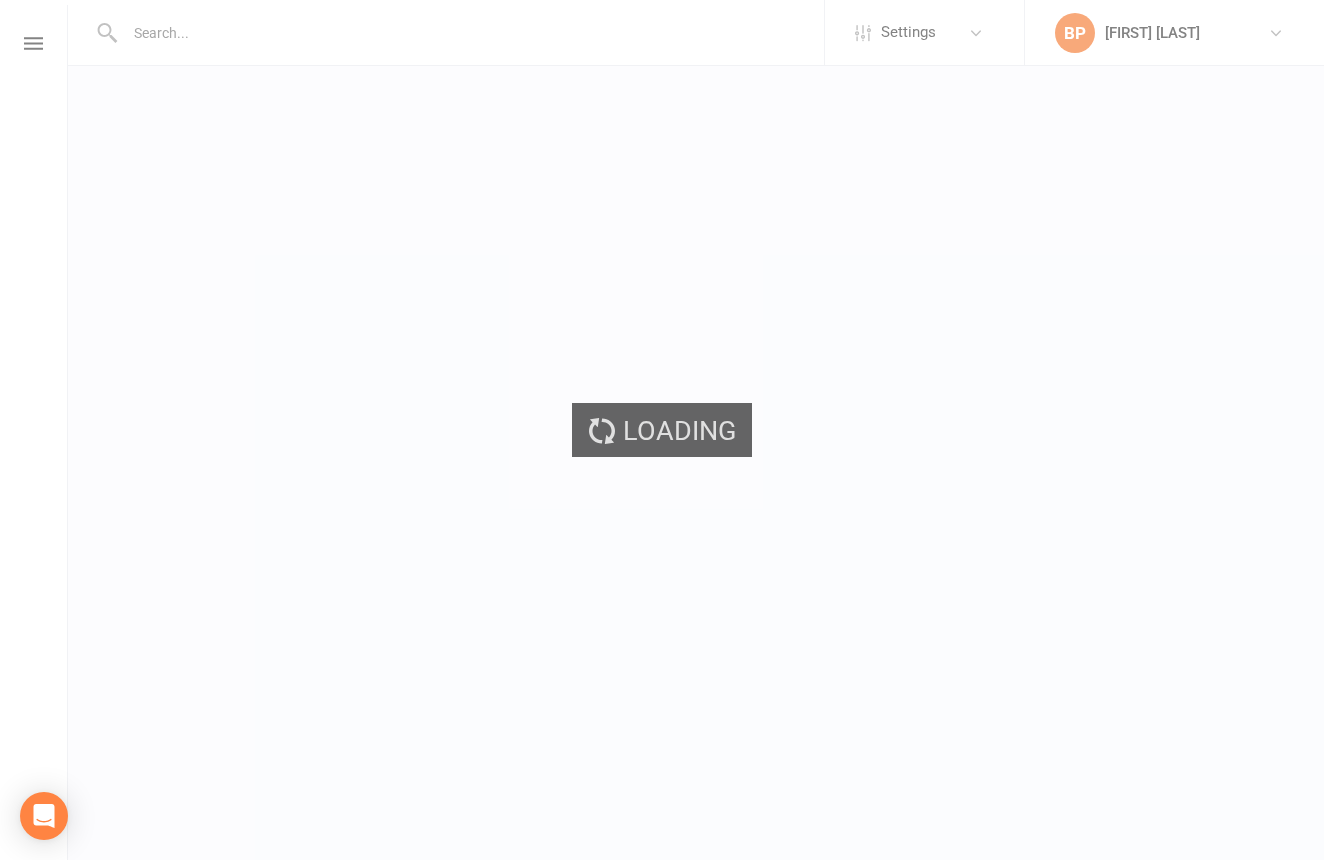 scroll, scrollTop: 0, scrollLeft: 0, axis: both 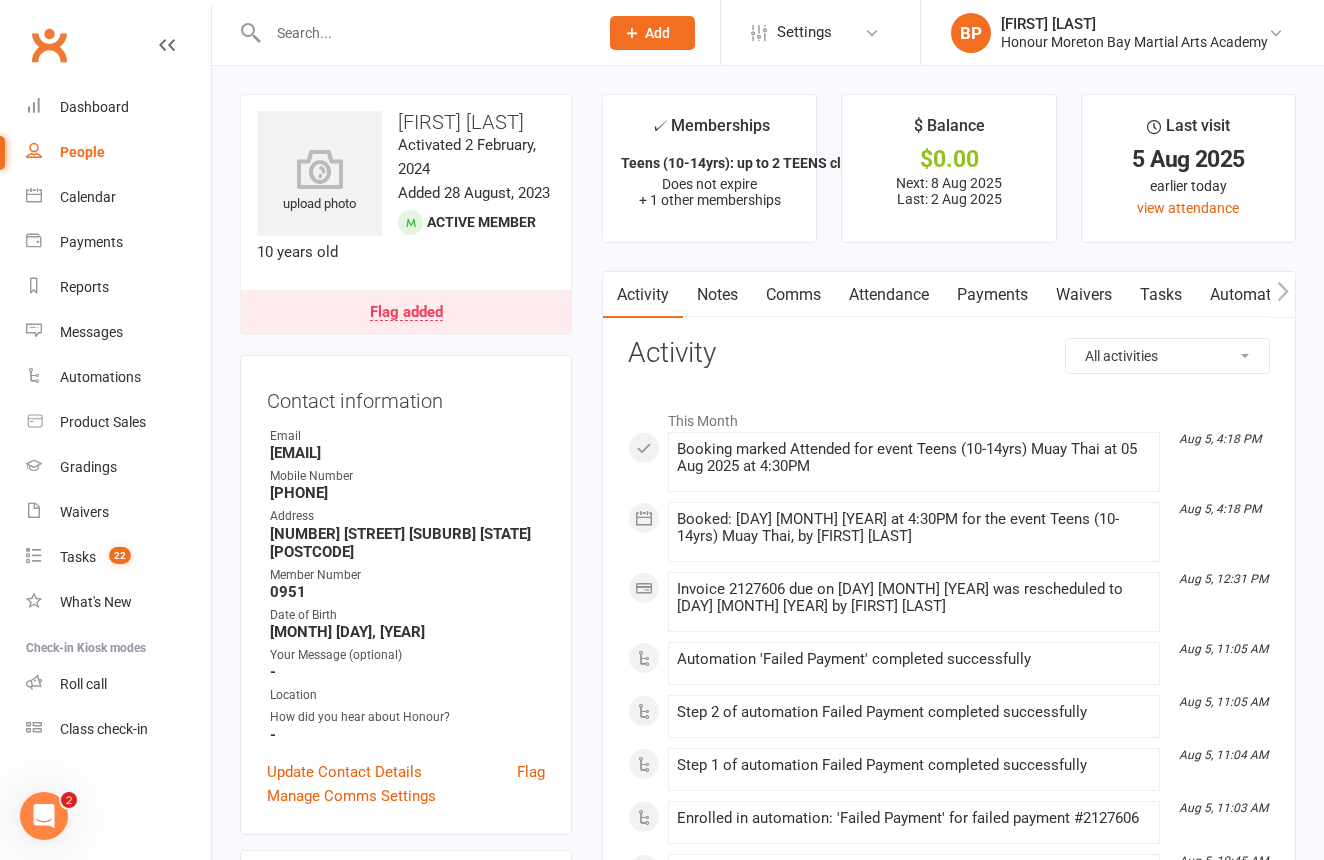 click on "Payments" at bounding box center [992, 295] 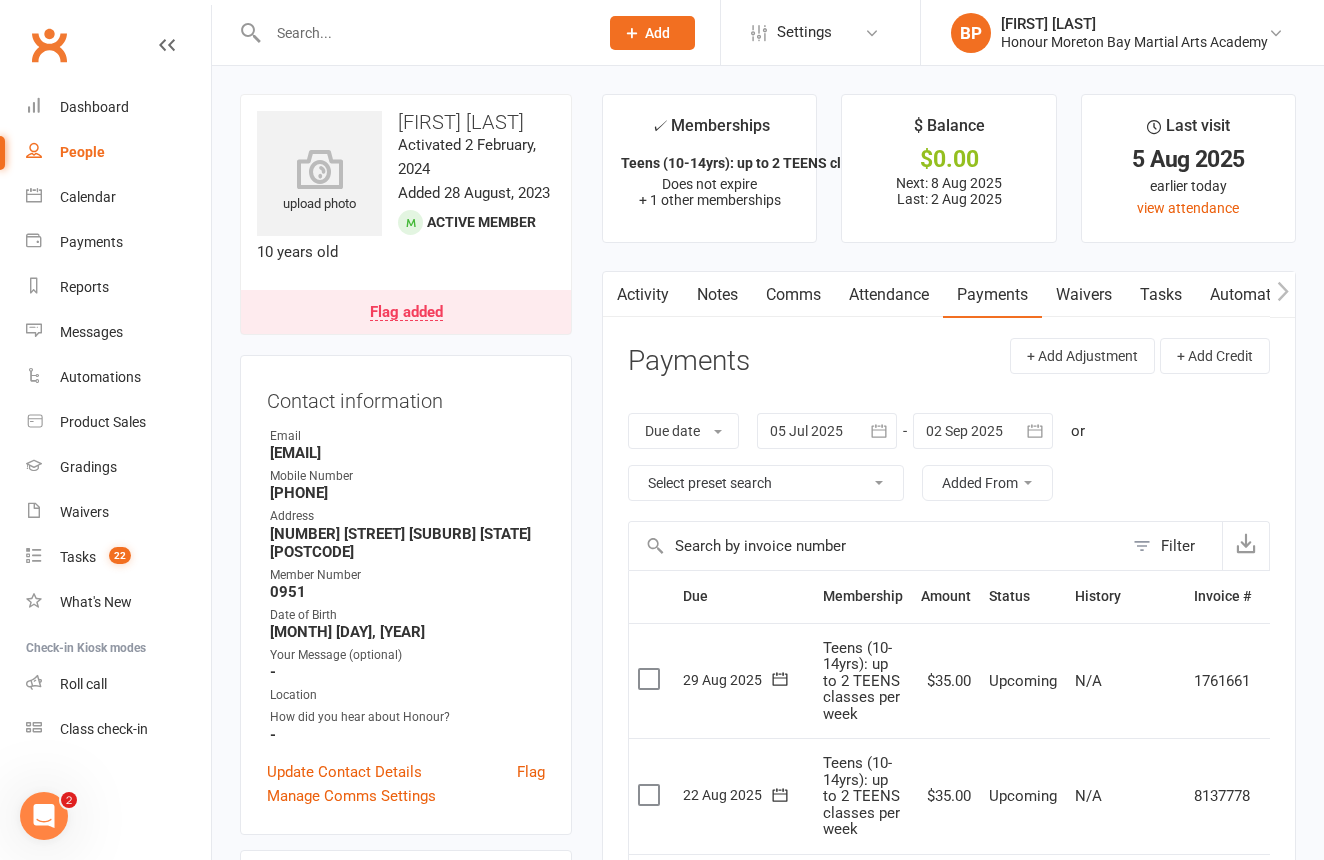 scroll, scrollTop: 2, scrollLeft: 0, axis: vertical 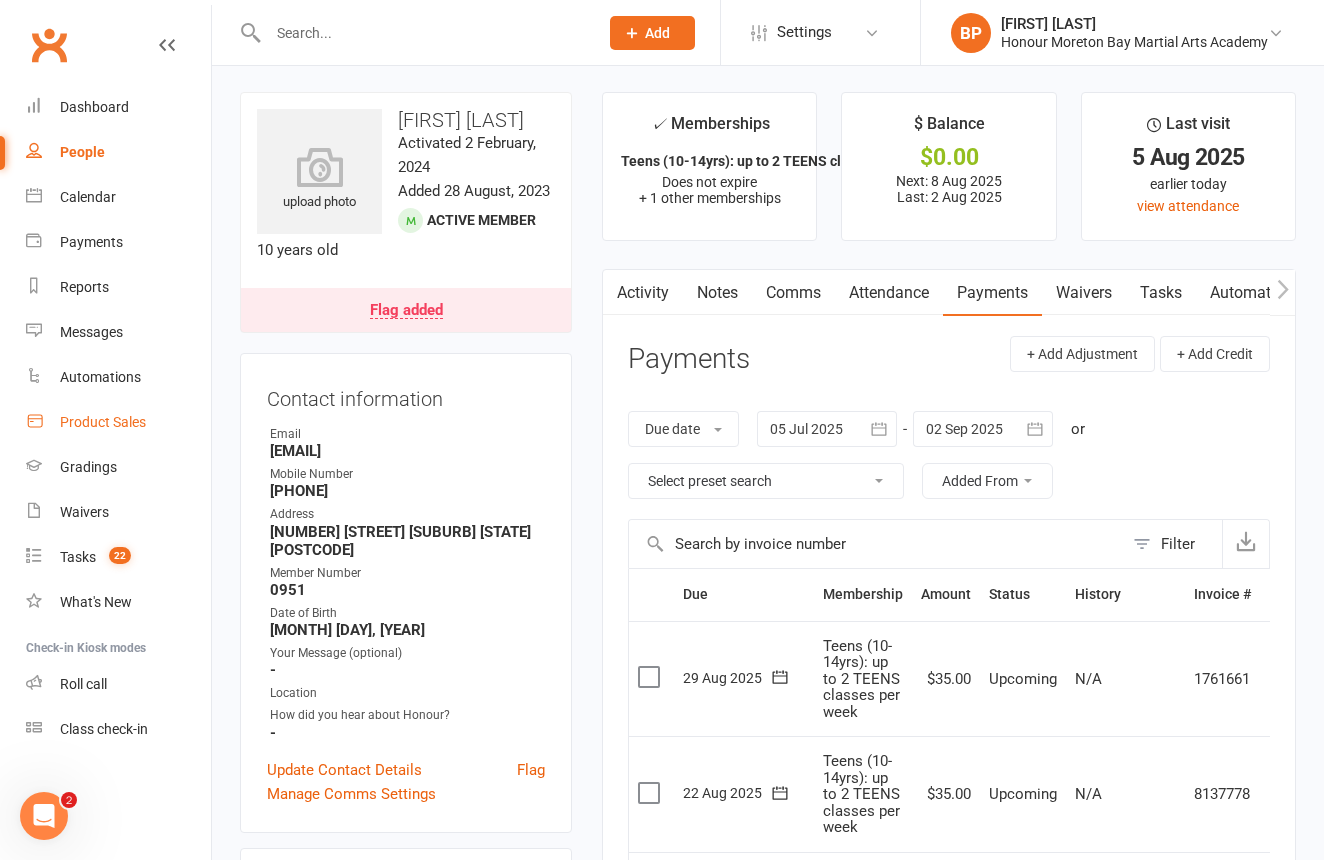 click on "Product Sales" at bounding box center (118, 422) 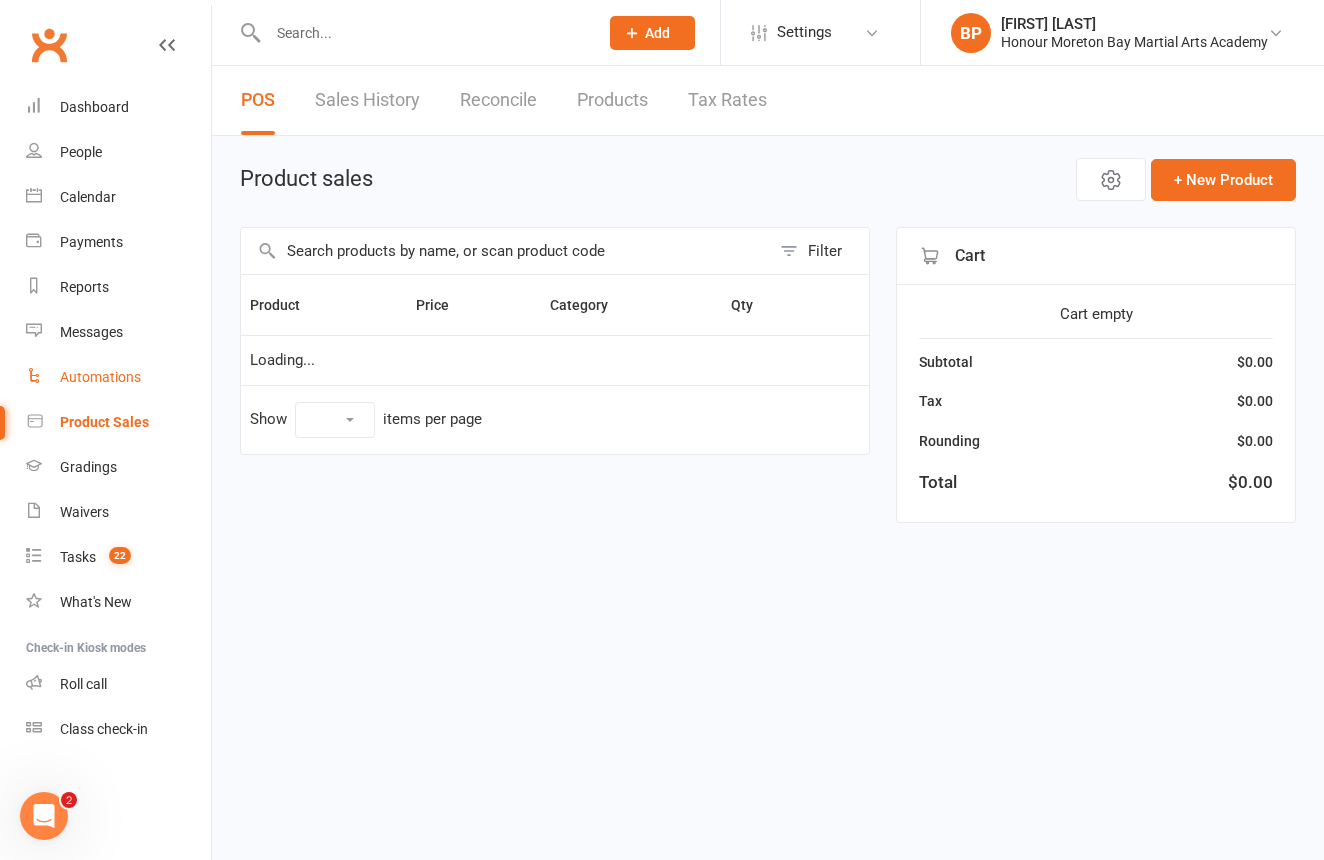 select on "10" 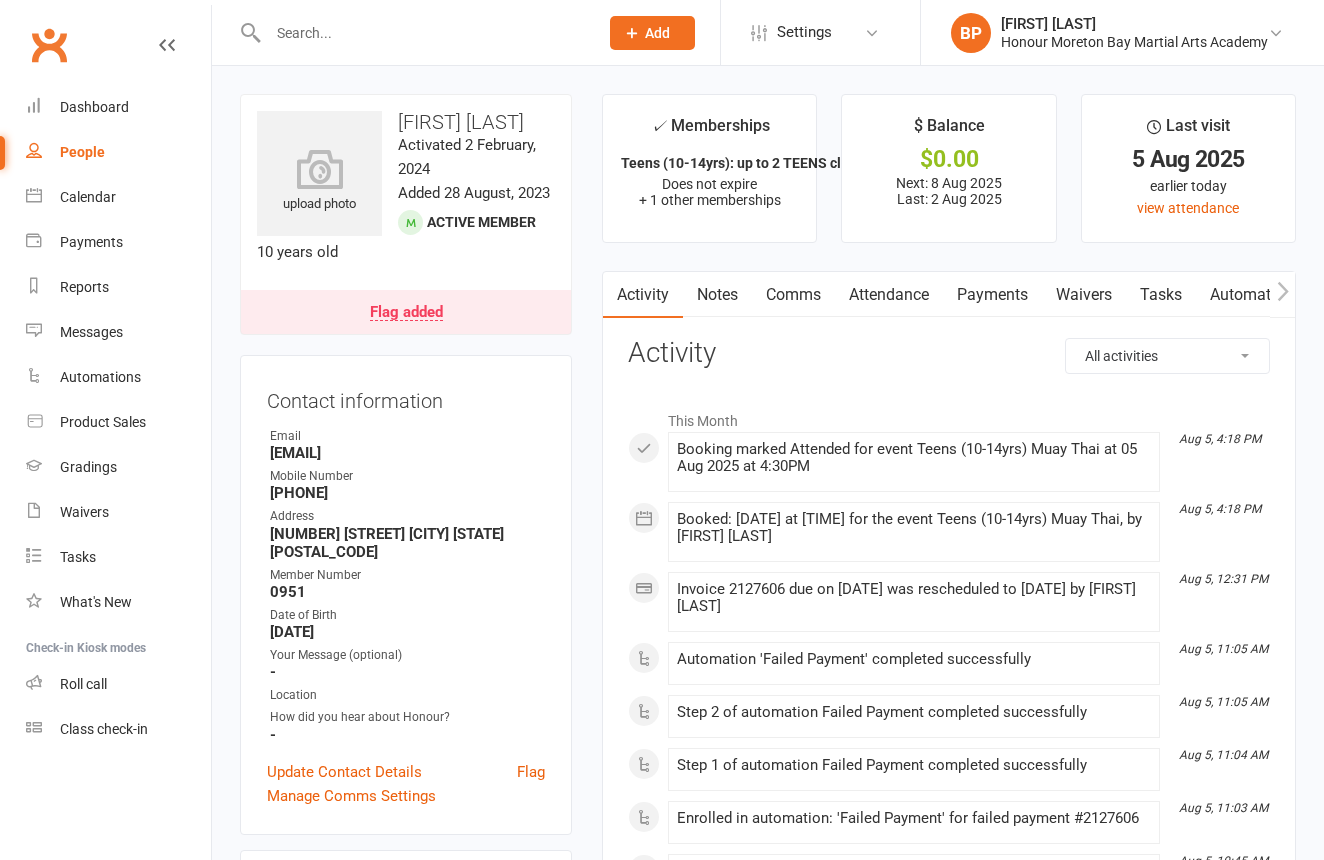 scroll, scrollTop: 0, scrollLeft: 0, axis: both 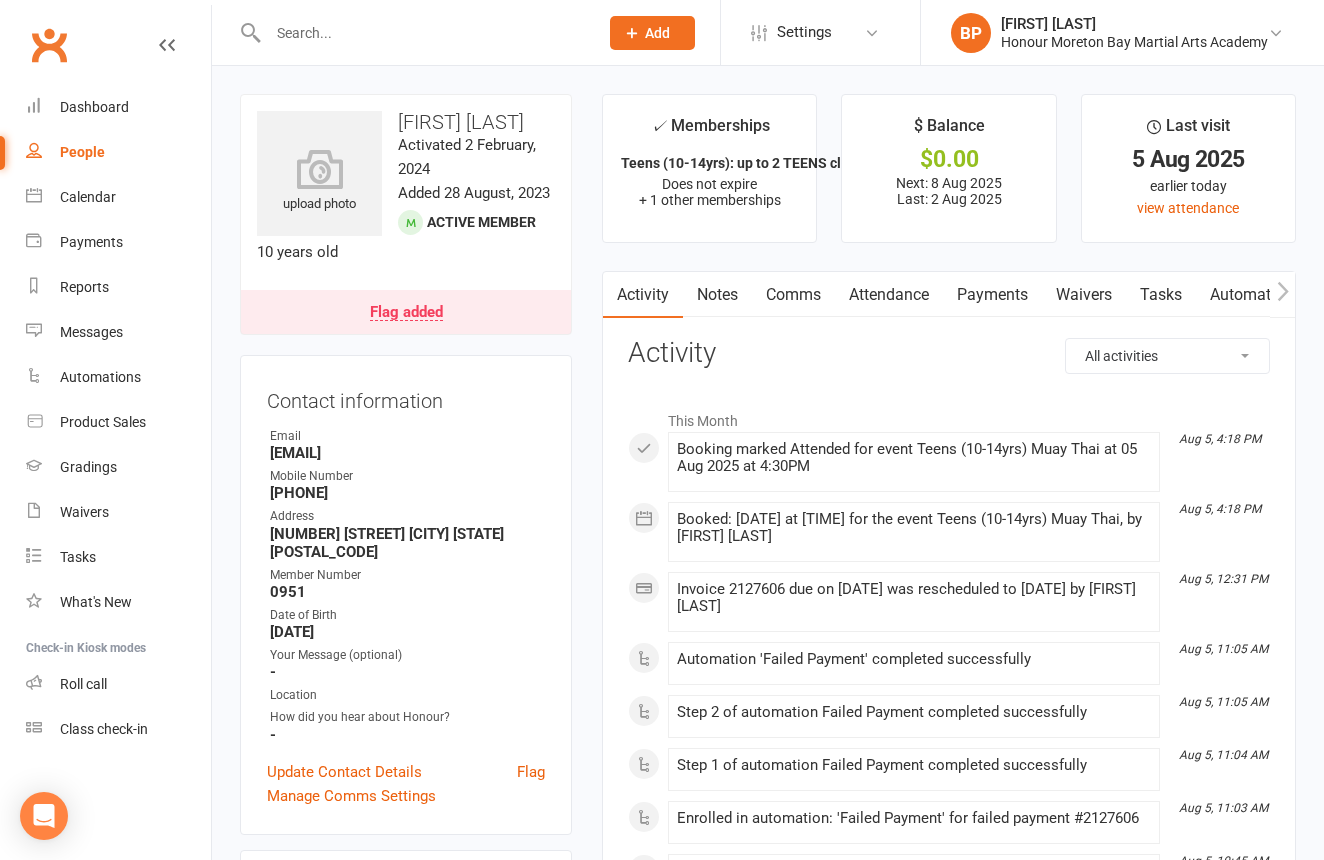 click on "Payments" at bounding box center [992, 295] 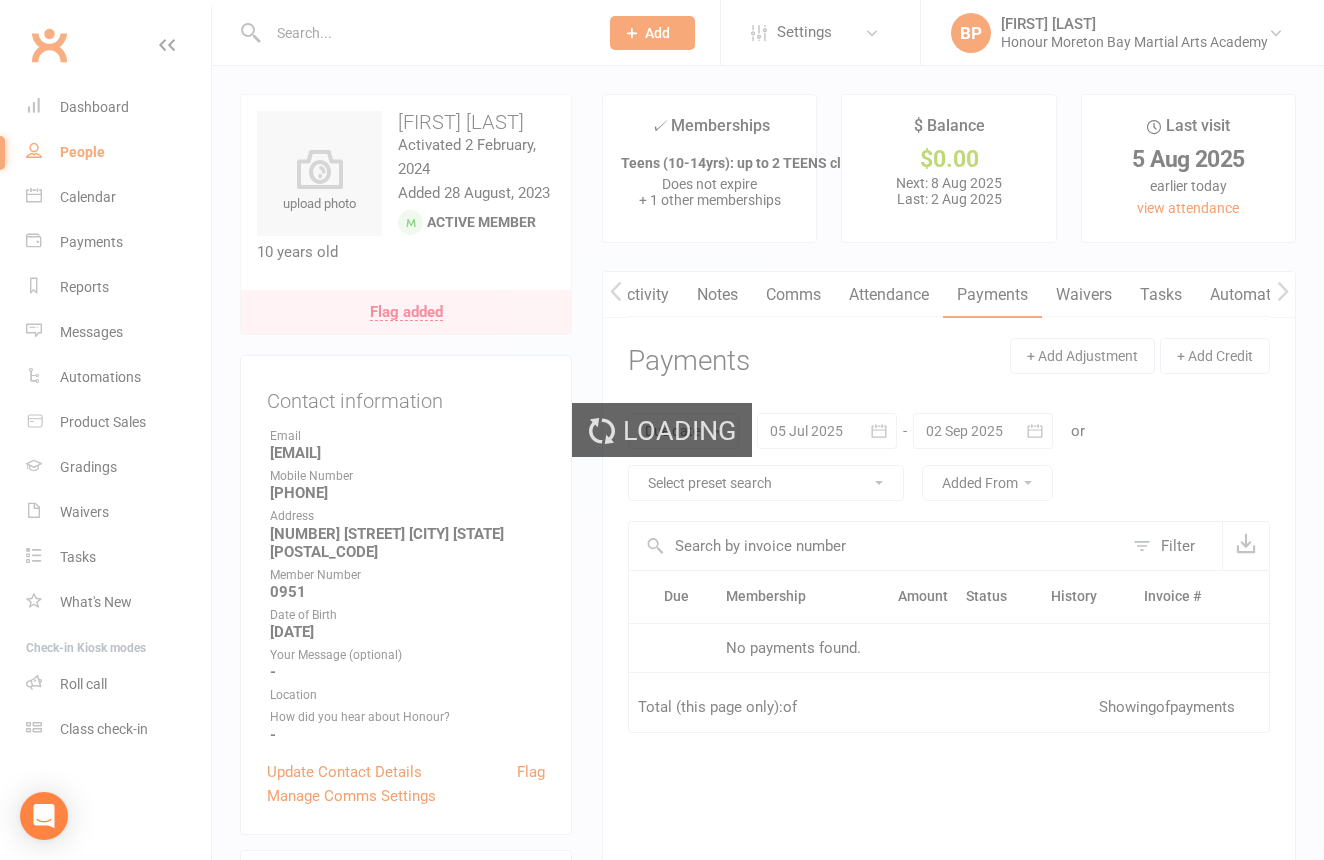 scroll, scrollTop: 0, scrollLeft: 1, axis: horizontal 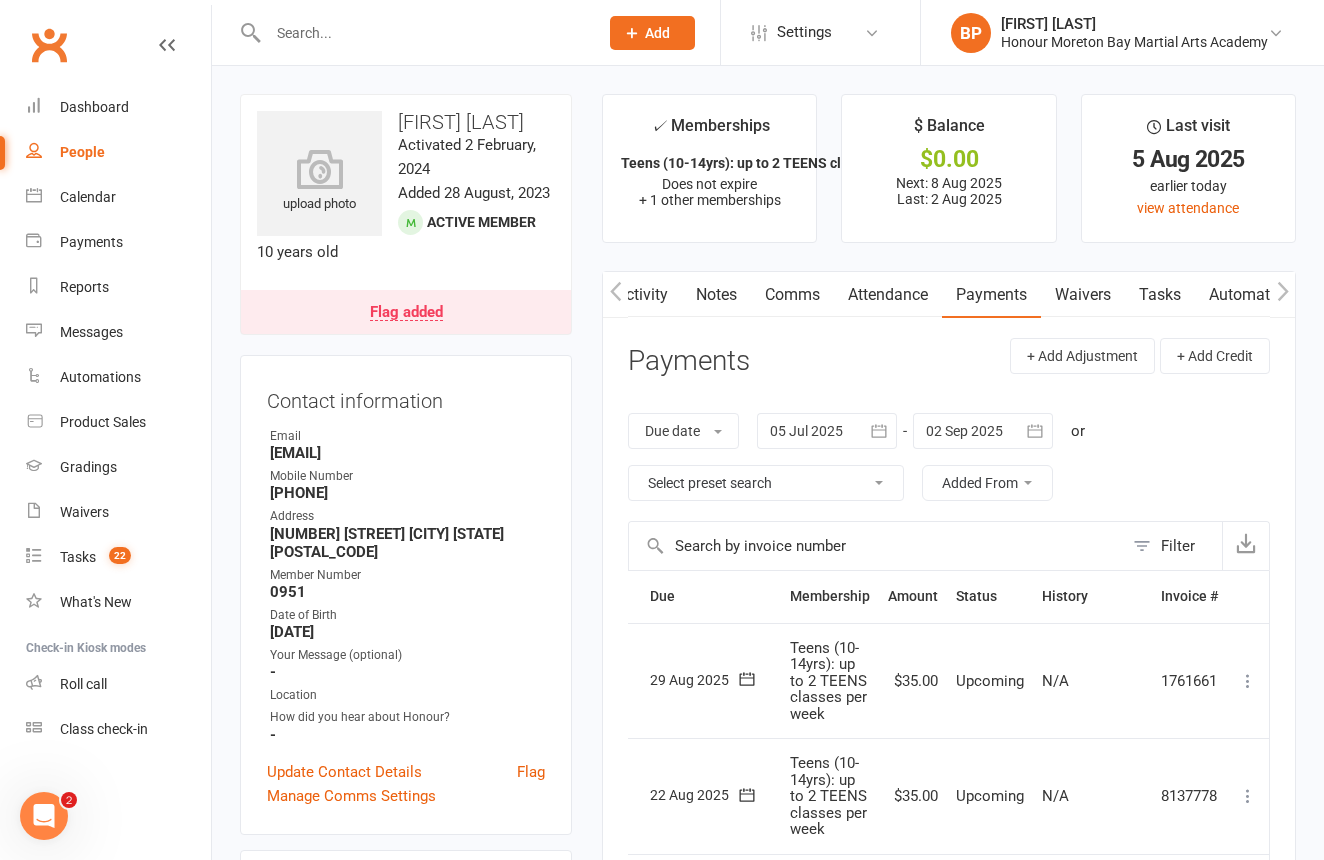 click on "Flag added" at bounding box center (406, 312) 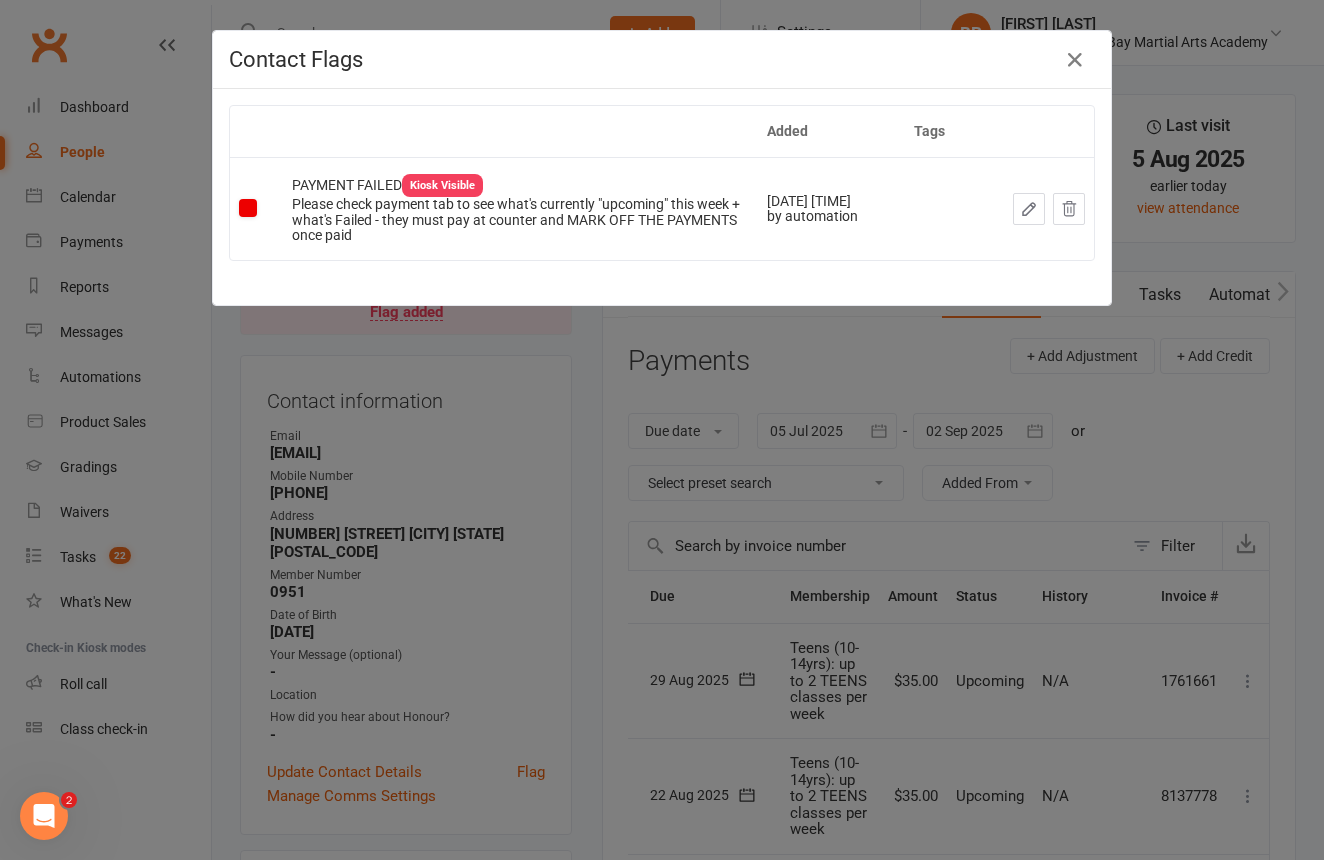 click on "Contact Flags Added Tags PAYMENT FAILED  Kiosk Visible
Please check payment tab to see what's currently "upcoming" this week + what's Failed - they must pay at counter and MARK OFF THE PAYMENTS once paid
Jul 9, 2025 11:04am by automation" at bounding box center (662, 430) 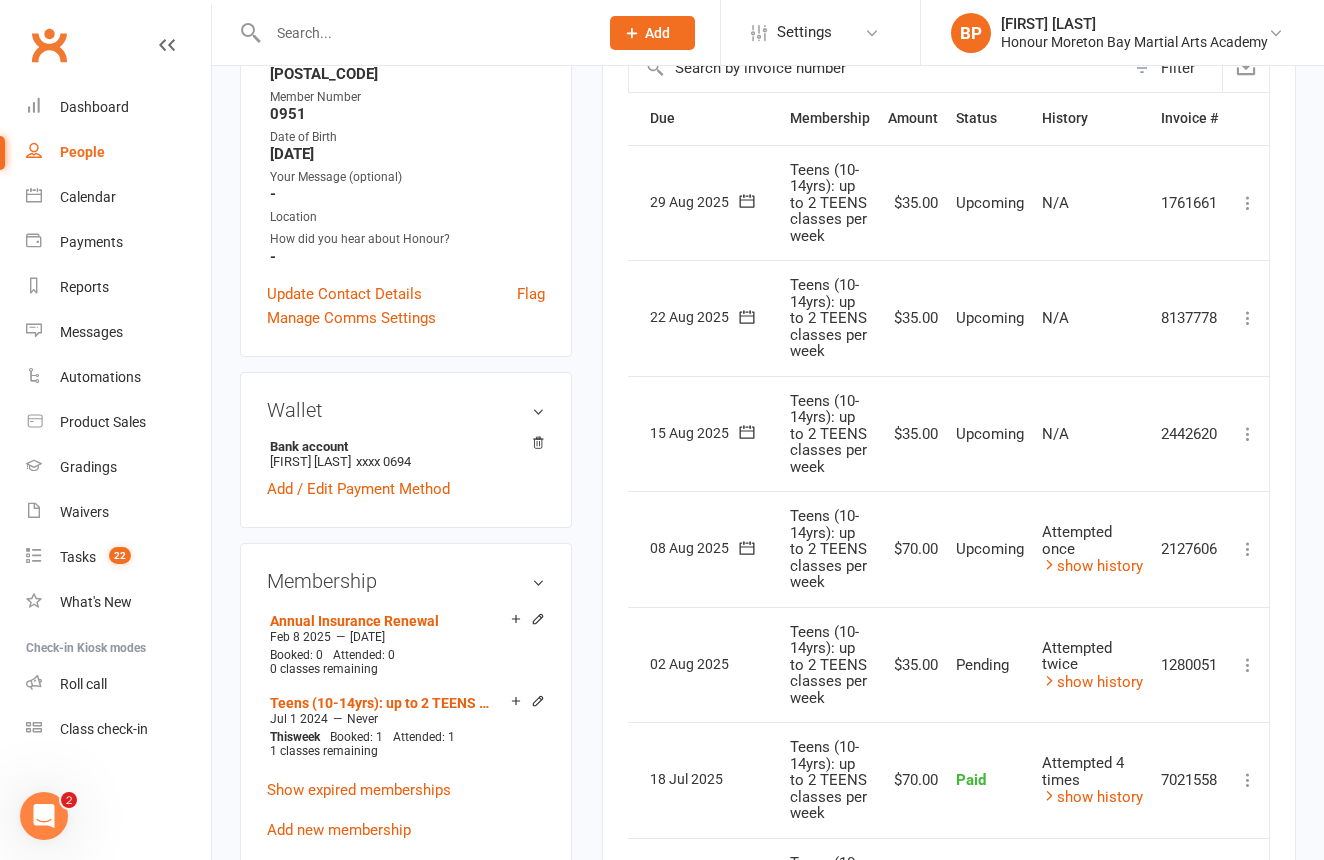 scroll, scrollTop: 485, scrollLeft: 0, axis: vertical 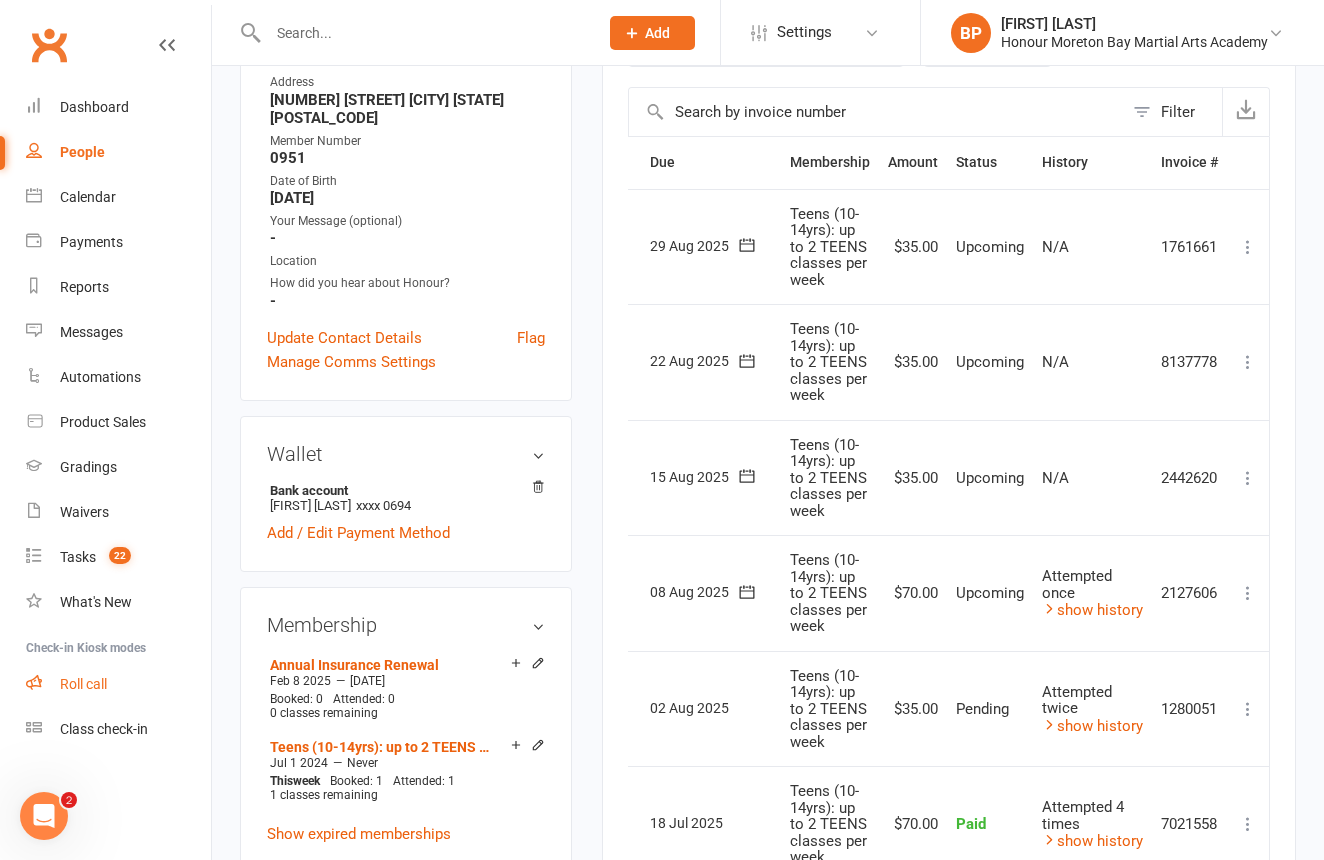 click on "Roll call" at bounding box center (83, 684) 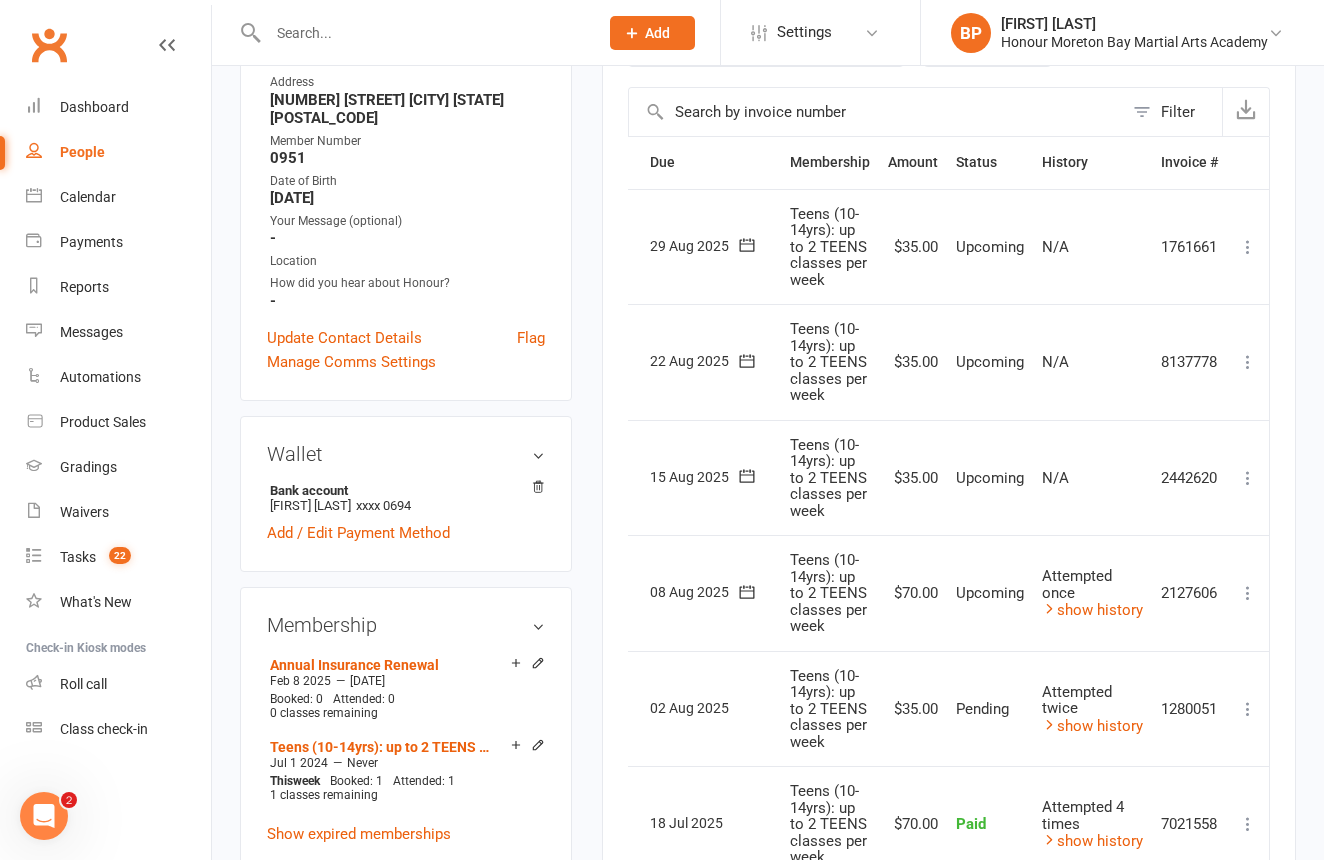 scroll, scrollTop: 0, scrollLeft: 0, axis: both 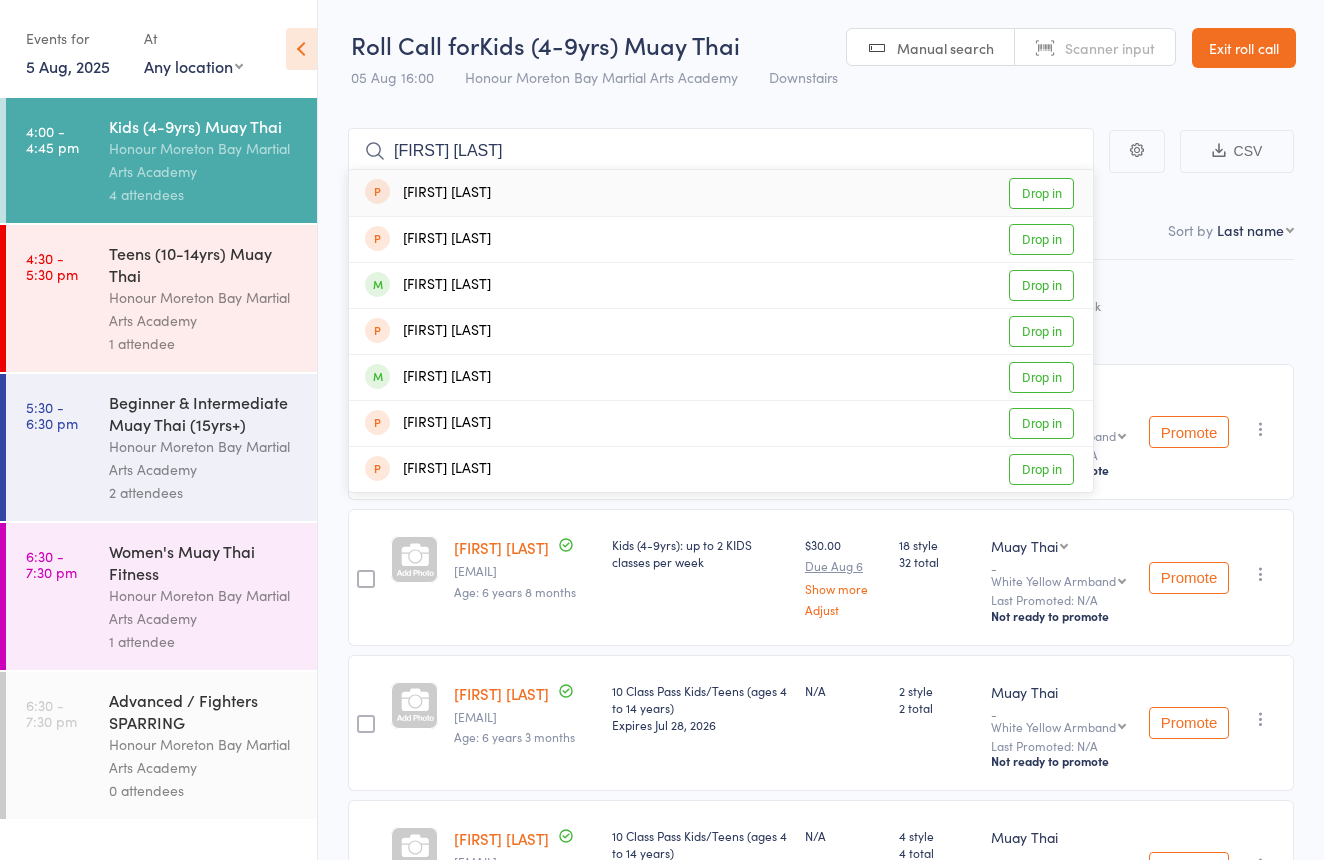 type on "noah st" 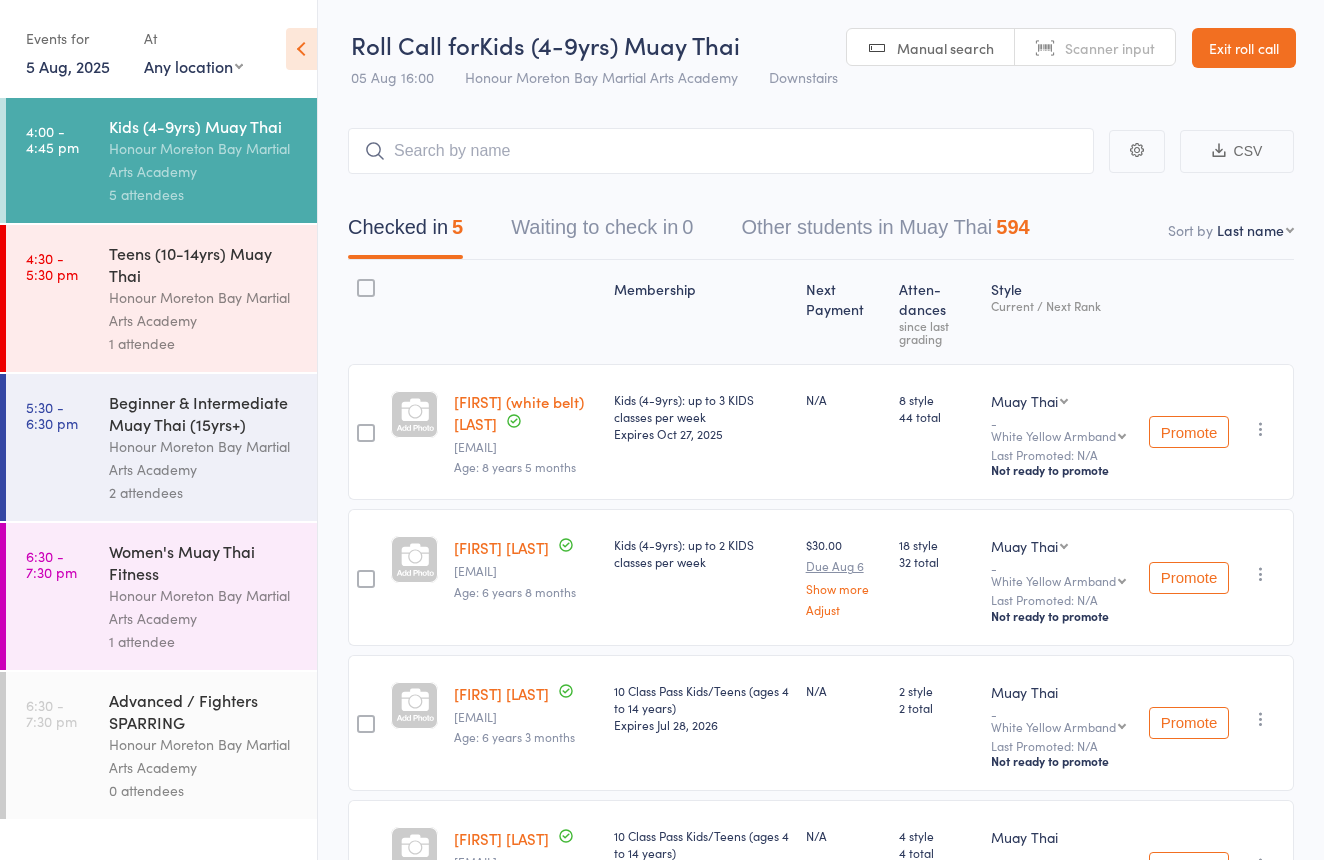 click on "Exit roll call" at bounding box center [1244, 48] 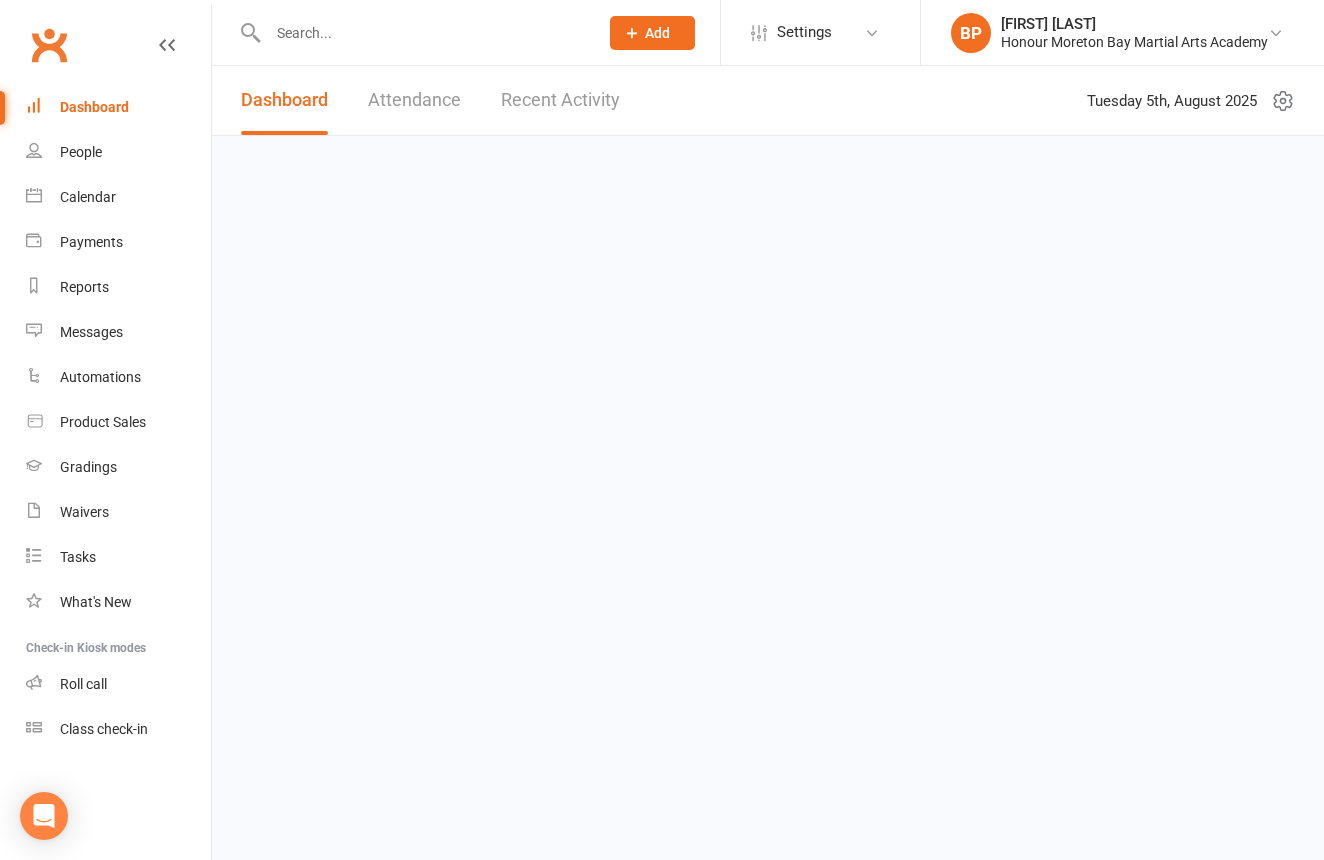 scroll, scrollTop: 0, scrollLeft: 0, axis: both 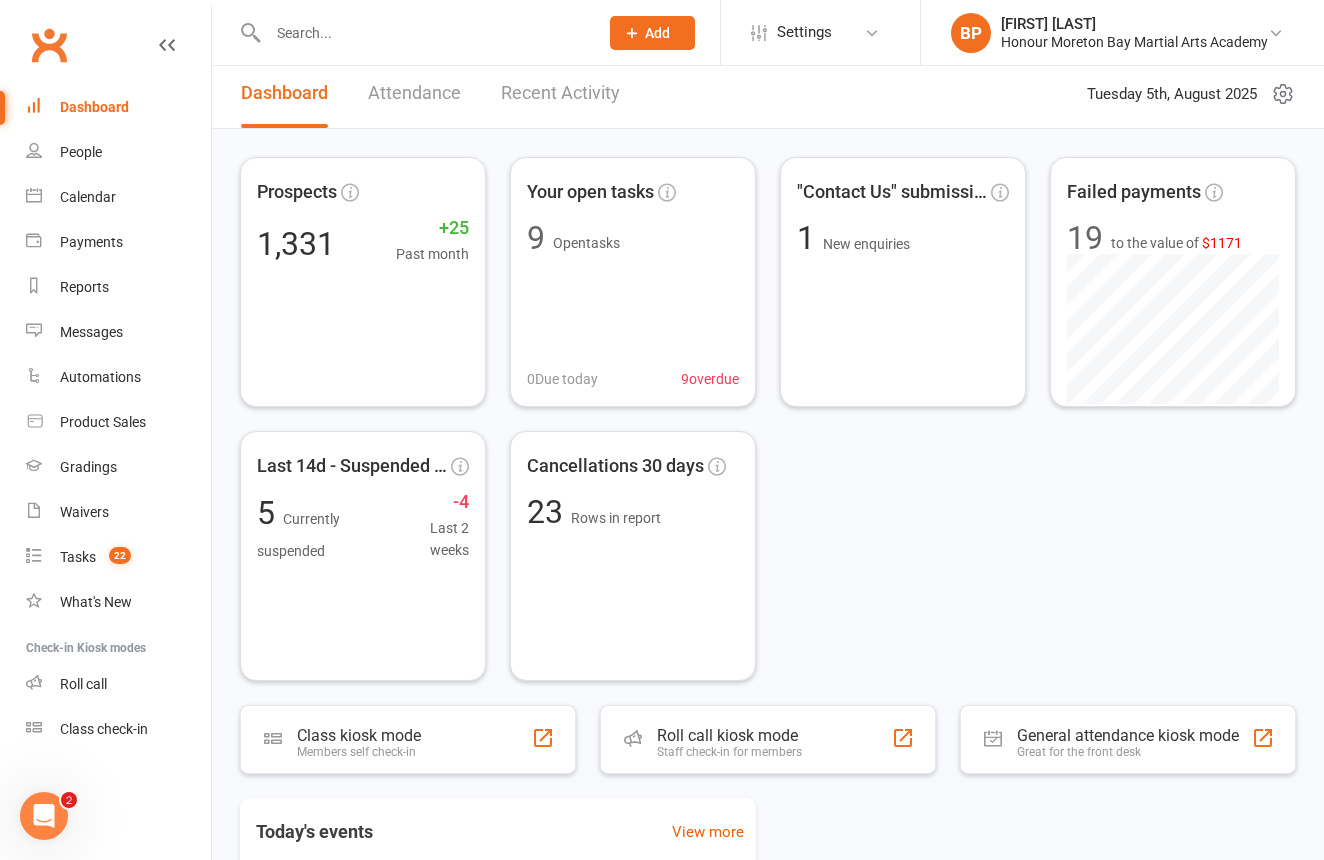 click at bounding box center (423, 33) 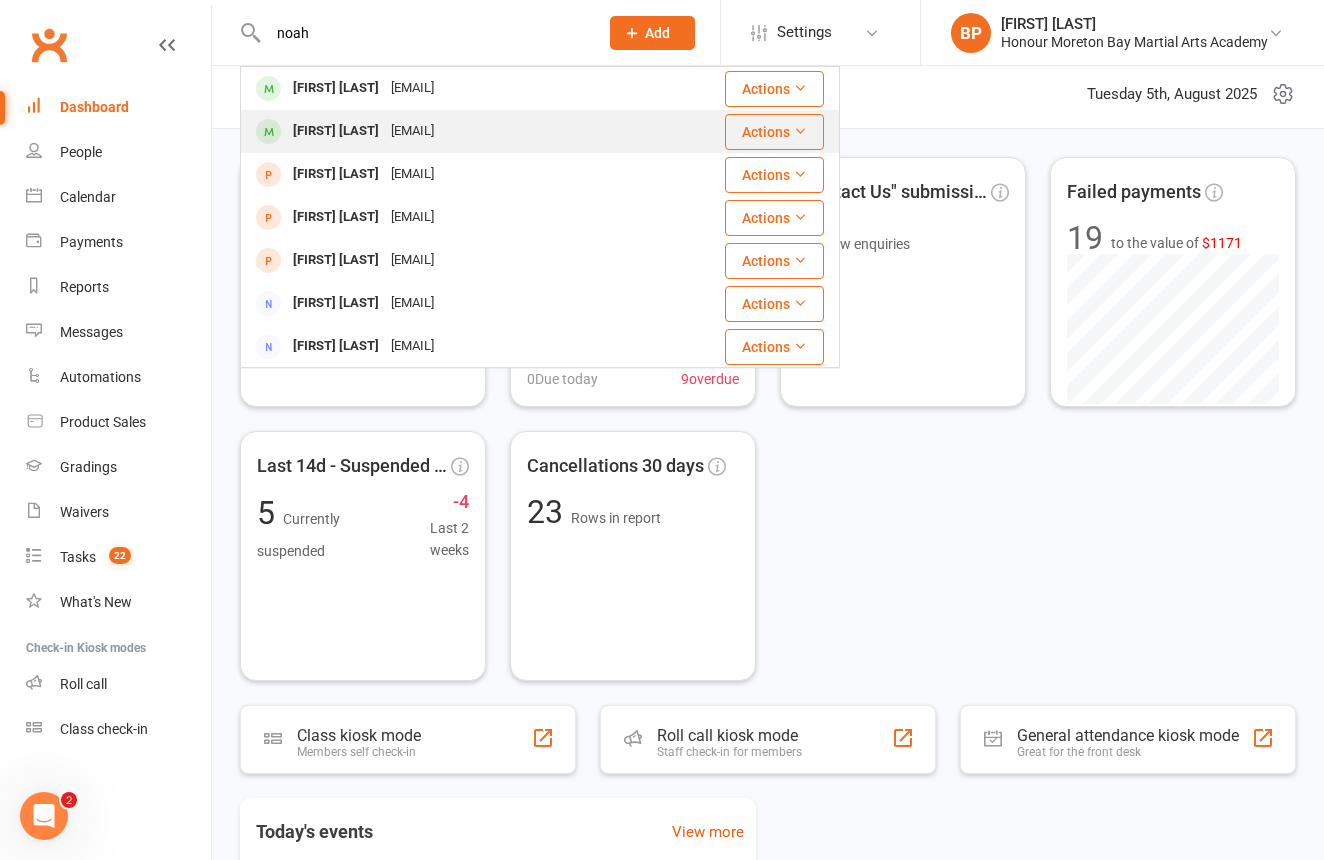 type on "noah" 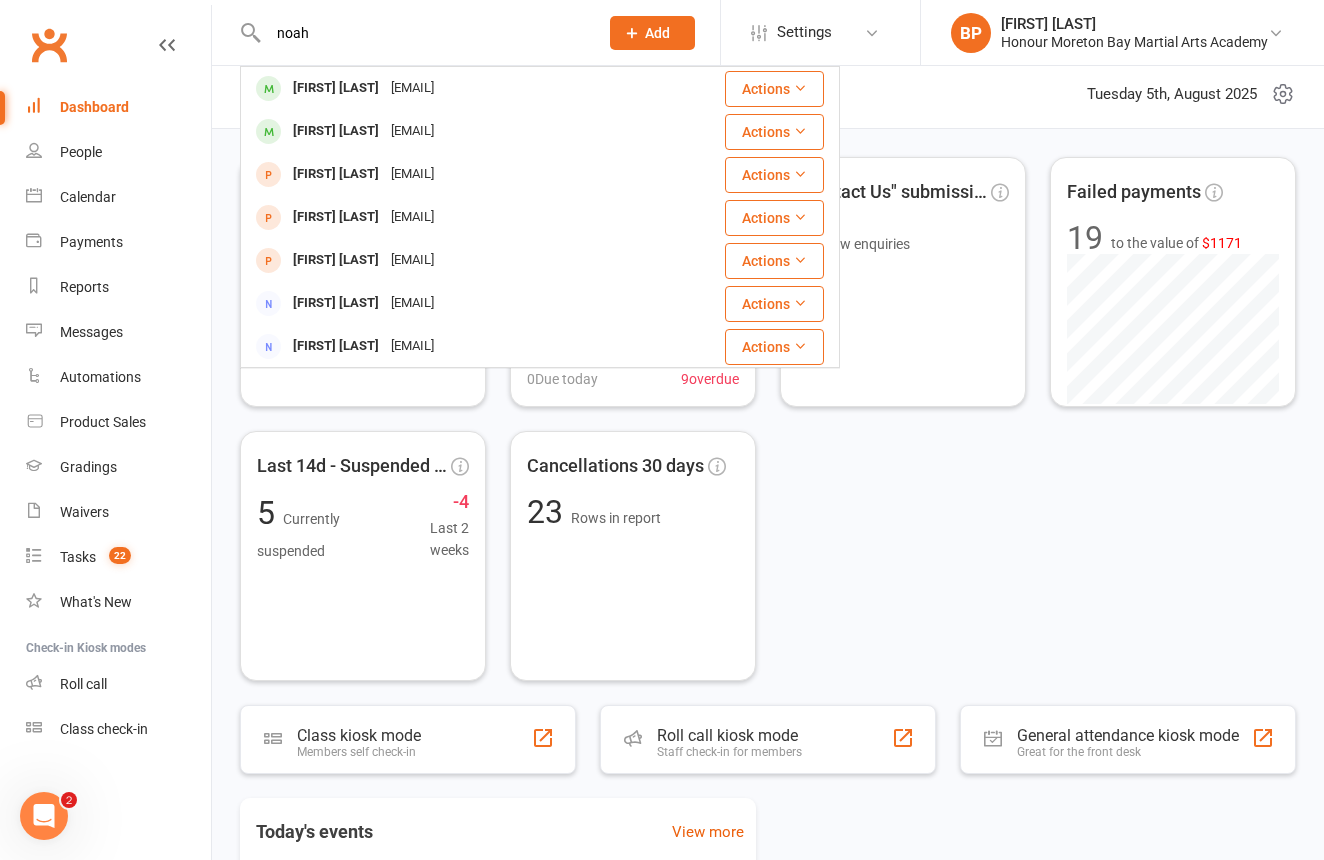 click on "[FIRST] [LAST]" at bounding box center (336, 131) 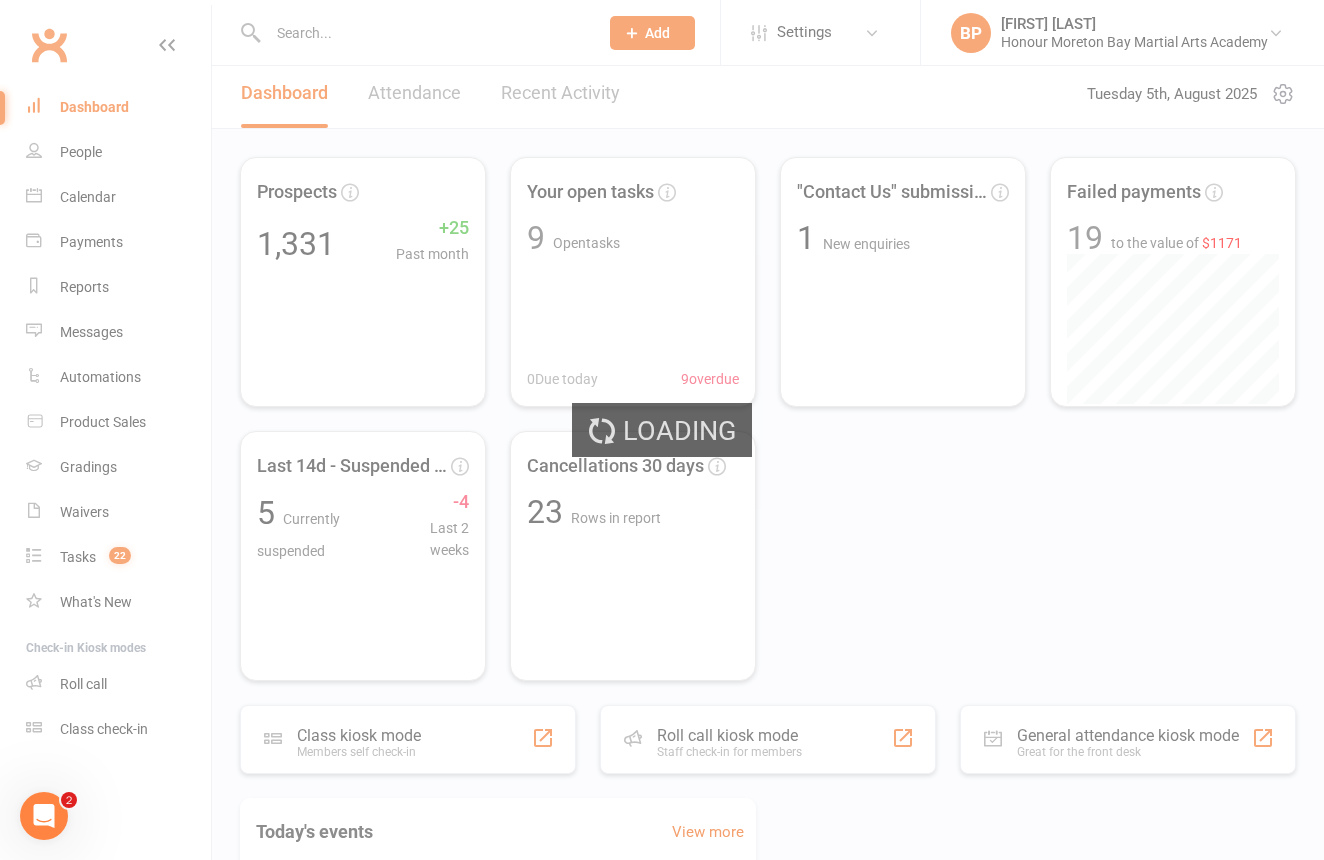 scroll, scrollTop: 0, scrollLeft: 0, axis: both 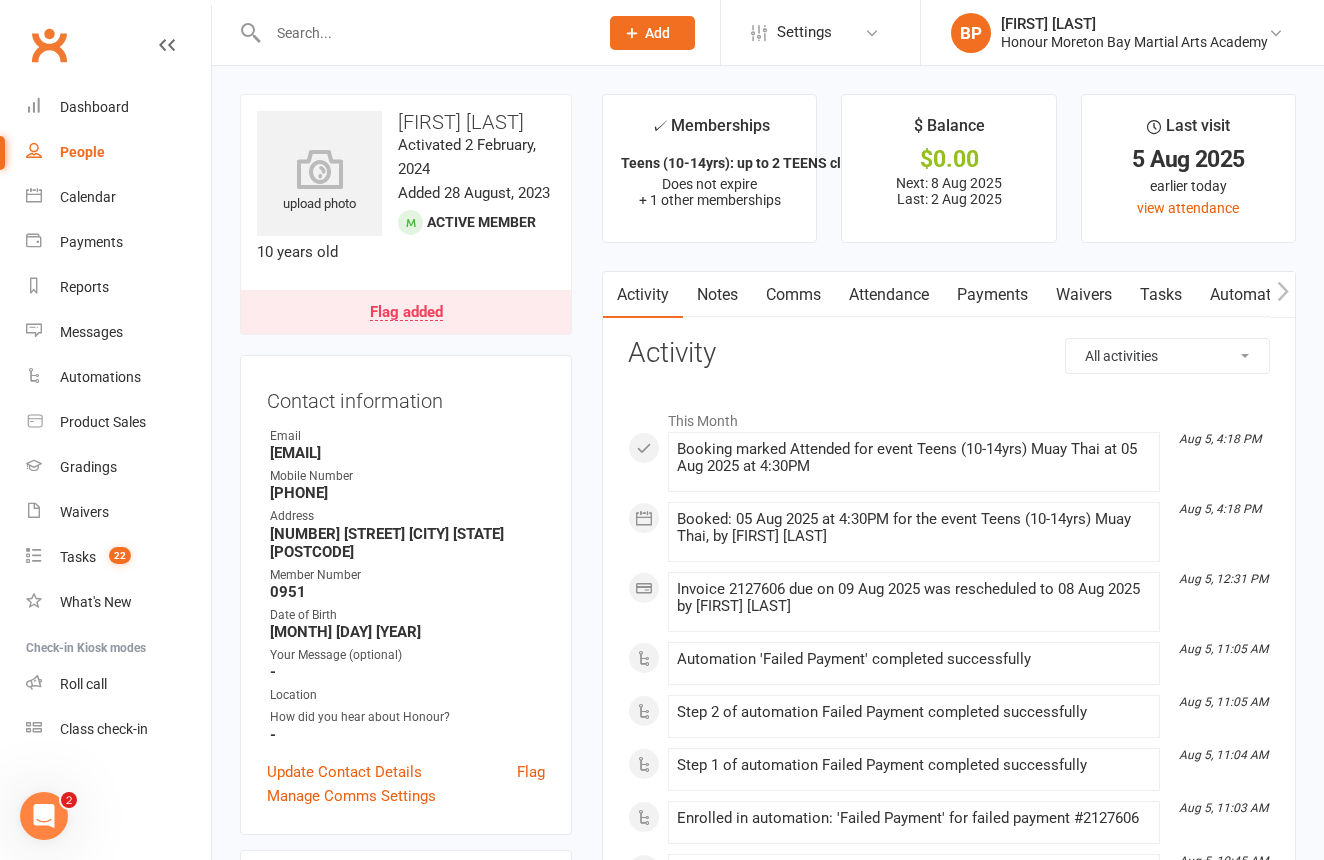 click on "Payments" at bounding box center (992, 295) 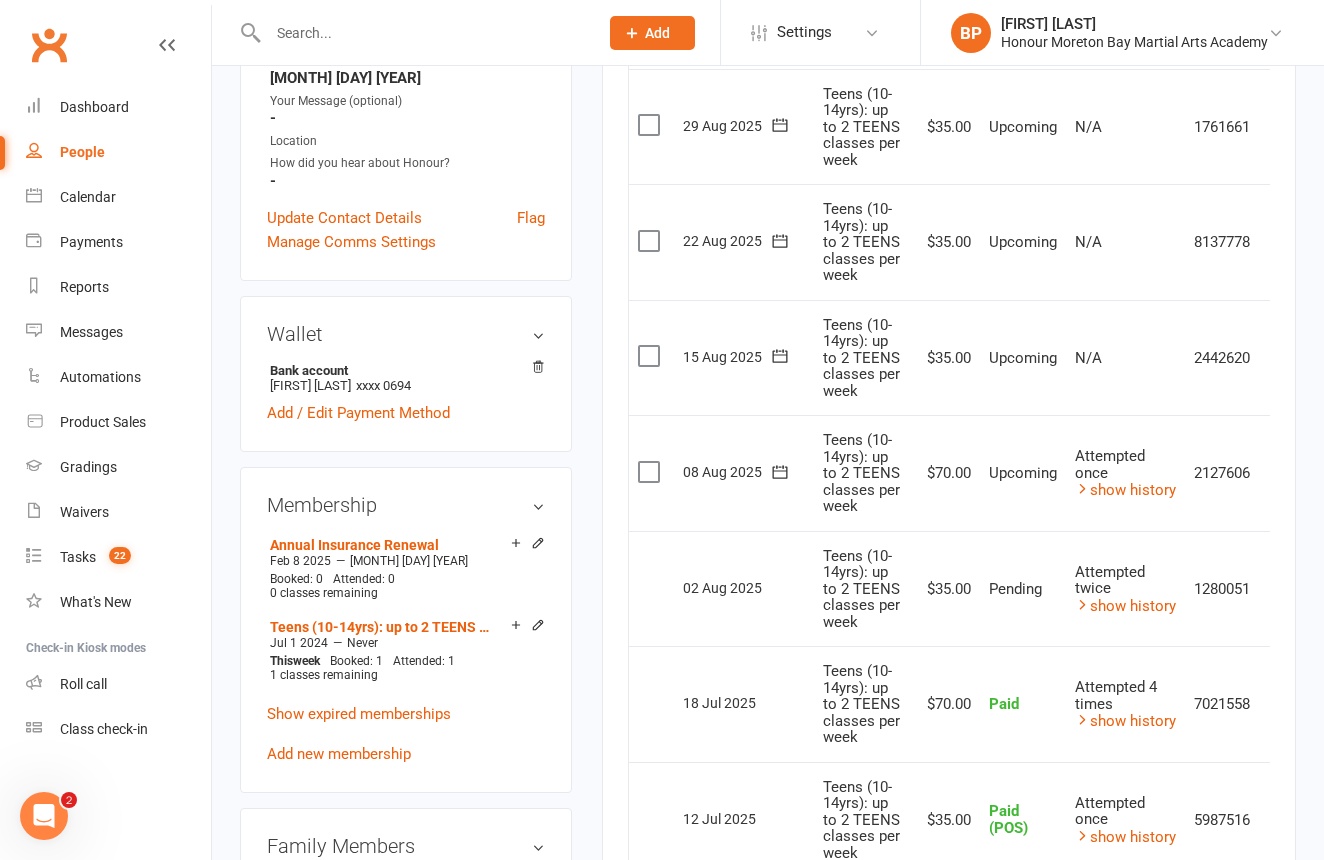 scroll, scrollTop: 555, scrollLeft: 0, axis: vertical 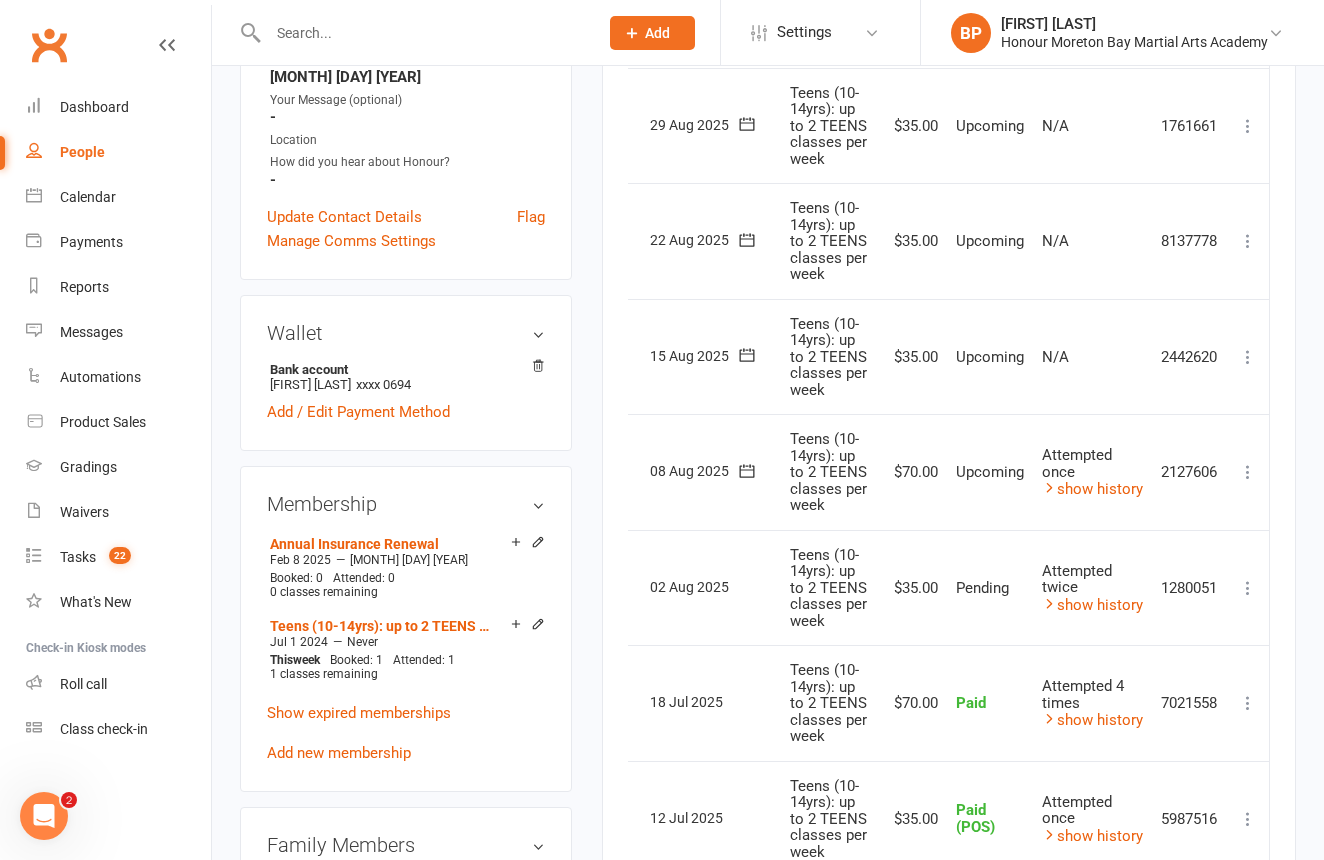 click at bounding box center (1248, 472) 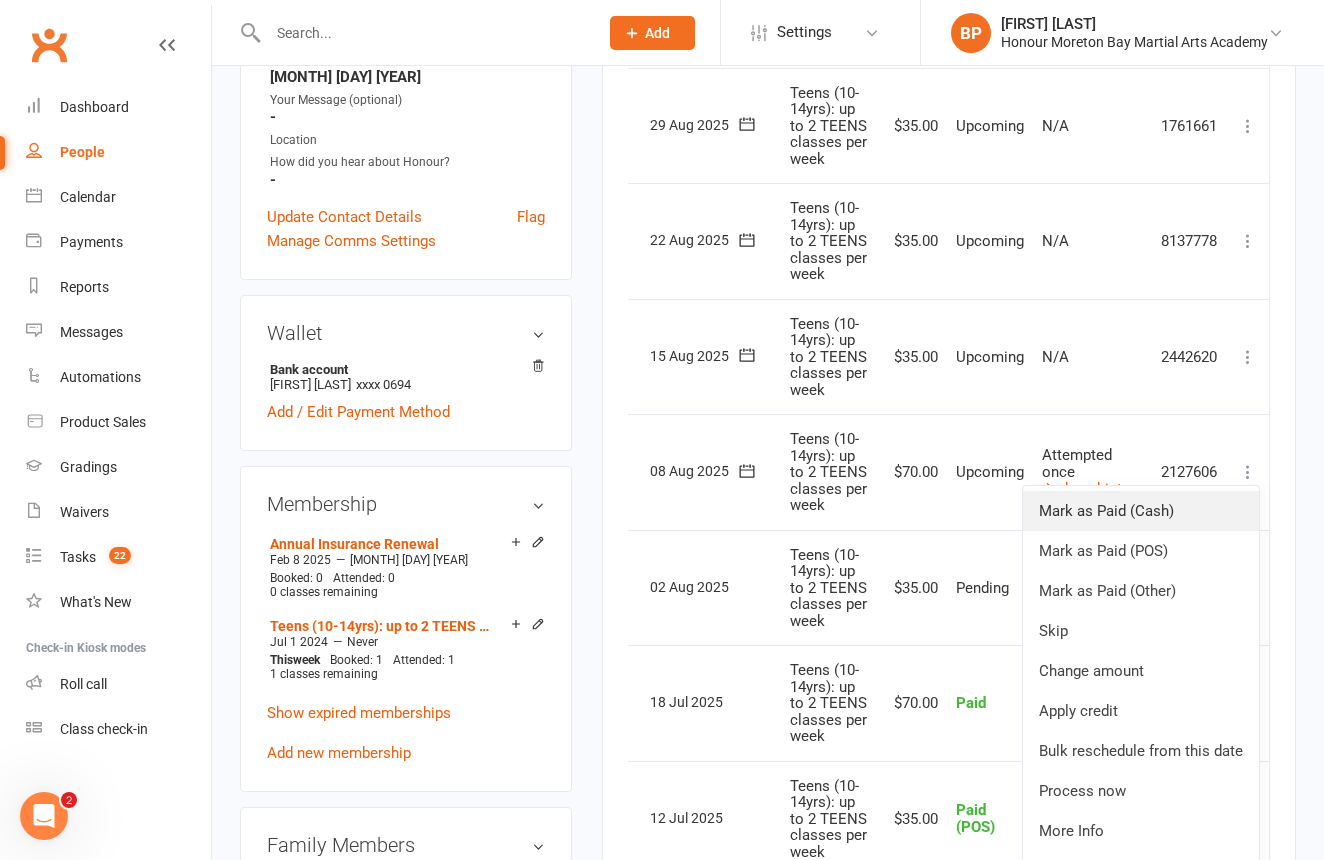 click on "Mark as Paid (Cash)" at bounding box center [1141, 511] 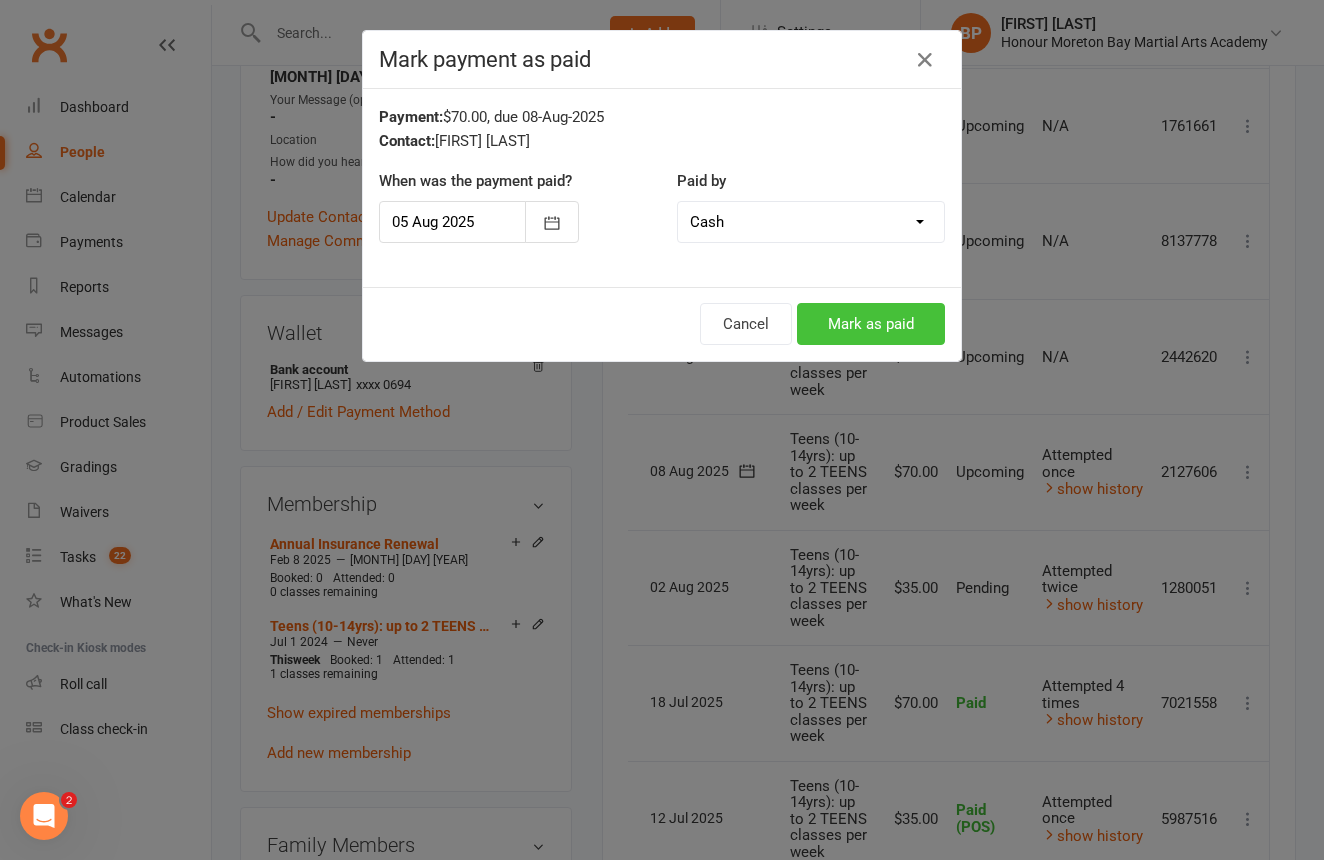 click on "Mark as paid" at bounding box center (871, 324) 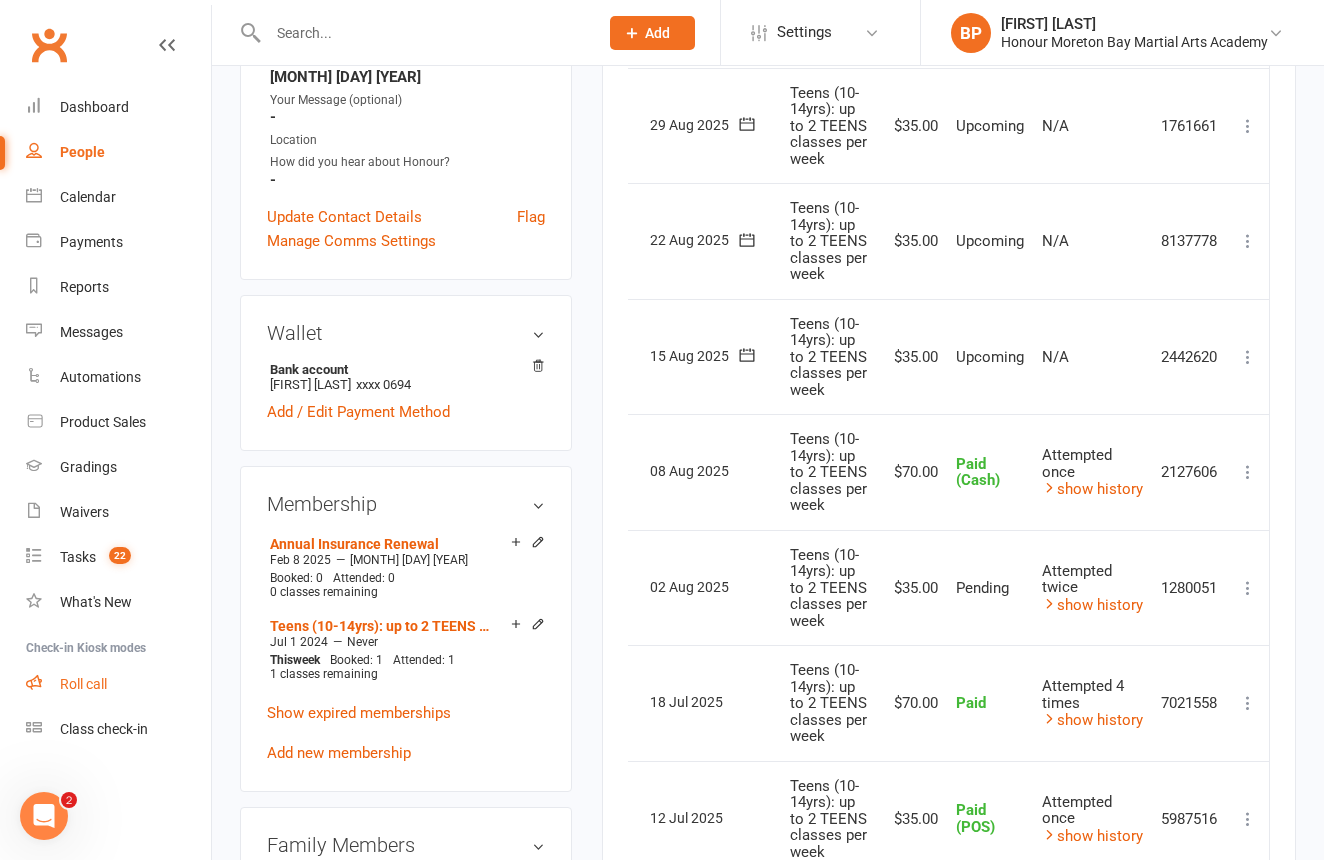 click on "Roll call" at bounding box center [83, 684] 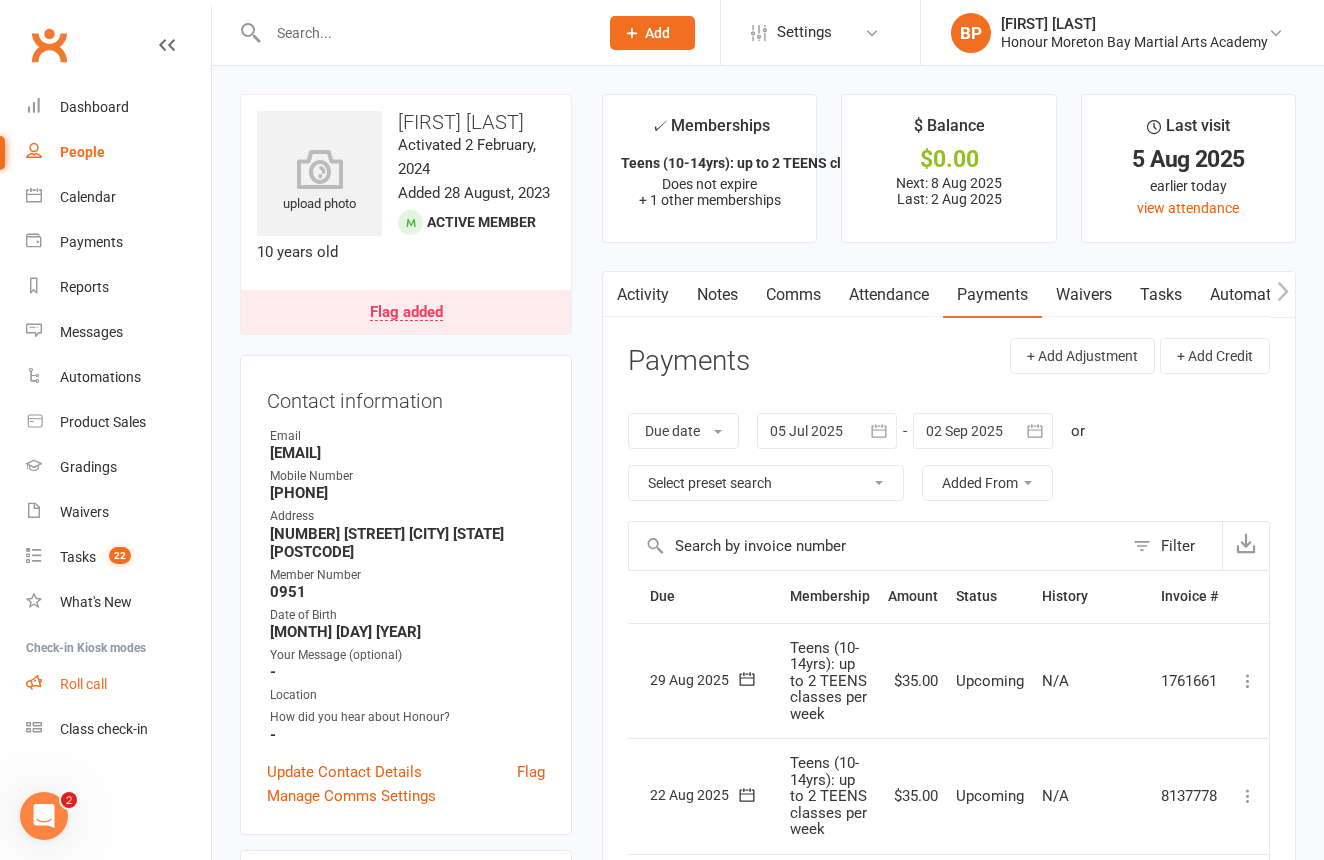 click on "Roll call" at bounding box center (83, 684) 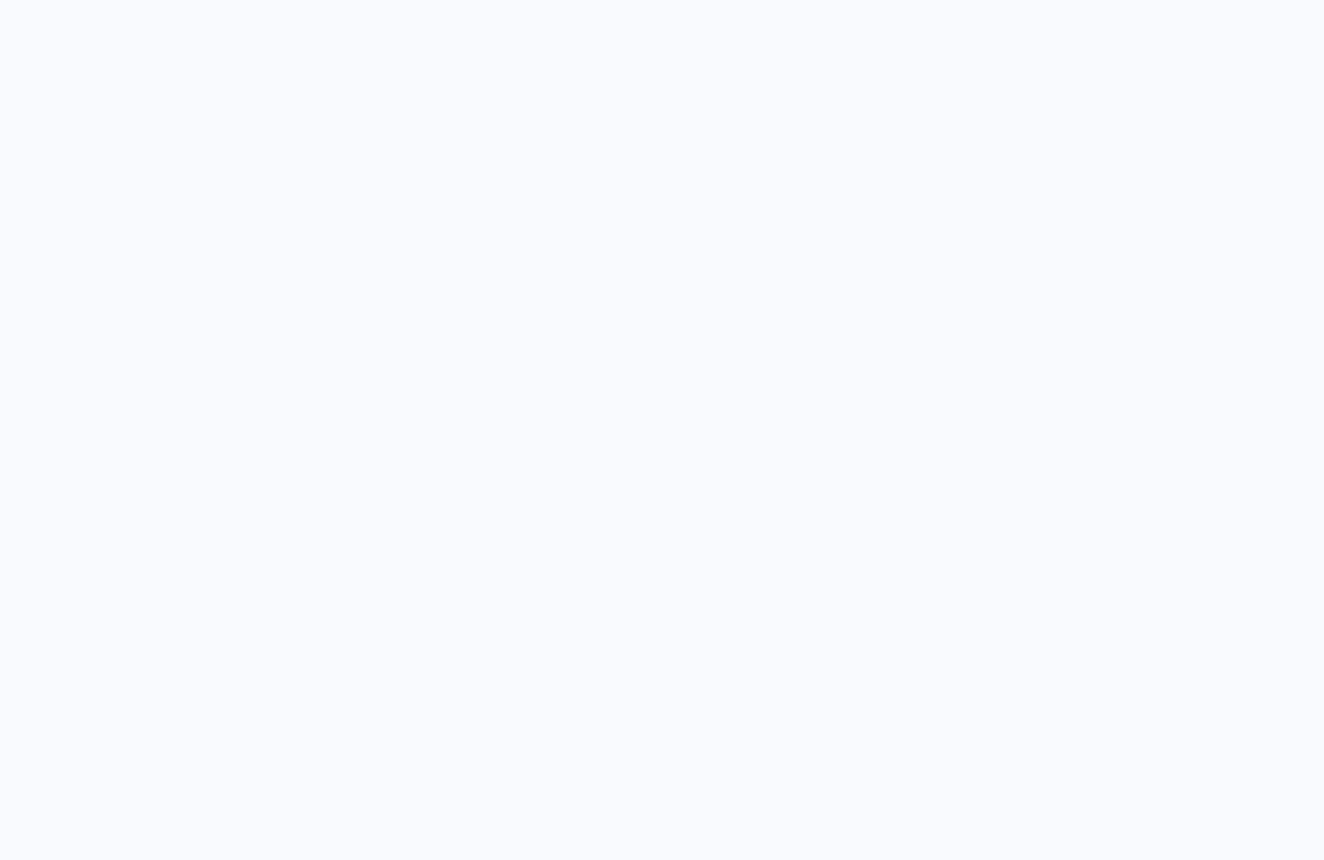 scroll, scrollTop: 0, scrollLeft: 0, axis: both 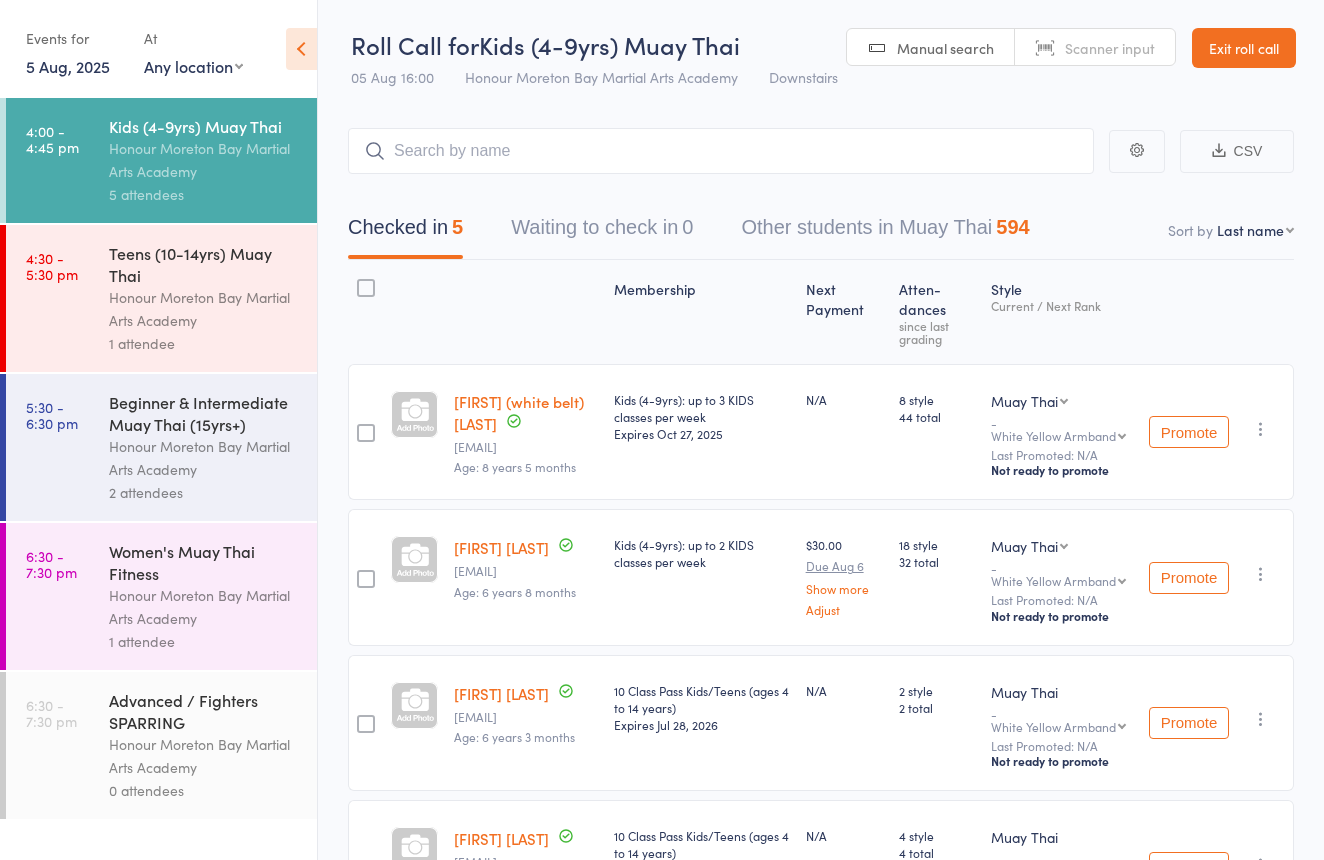 click on "Teens (10-14yrs) Muay Thai" at bounding box center [204, 264] 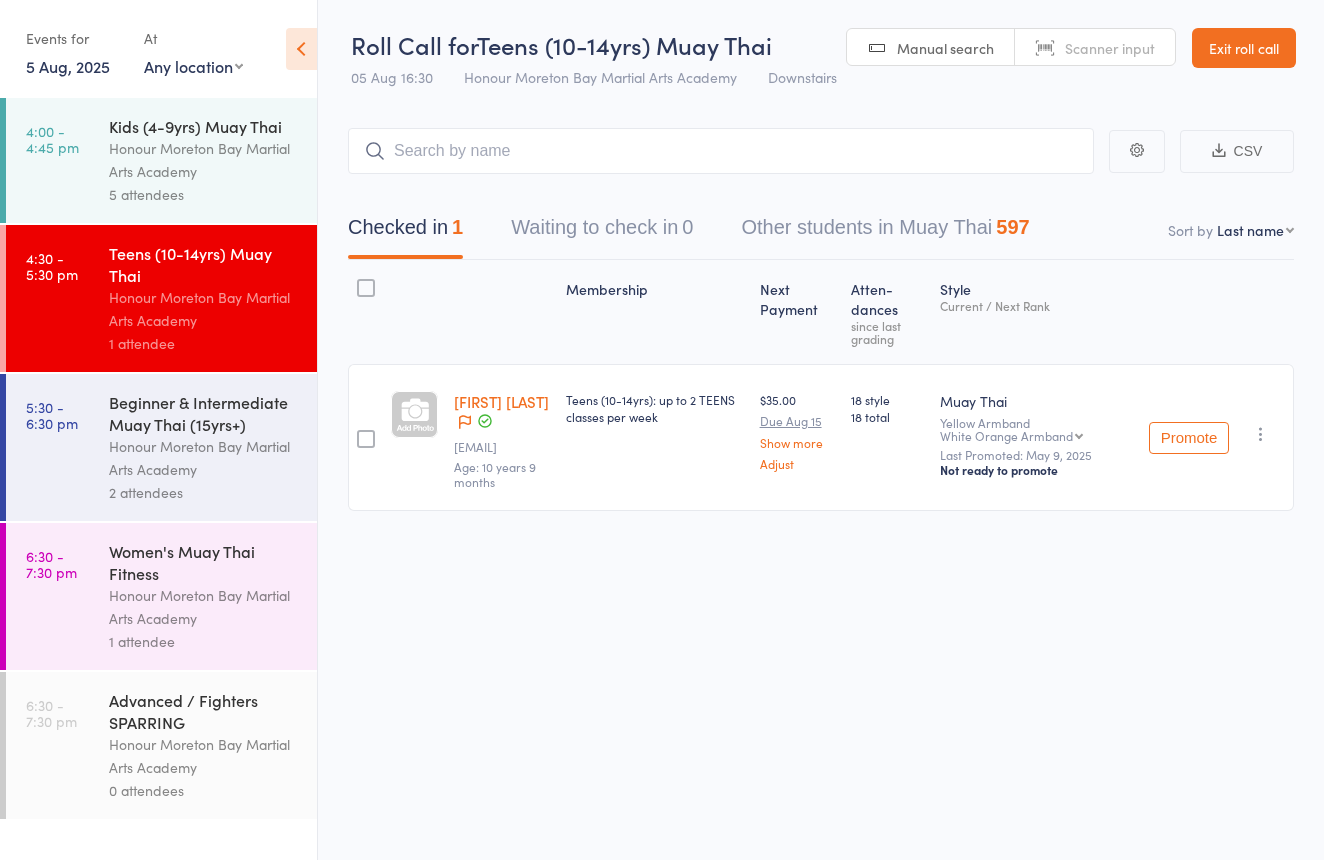 click on "Scanner input" at bounding box center [1095, 48] 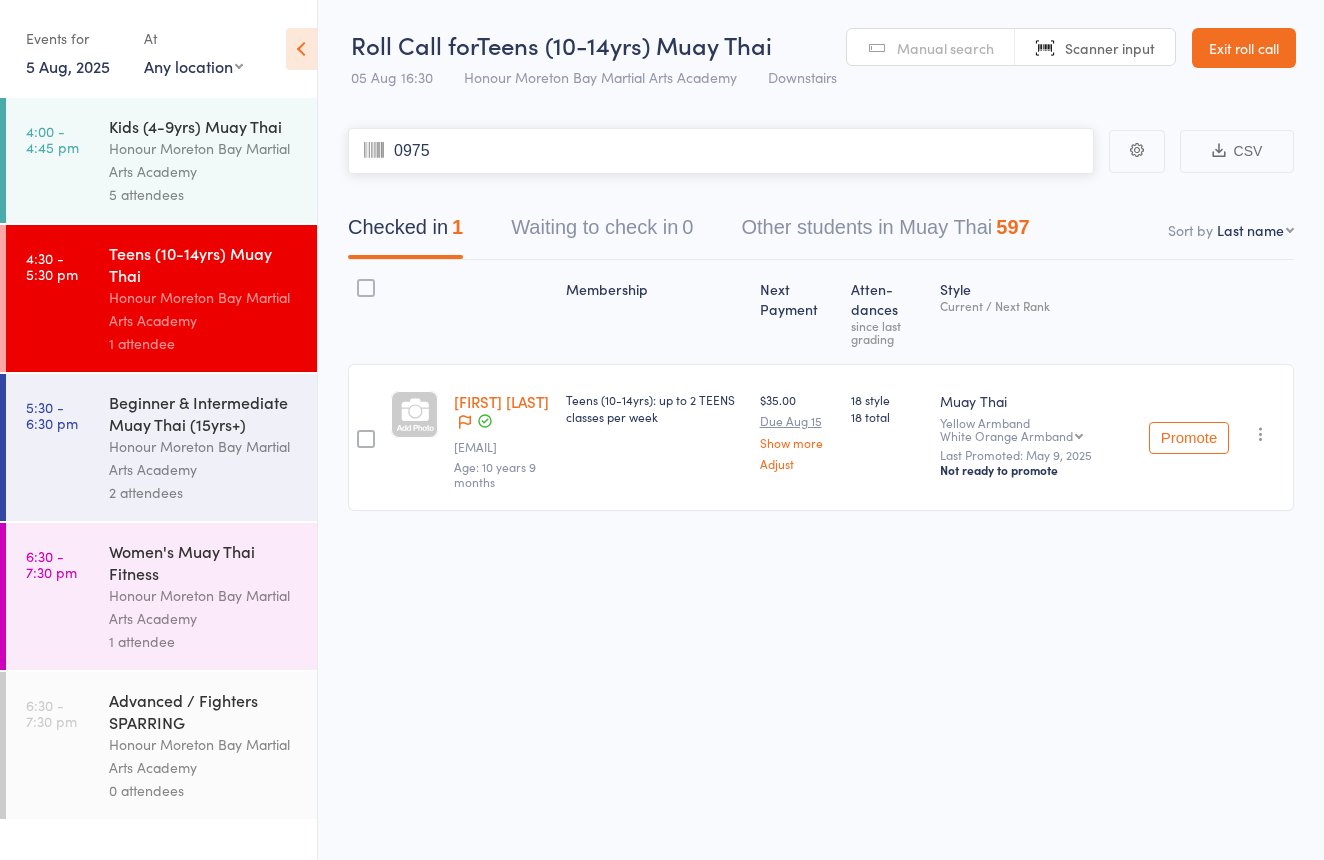 type on "0975" 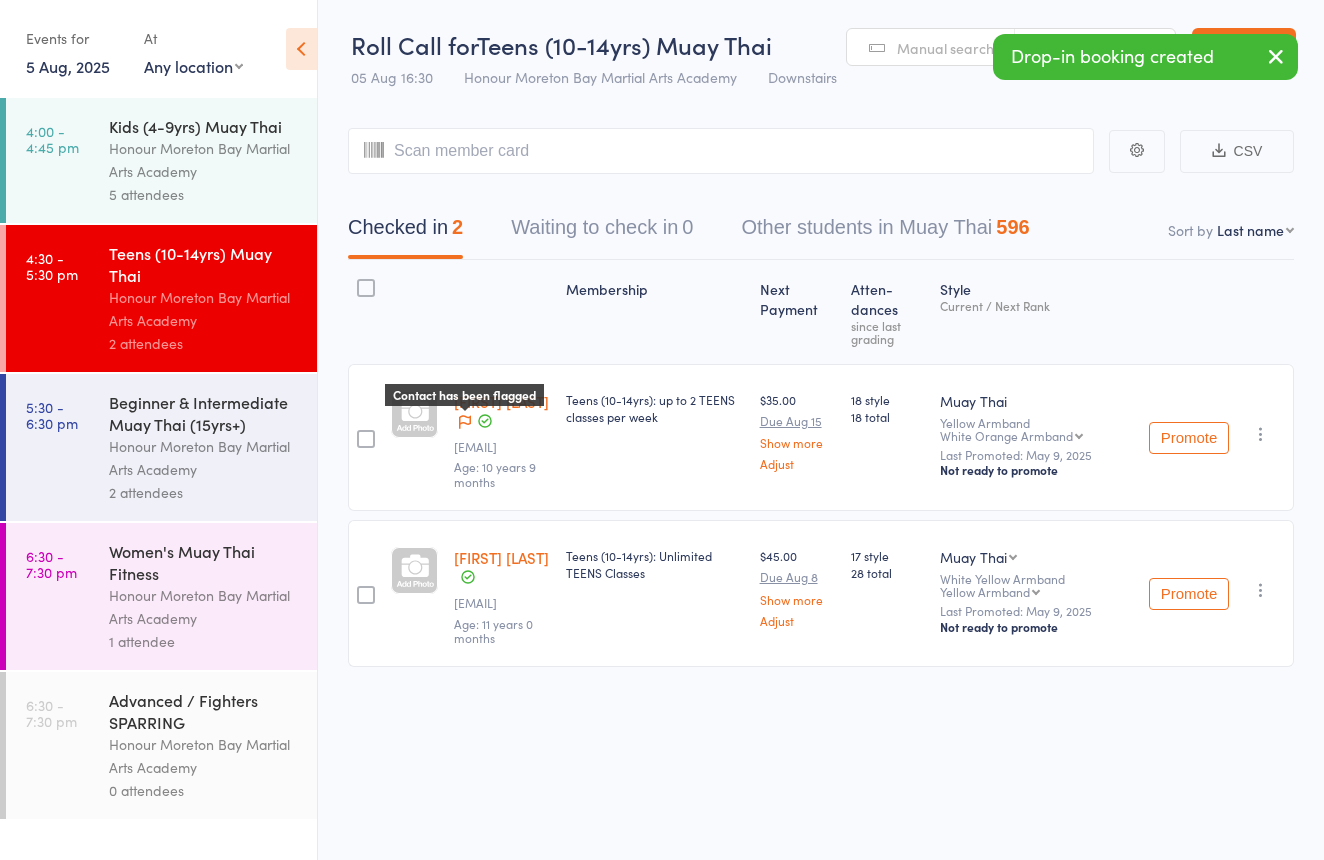 click 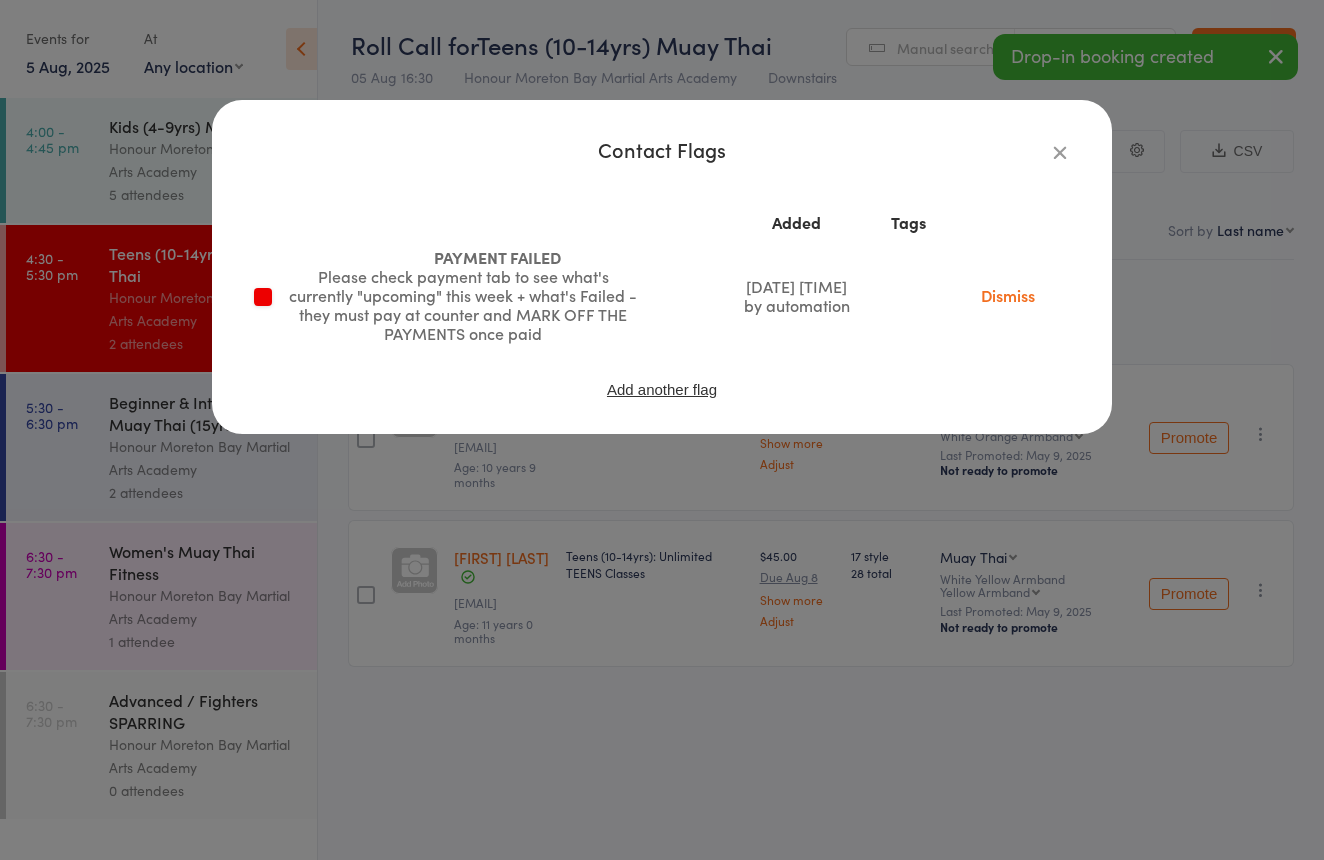 click on "Dismiss" at bounding box center (1008, 295) 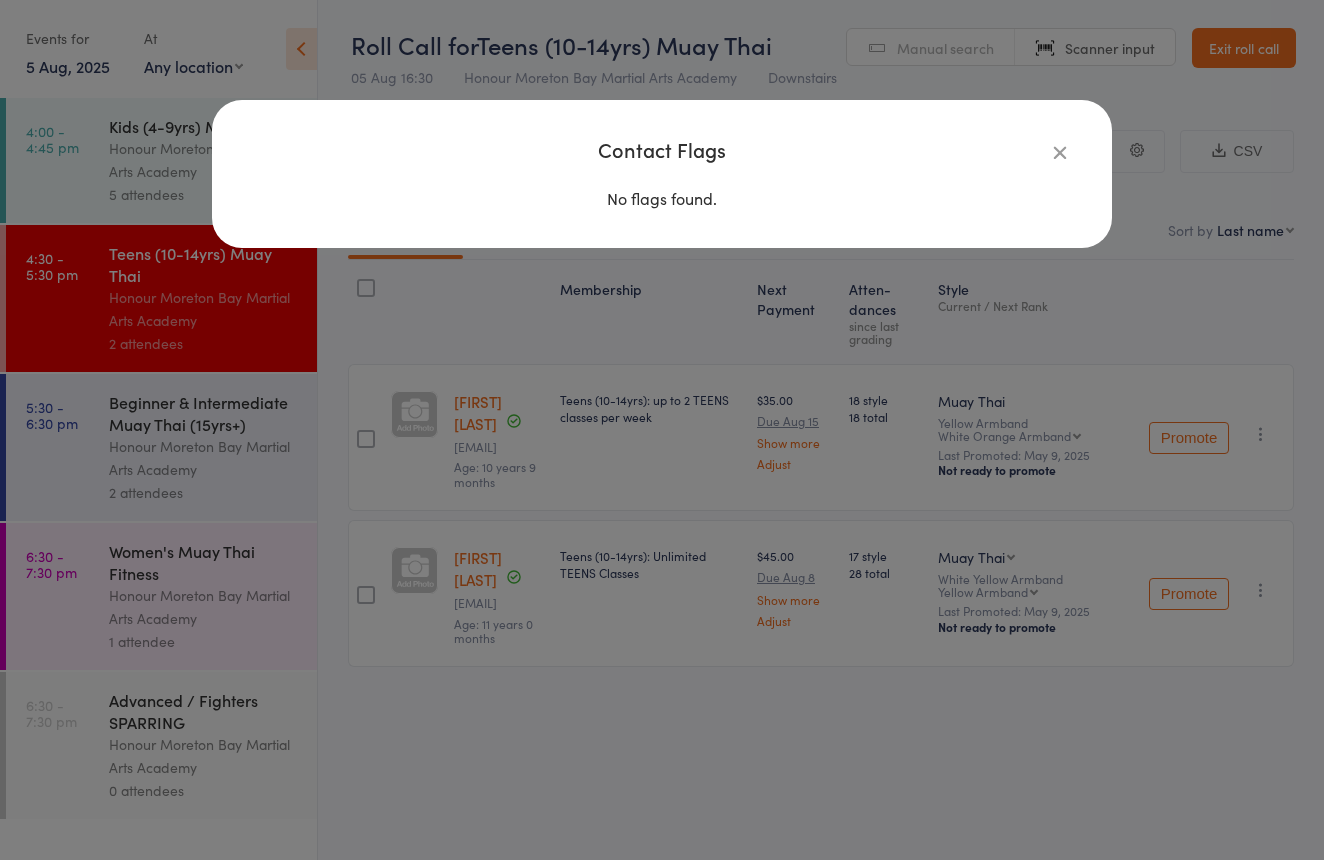 drag, startPoint x: 1052, startPoint y: 151, endPoint x: 1047, endPoint y: 140, distance: 12.083046 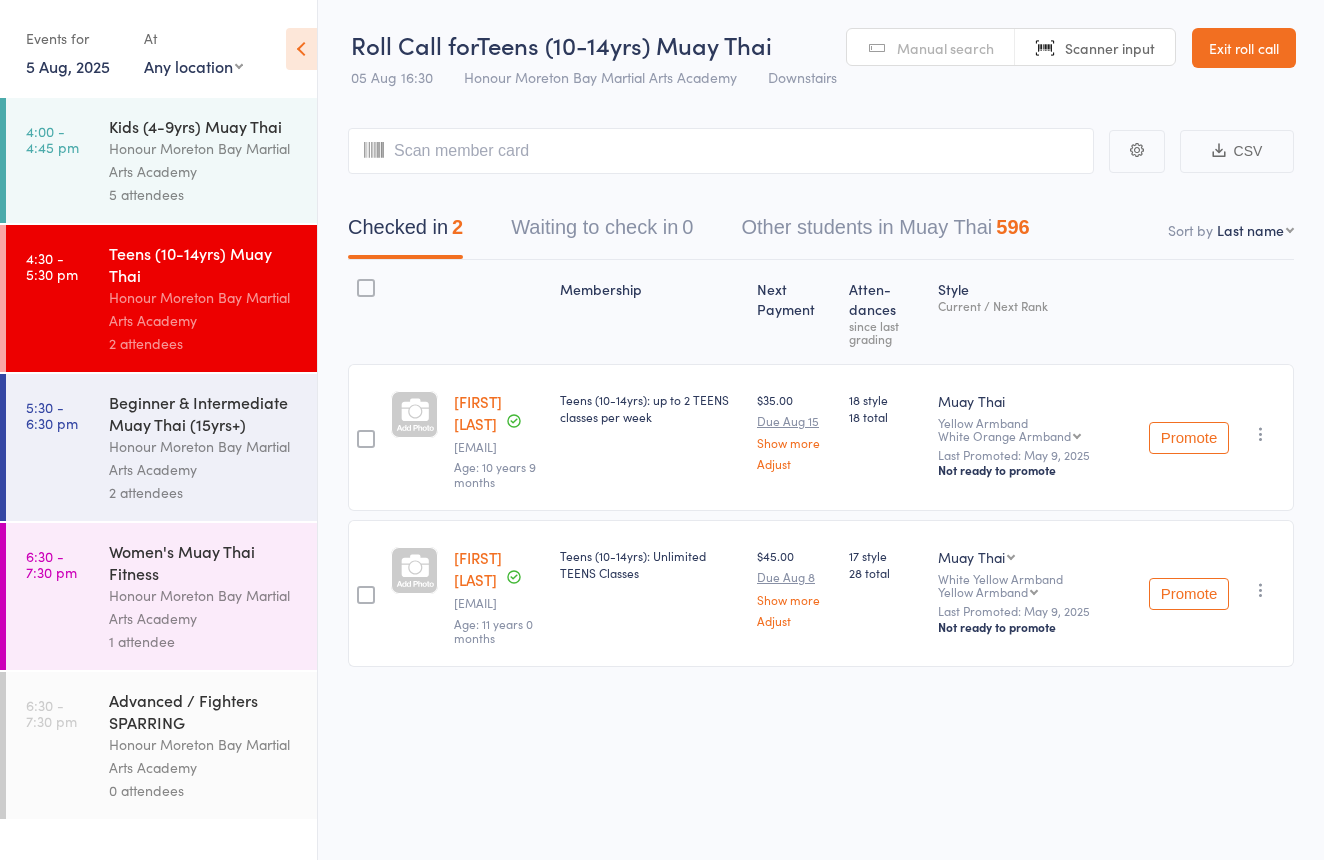 drag, startPoint x: 437, startPoint y: 114, endPoint x: 447, endPoint y: 109, distance: 11.18034 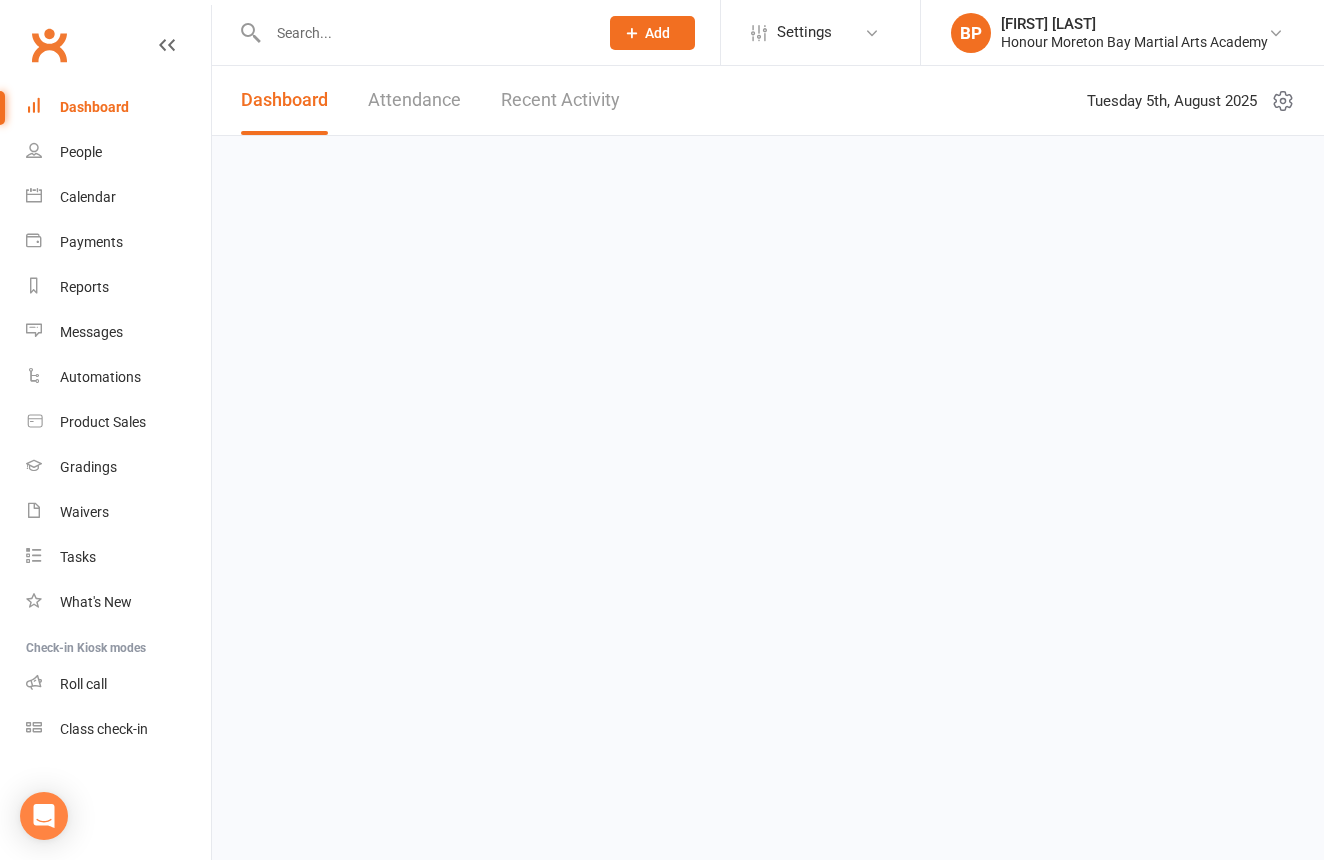 scroll, scrollTop: 0, scrollLeft: 0, axis: both 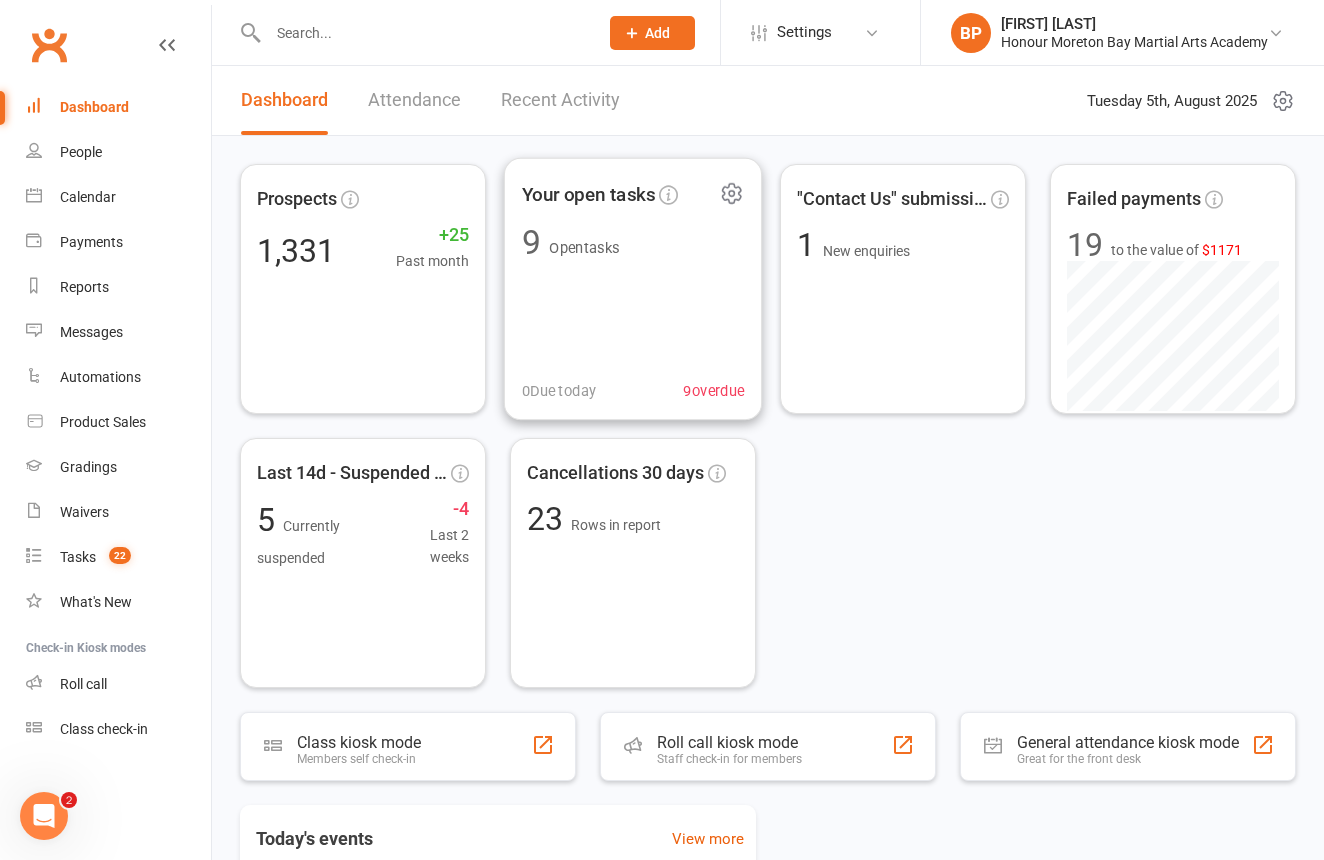 click on "Your open tasks     9 Open  tasks 0  Due today 9  overdue" at bounding box center [633, 289] 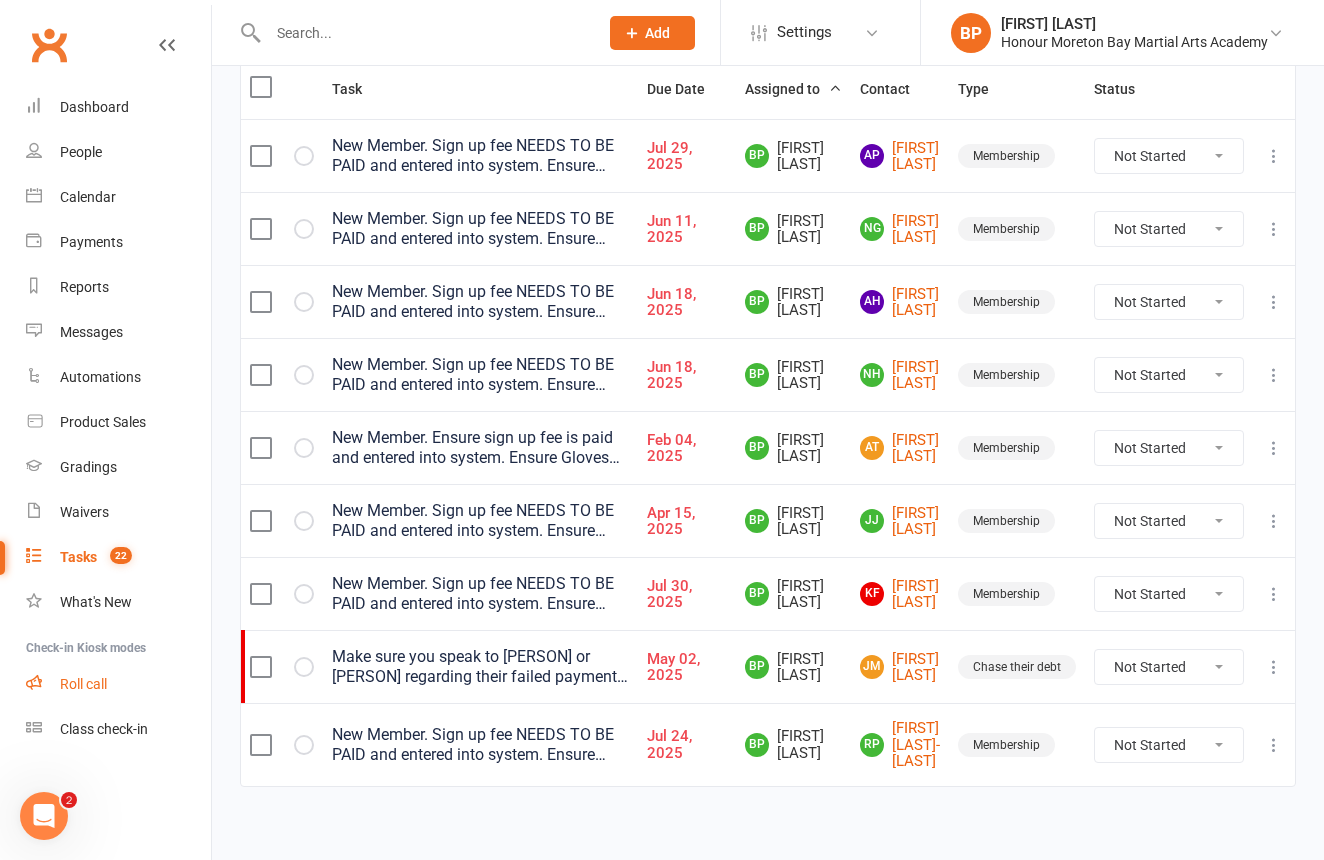 scroll, scrollTop: 261, scrollLeft: 0, axis: vertical 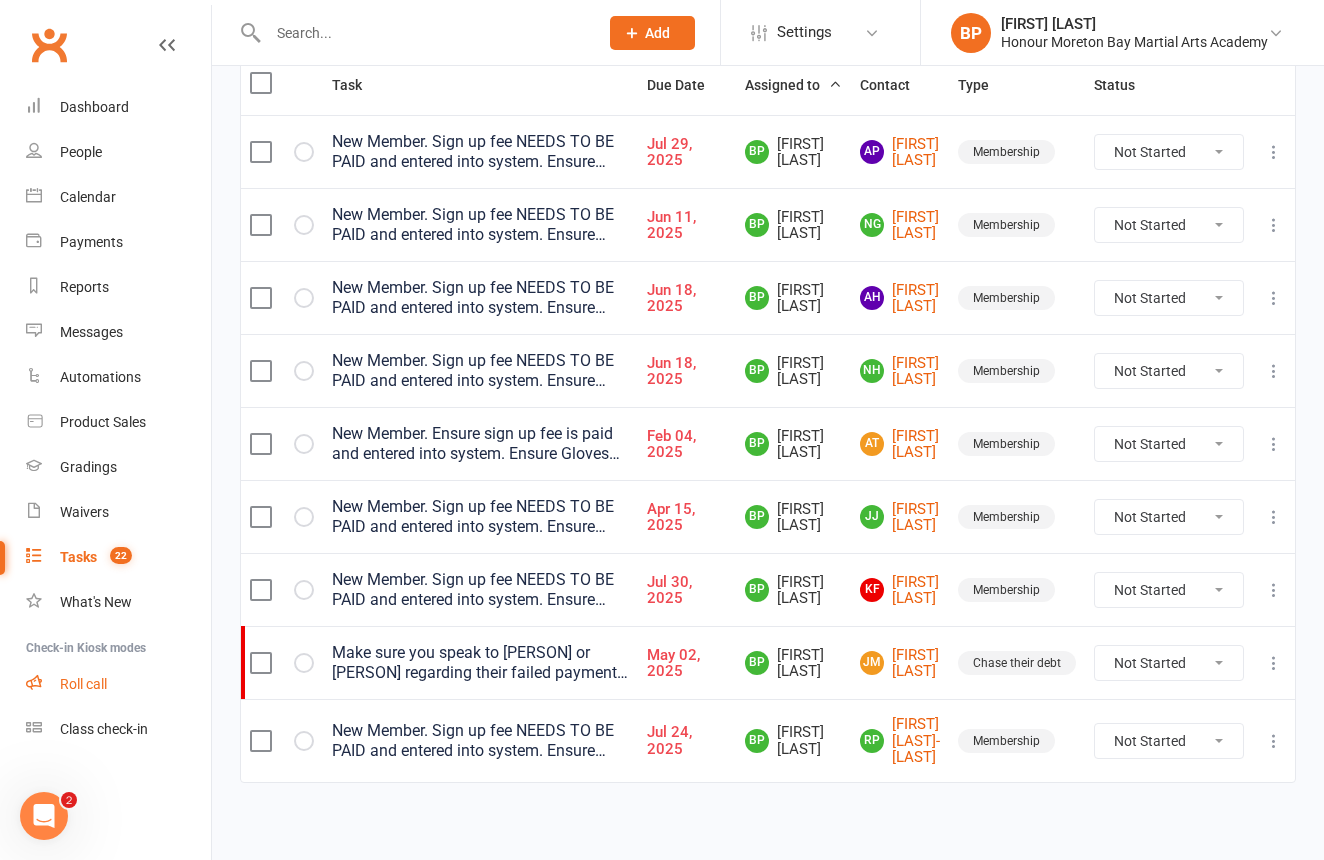 click on "Roll call" at bounding box center [83, 684] 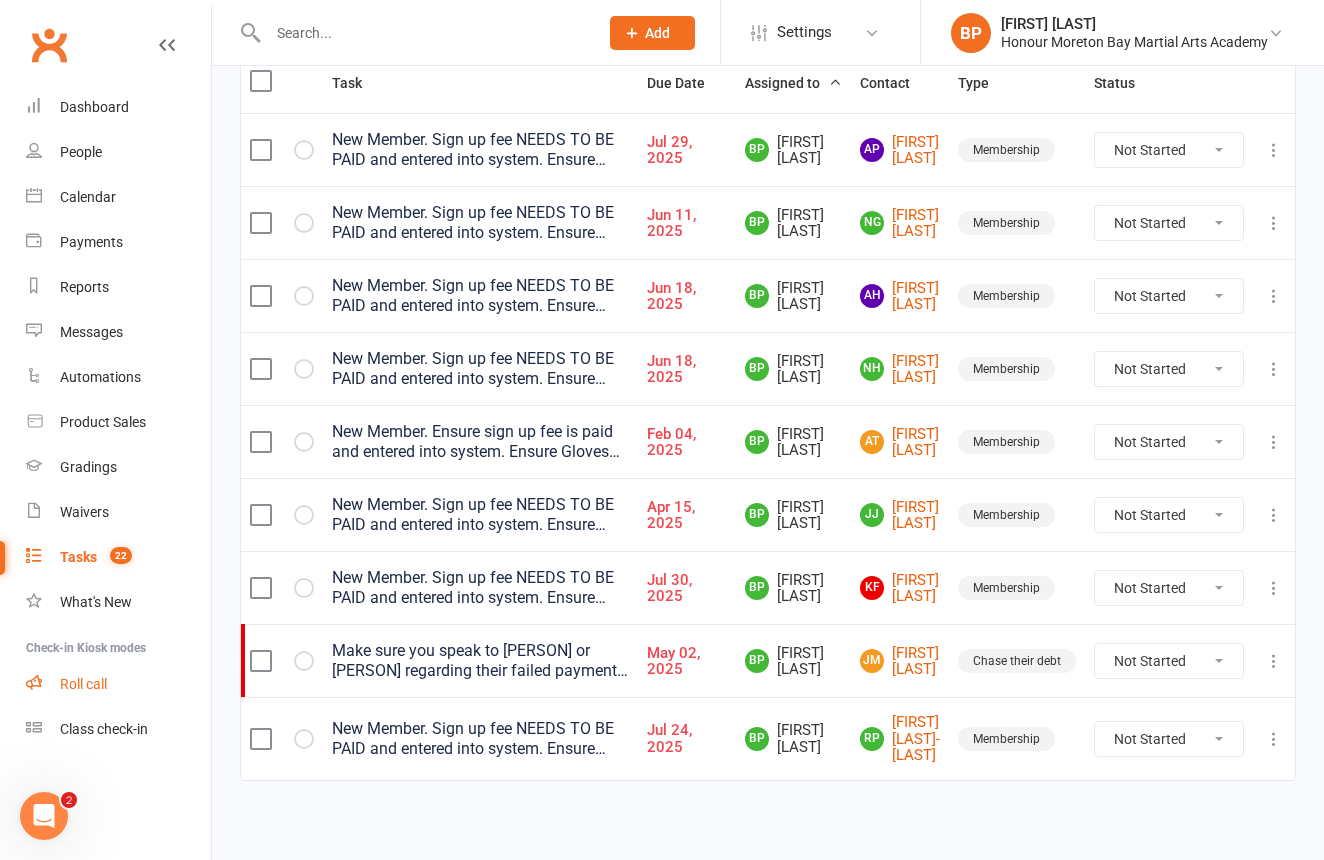 scroll, scrollTop: 268, scrollLeft: 0, axis: vertical 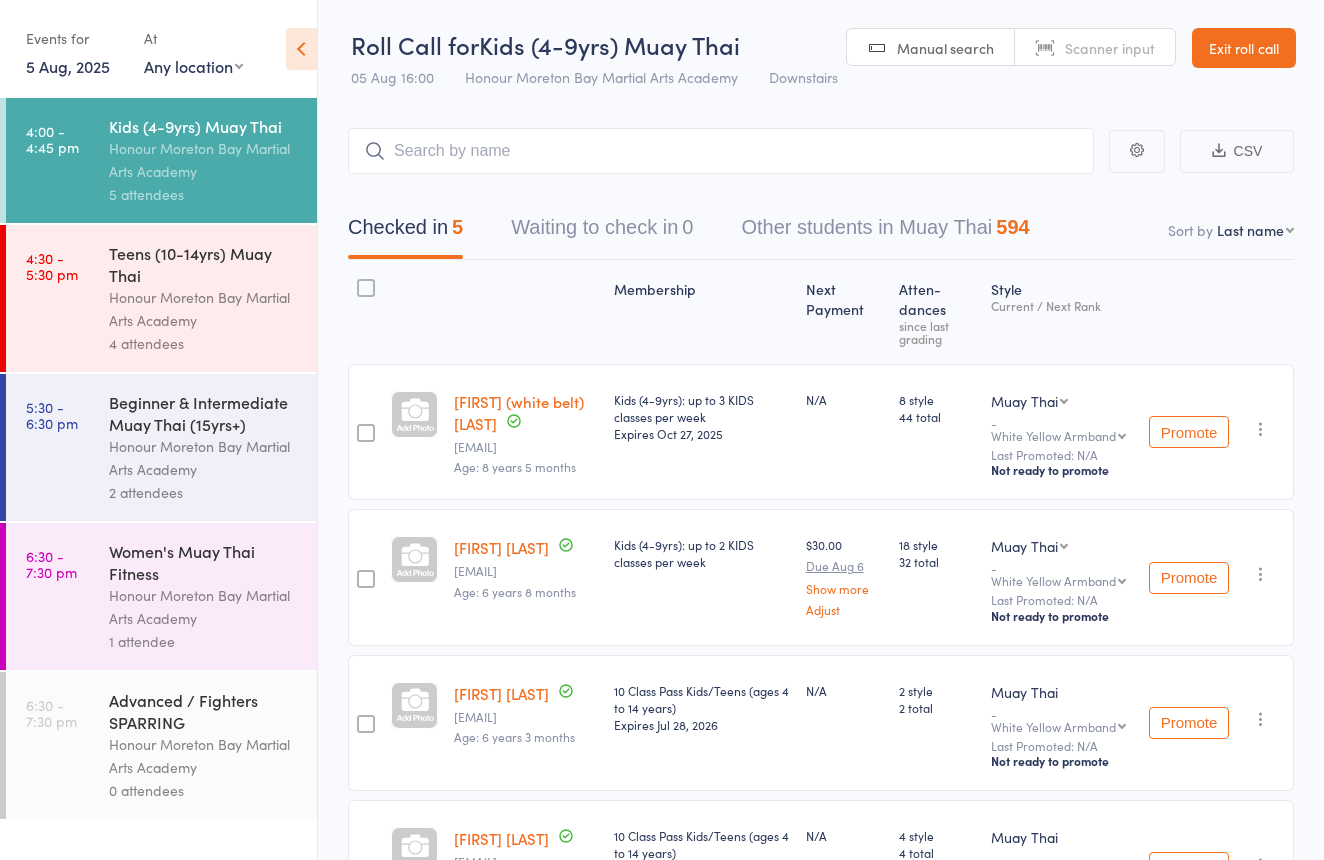 click on "Honour Moreton Bay Martial Arts Academy" at bounding box center [204, 309] 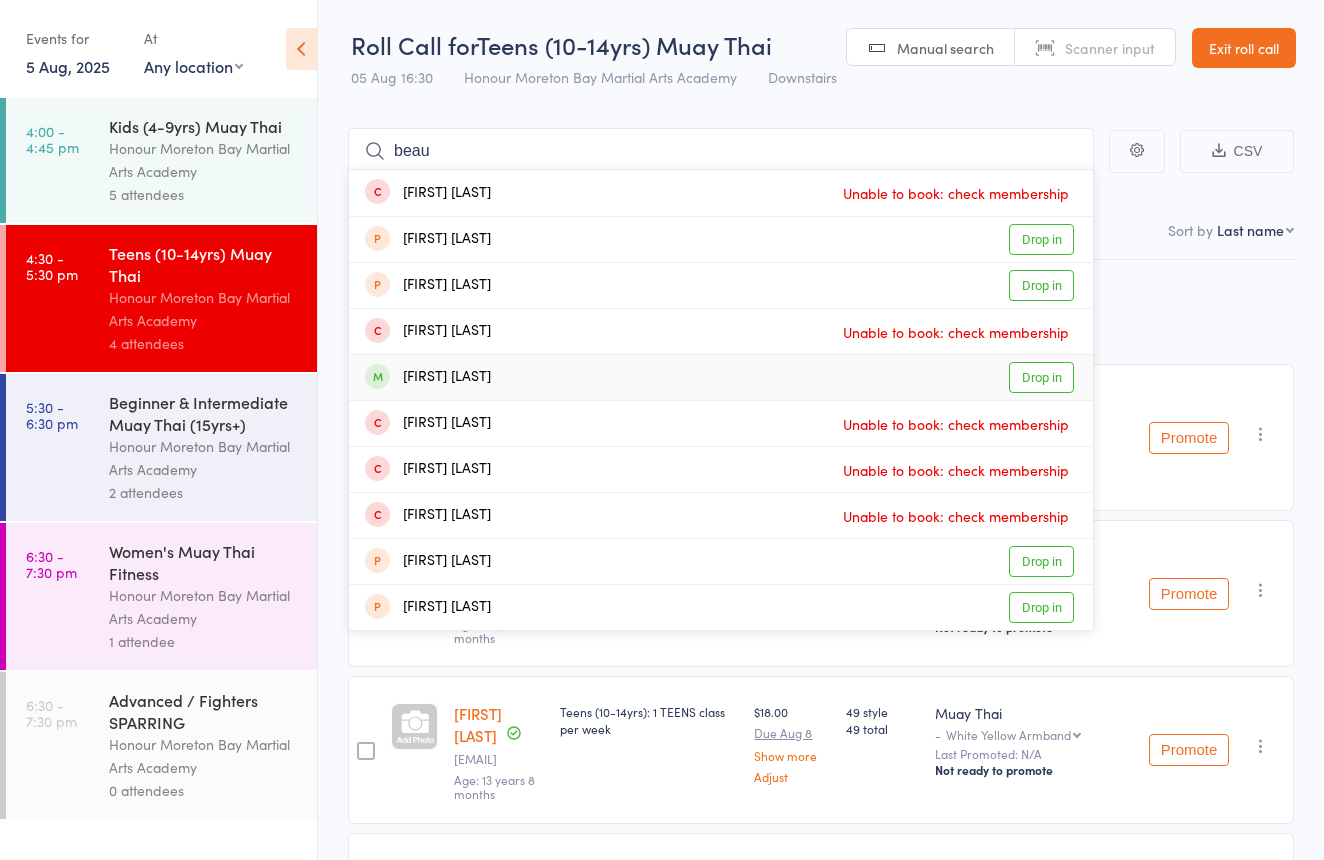 type on "beau" 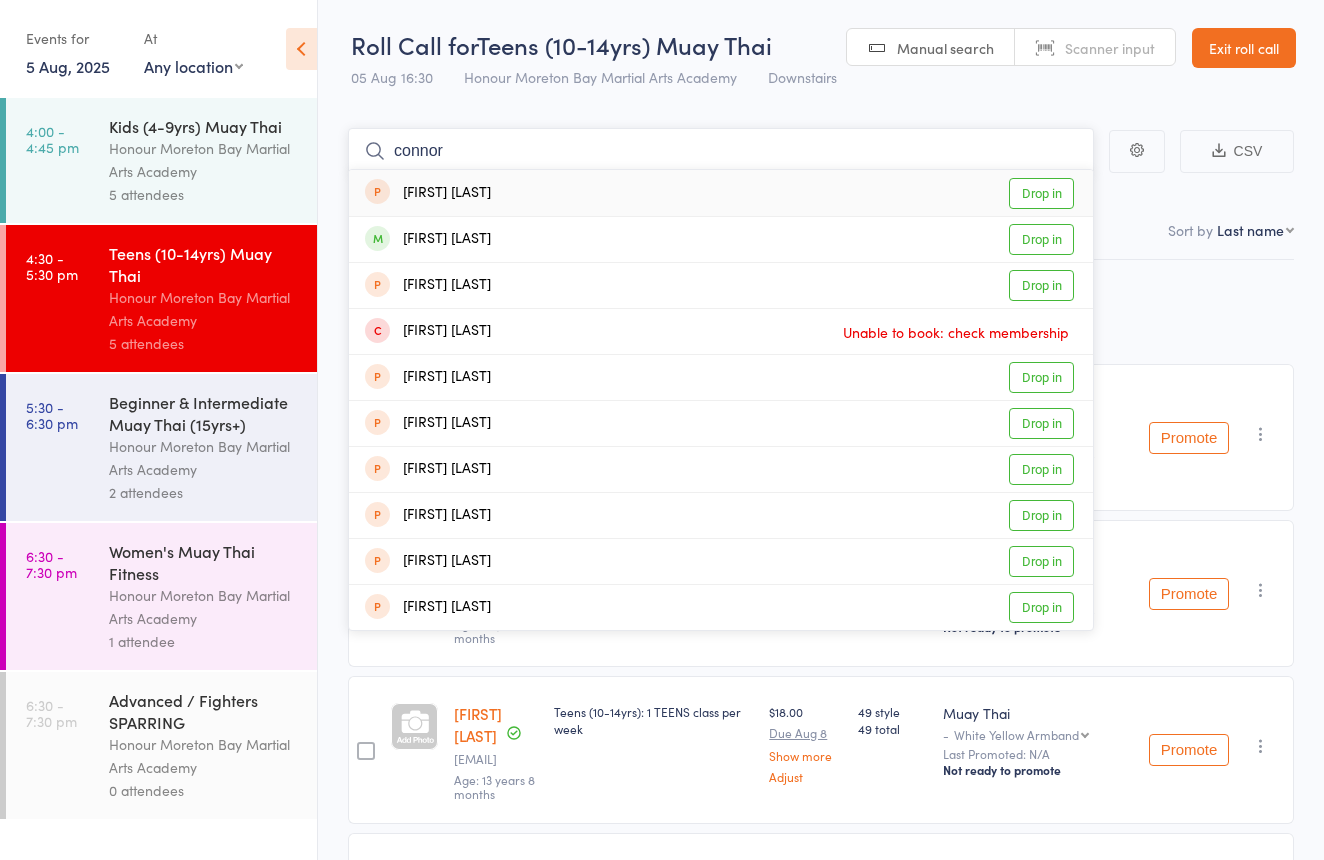 type on "Connor" 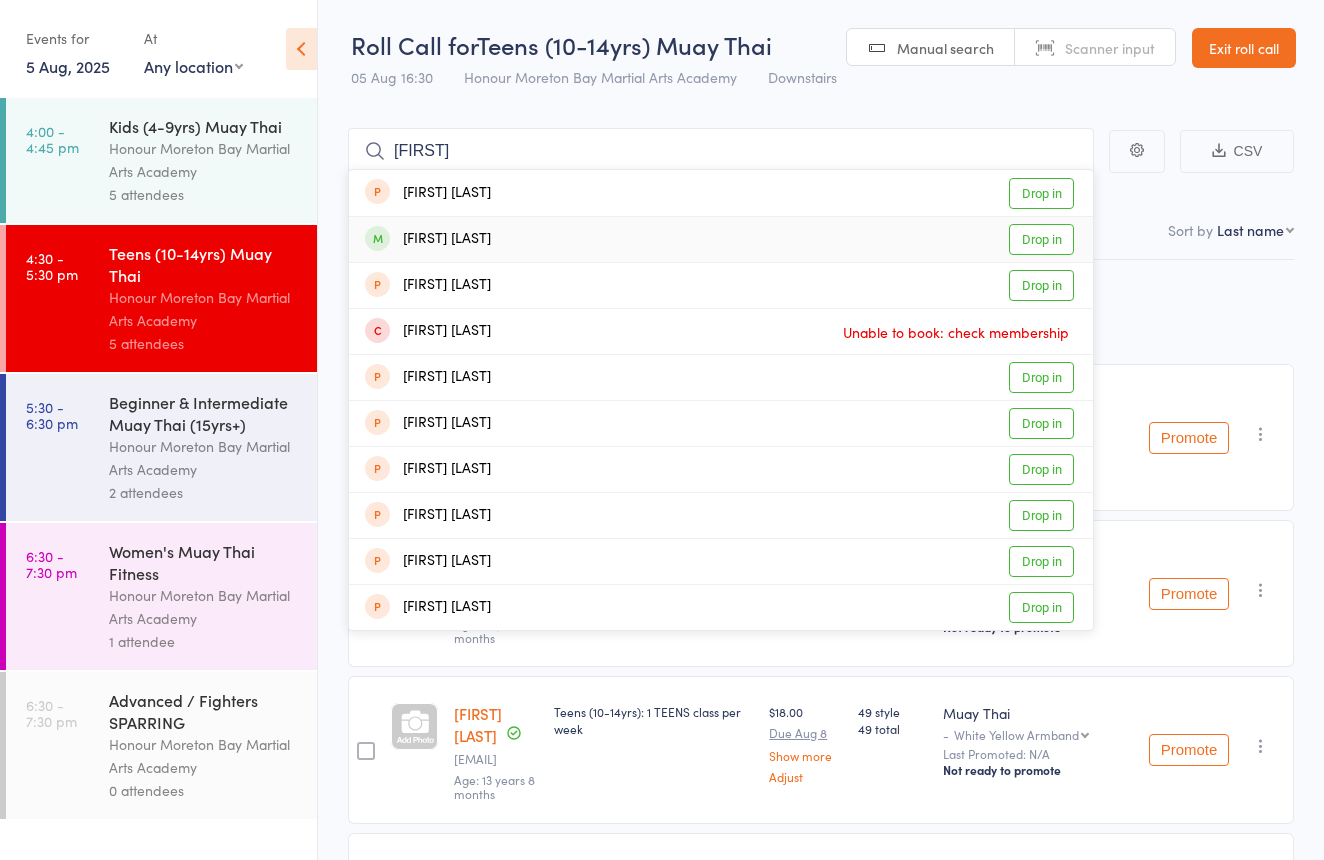 drag, startPoint x: 597, startPoint y: 181, endPoint x: 577, endPoint y: 279, distance: 100.02 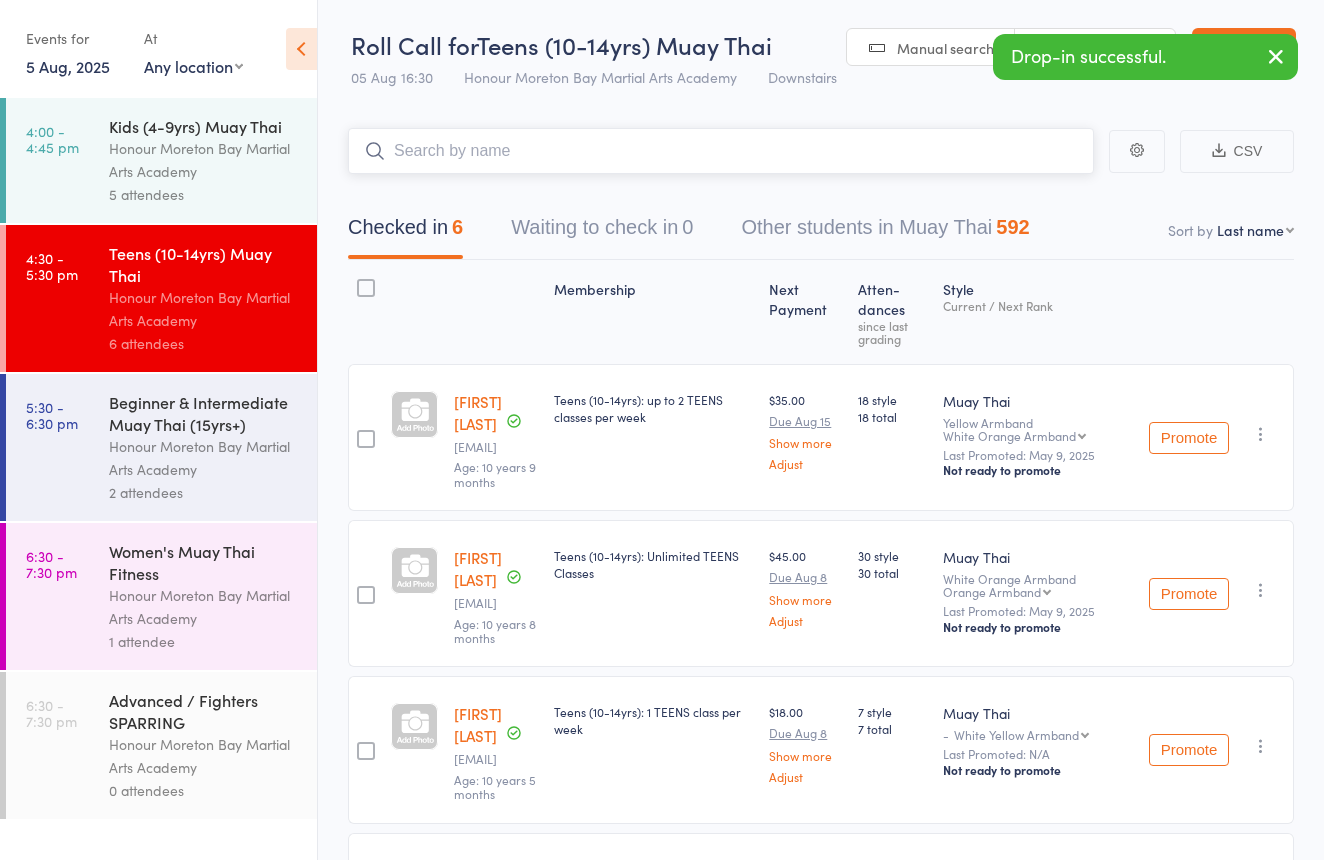 scroll, scrollTop: 0, scrollLeft: 0, axis: both 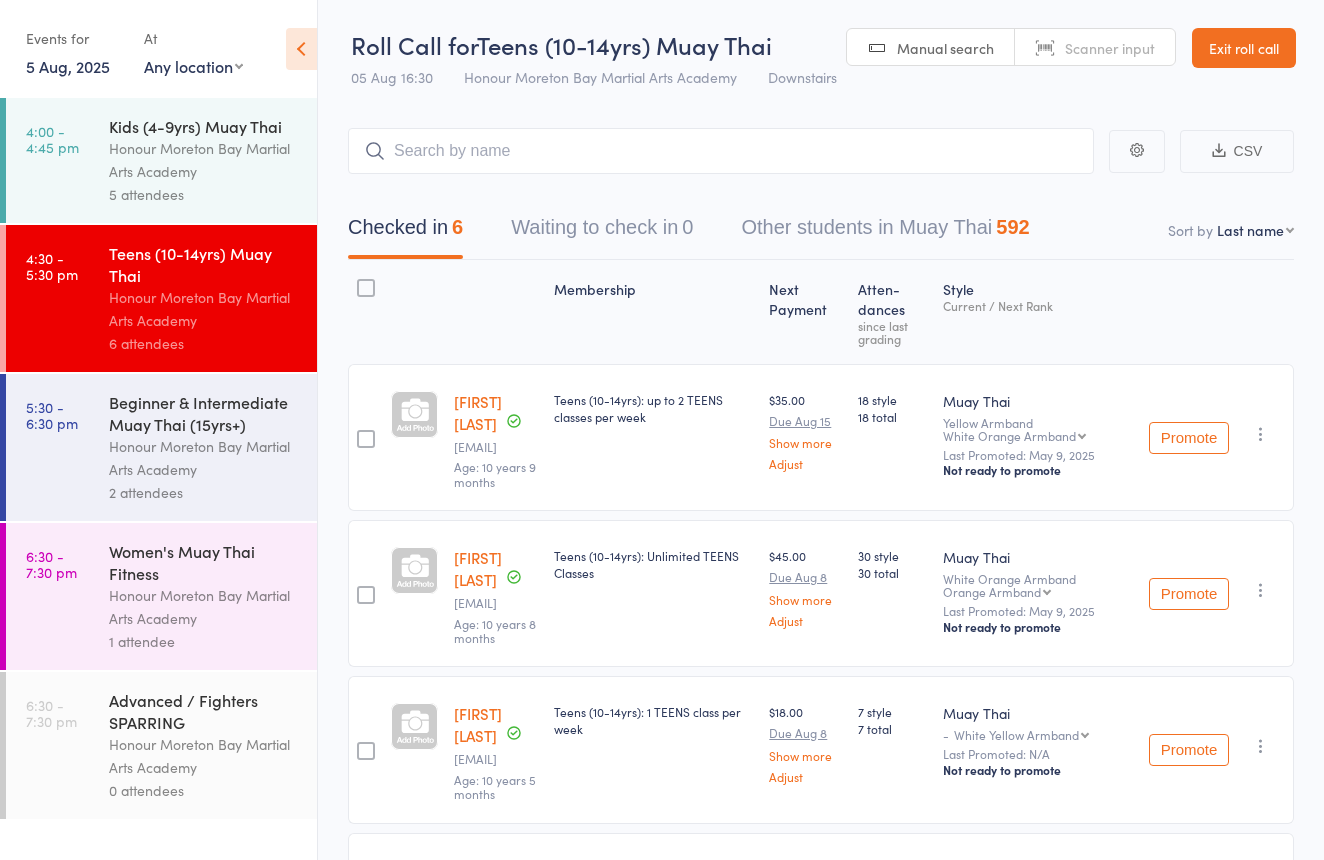 click on "Beginner & Intermediate Muay Thai (15yrs+)" at bounding box center (204, 413) 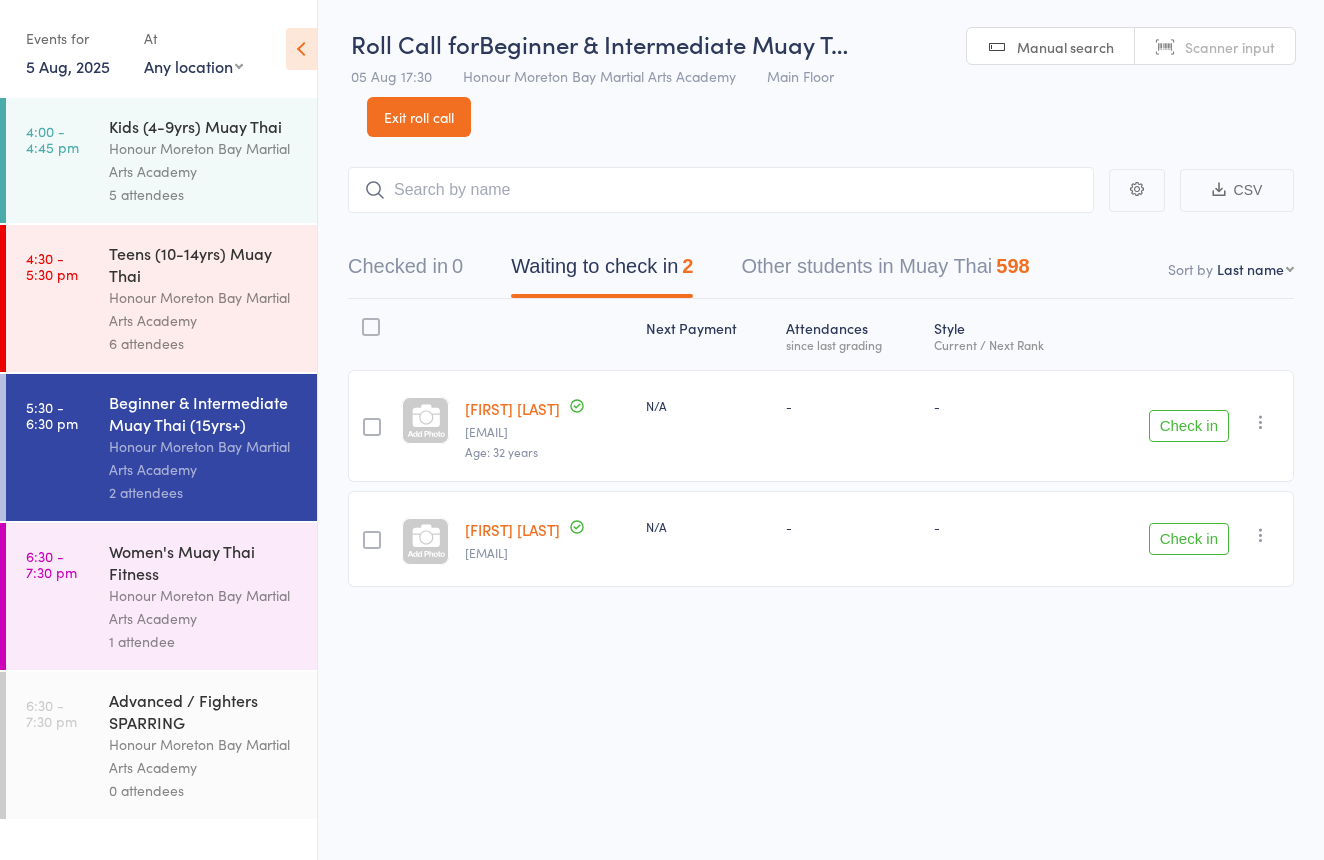 scroll, scrollTop: 2, scrollLeft: 1, axis: both 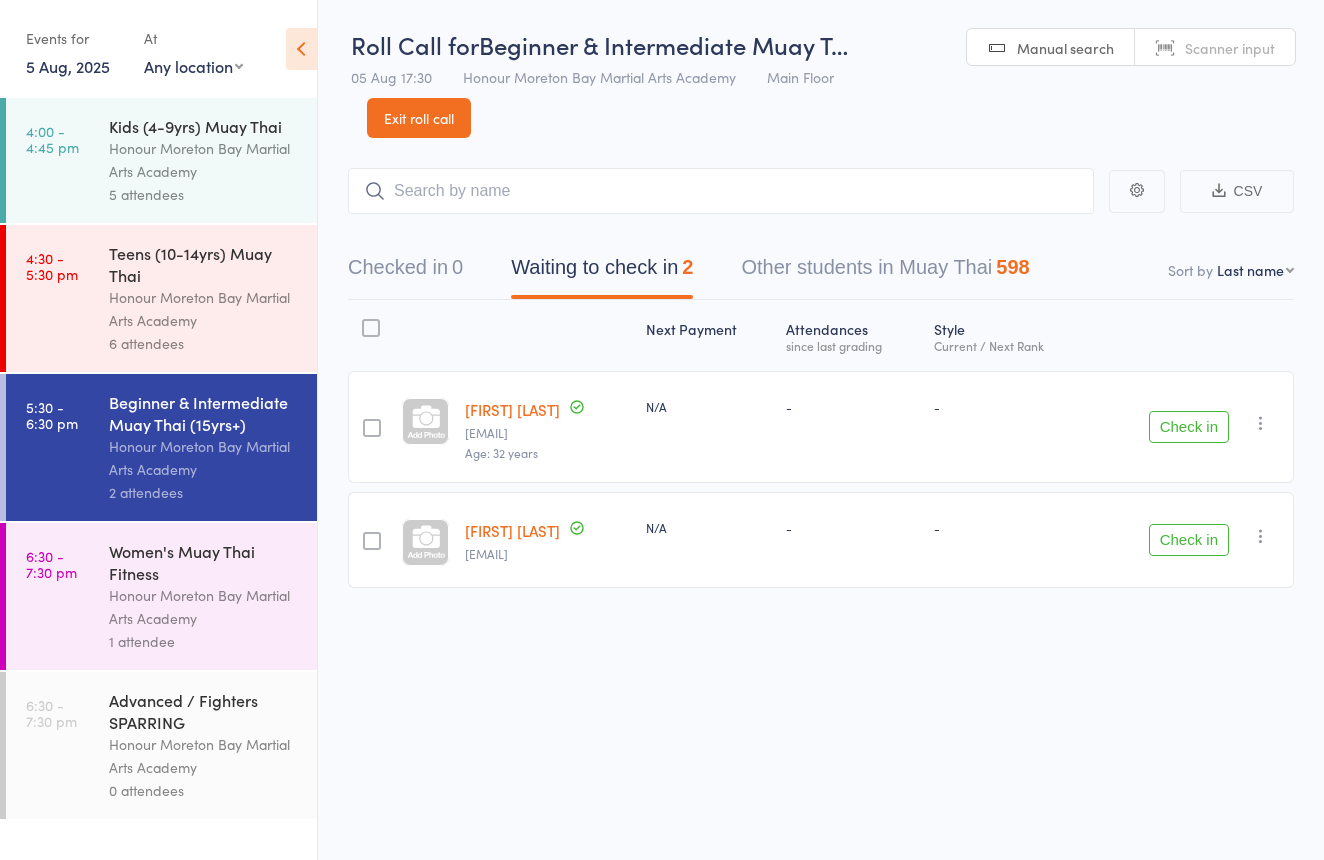 click on "Checked in  0" at bounding box center (405, 272) 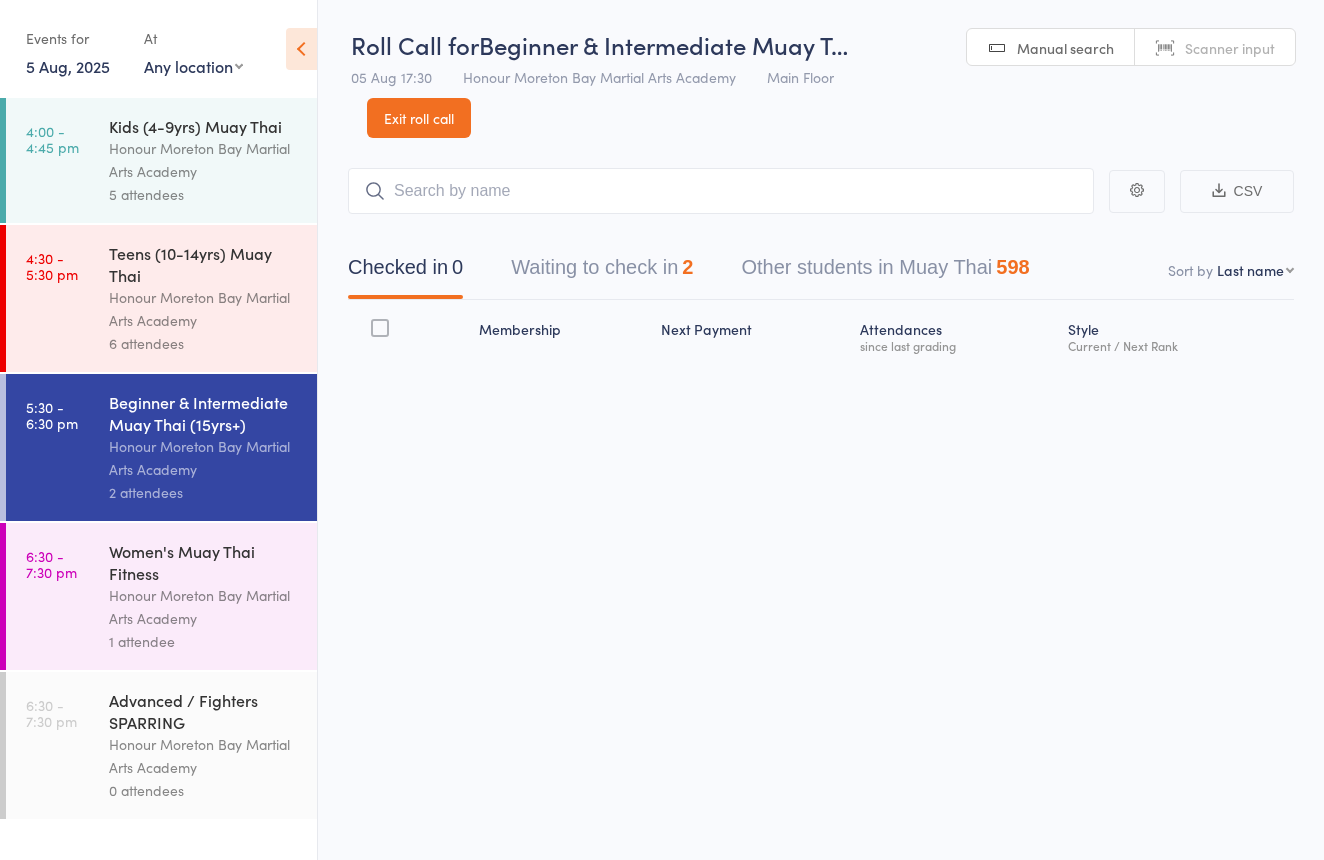 scroll, scrollTop: 0, scrollLeft: 0, axis: both 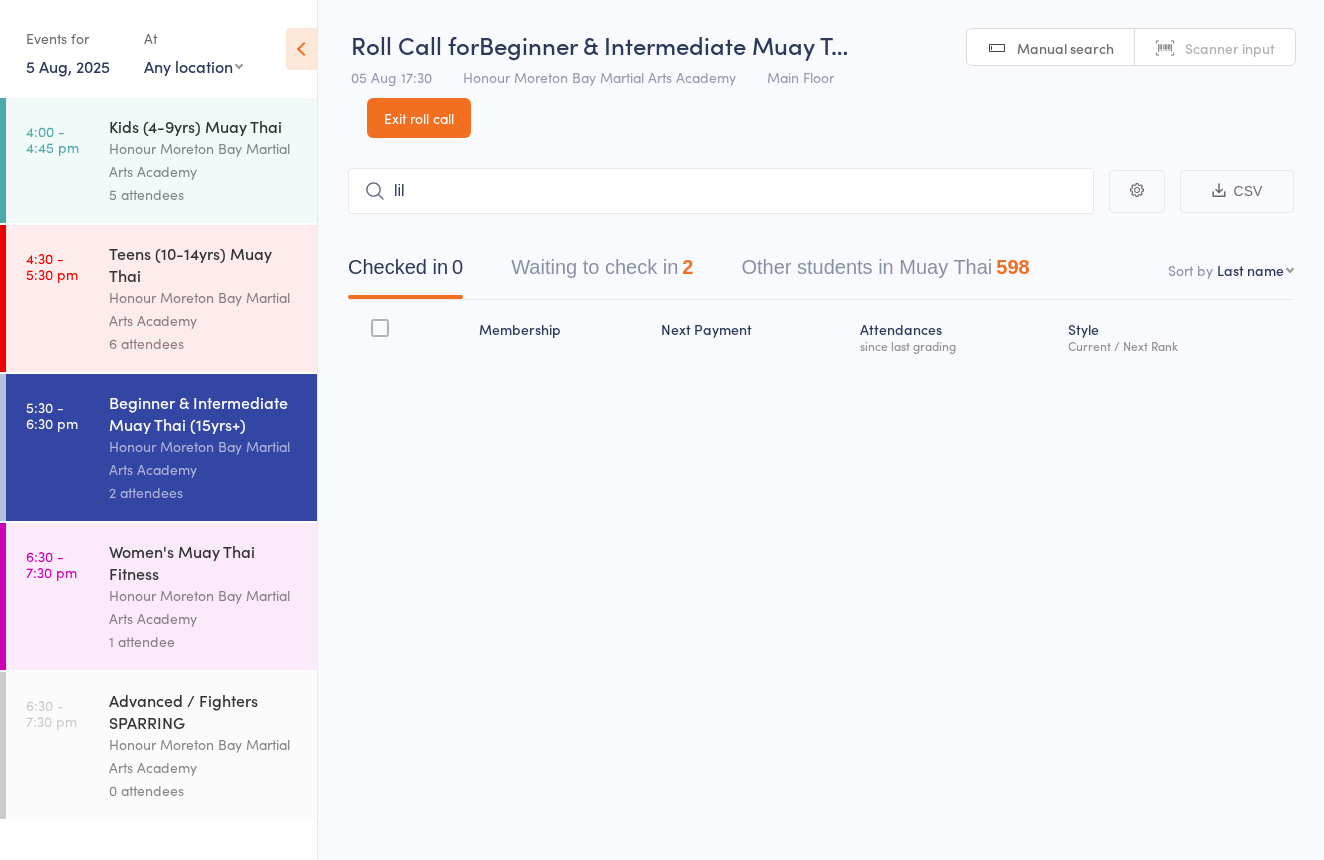 type on "lily" 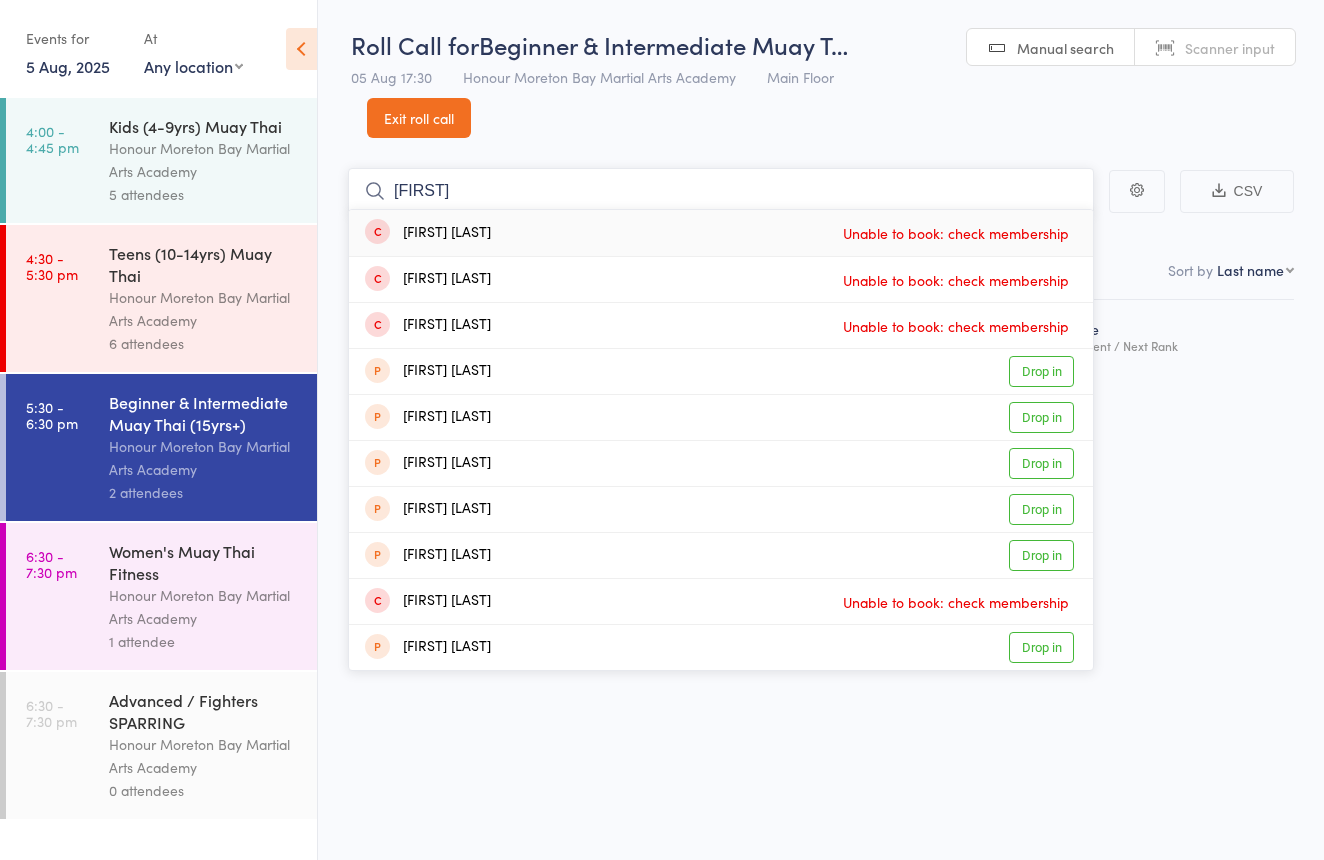 drag, startPoint x: 776, startPoint y: 193, endPoint x: 338, endPoint y: 171, distance: 438.55215 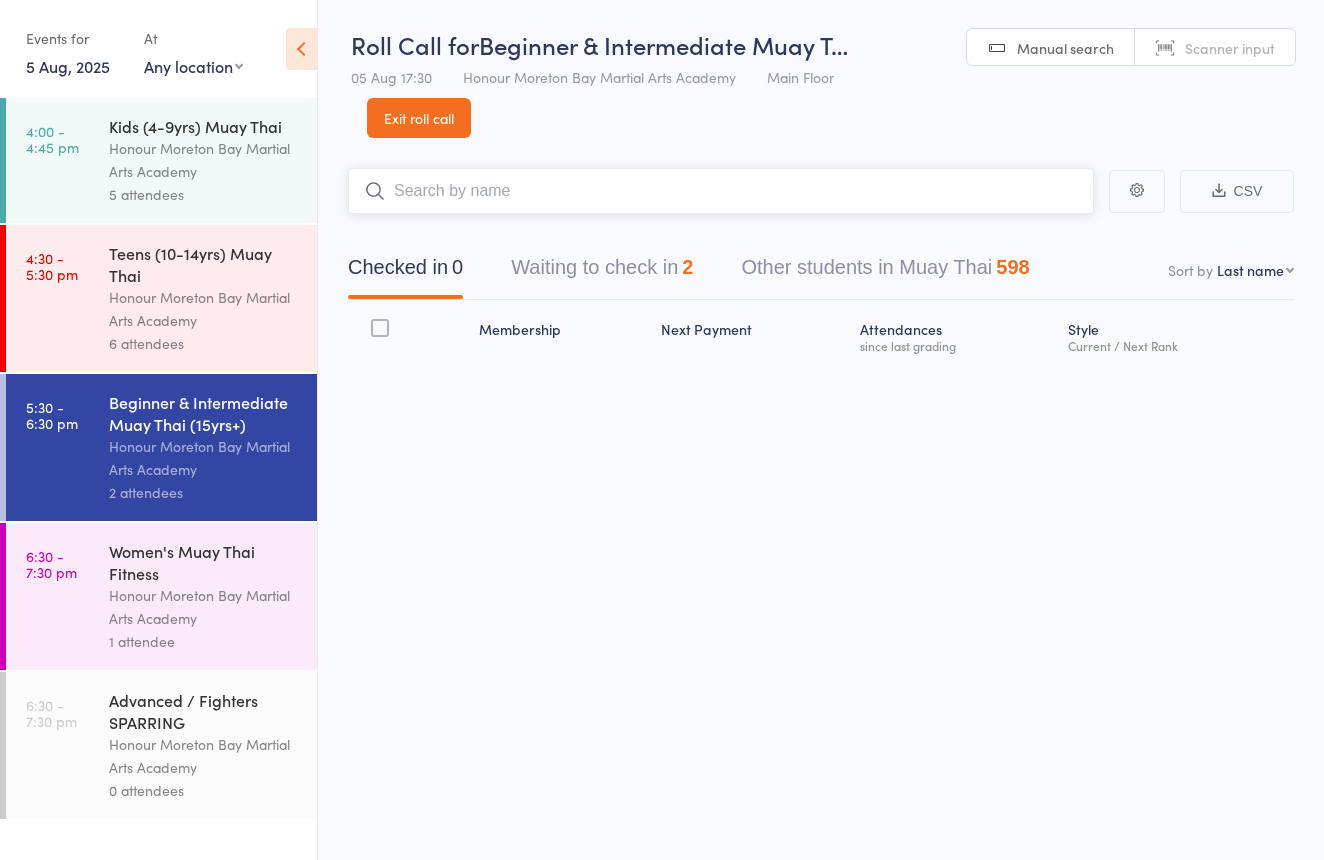 click on "Waiting to check in  2" at bounding box center (602, 272) 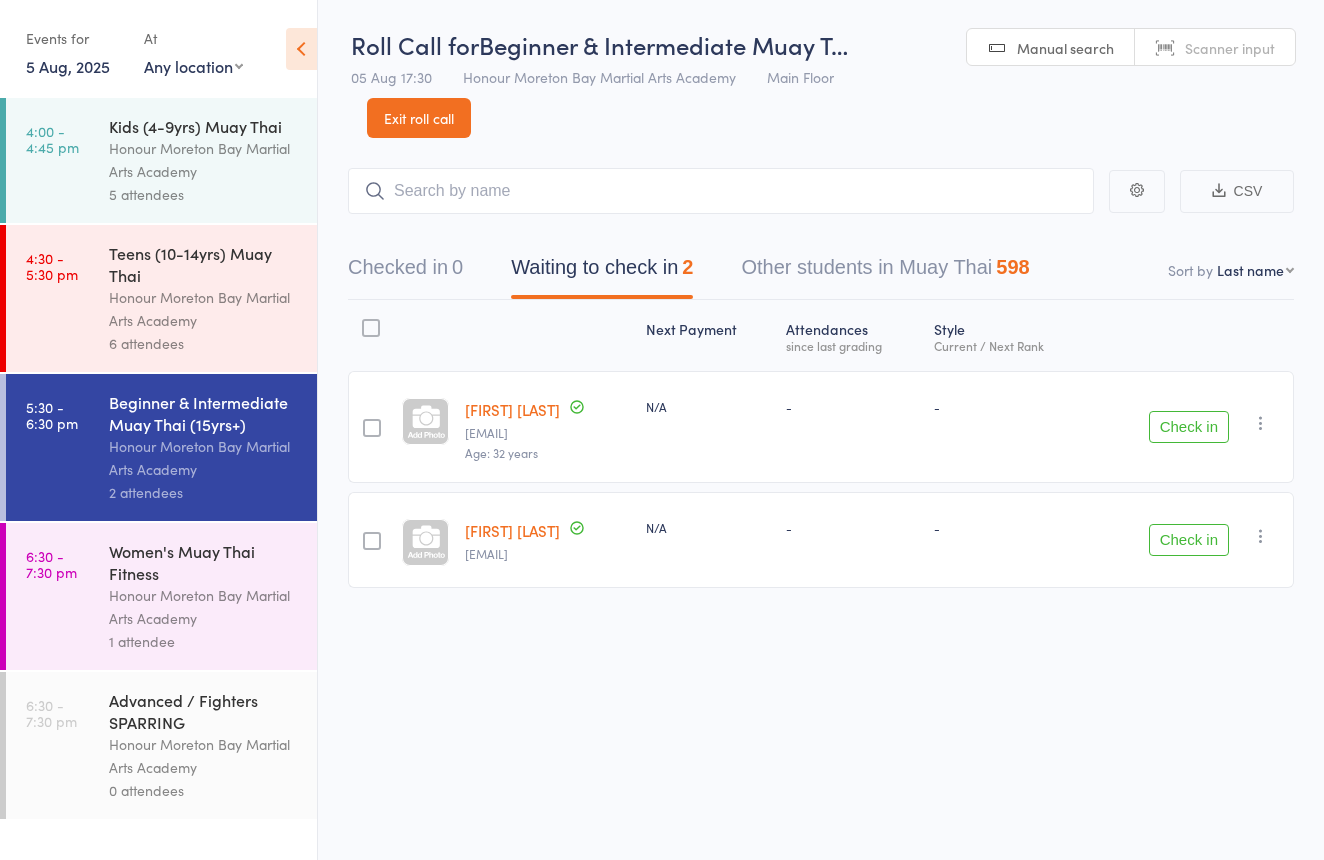 click on "Checked in  0 Waiting to check in  2 Other students in Muay Thai  598" at bounding box center [821, 257] 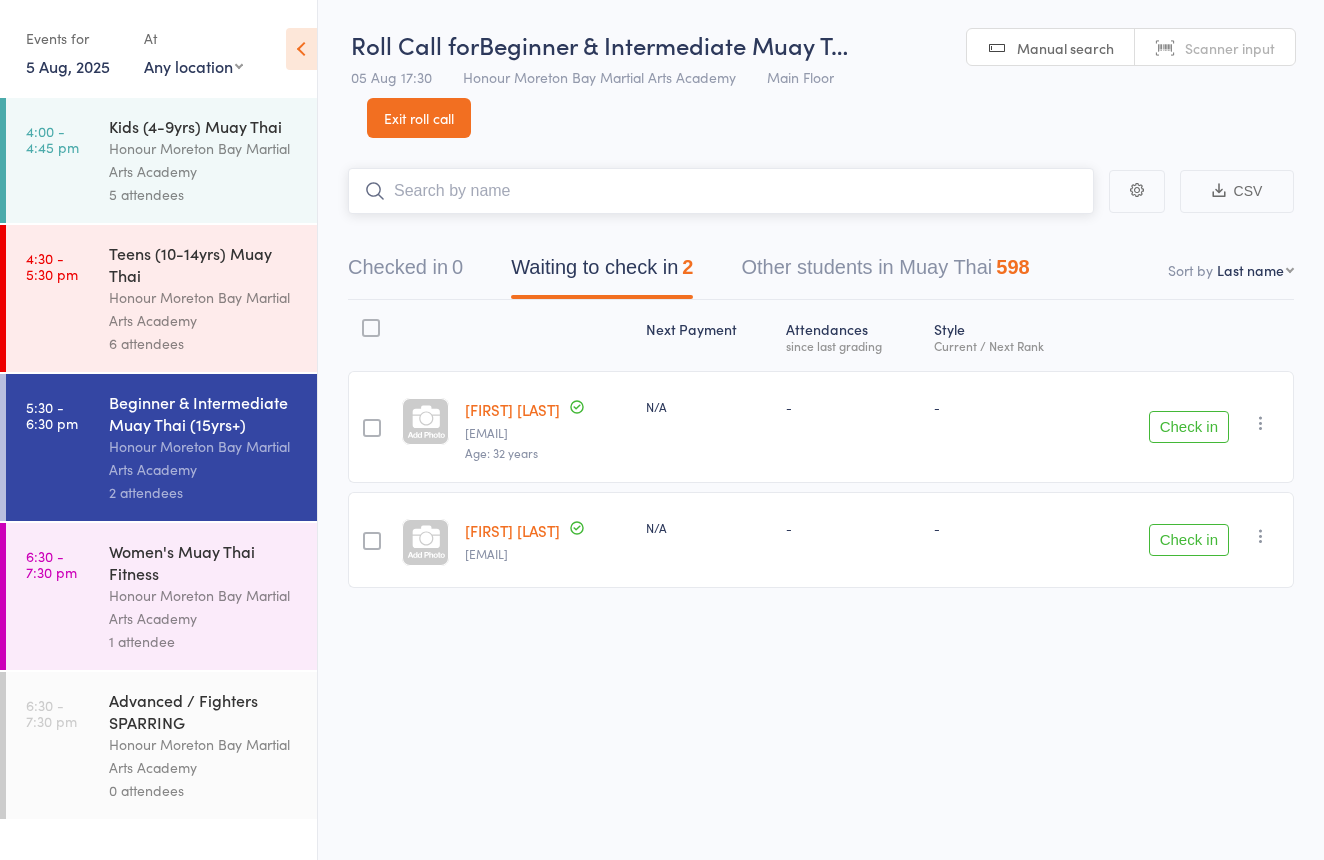 click at bounding box center [721, 191] 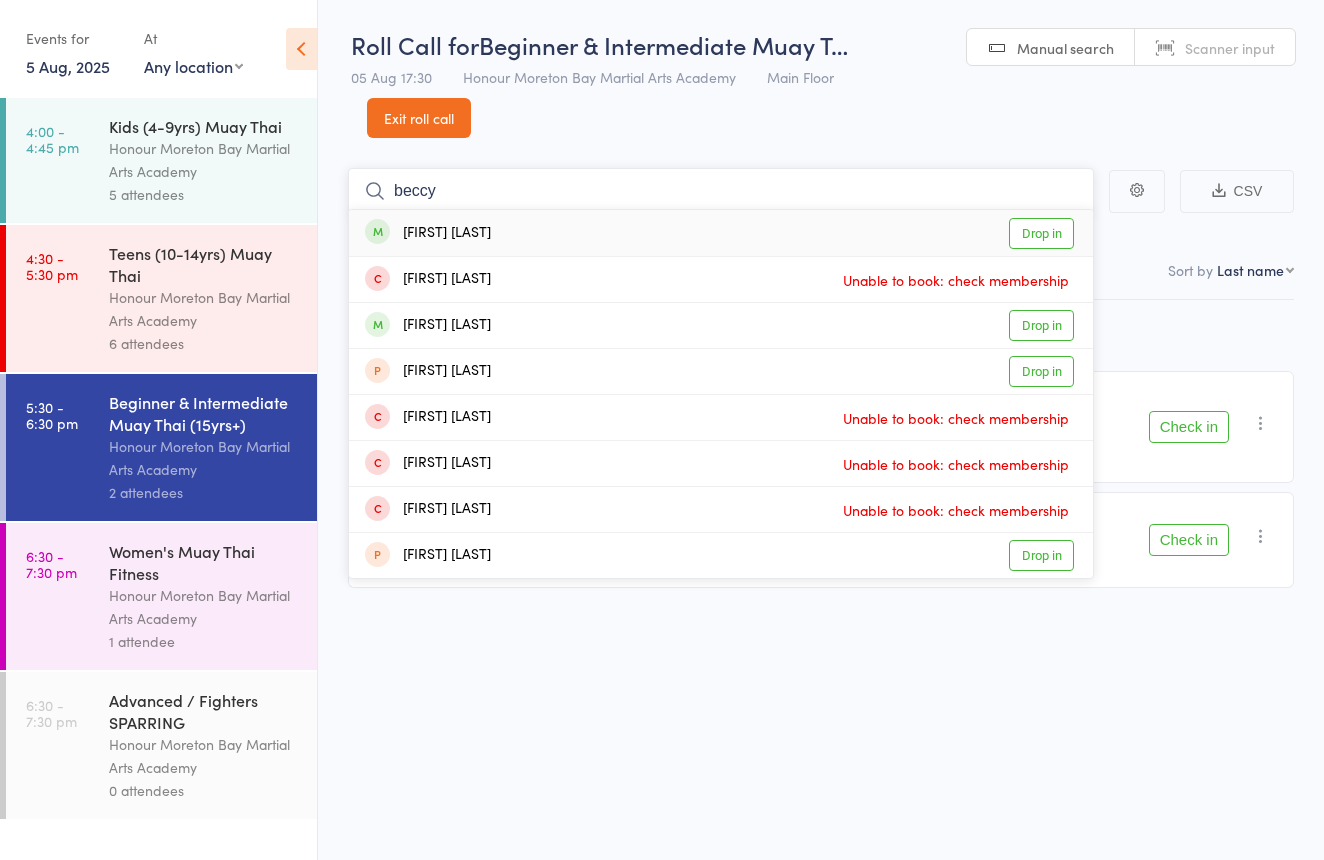 type on "beccy" 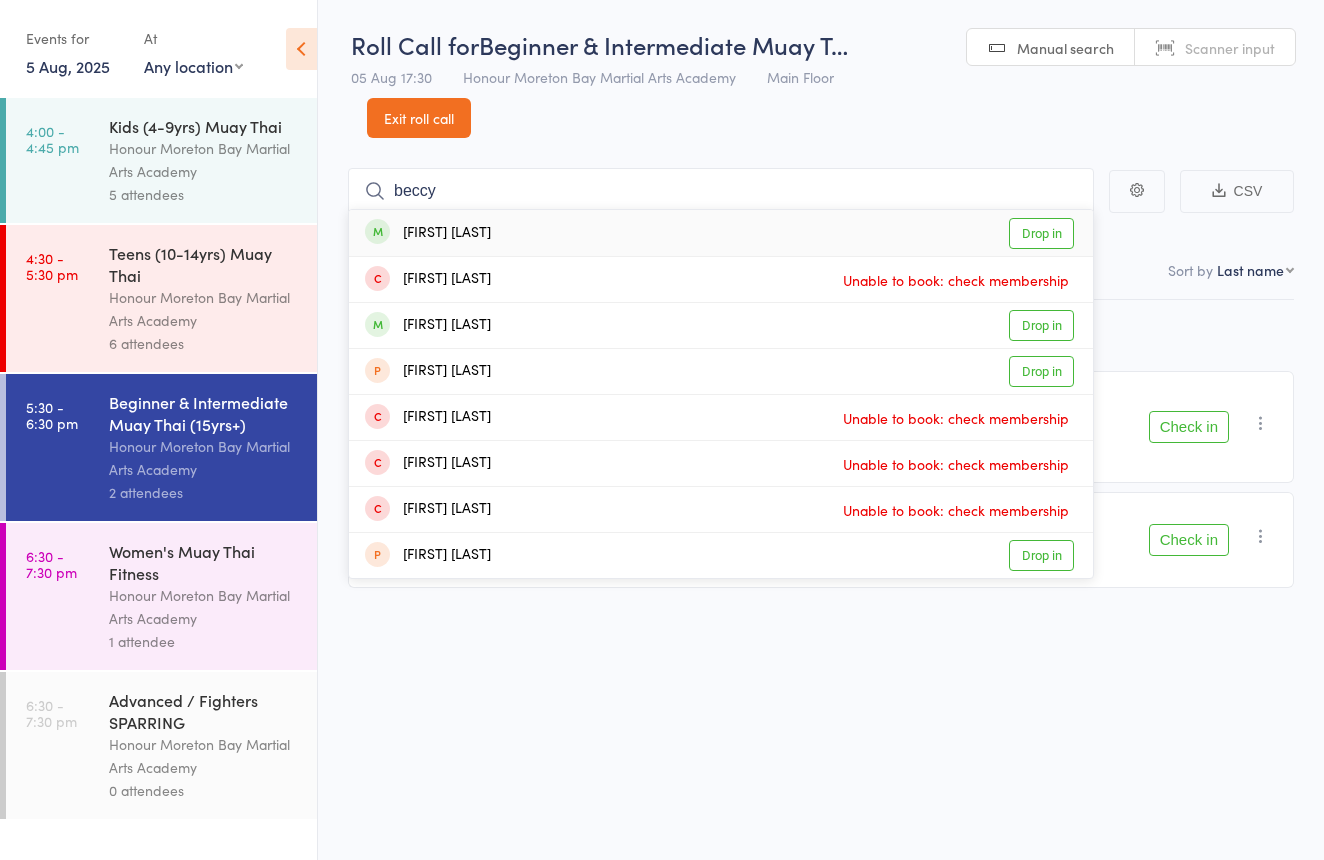 click on "Beccy Price Drop in" at bounding box center (721, 233) 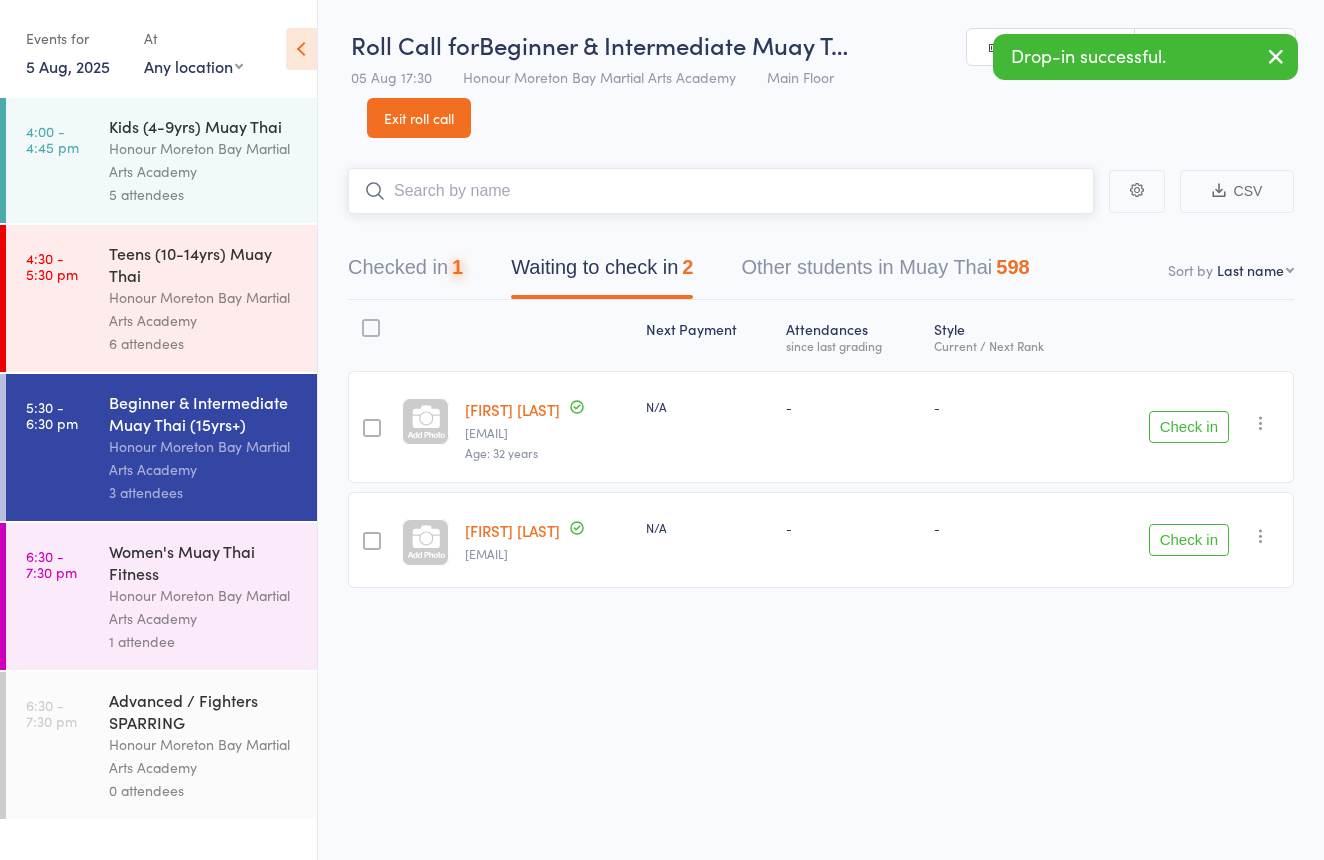 drag, startPoint x: 433, startPoint y: 255, endPoint x: 445, endPoint y: 248, distance: 13.892444 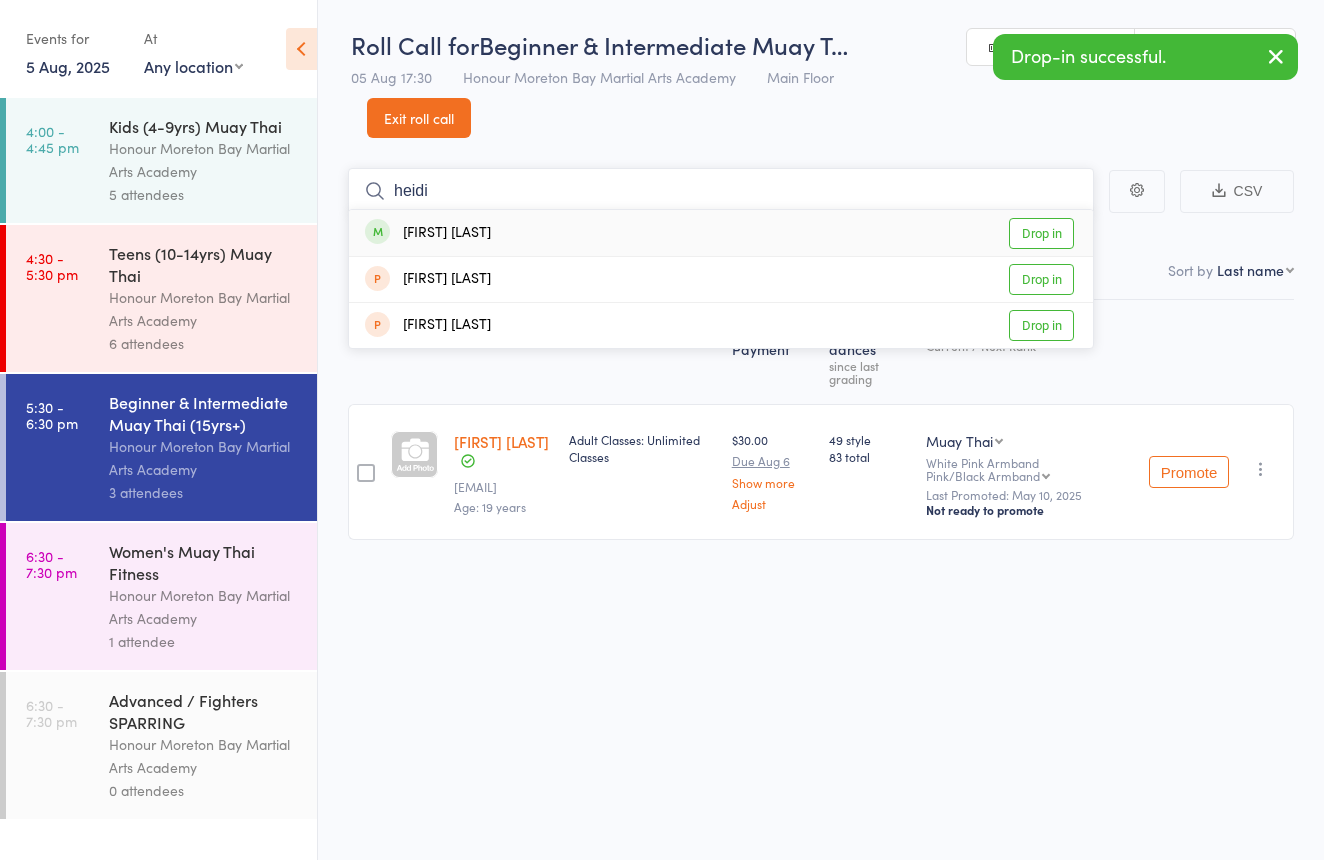 type on "Heidi" 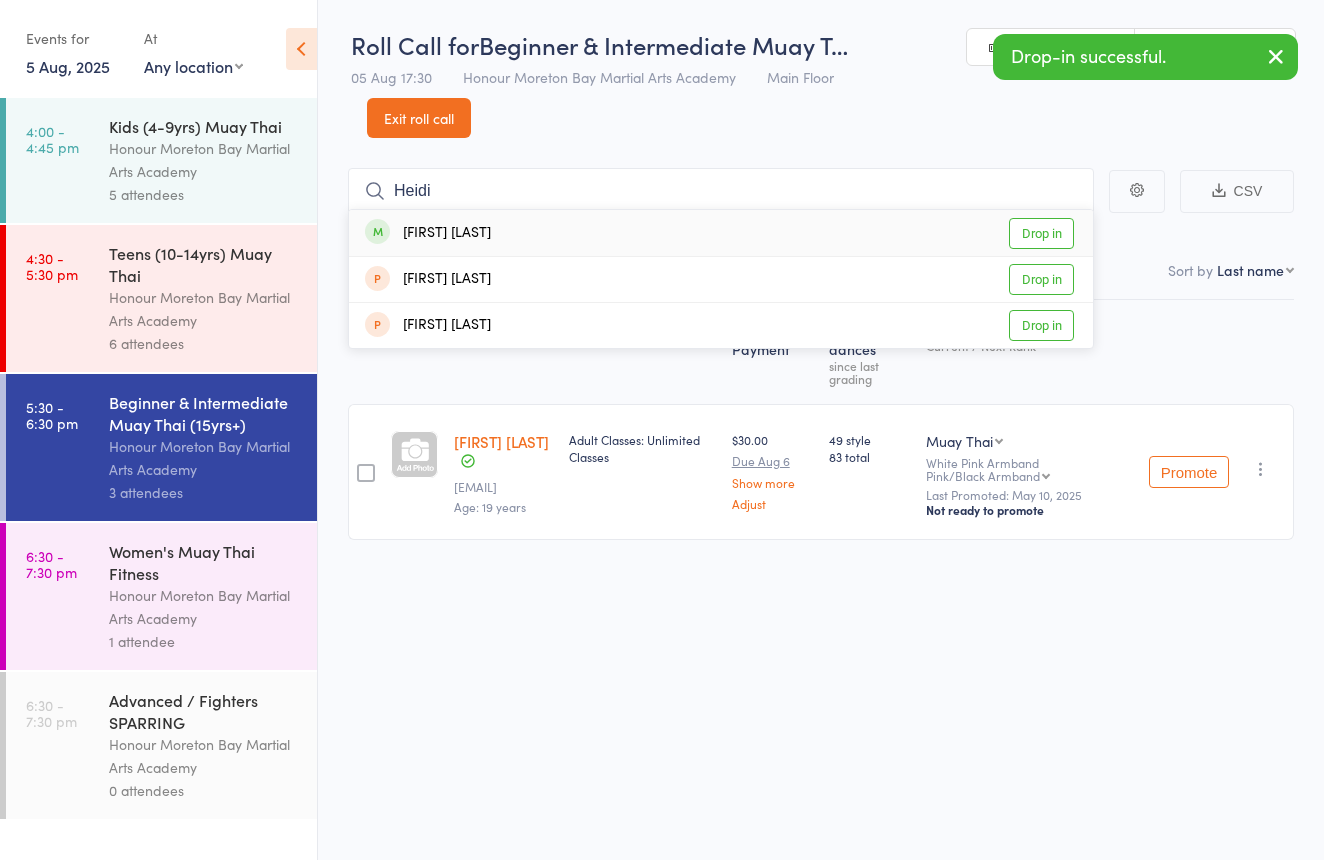 drag, startPoint x: 544, startPoint y: 185, endPoint x: 573, endPoint y: 234, distance: 56.938564 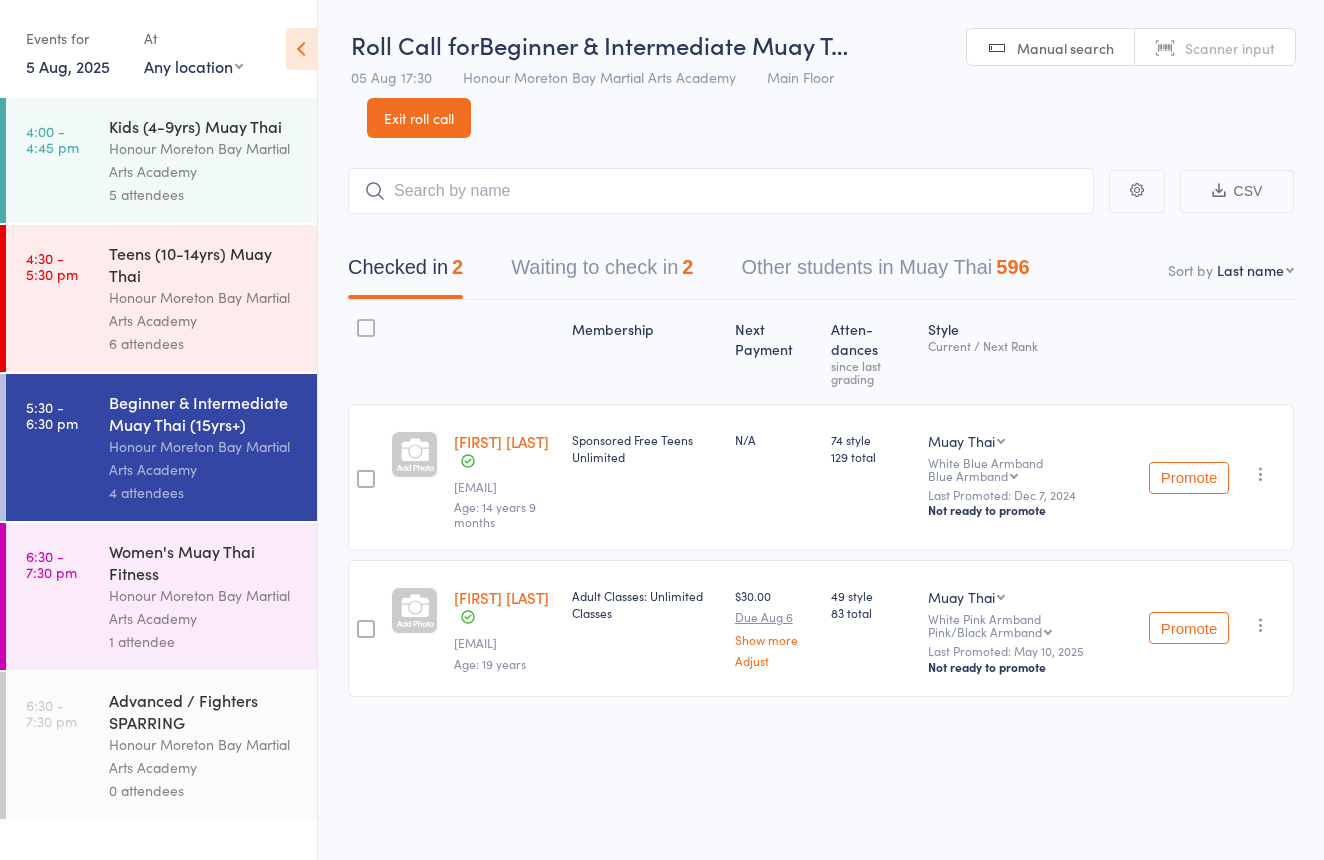 click on "Scanner input" at bounding box center [1215, 48] 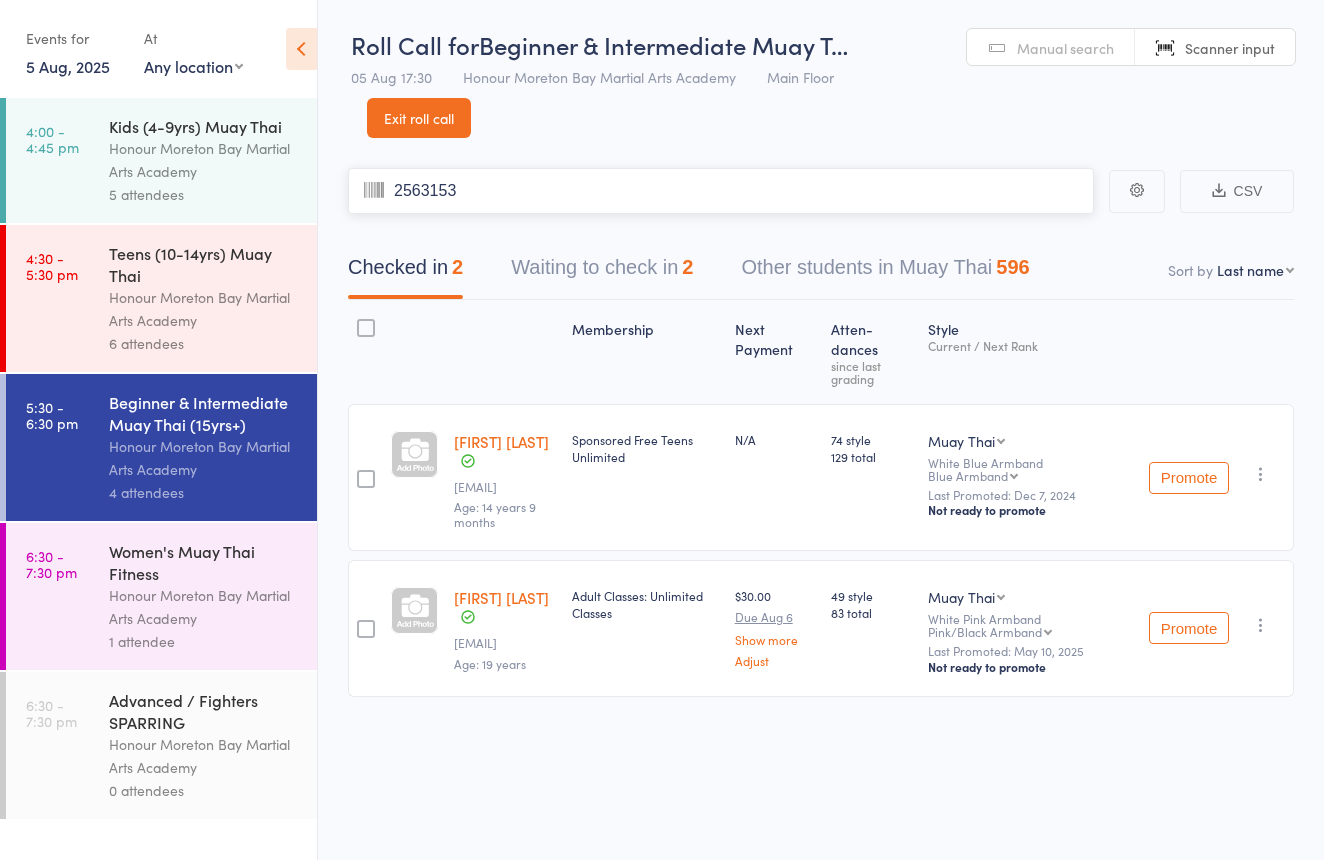 type on "2563153" 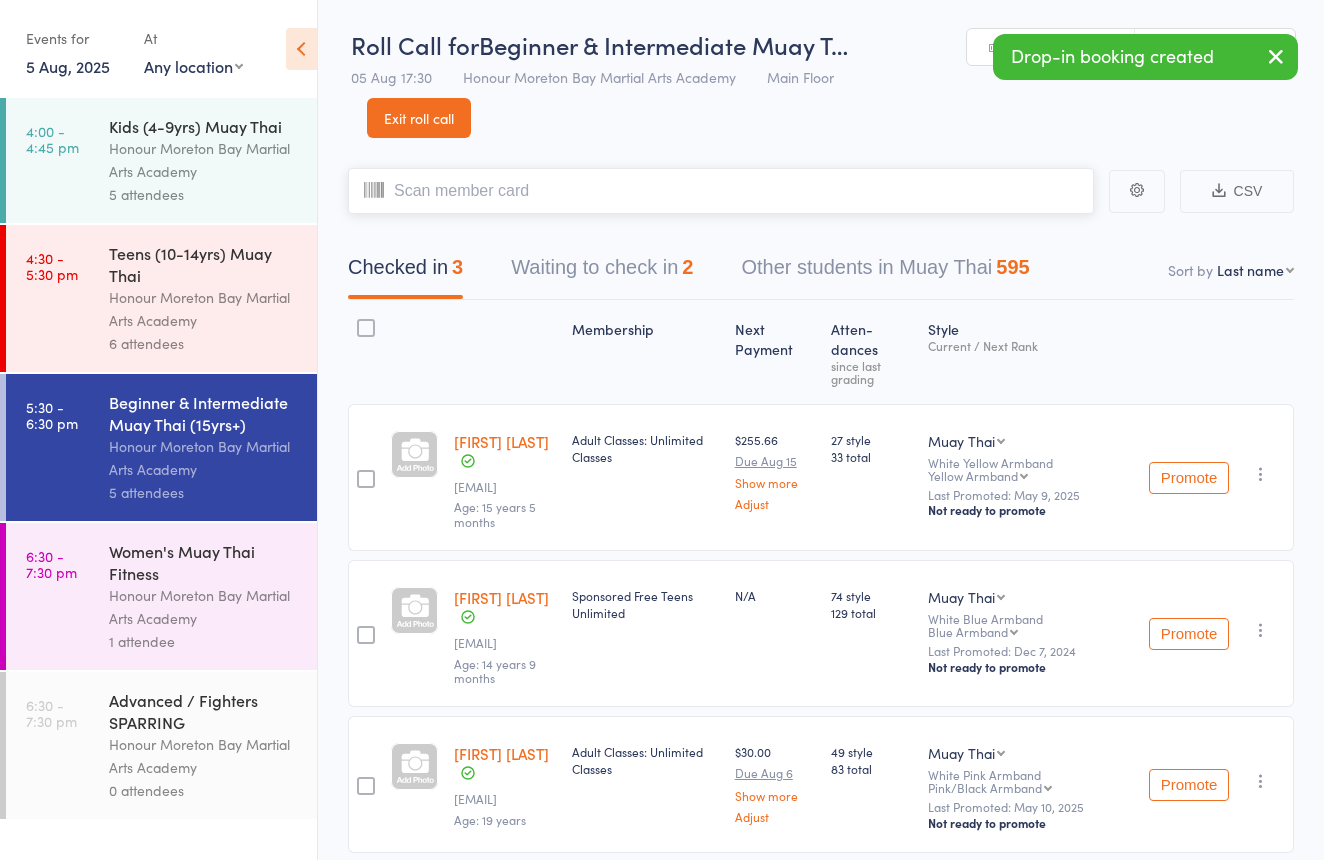 click on "Waiting to check in  2" at bounding box center (602, 272) 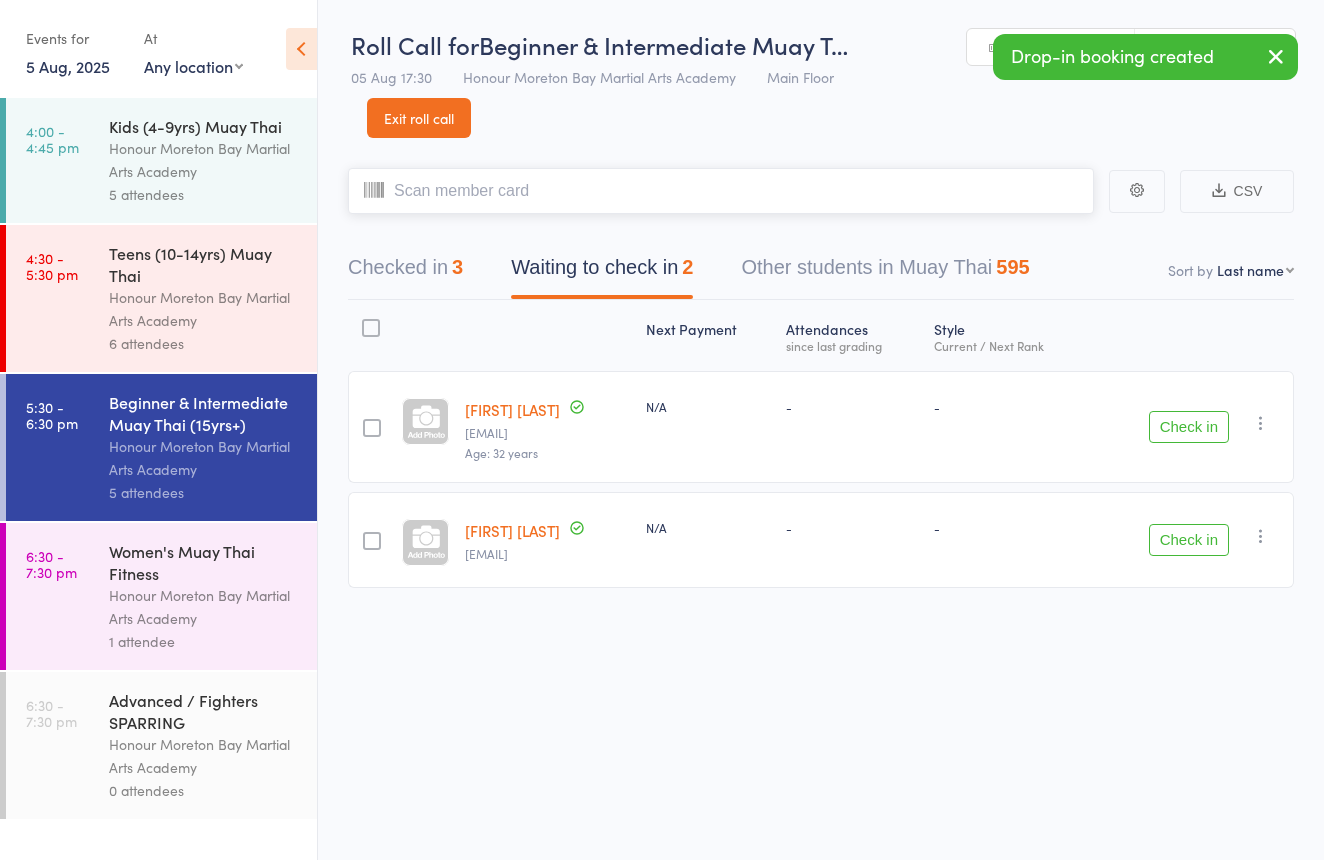 click on "Checked in  3" at bounding box center [405, 272] 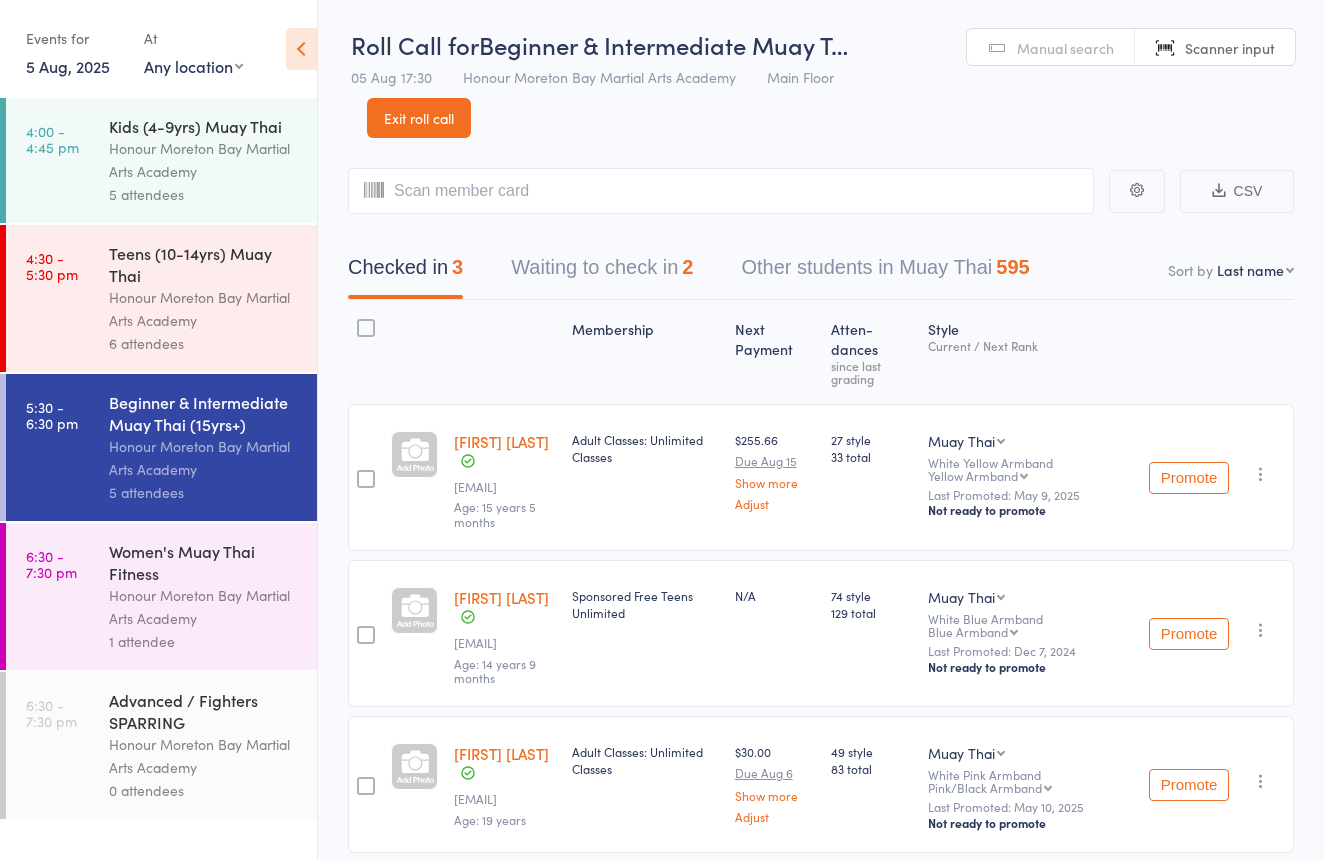 click on "Exit roll call" at bounding box center (419, 118) 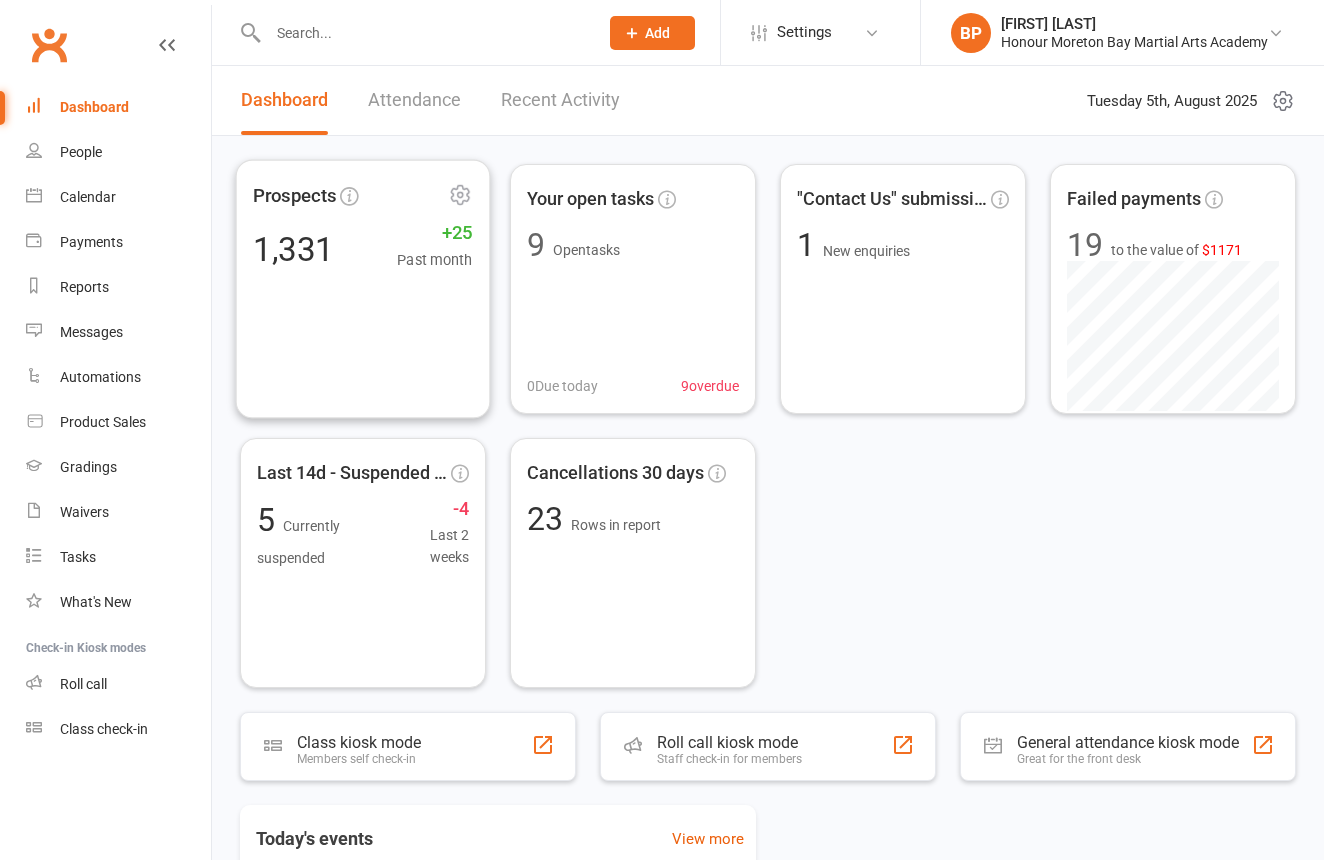 scroll, scrollTop: 0, scrollLeft: 0, axis: both 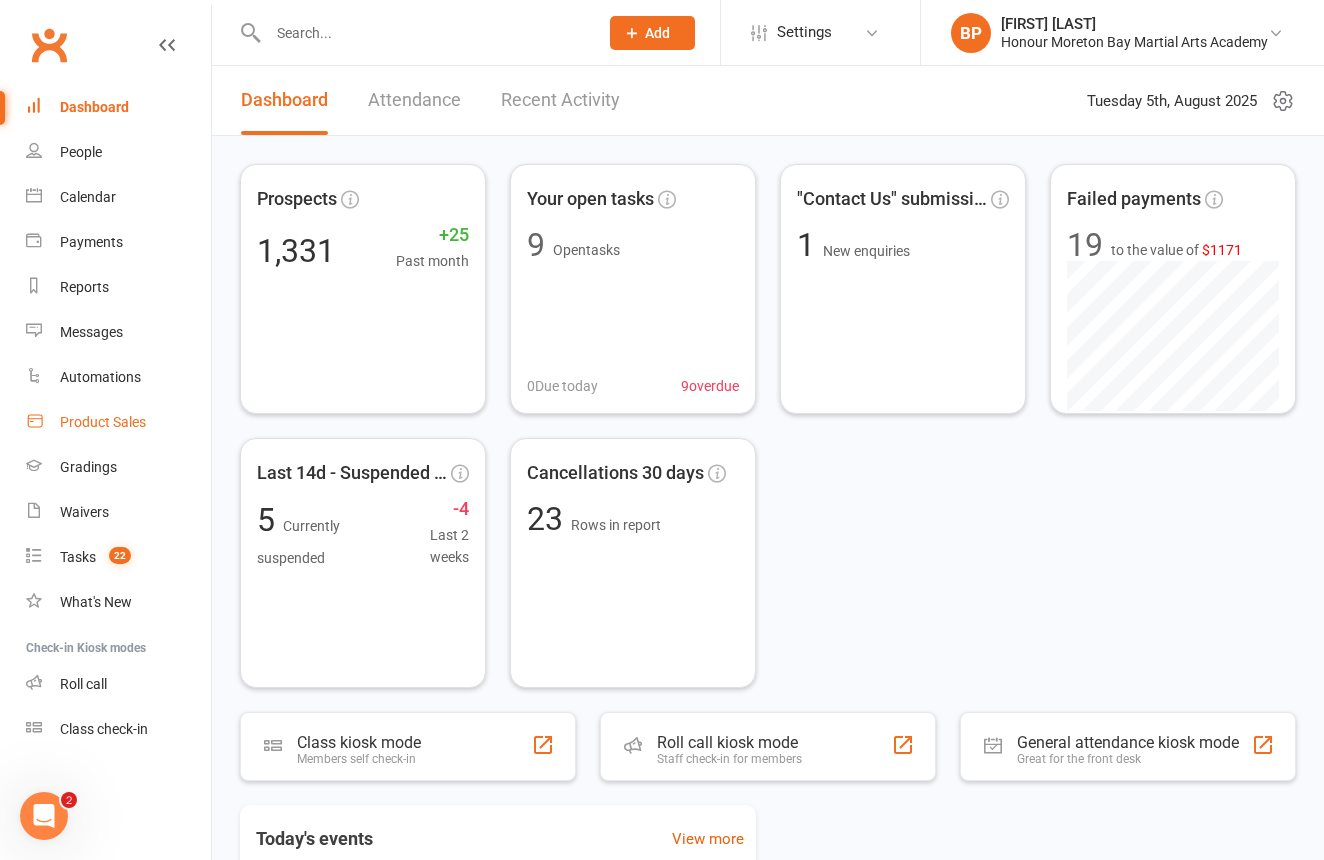 click on "Product Sales" at bounding box center (118, 422) 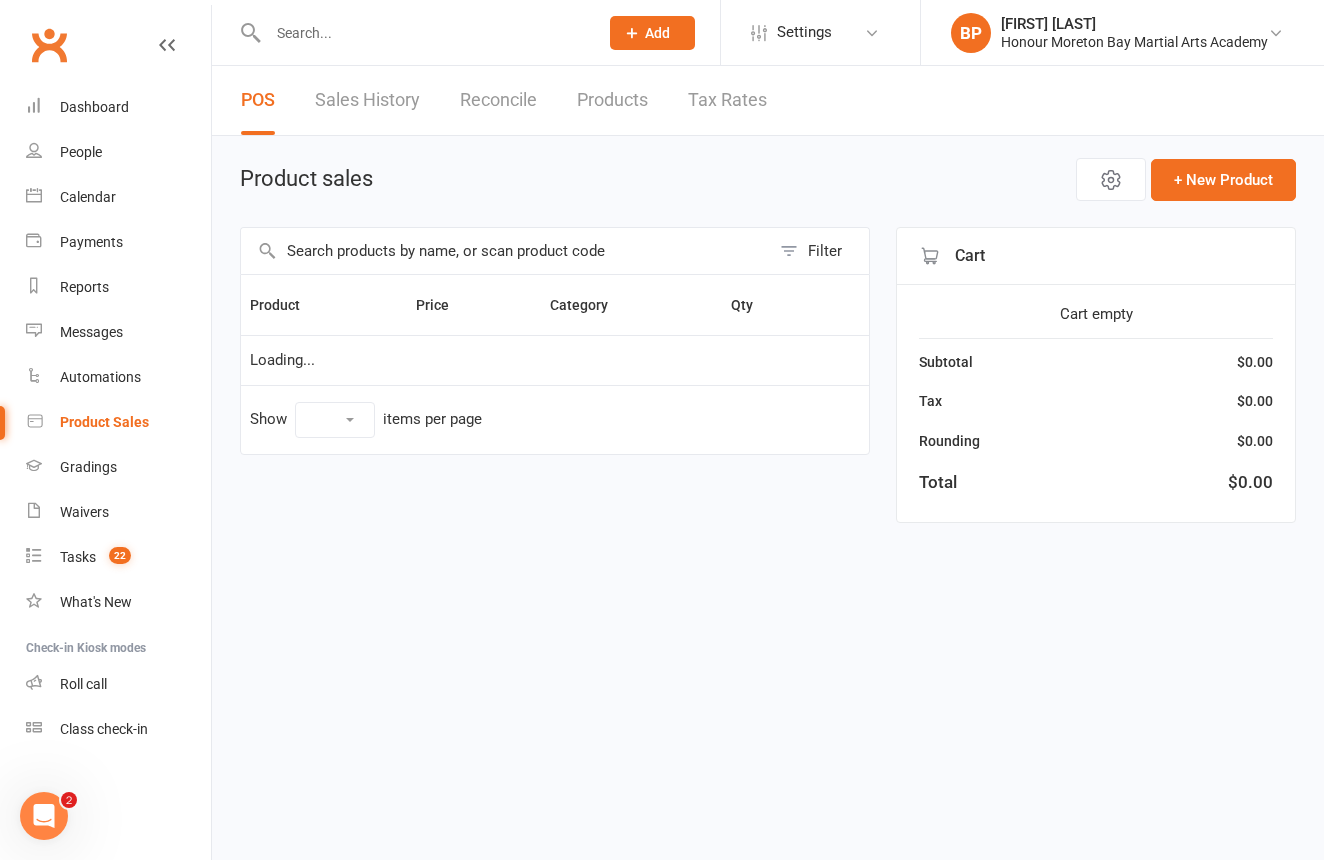 select on "10" 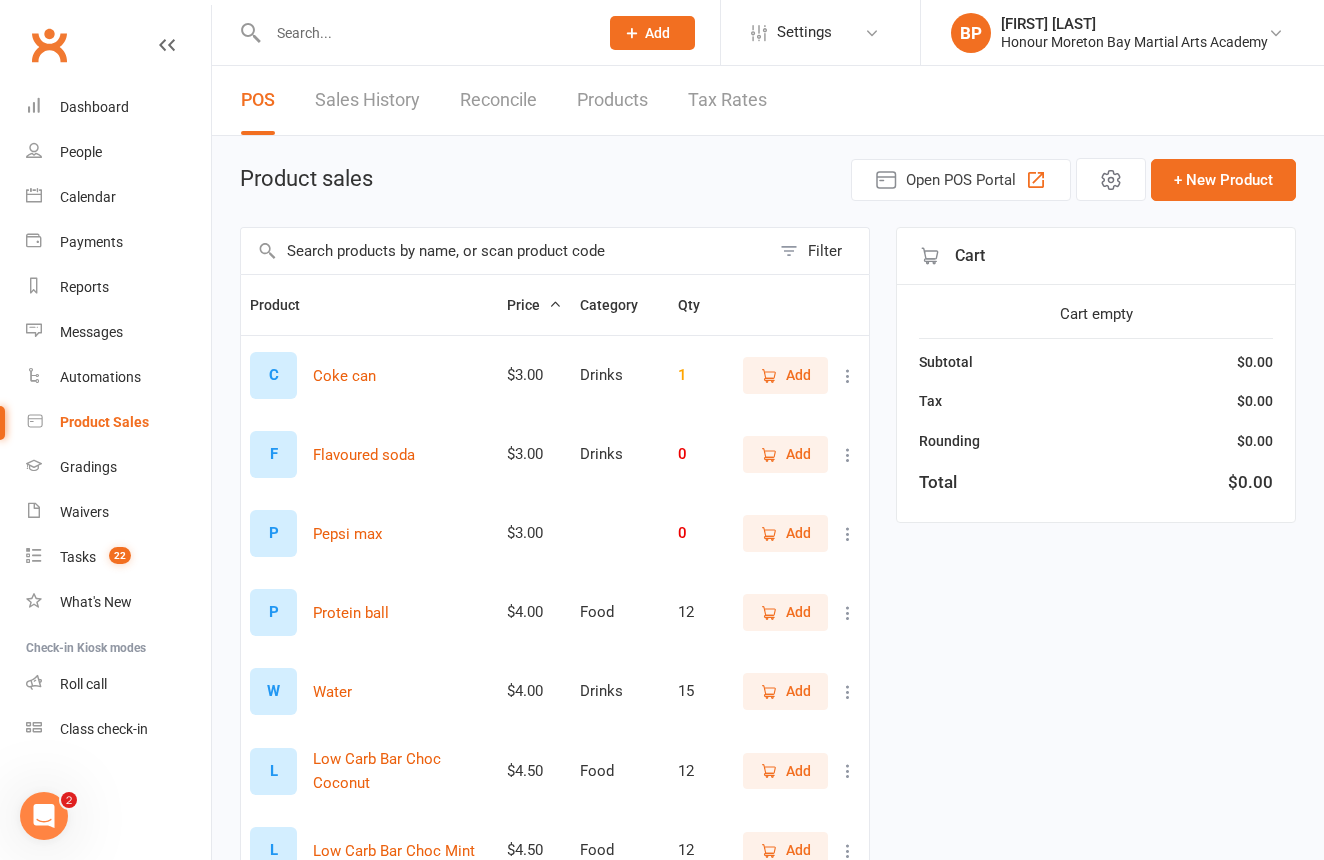 scroll, scrollTop: 102, scrollLeft: 0, axis: vertical 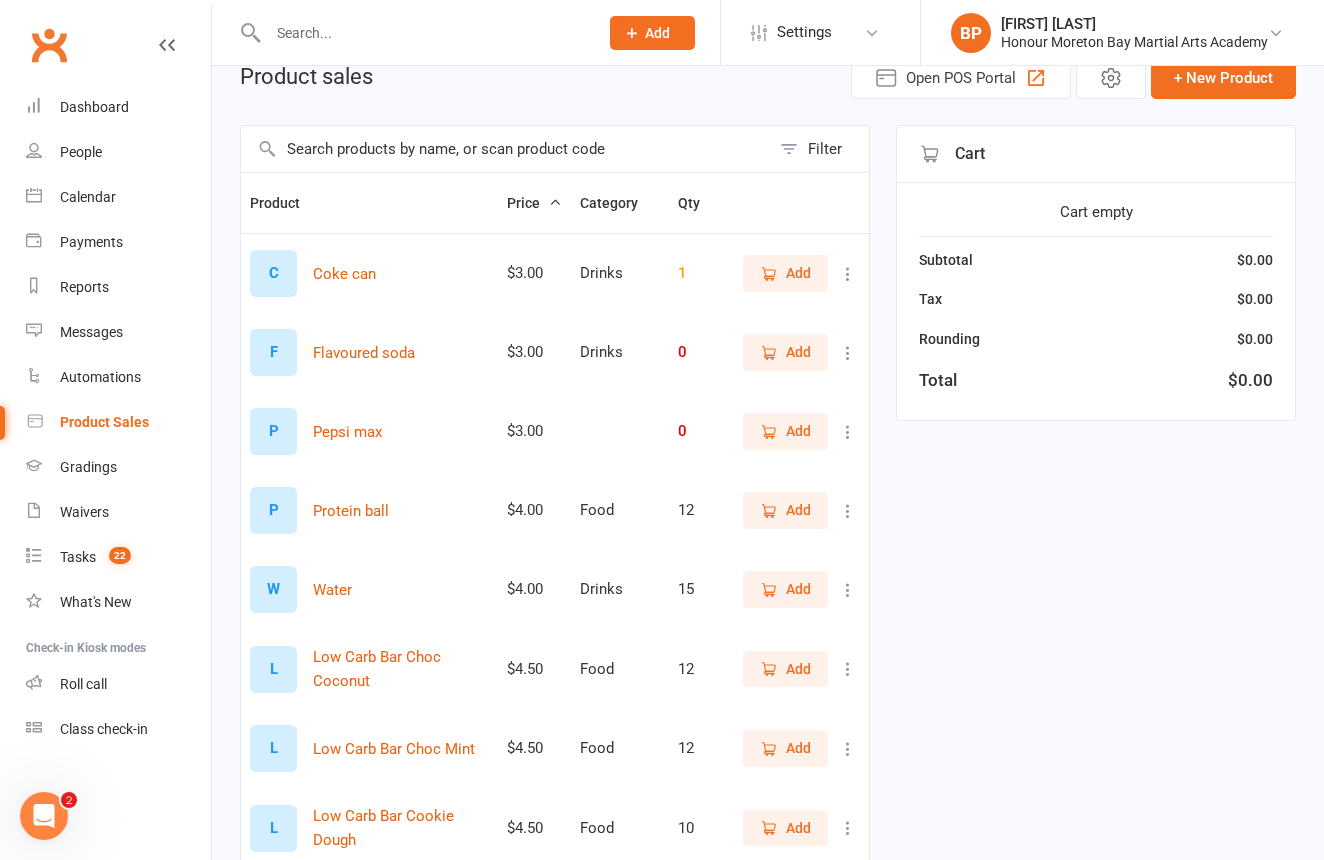 click 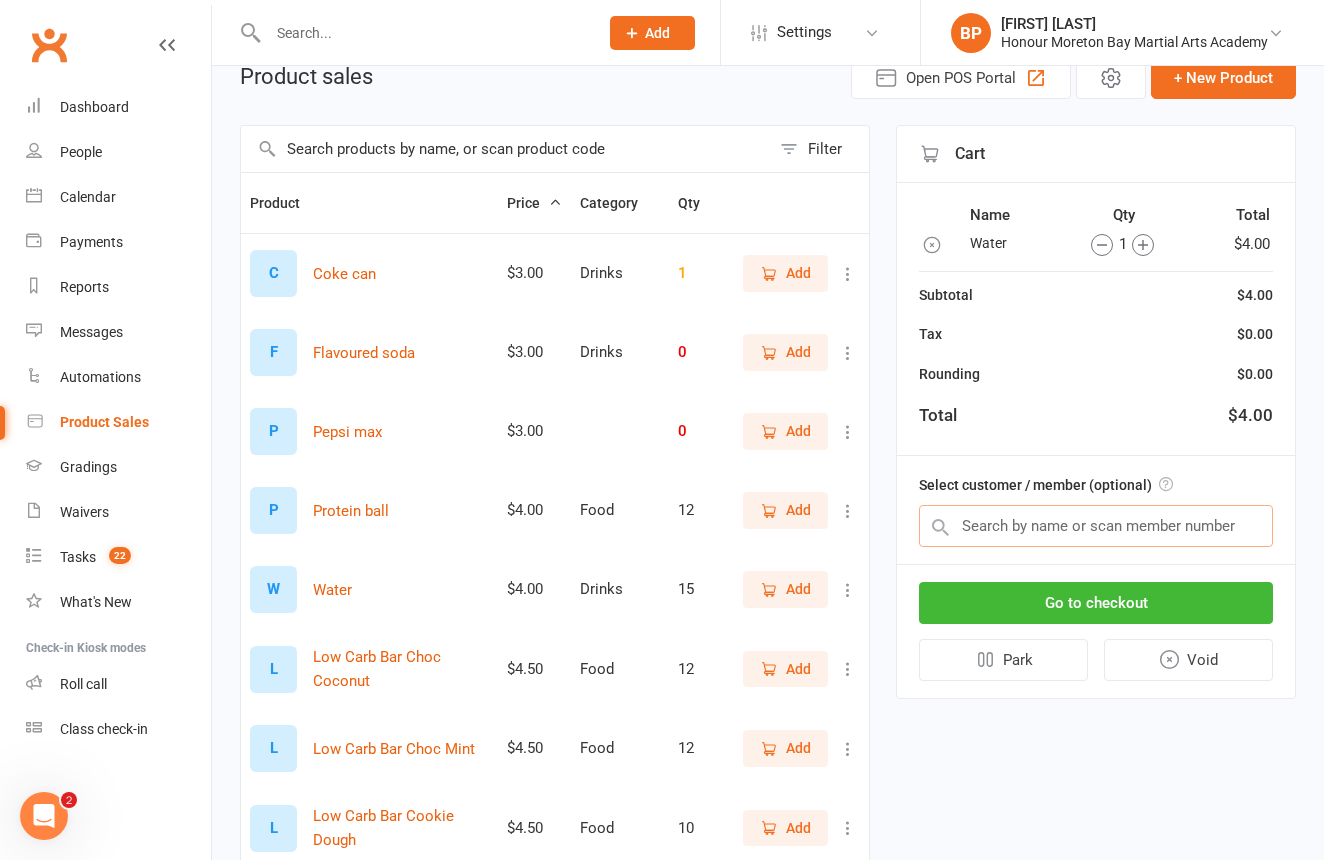 click at bounding box center [1096, 526] 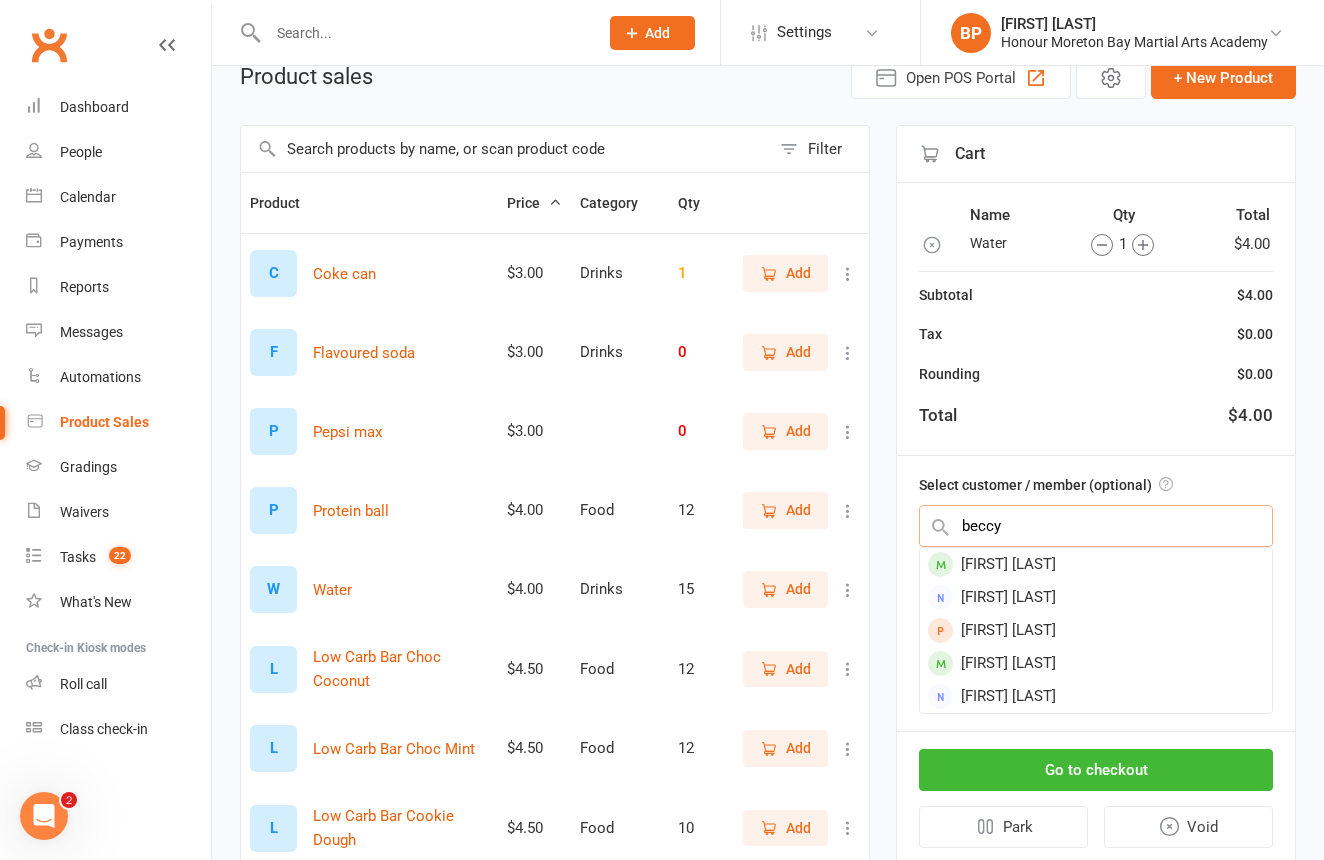 type on "beccy" 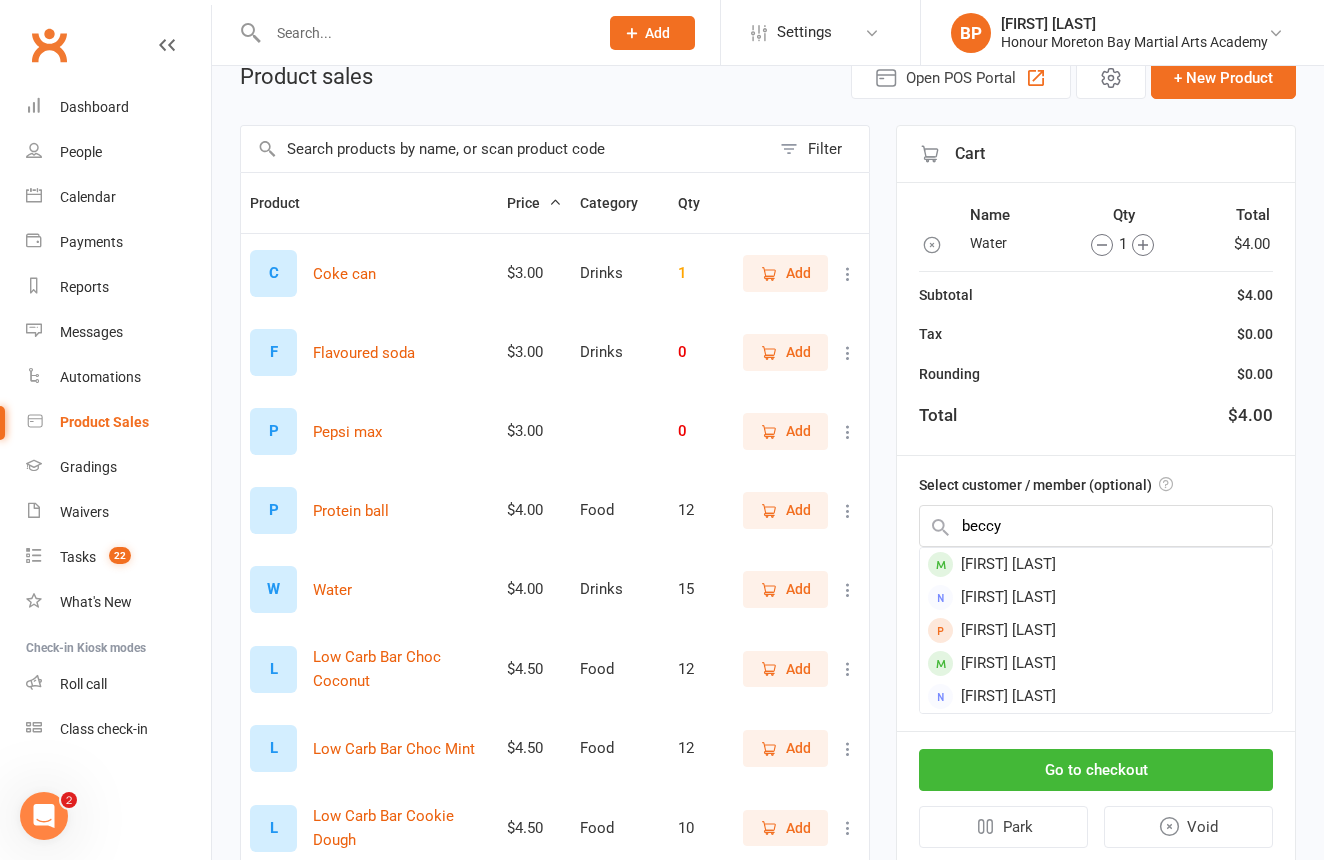 click on "[NAME]" at bounding box center [1096, 564] 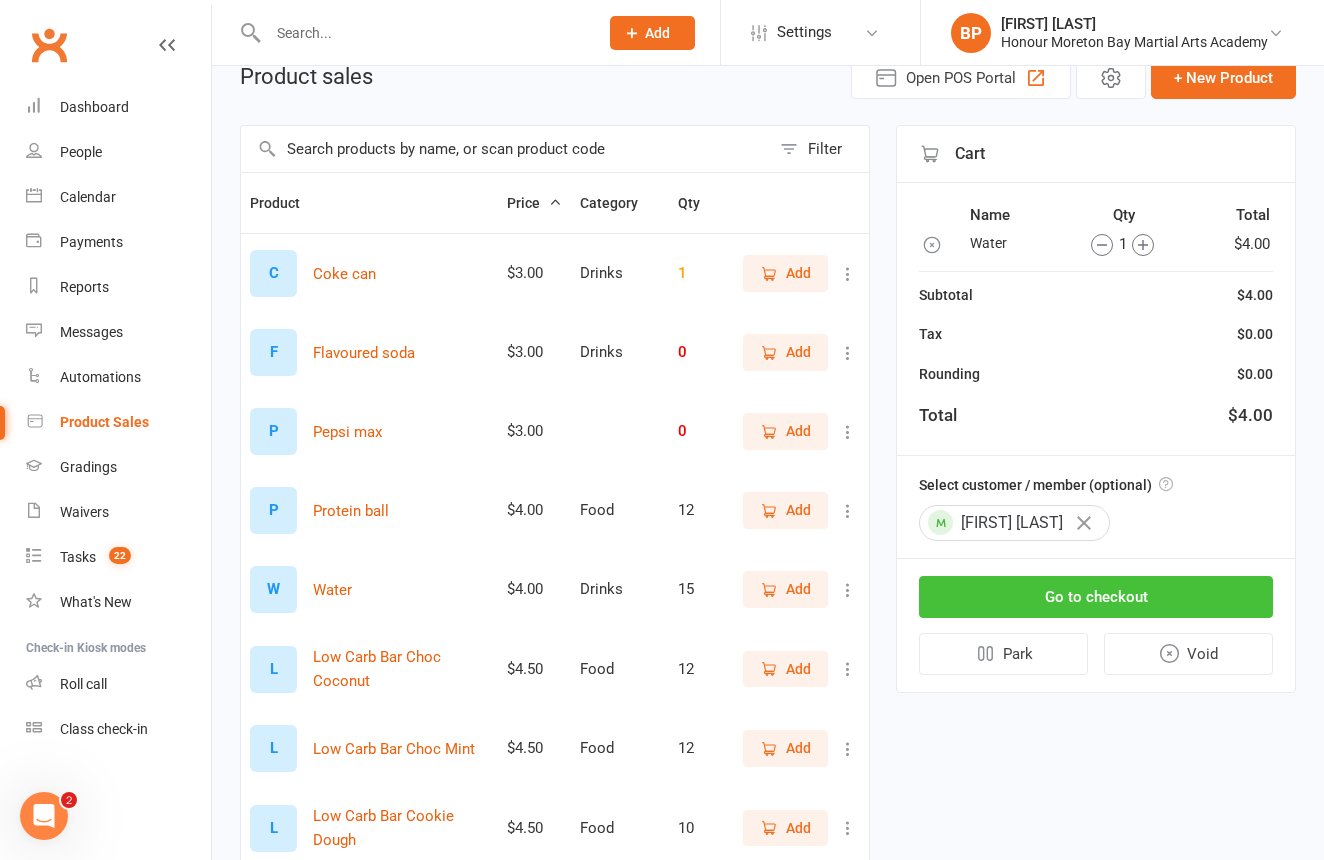click on "Go to checkout" at bounding box center (1096, 597) 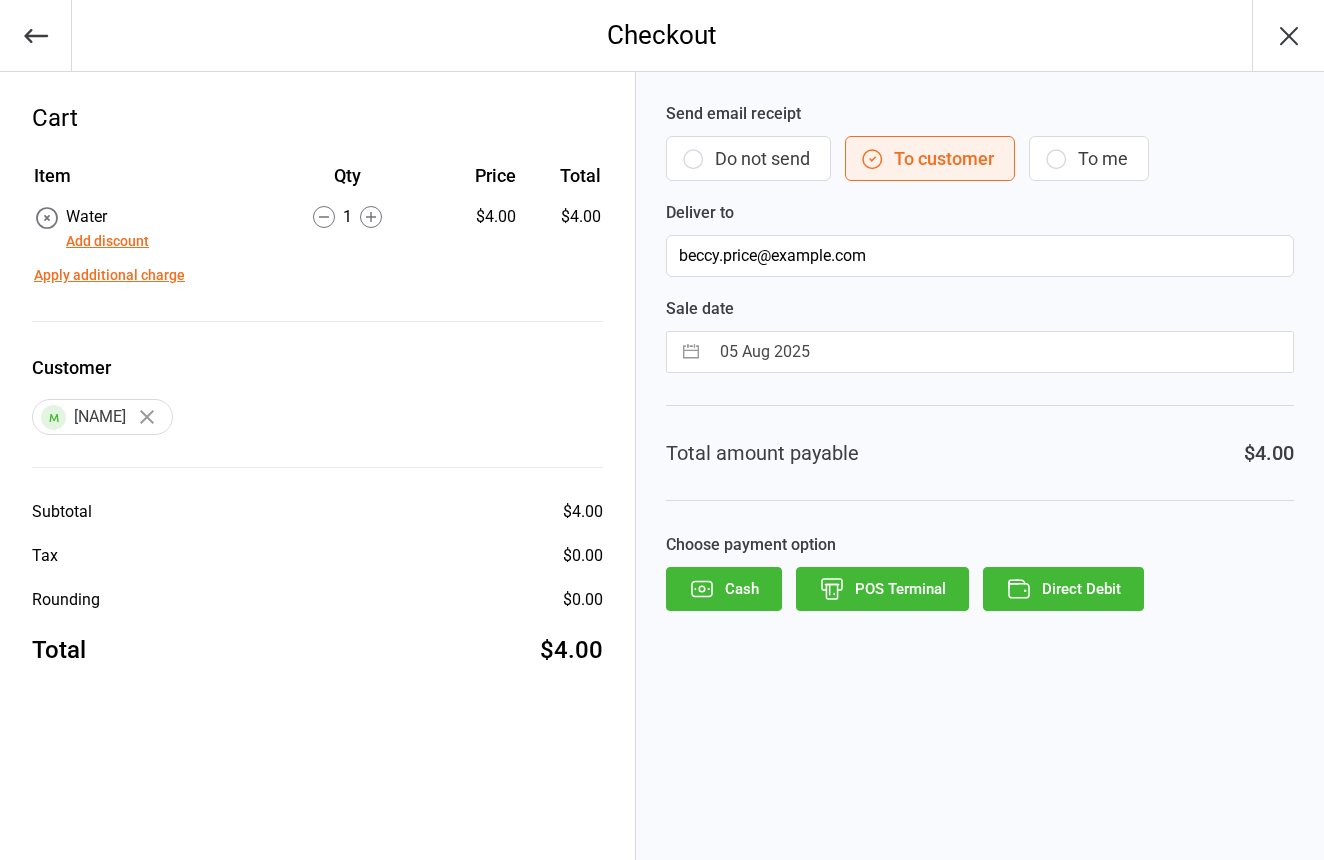 scroll, scrollTop: 0, scrollLeft: 0, axis: both 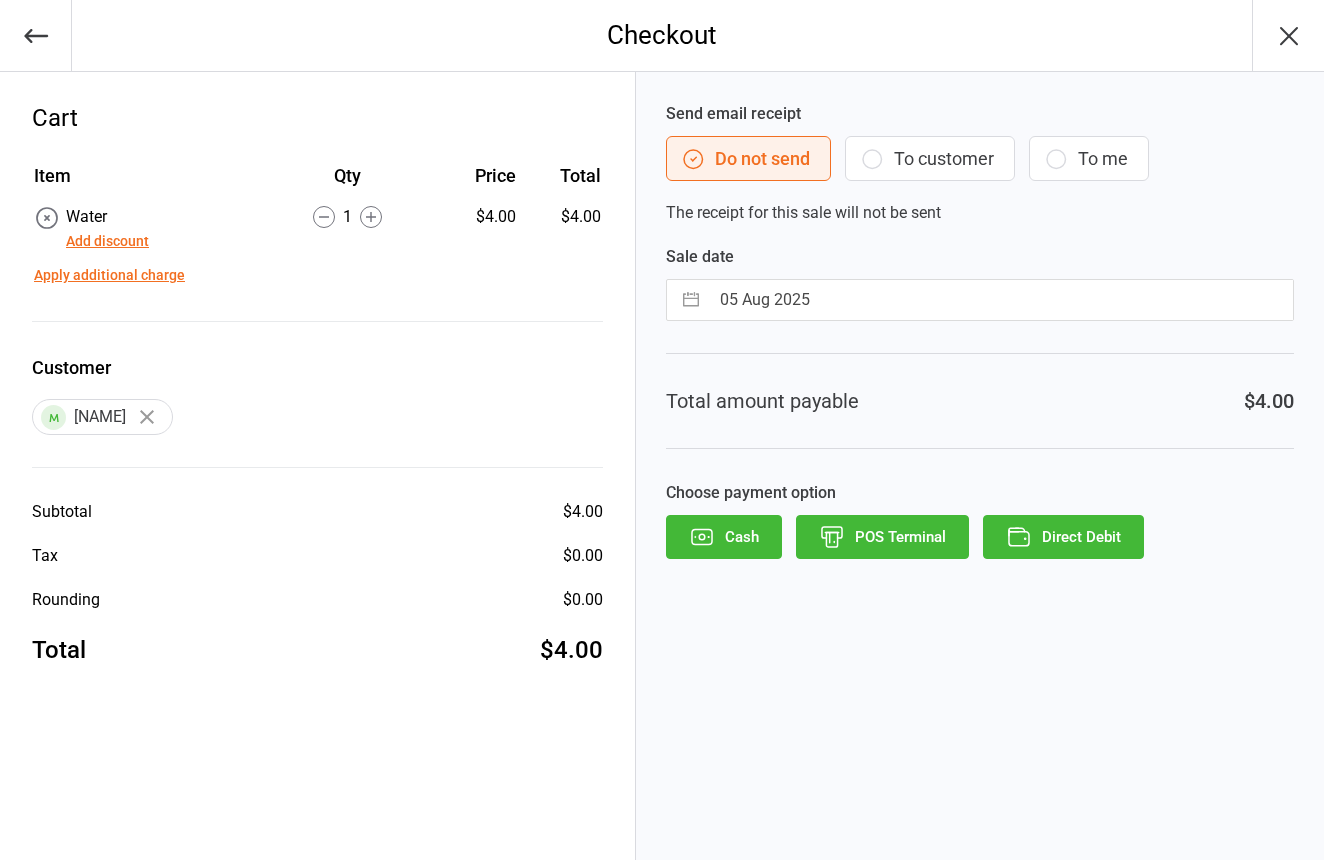 click on "POS Terminal" at bounding box center (882, 537) 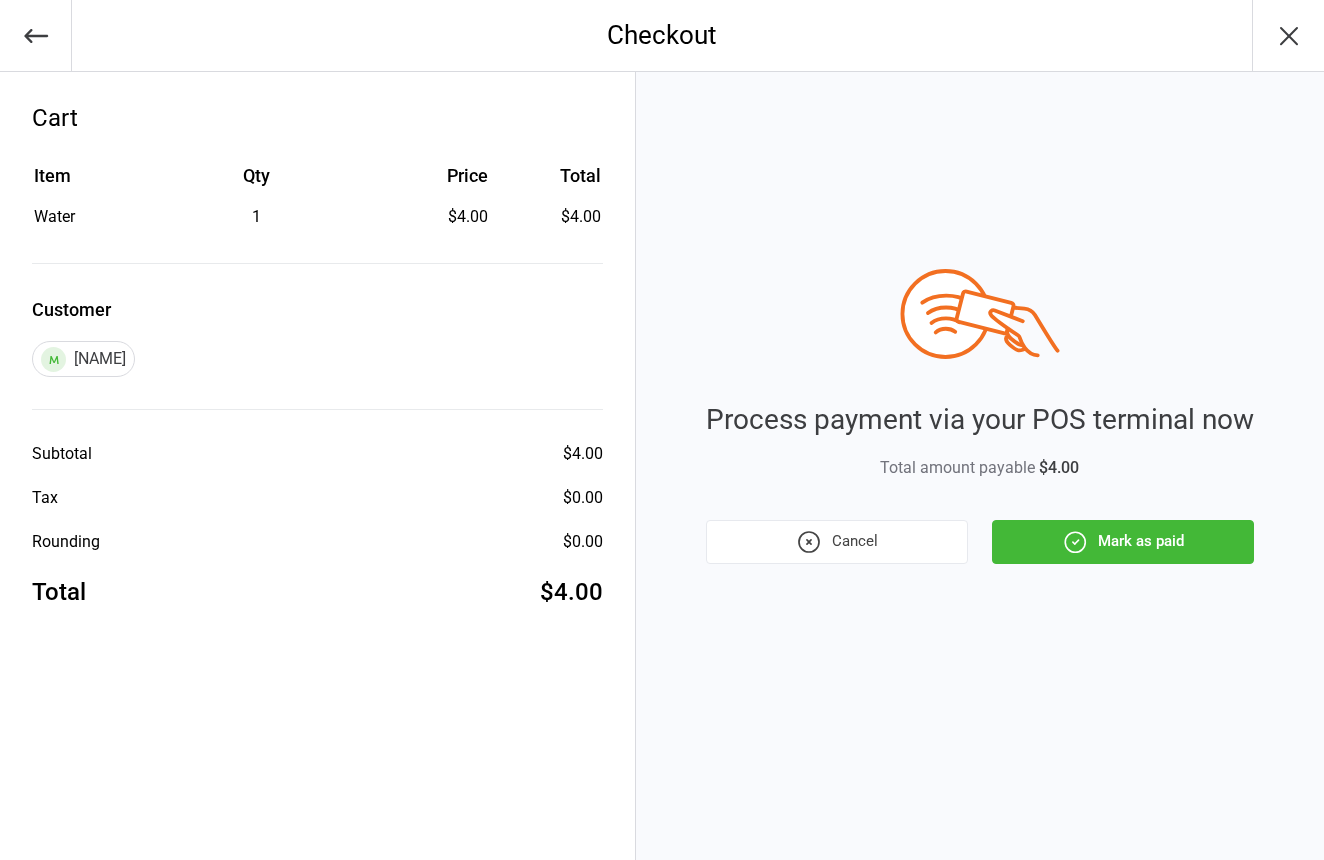 click on "Mark as paid" at bounding box center (1123, 542) 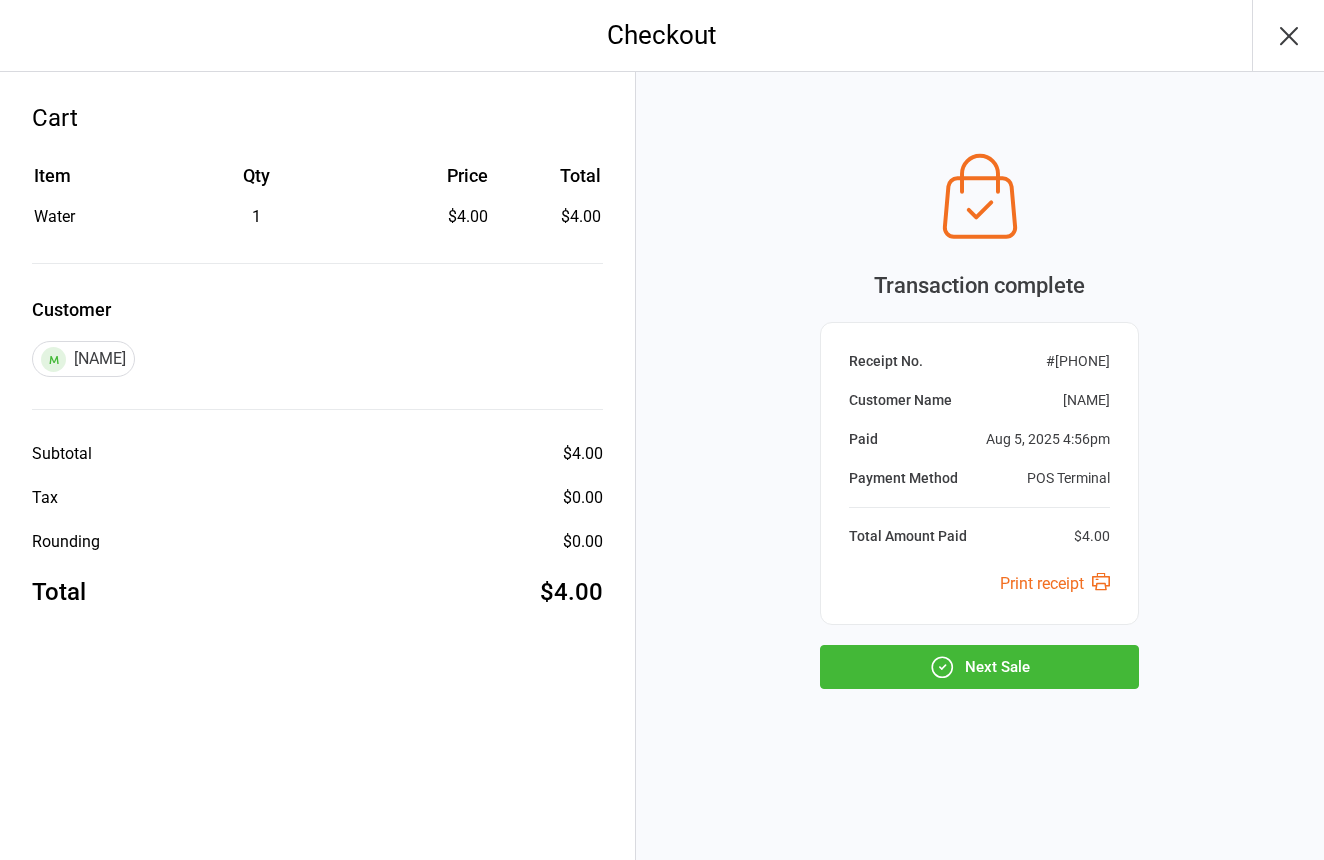 click on "Next Sale" at bounding box center [979, 667] 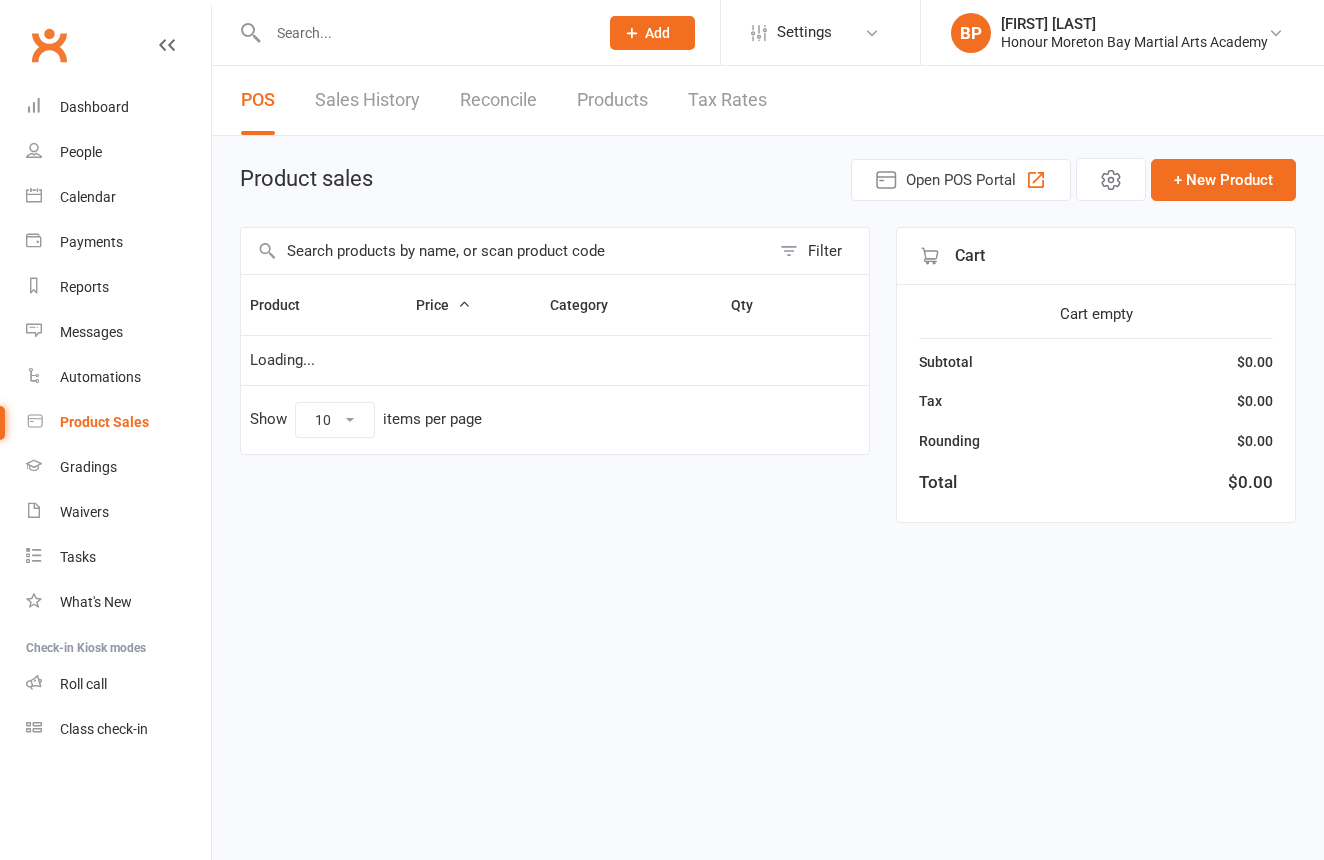 scroll, scrollTop: 0, scrollLeft: 0, axis: both 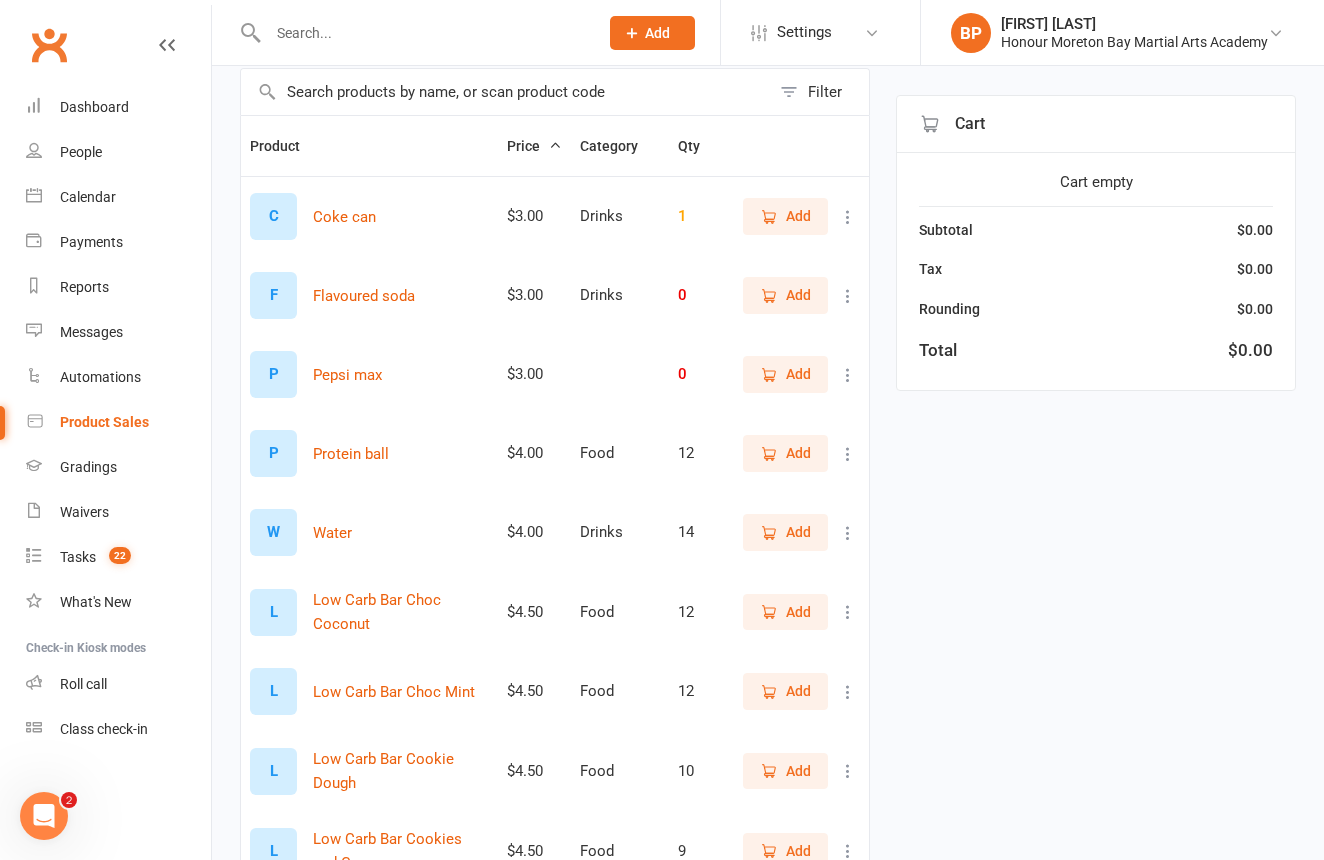 click 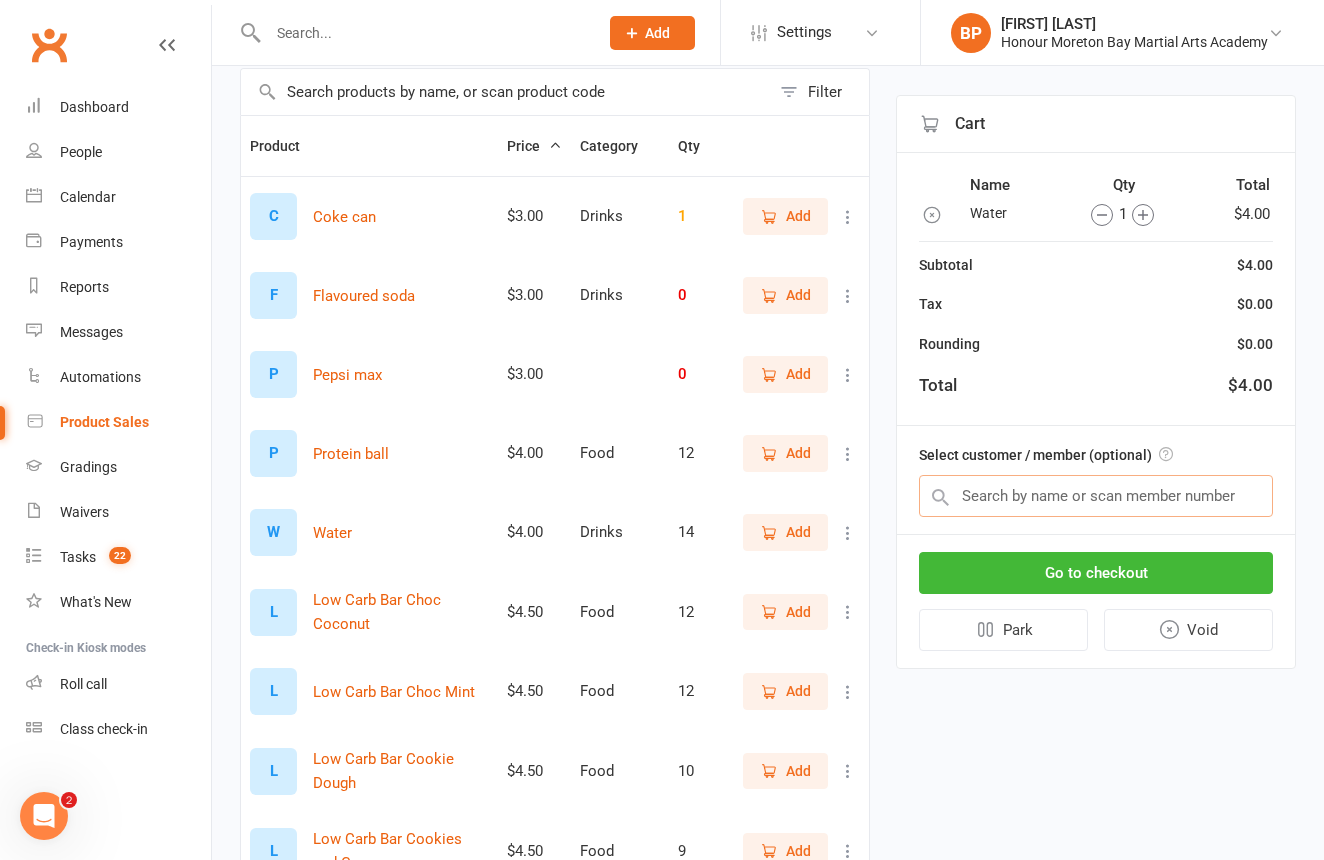 click at bounding box center (1096, 496) 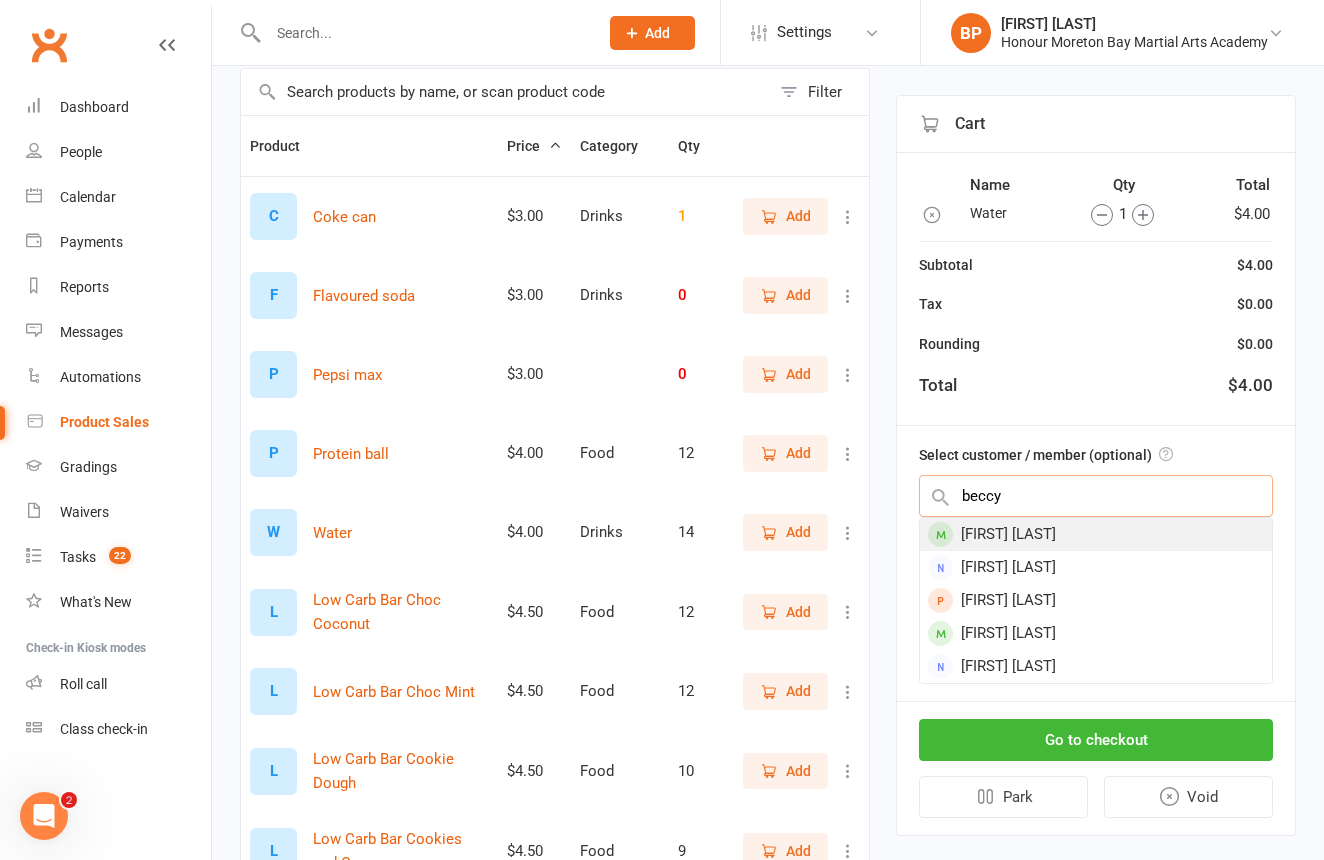 type on "beccy" 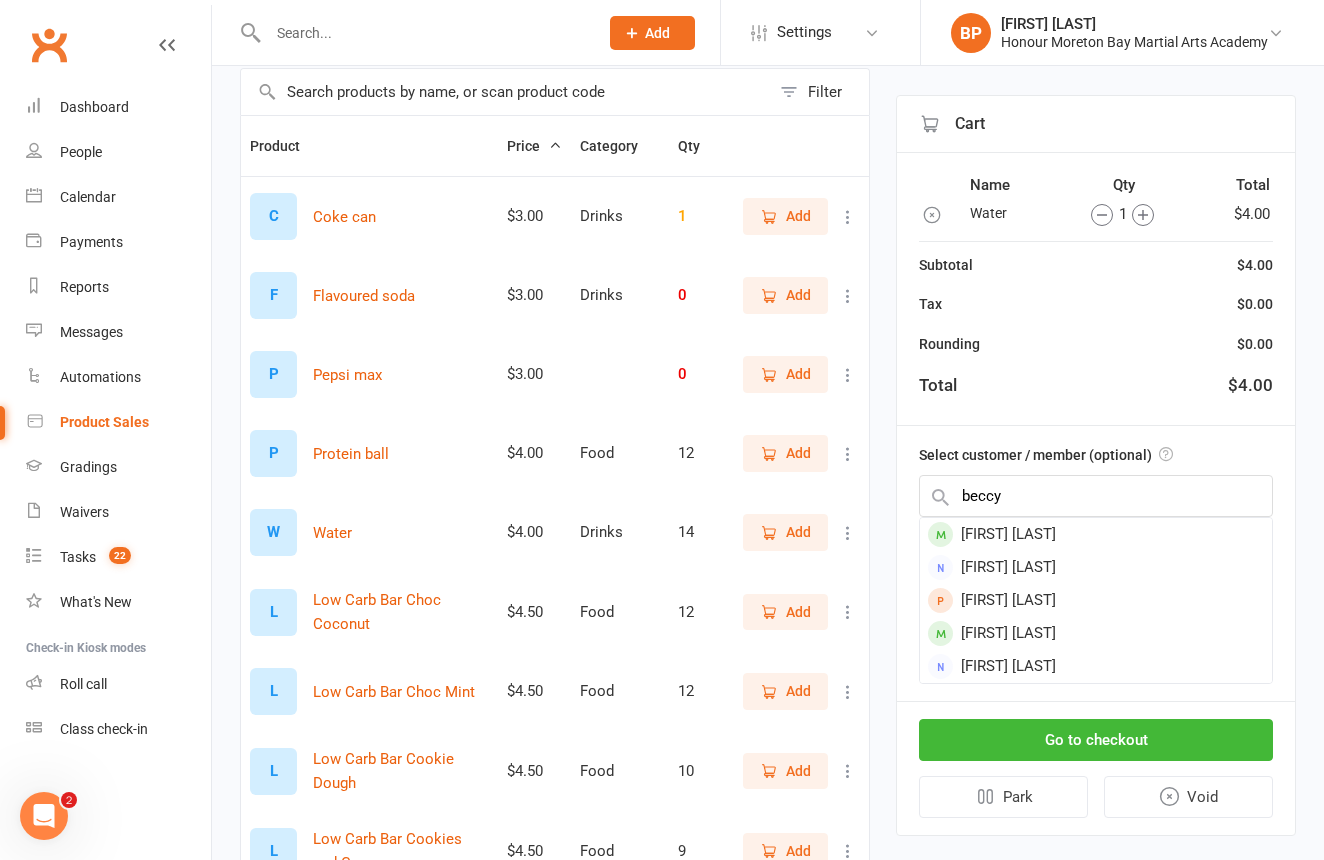 click on "Beccy Price" at bounding box center [1096, 534] 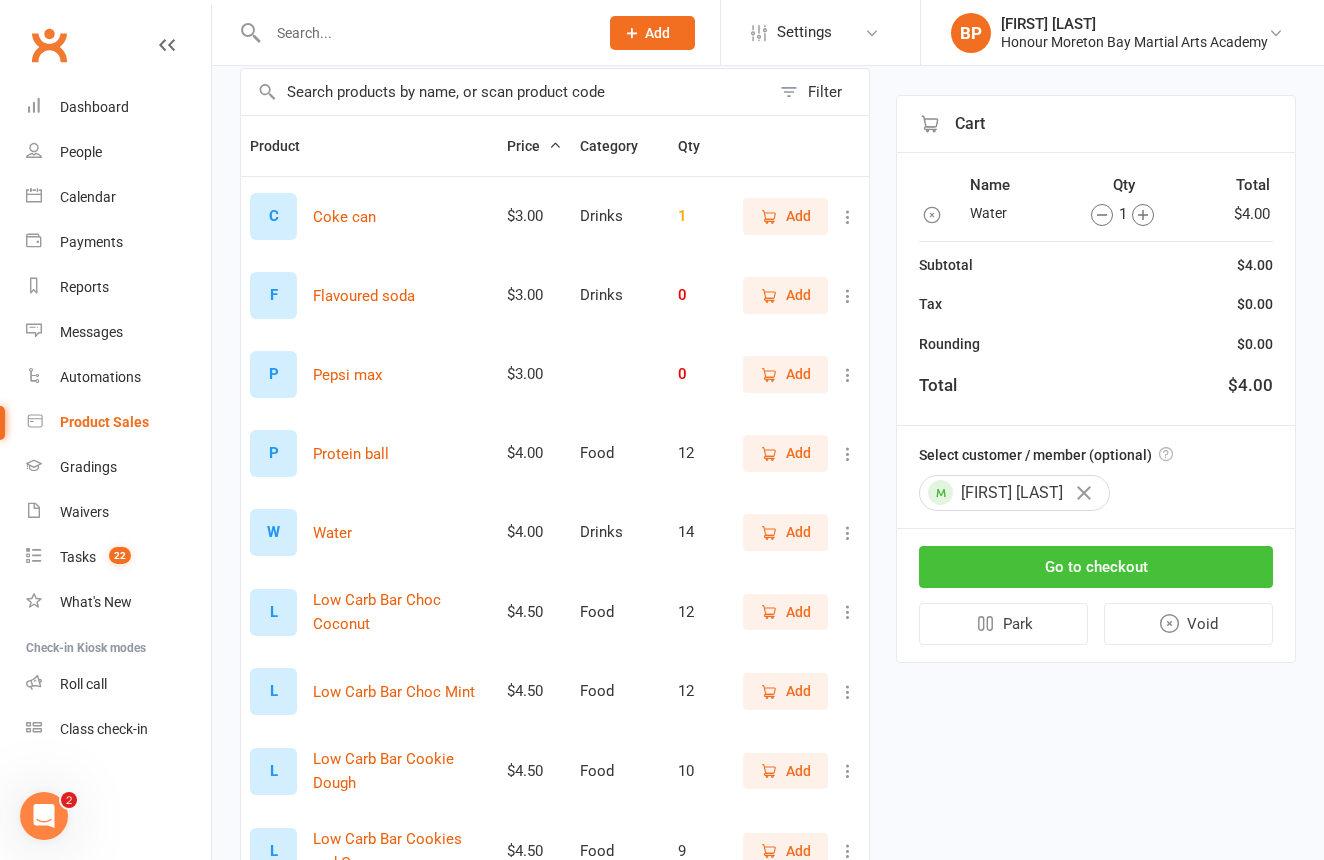 click on "Go to checkout" at bounding box center [1096, 567] 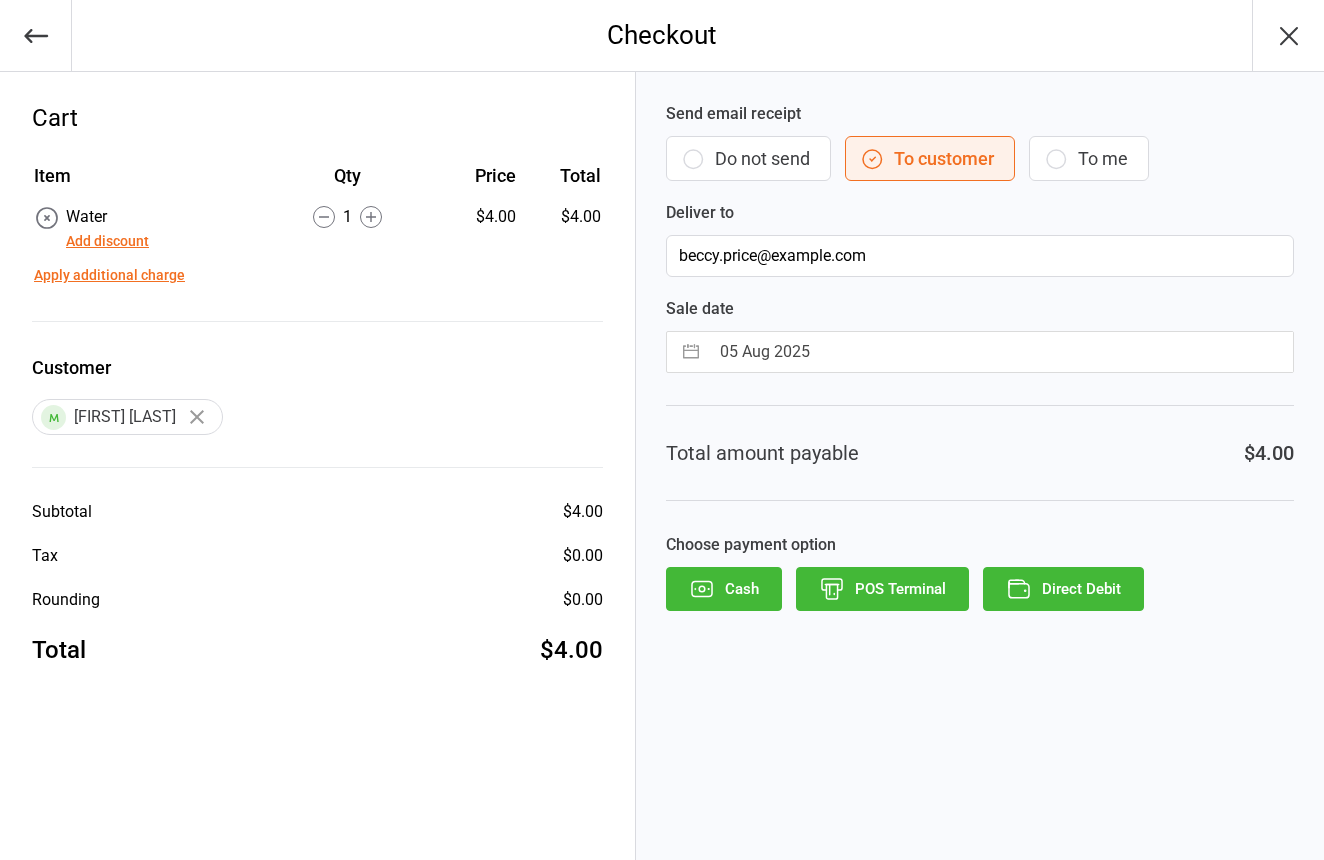 scroll, scrollTop: 0, scrollLeft: 0, axis: both 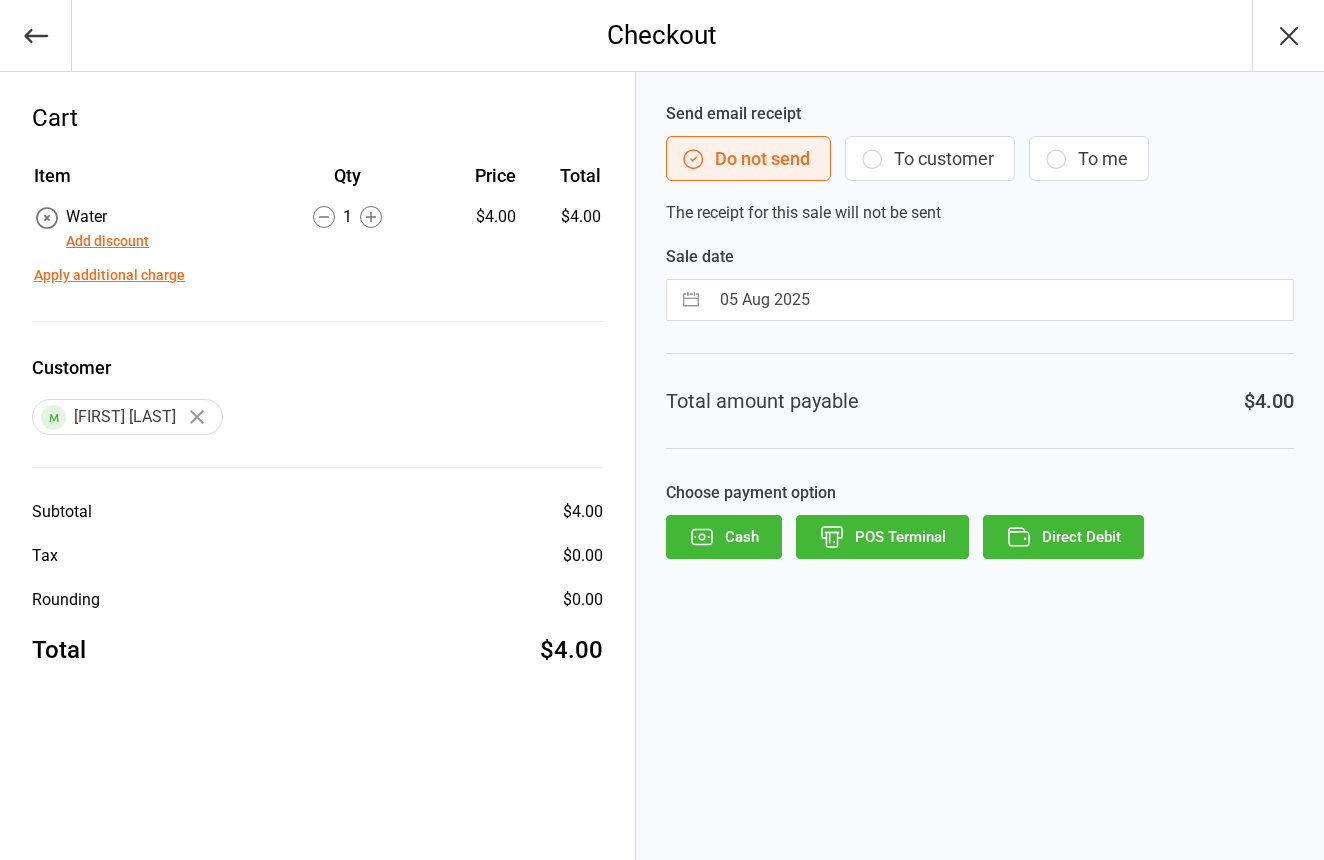 click 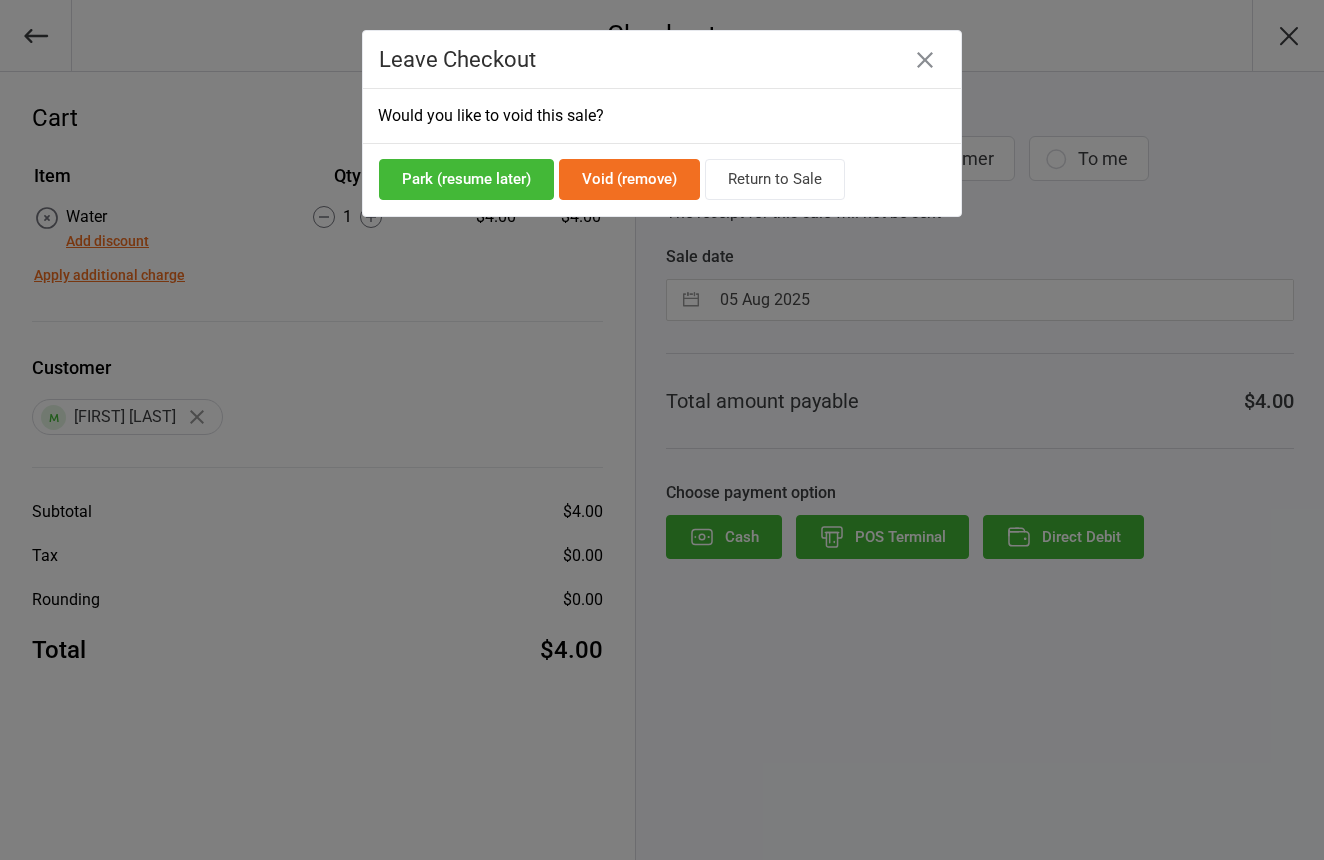 click on "Void (remove)" at bounding box center [629, 179] 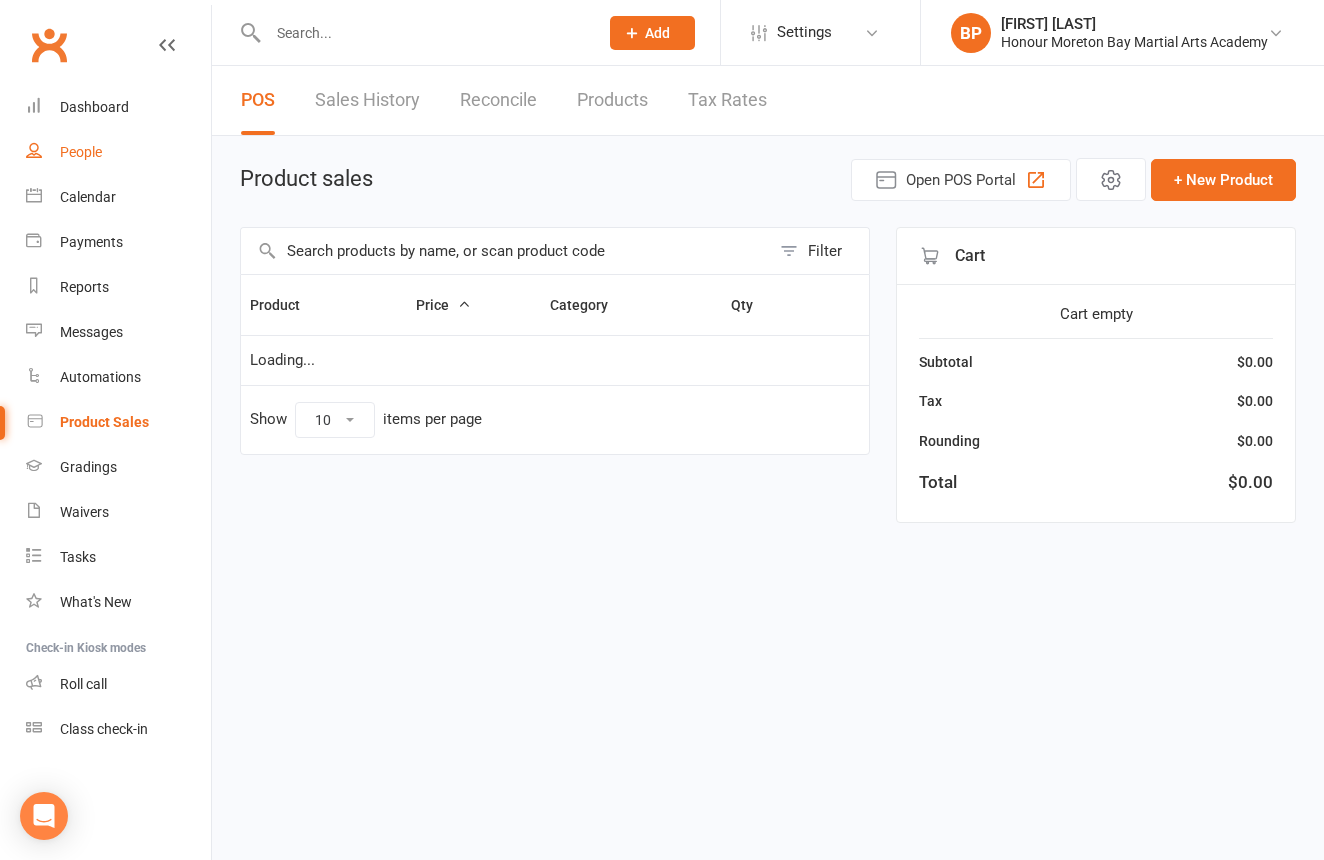 scroll, scrollTop: 0, scrollLeft: 0, axis: both 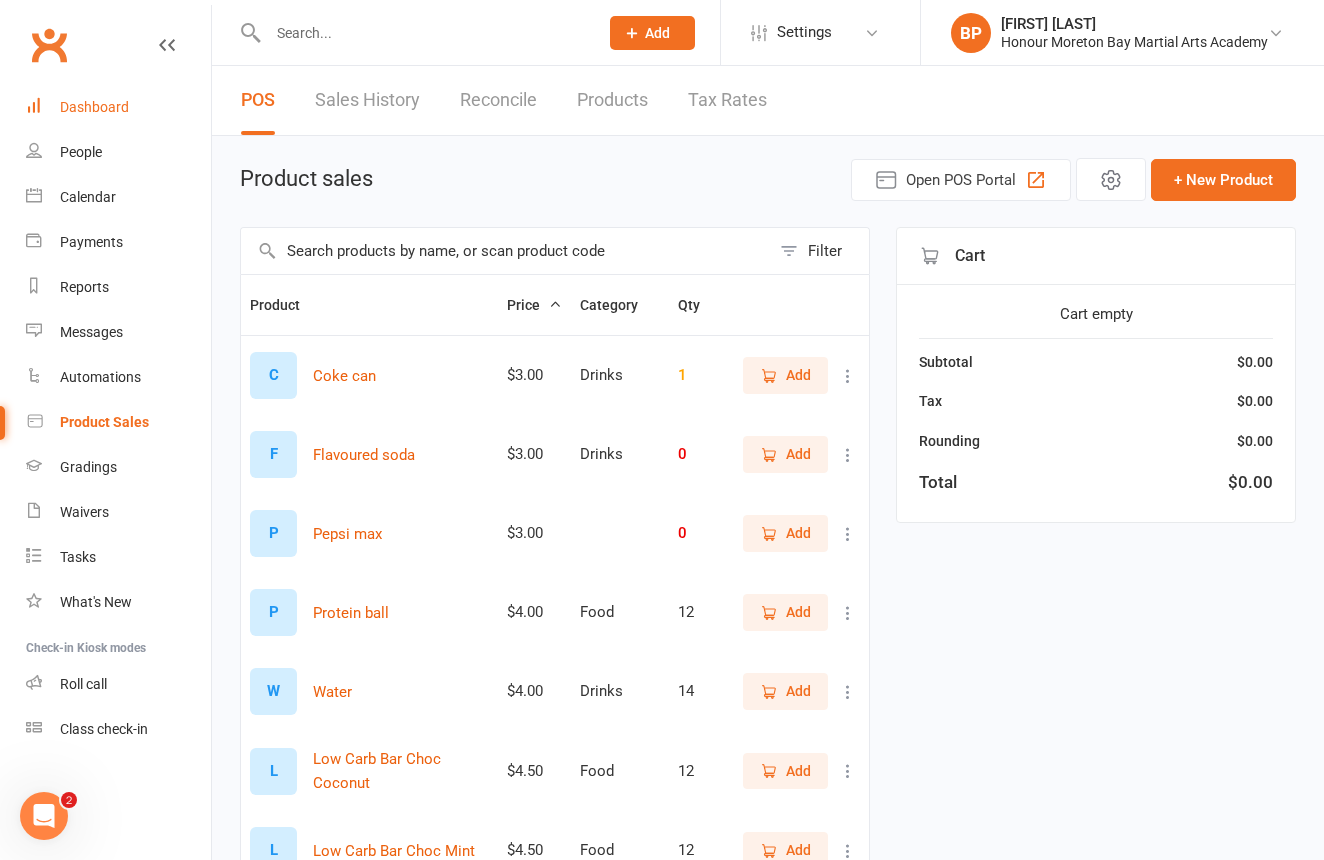 click on "Dashboard" at bounding box center [118, 107] 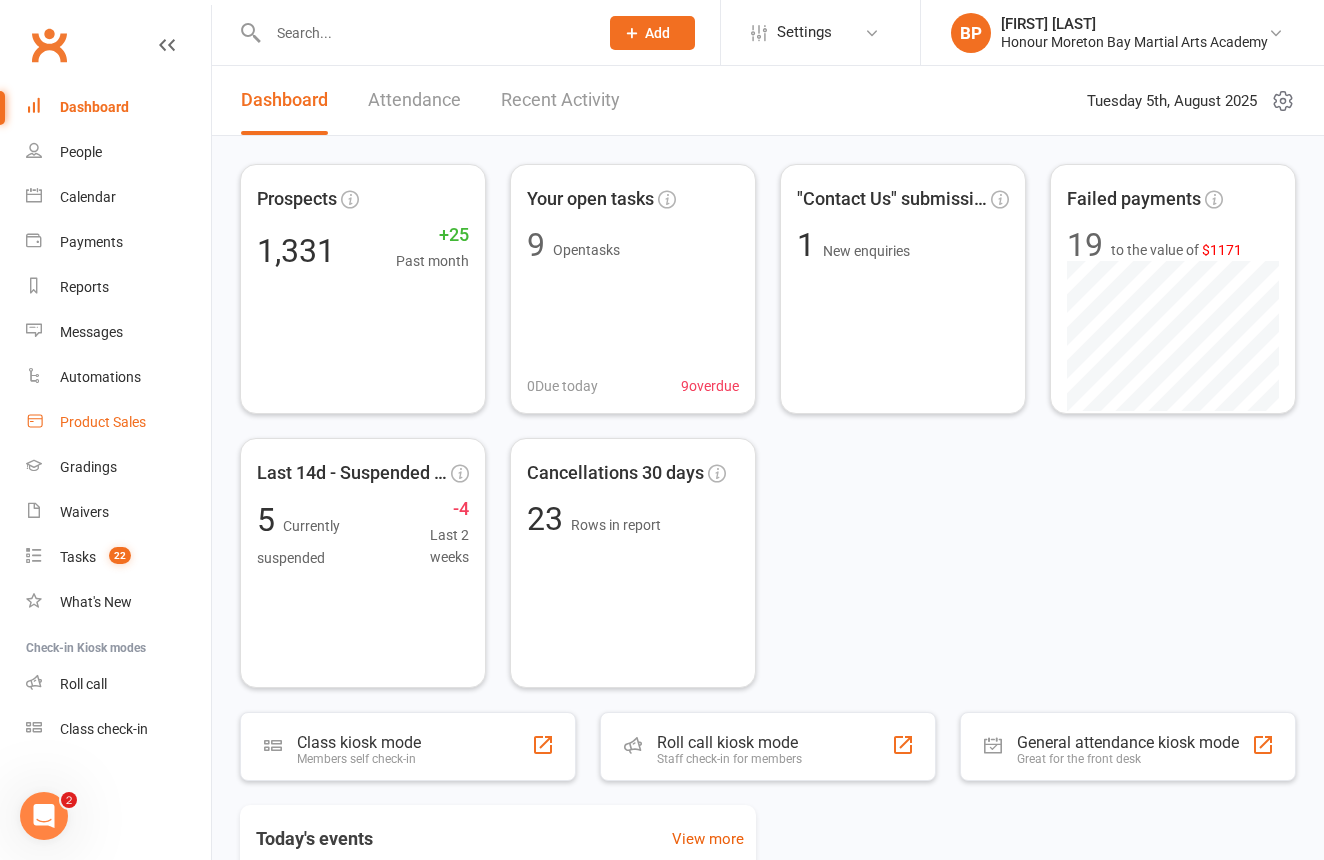click on "Product Sales" at bounding box center (103, 422) 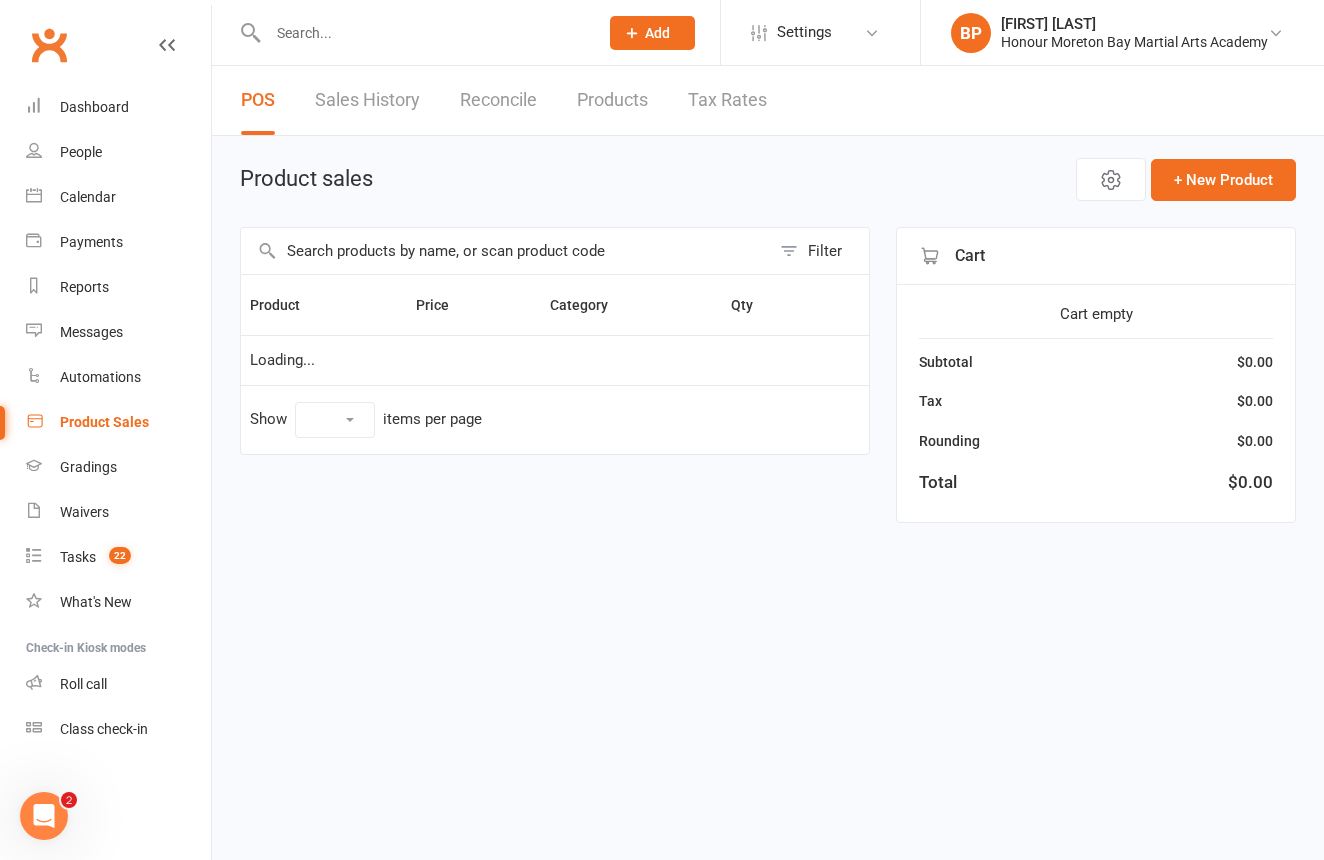 select on "10" 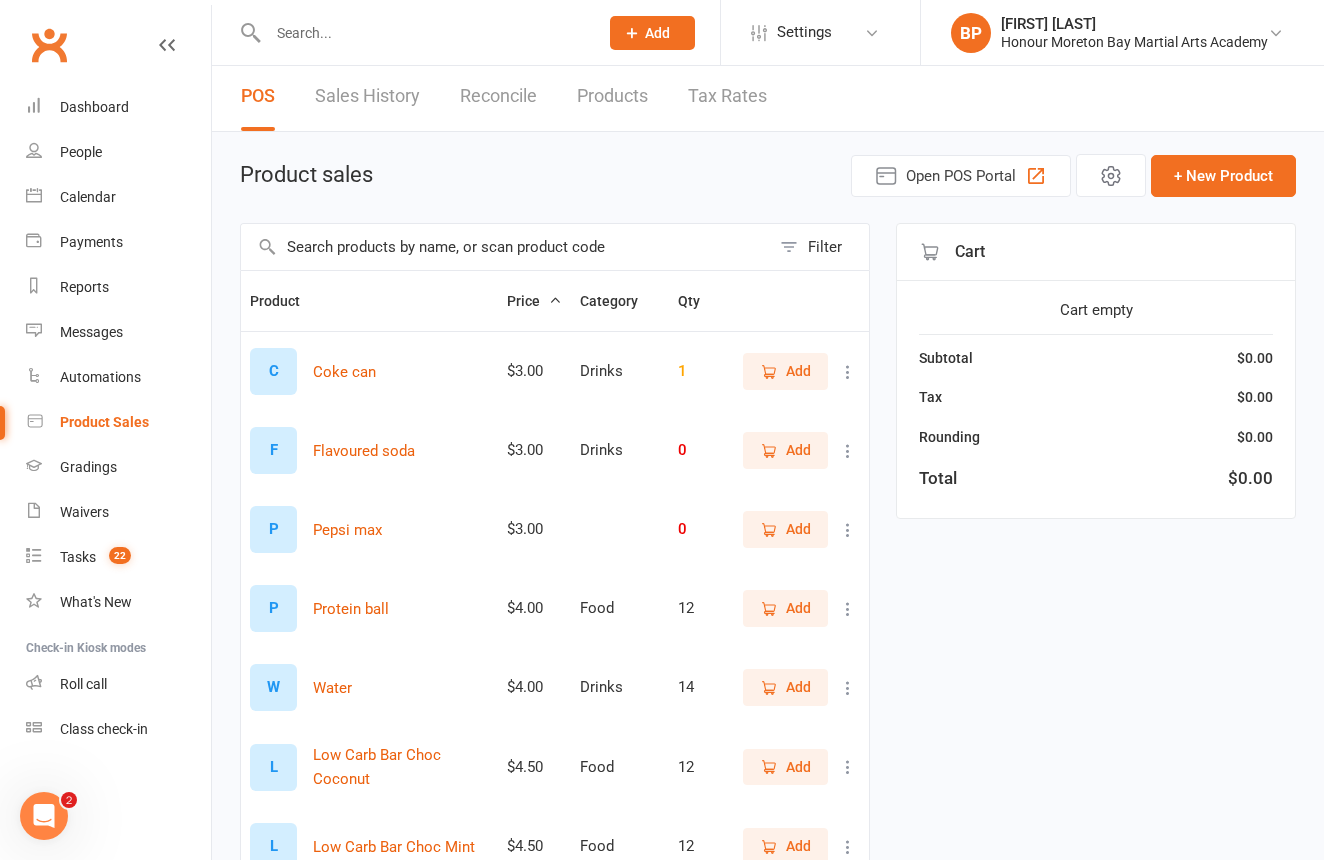 scroll, scrollTop: 1, scrollLeft: 0, axis: vertical 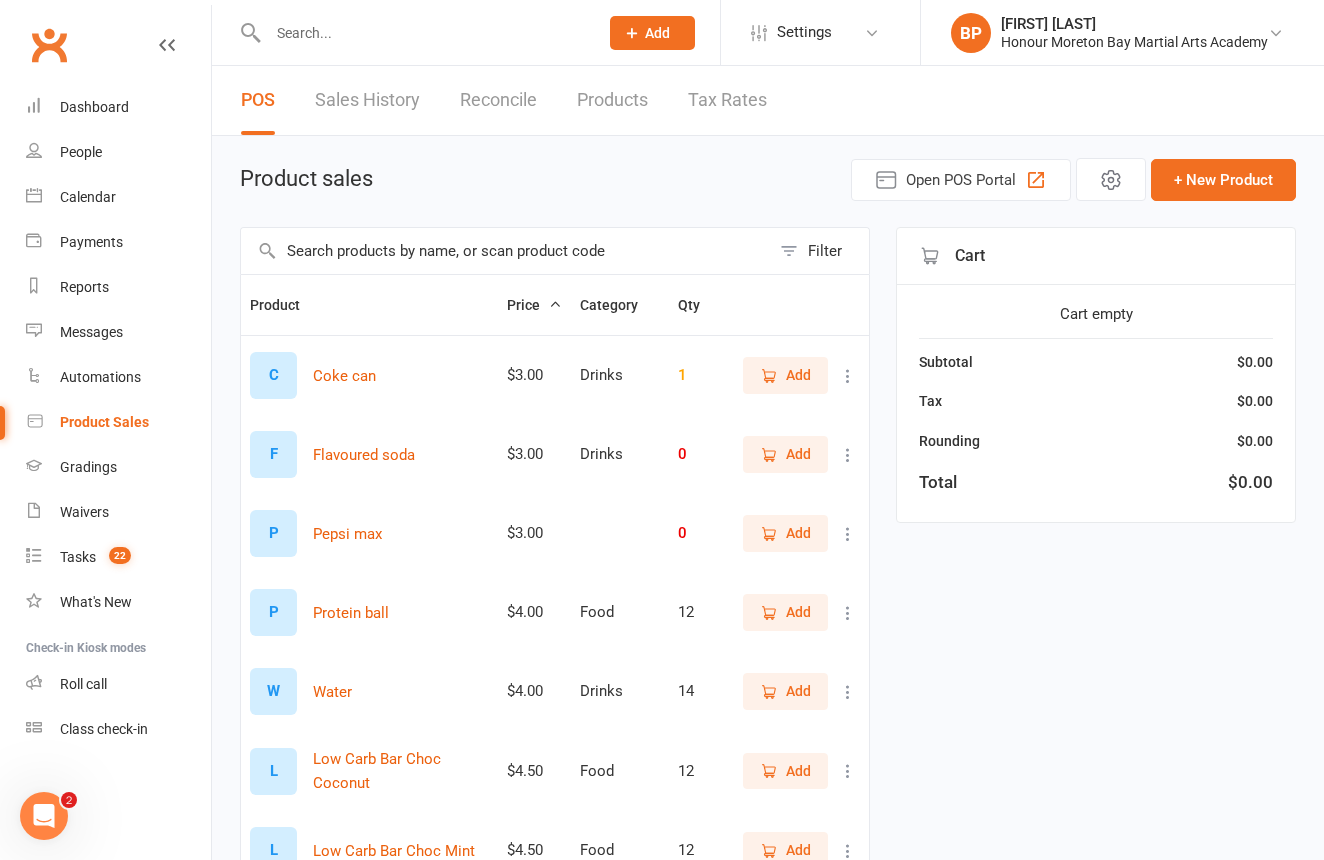 click on "Add" at bounding box center (785, 533) 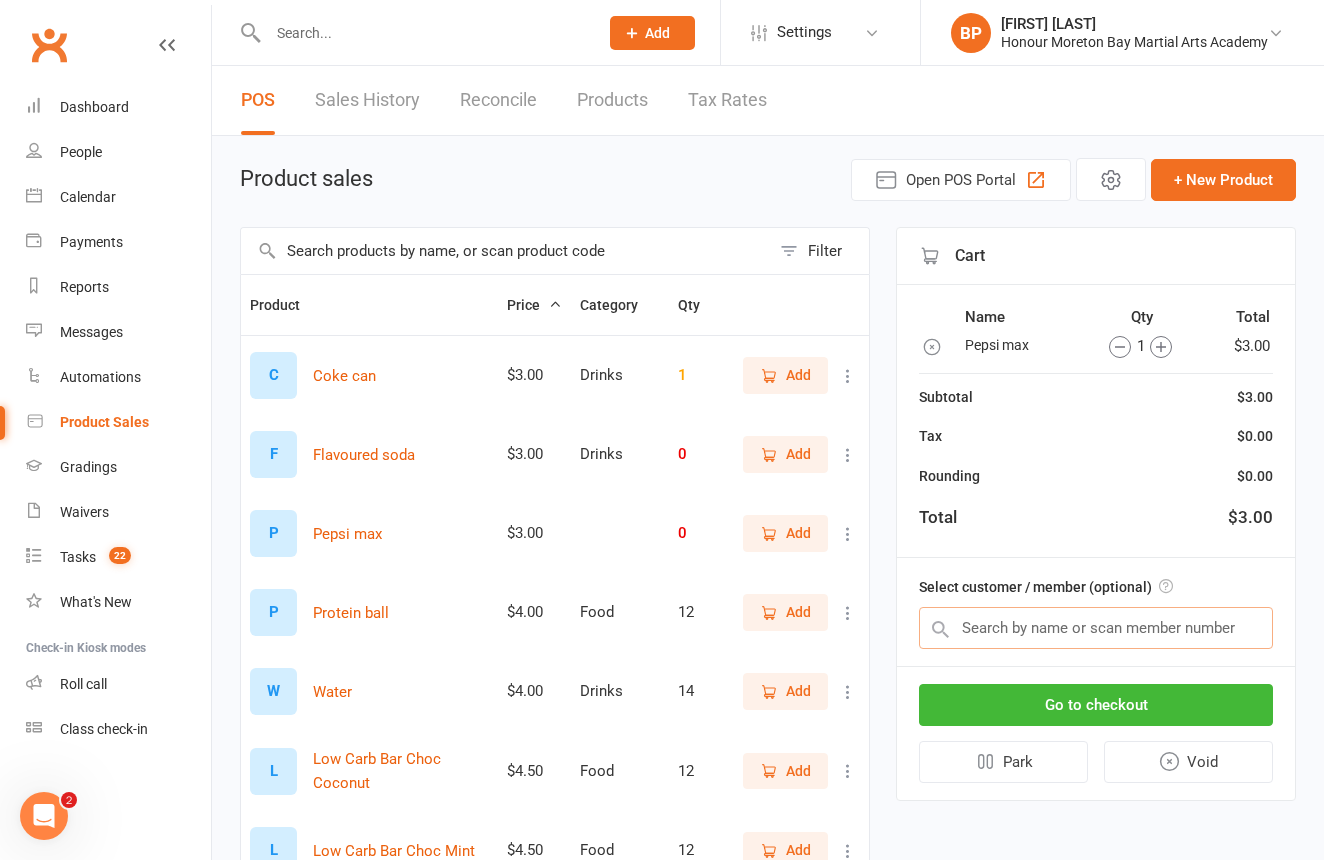 click at bounding box center [1096, 628] 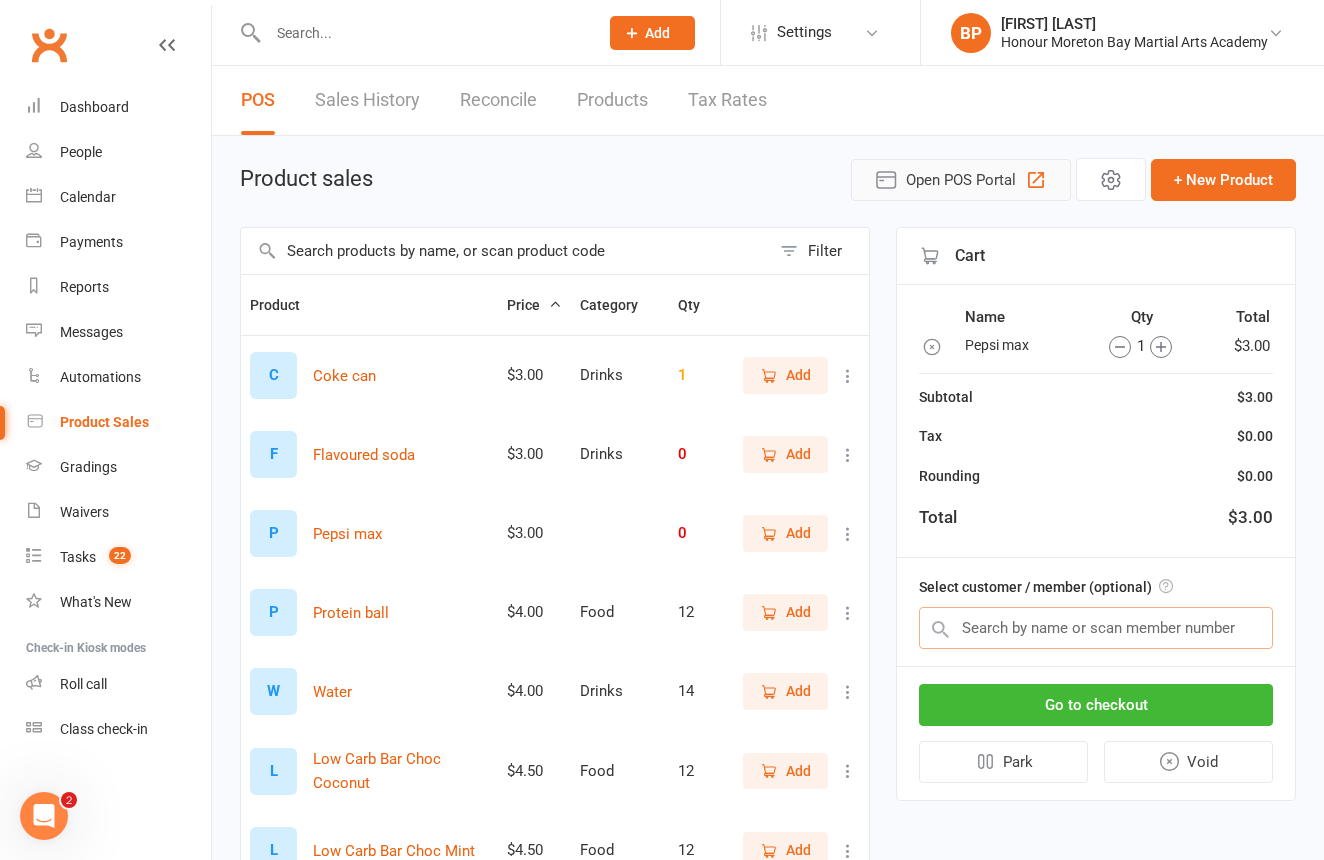 scroll, scrollTop: 9, scrollLeft: 0, axis: vertical 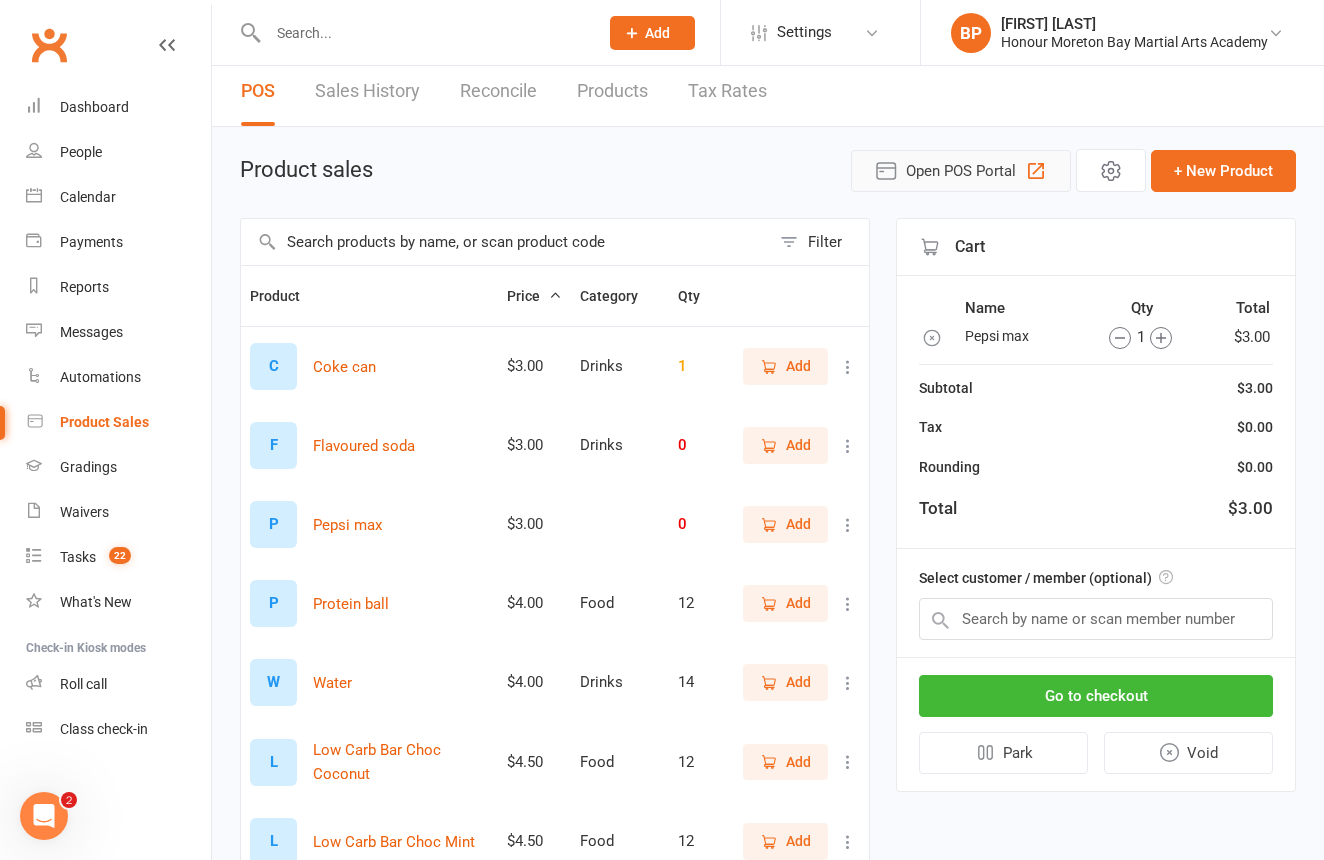 click on "Open POS Portal" at bounding box center [961, 171] 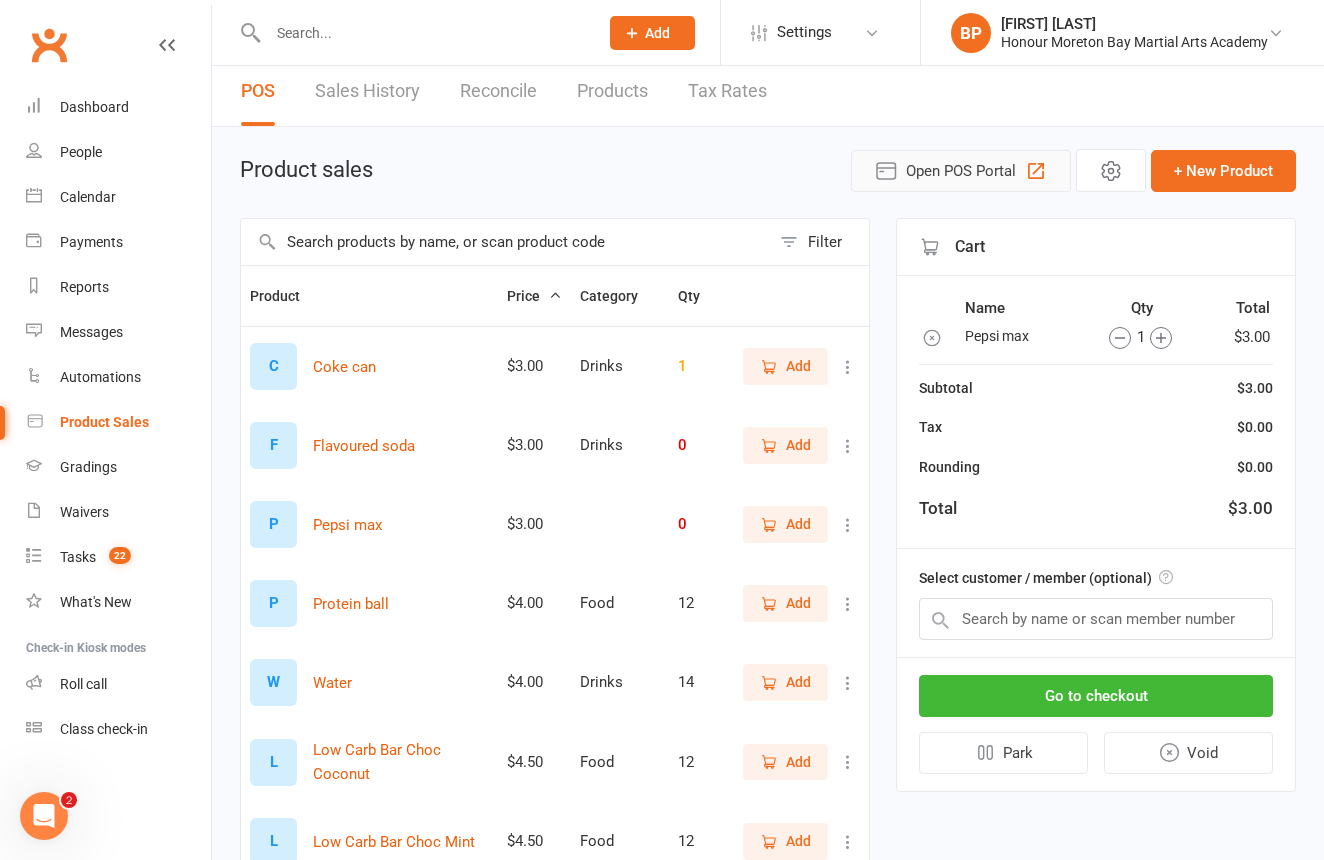 scroll, scrollTop: 28, scrollLeft: 0, axis: vertical 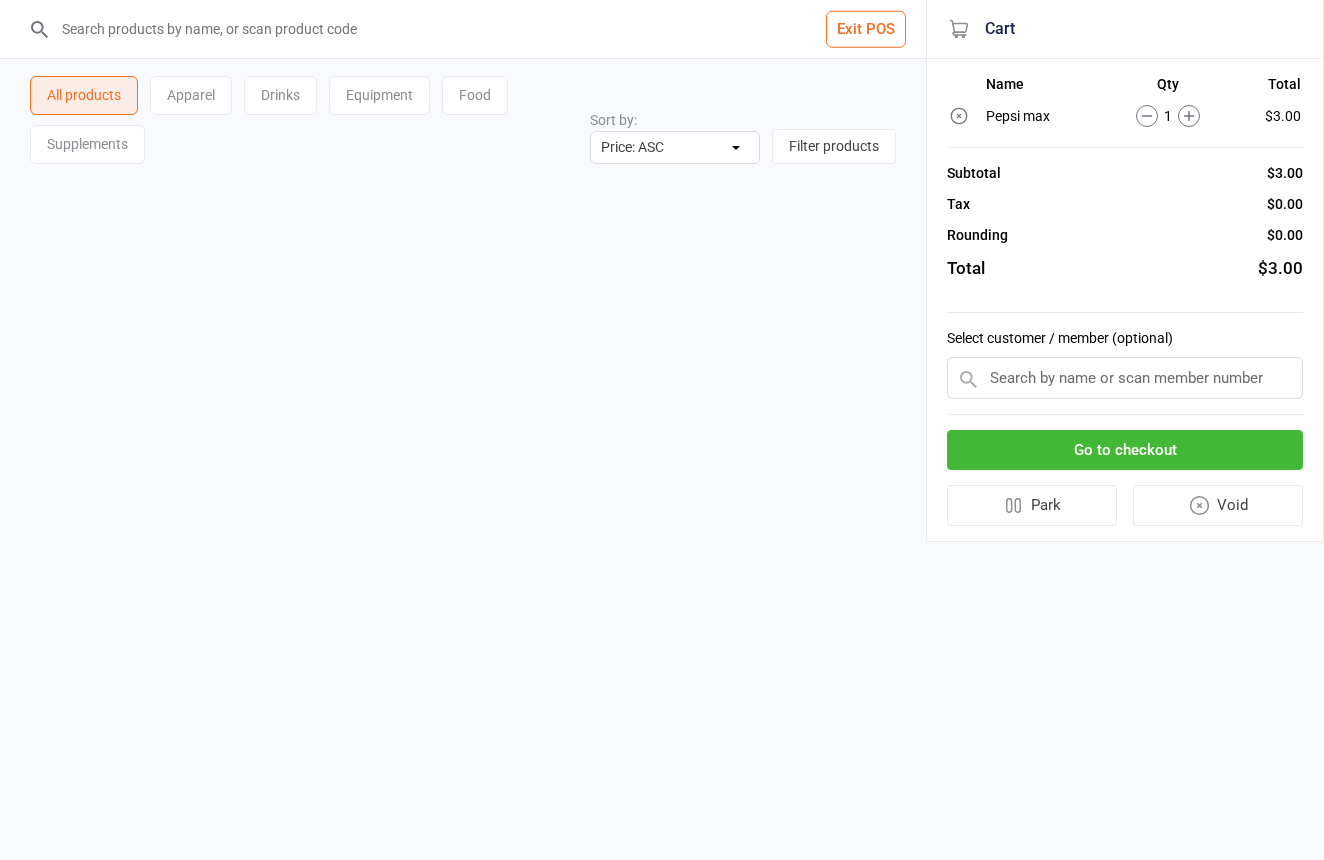select on "price-asc" 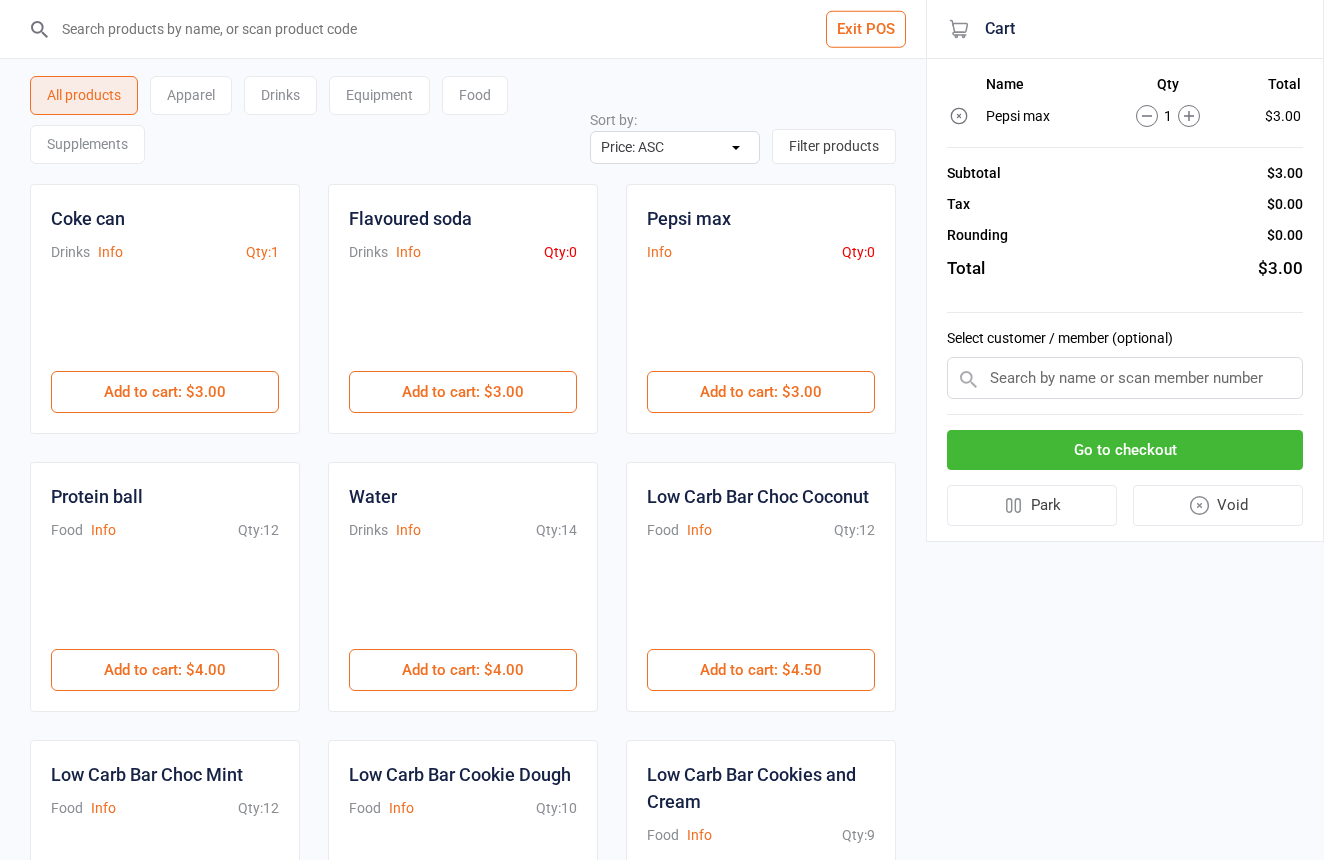 scroll, scrollTop: 0, scrollLeft: 0, axis: both 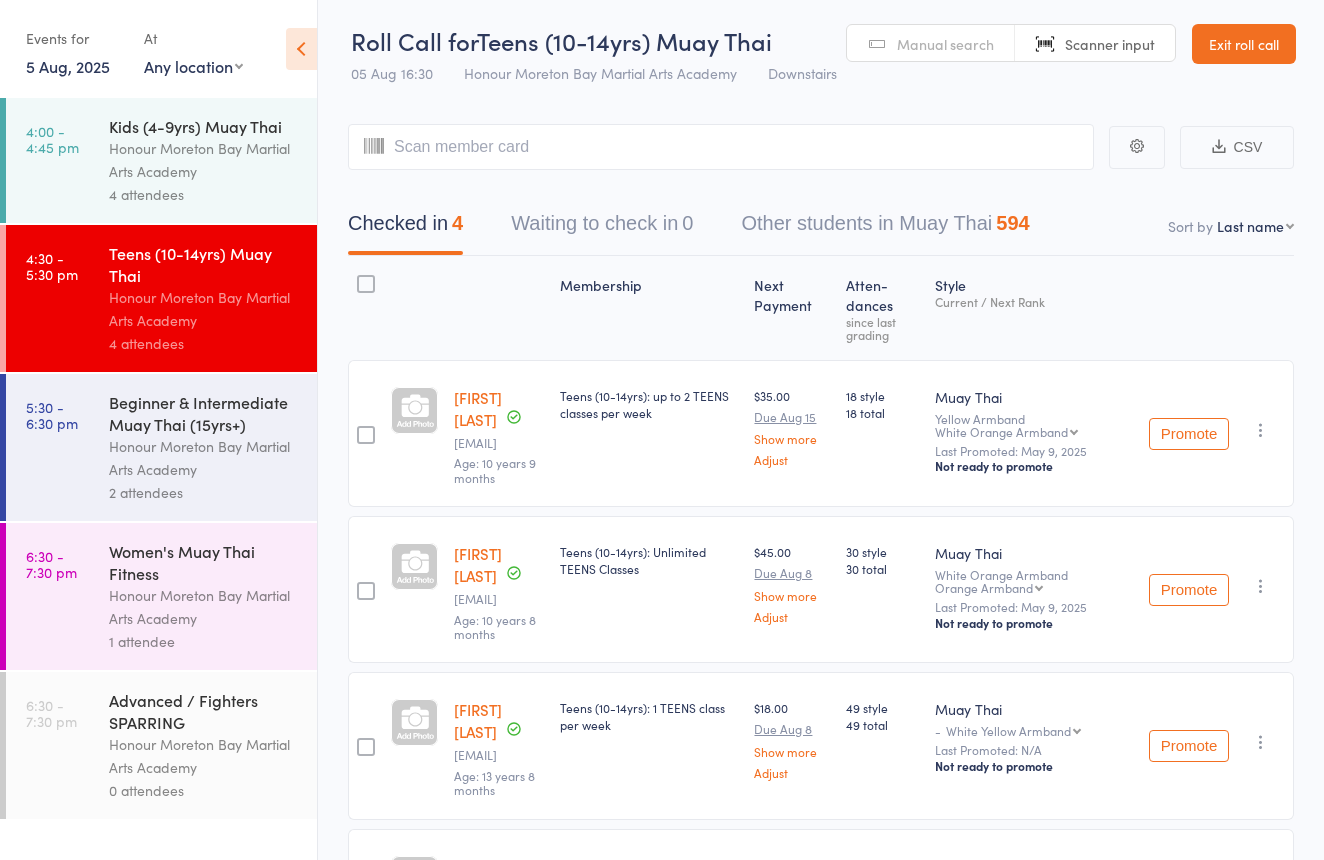 click on "Honour Moreton Bay Martial Arts Academy" at bounding box center (204, 458) 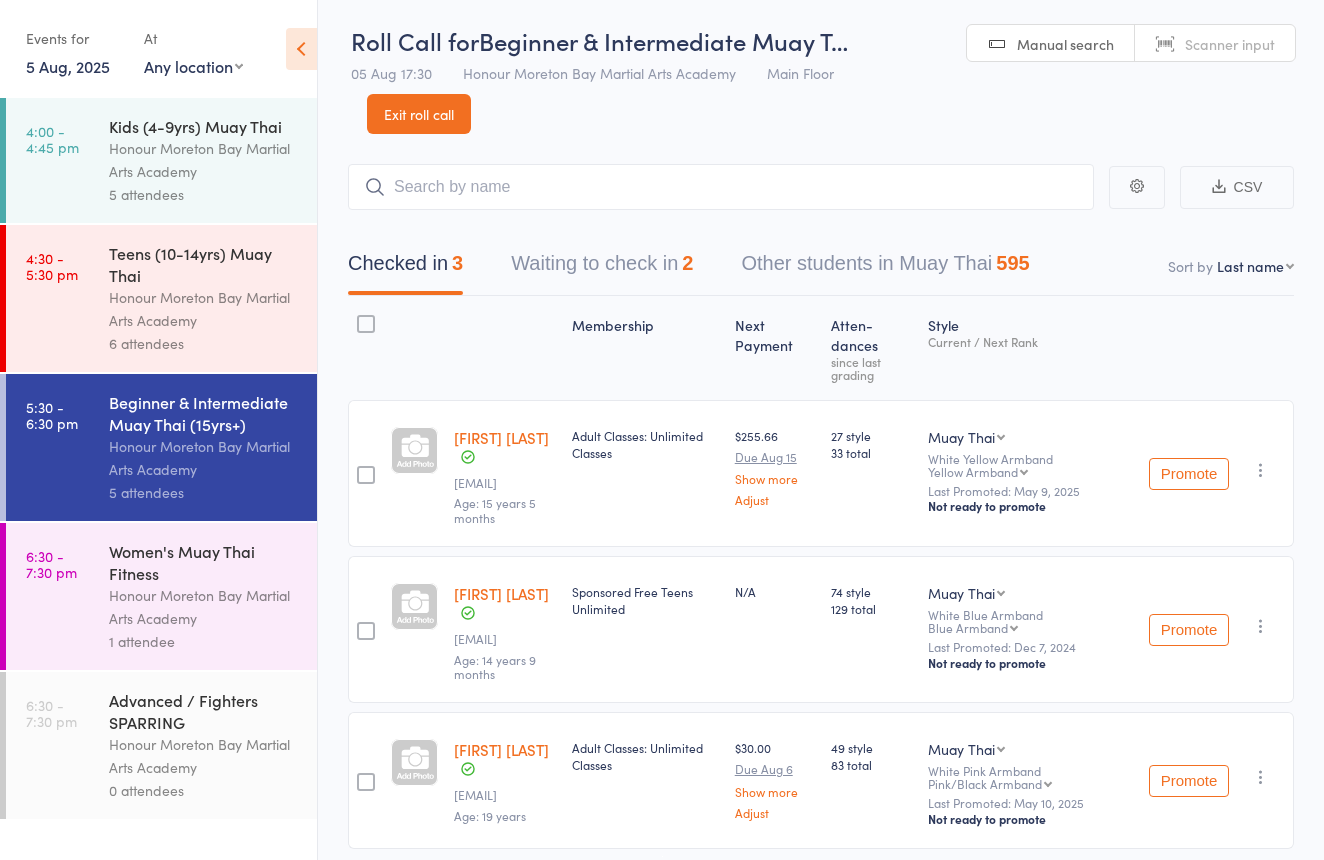 click on "Scanner input" at bounding box center (1230, 44) 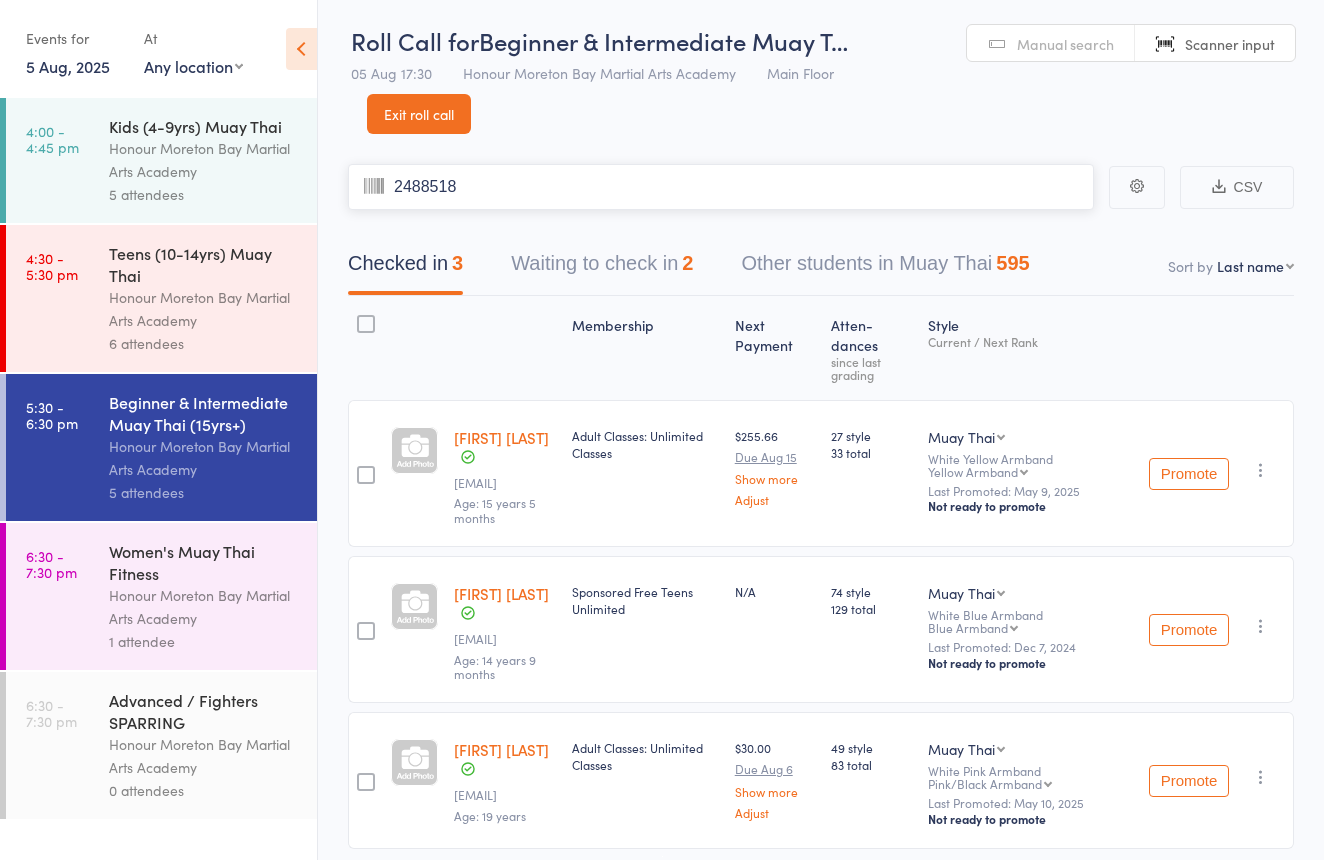 type on "2488518" 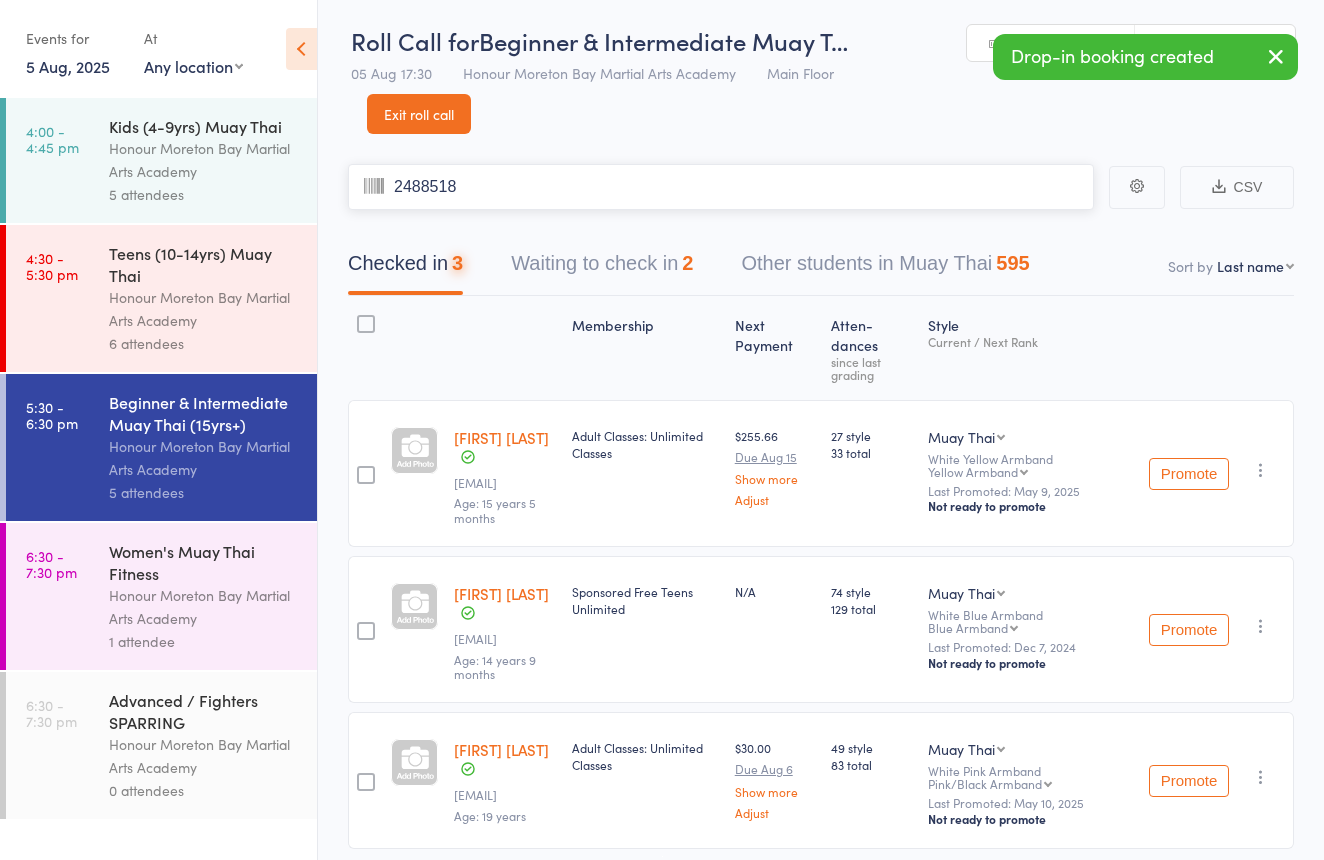 type 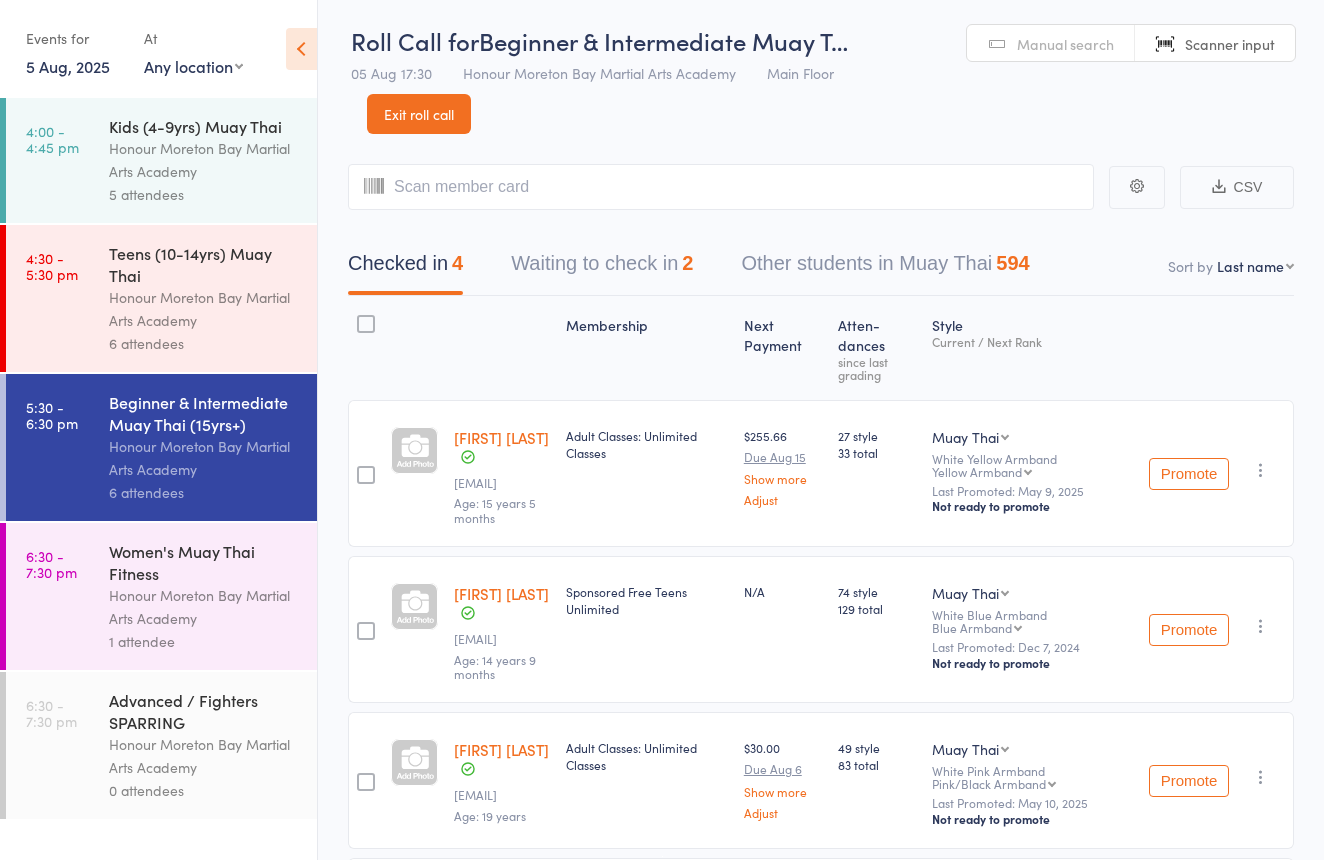 click on "Exit roll call" at bounding box center [419, 114] 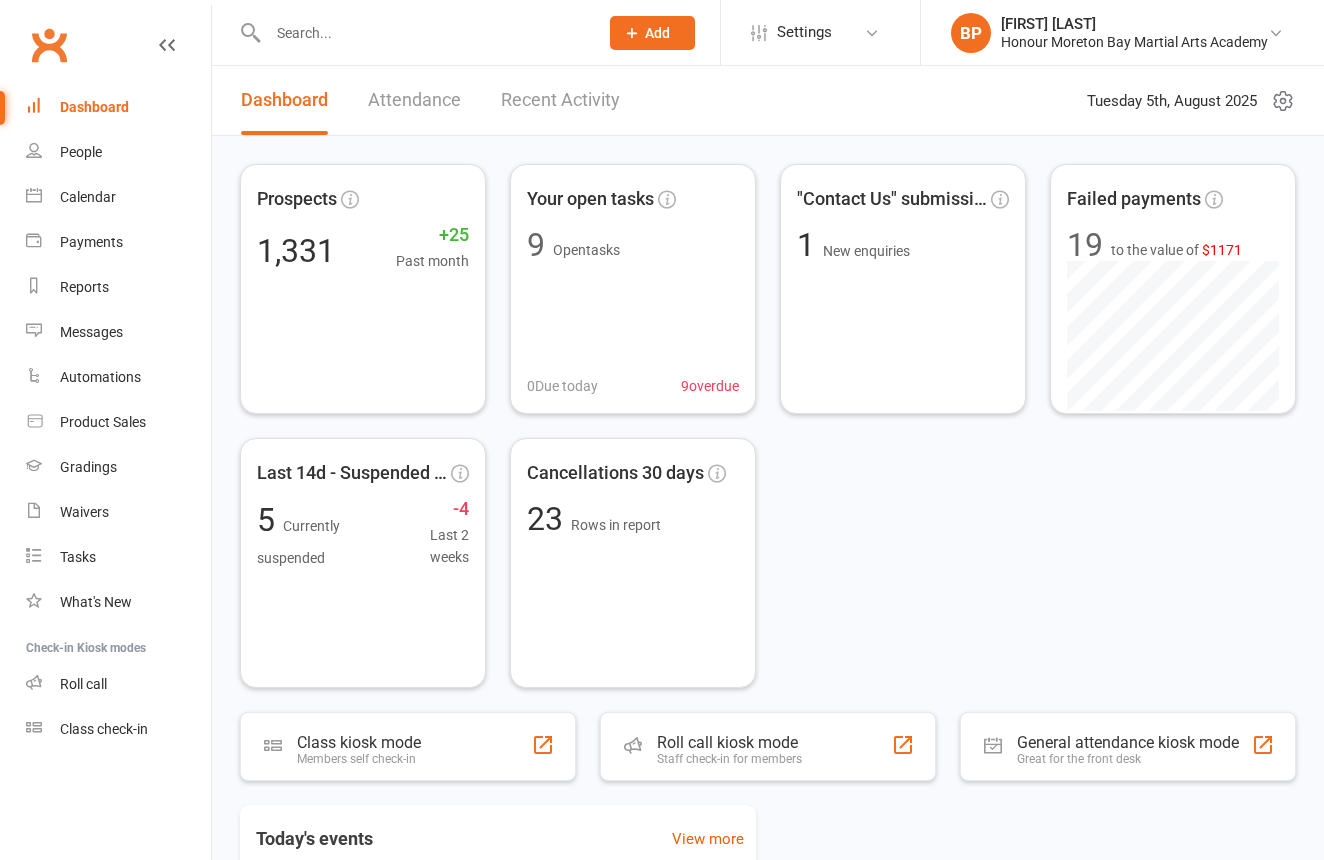 scroll, scrollTop: 0, scrollLeft: 0, axis: both 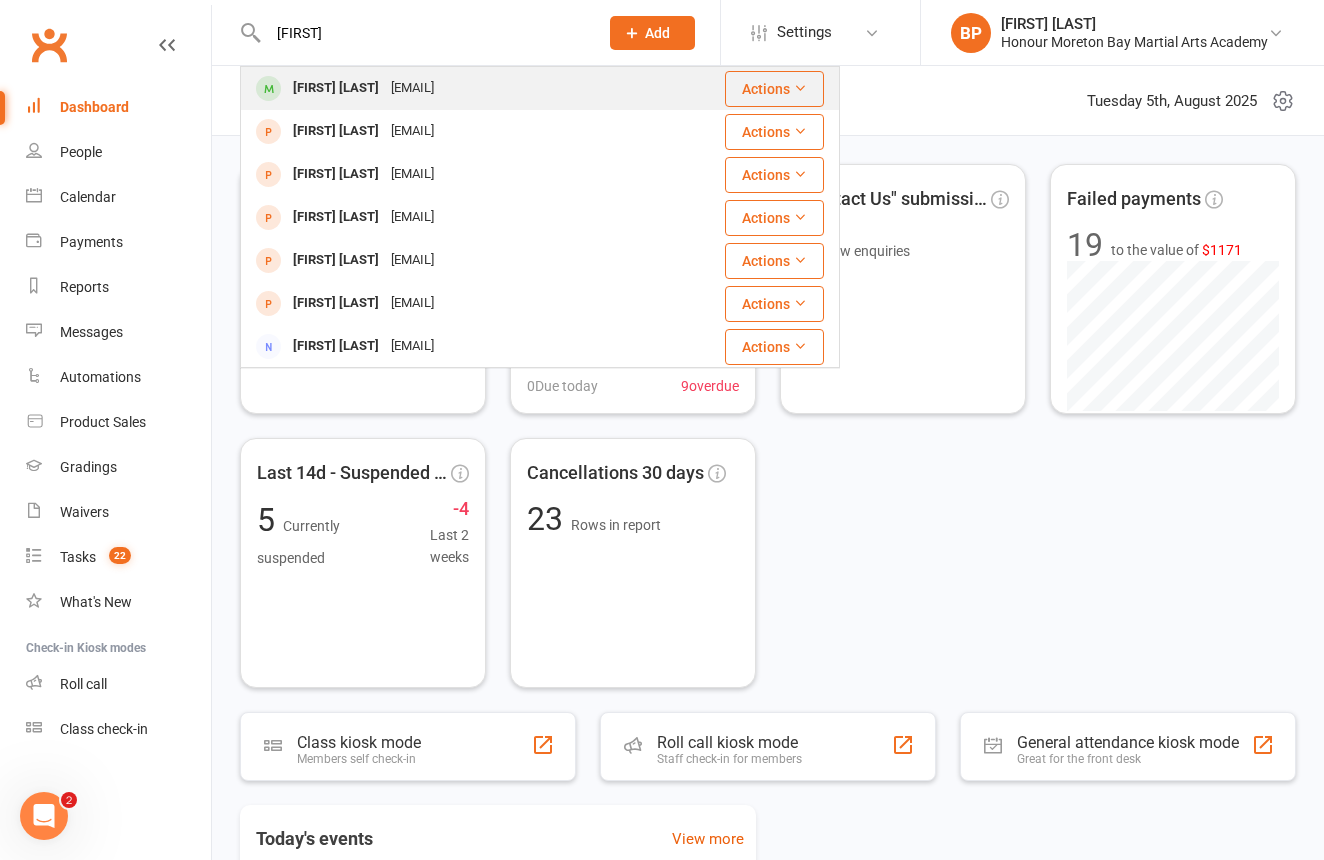type on "[FIRST]" 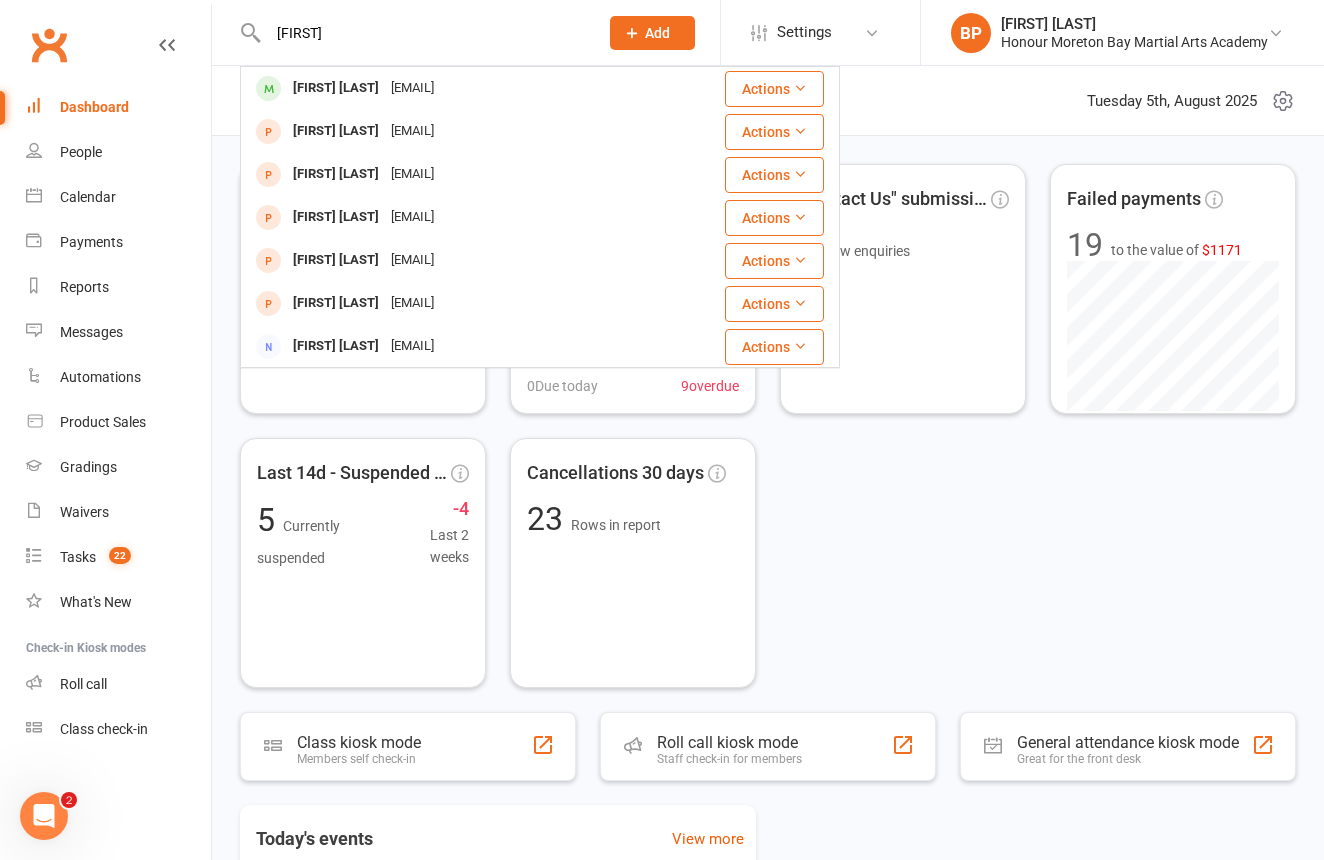 click on "[EMAIL]" at bounding box center [412, 88] 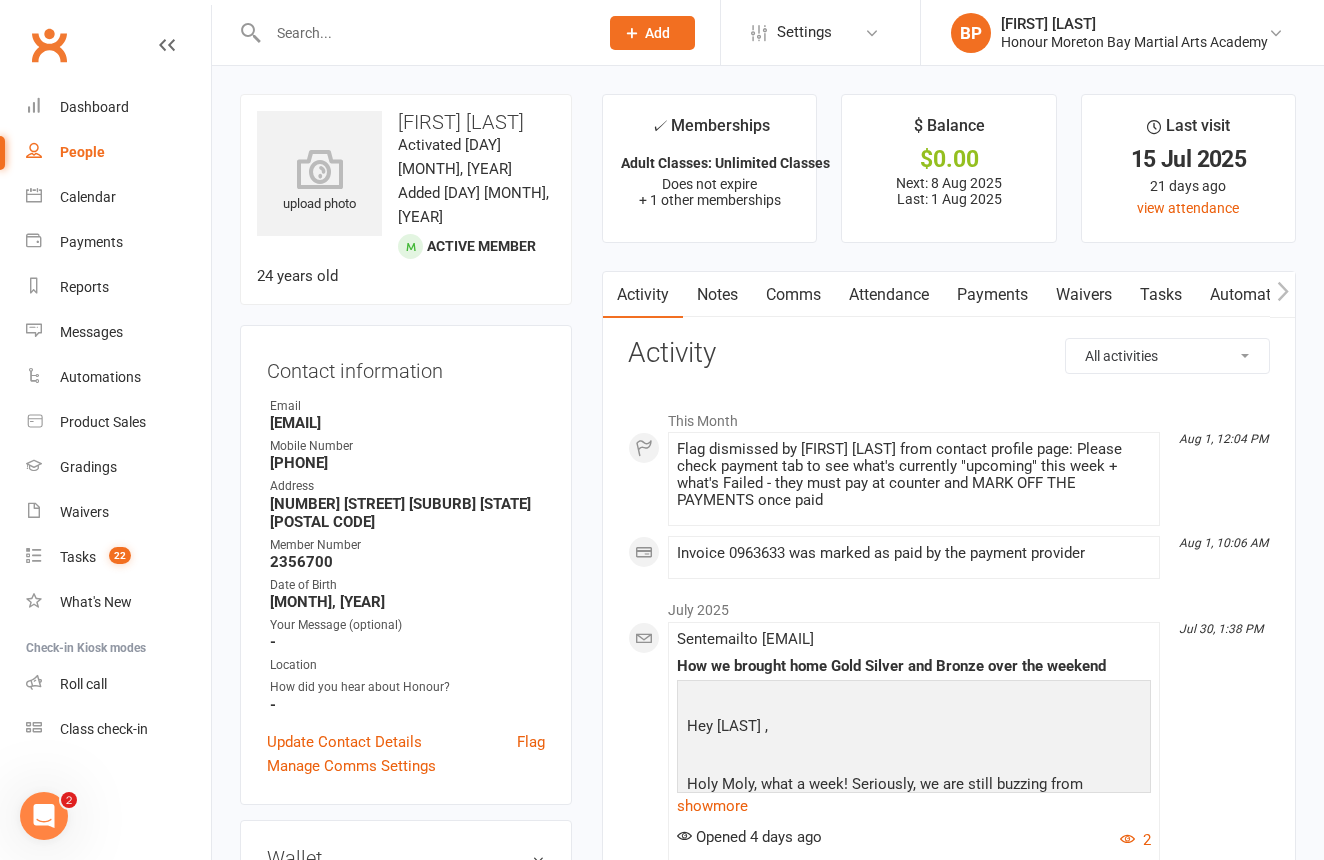 click 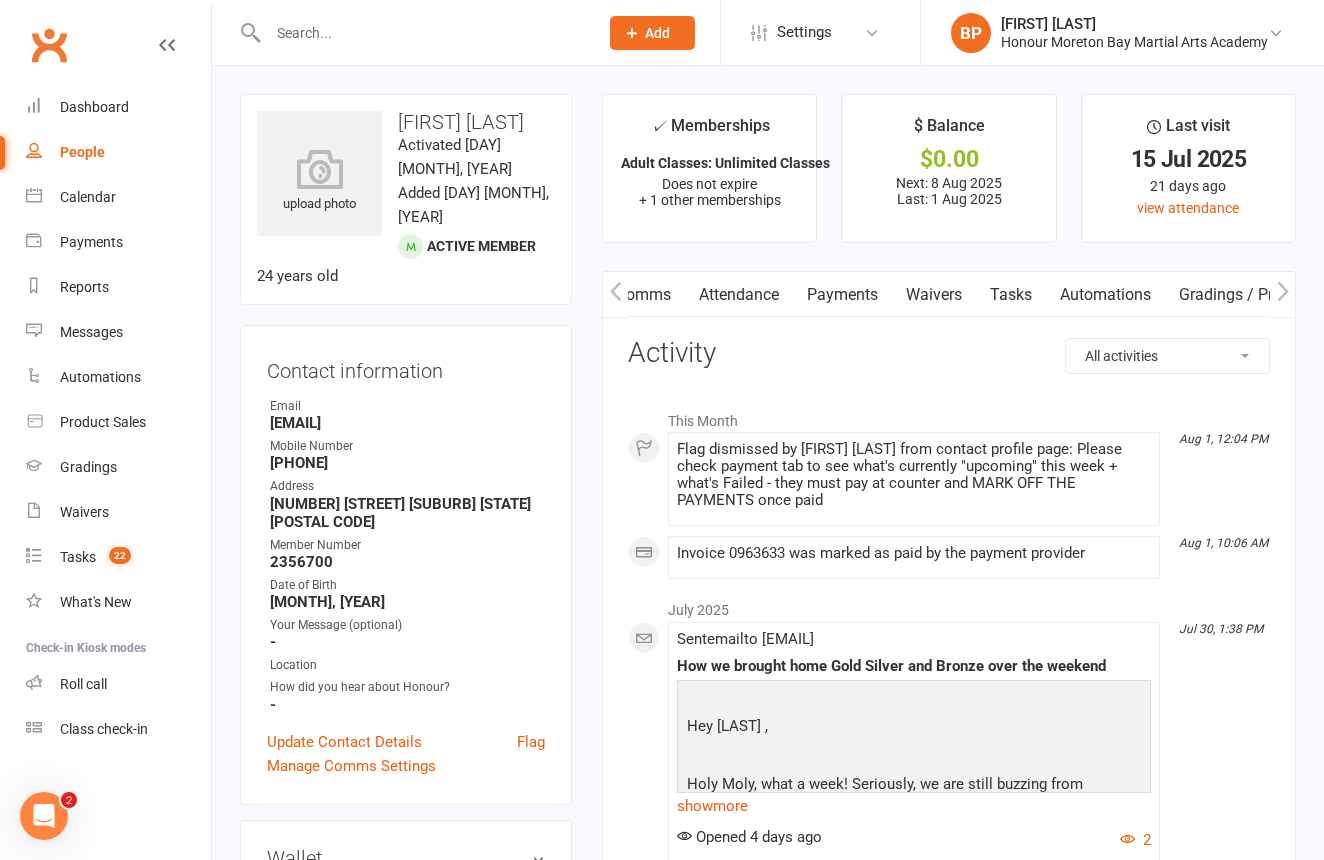 click 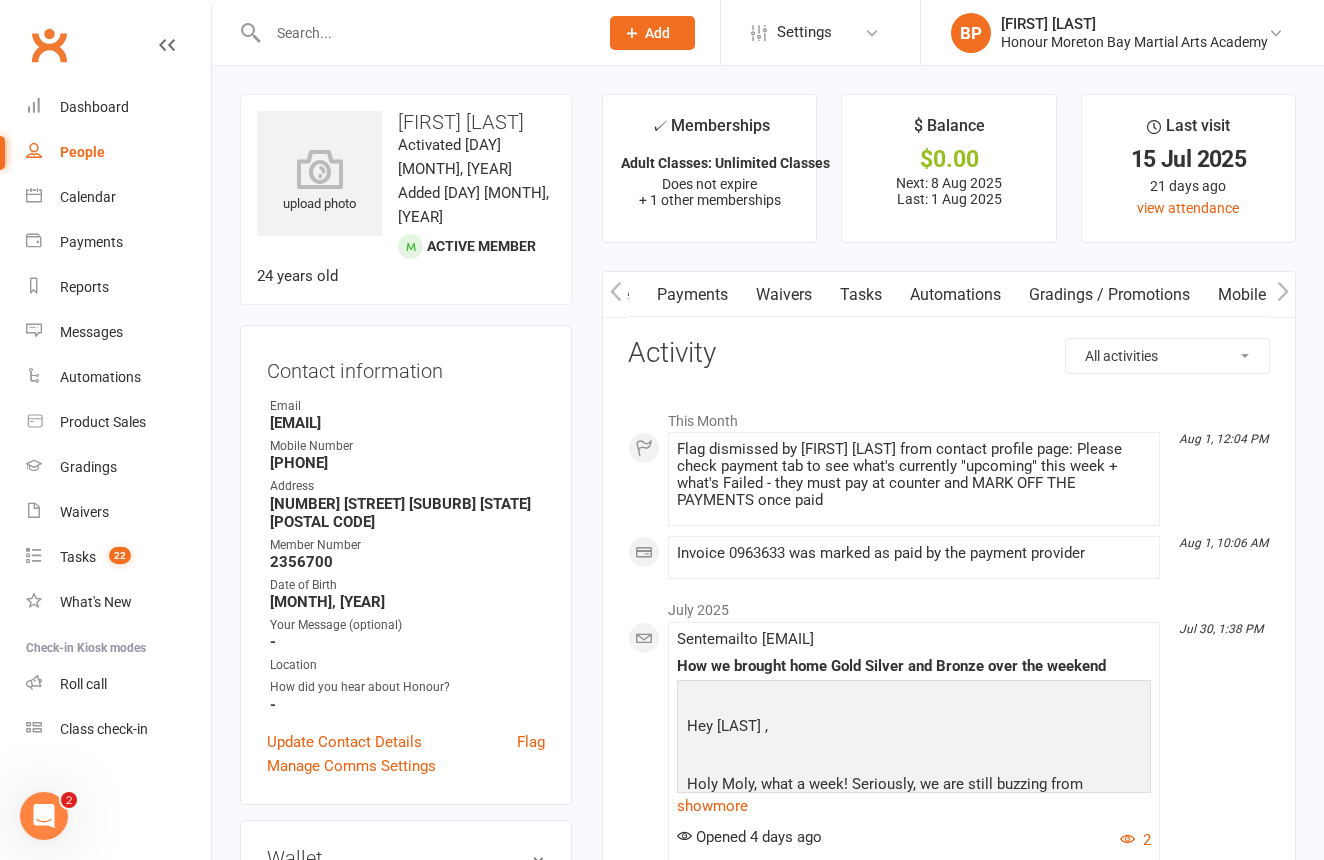 scroll, scrollTop: 0, scrollLeft: 300, axis: horizontal 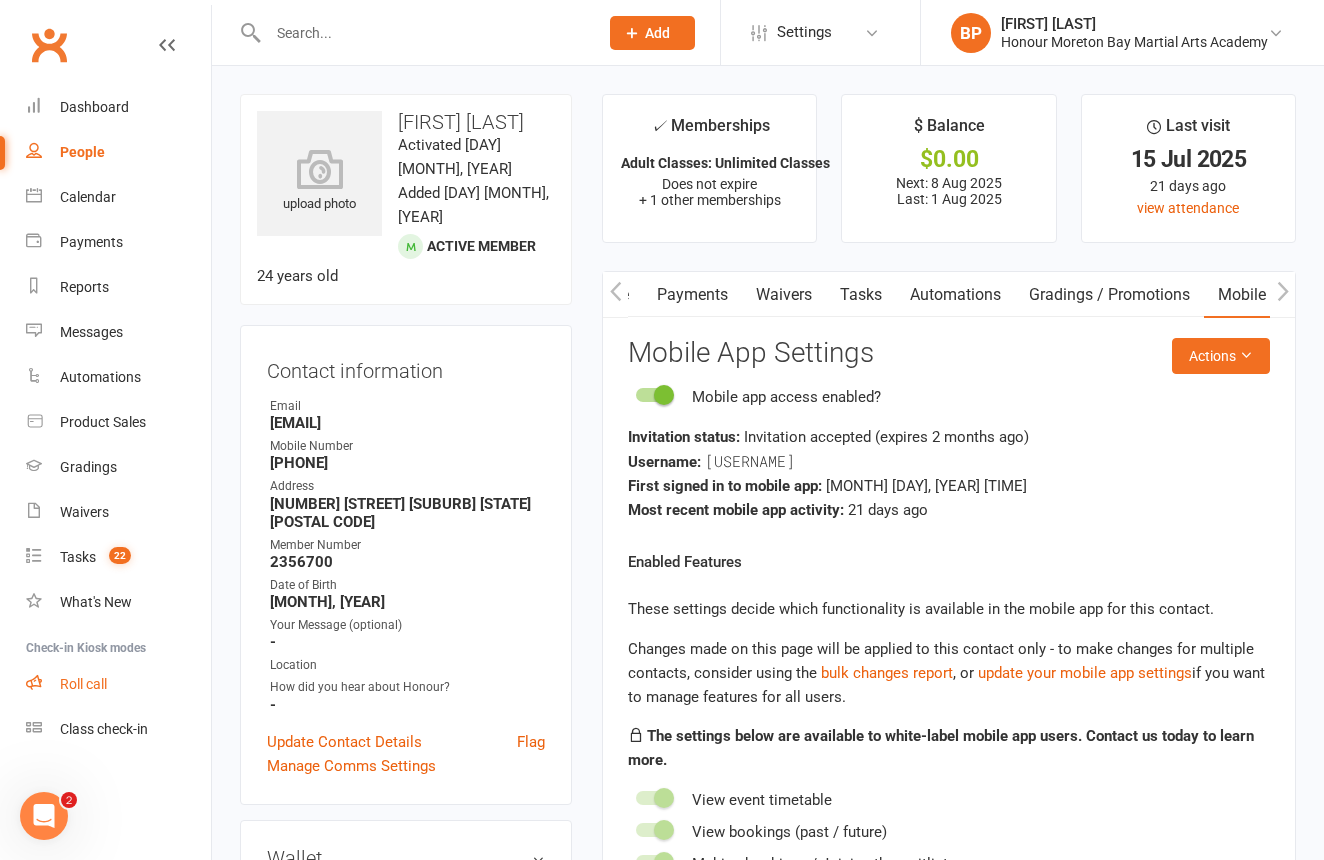 click on "Roll call" at bounding box center (83, 684) 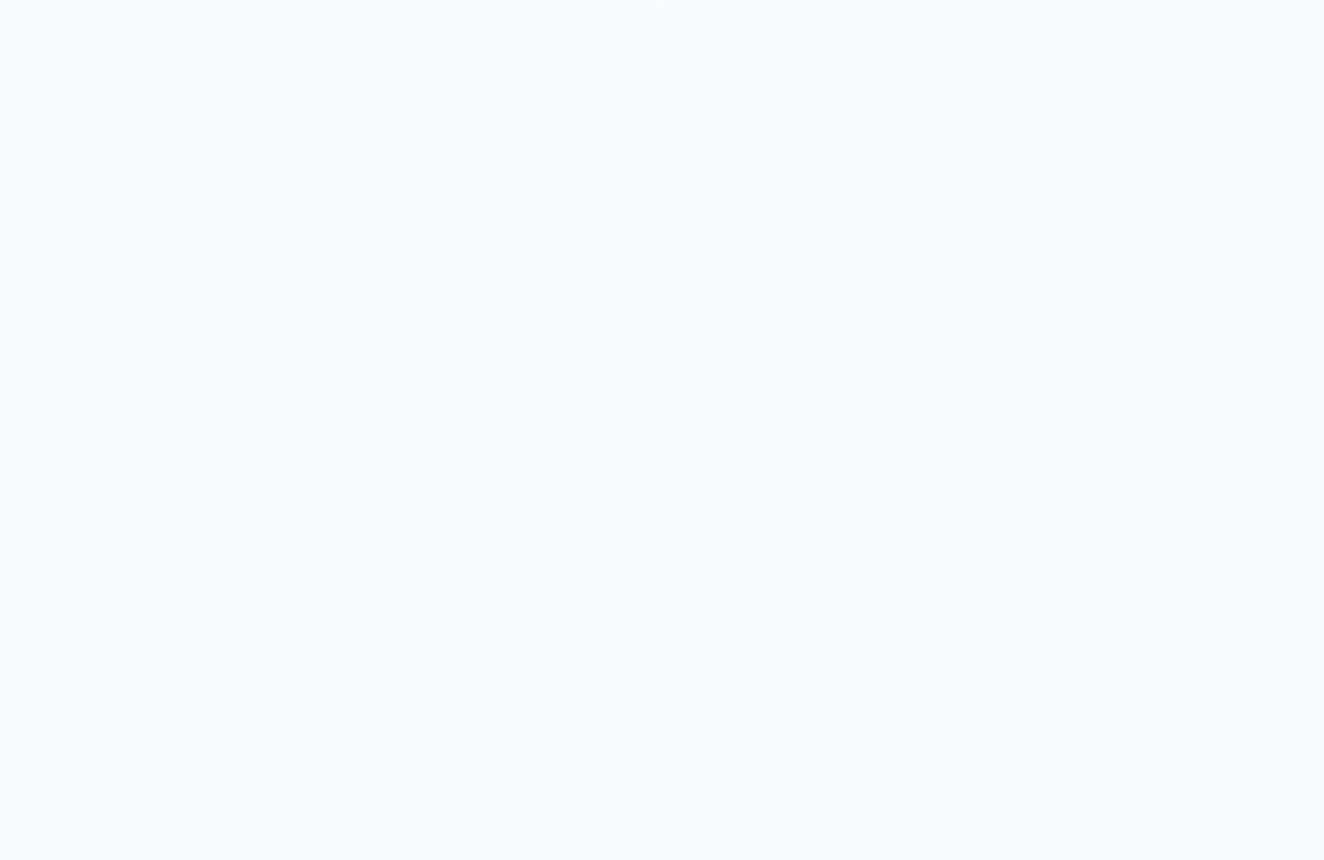 scroll, scrollTop: 0, scrollLeft: 0, axis: both 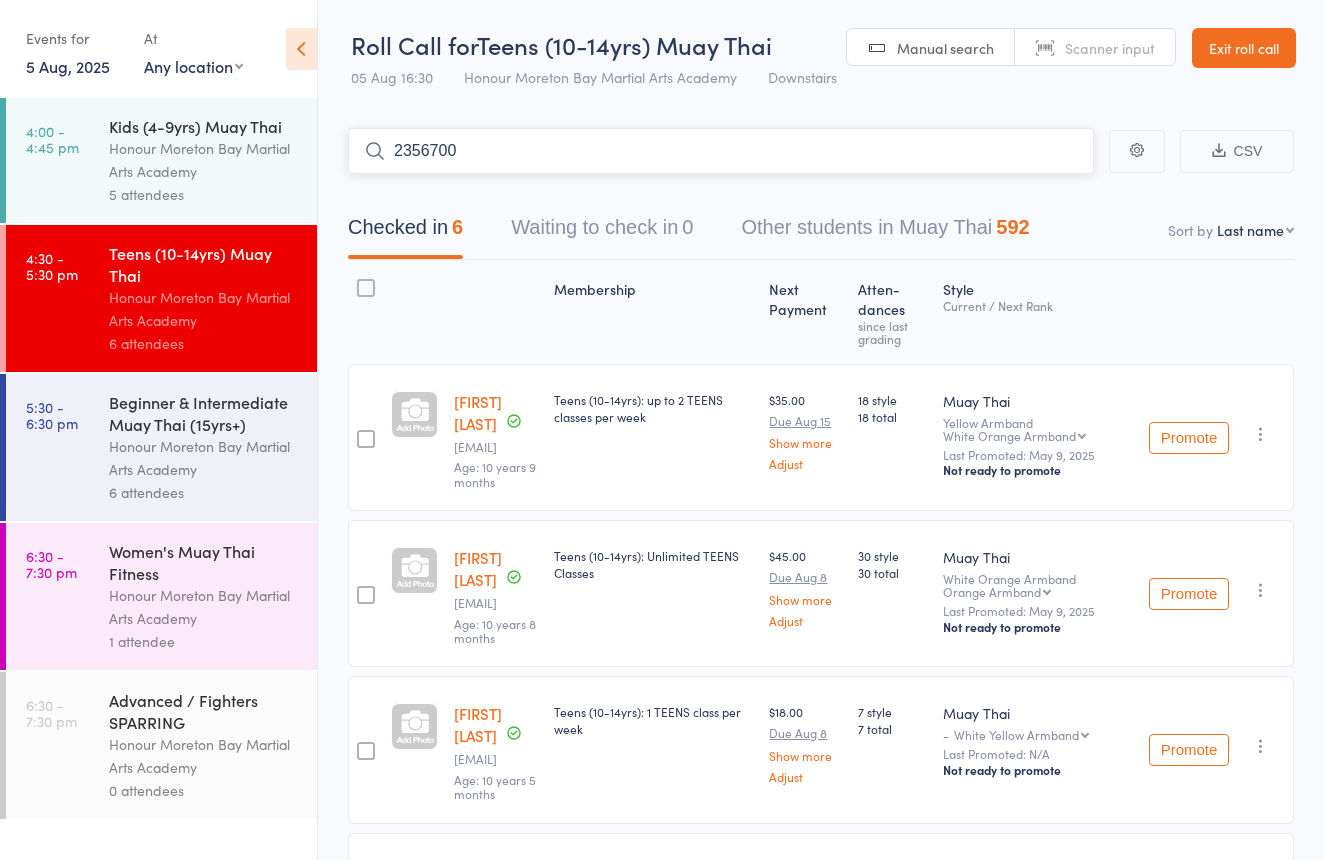 type on "2356700" 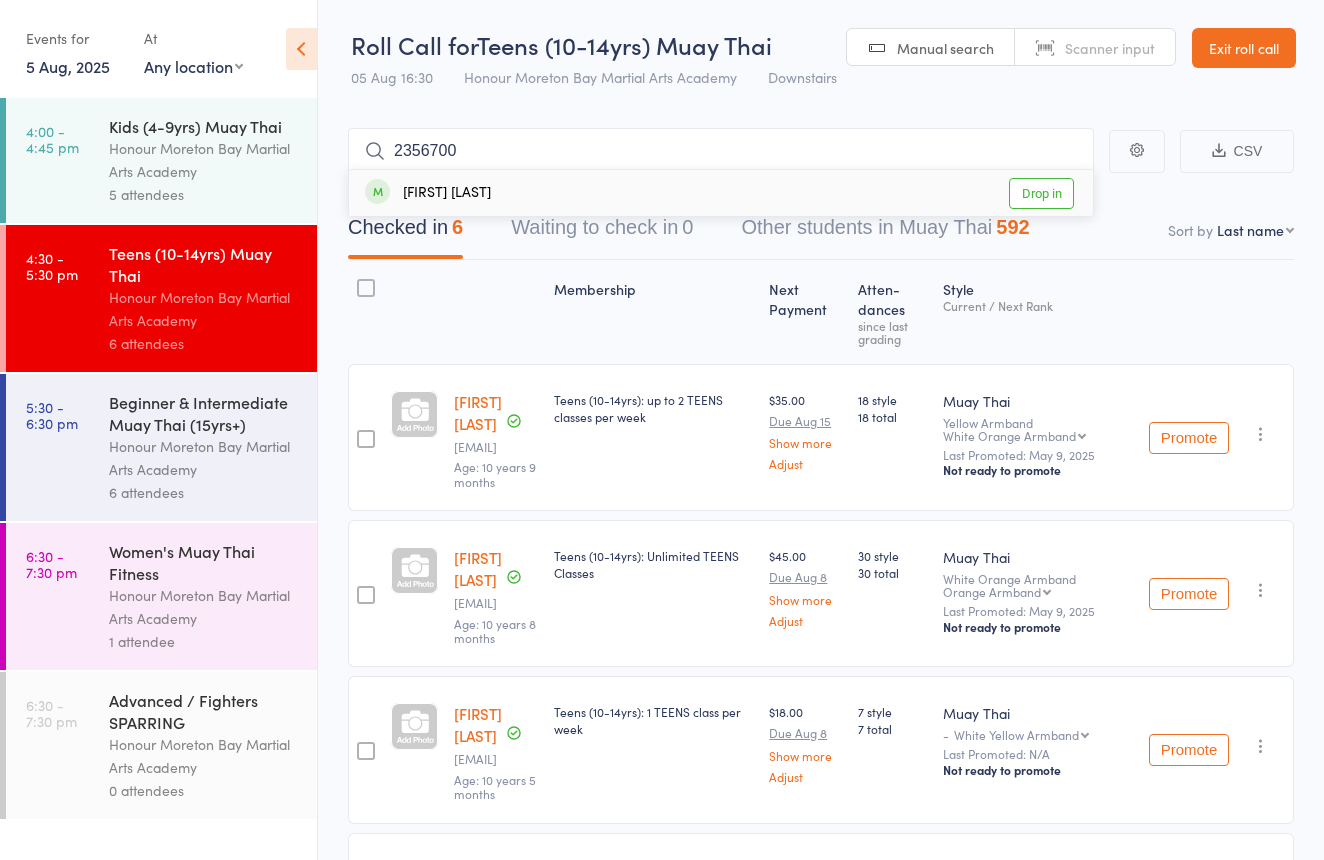 click on "Drop in" at bounding box center [1041, 193] 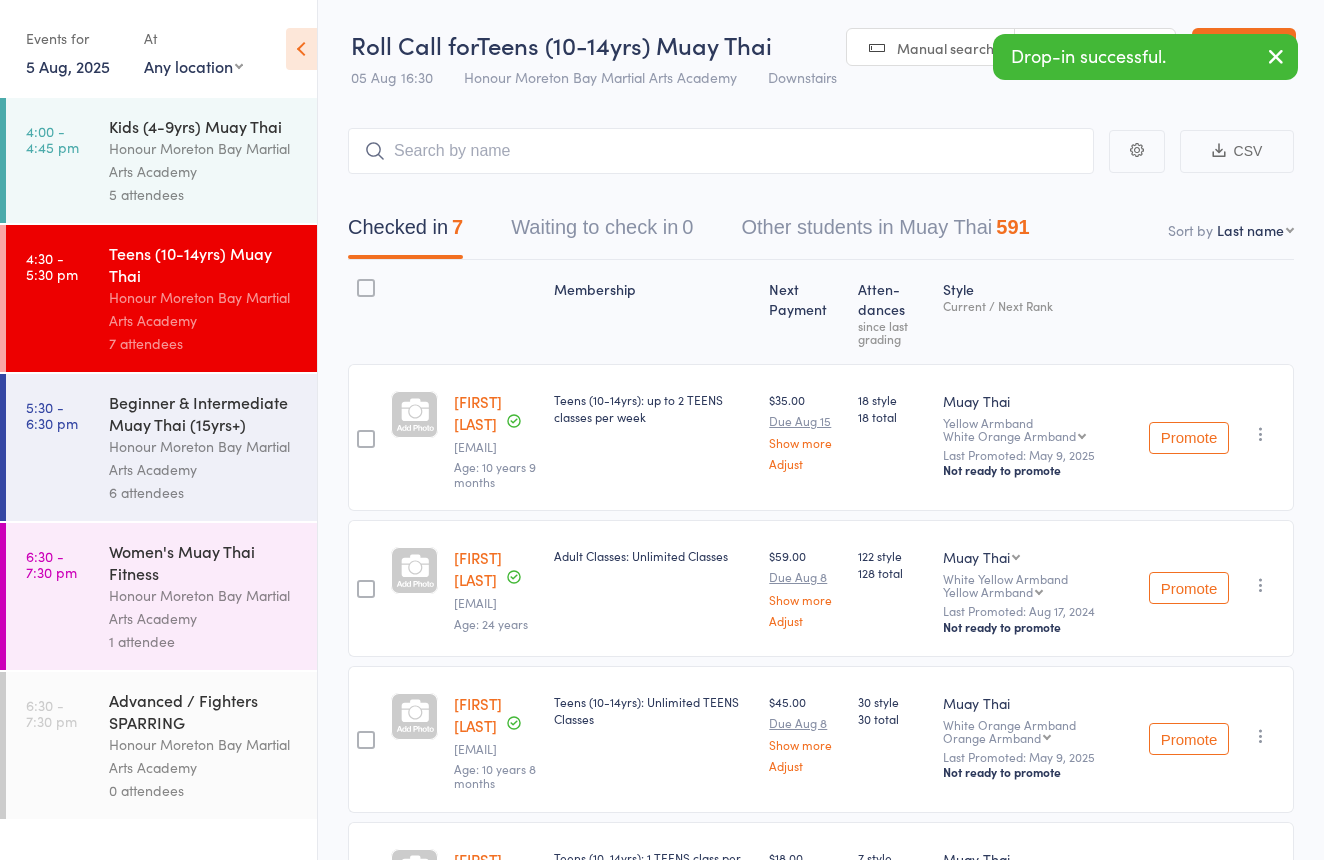 click at bounding box center (1261, 585) 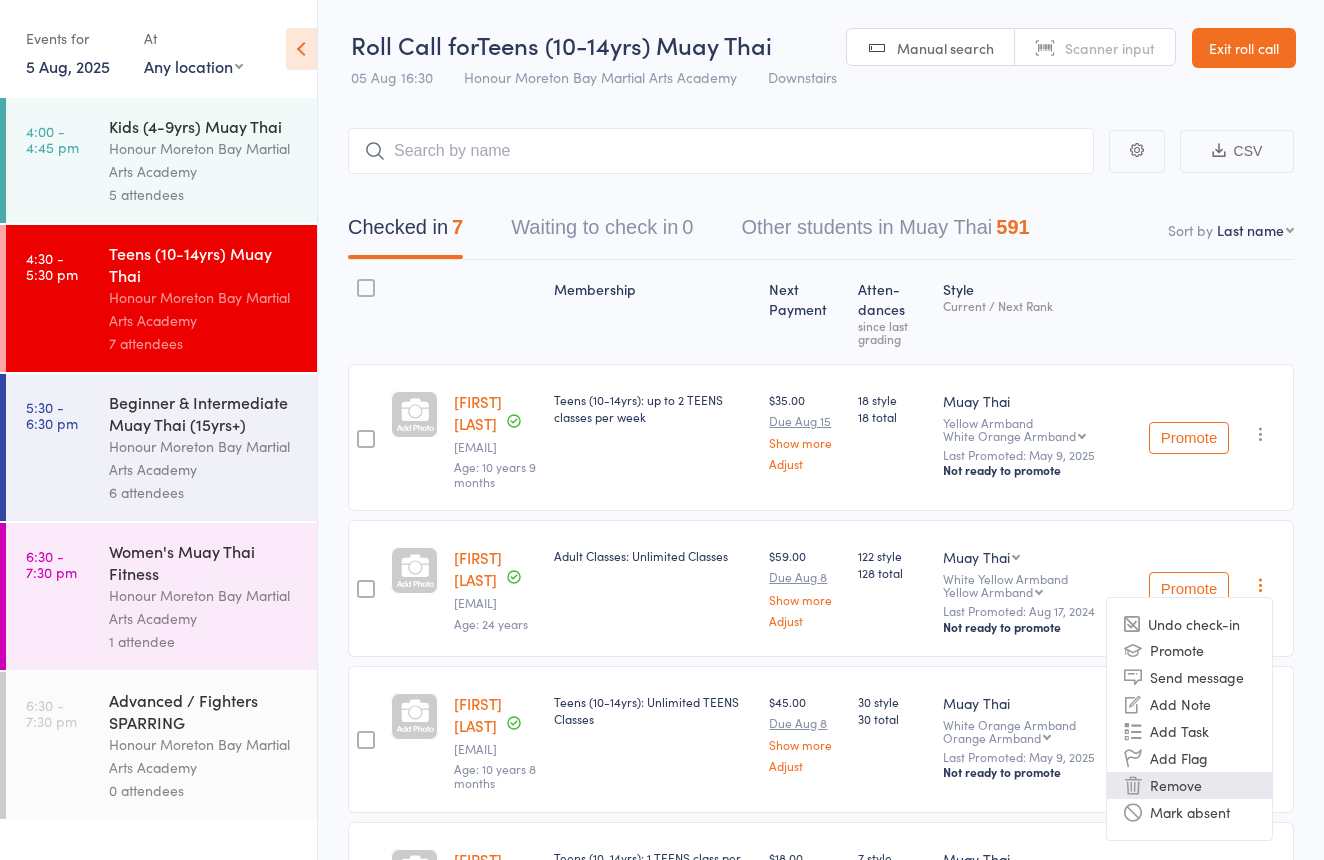 click on "Remove" at bounding box center [1189, 785] 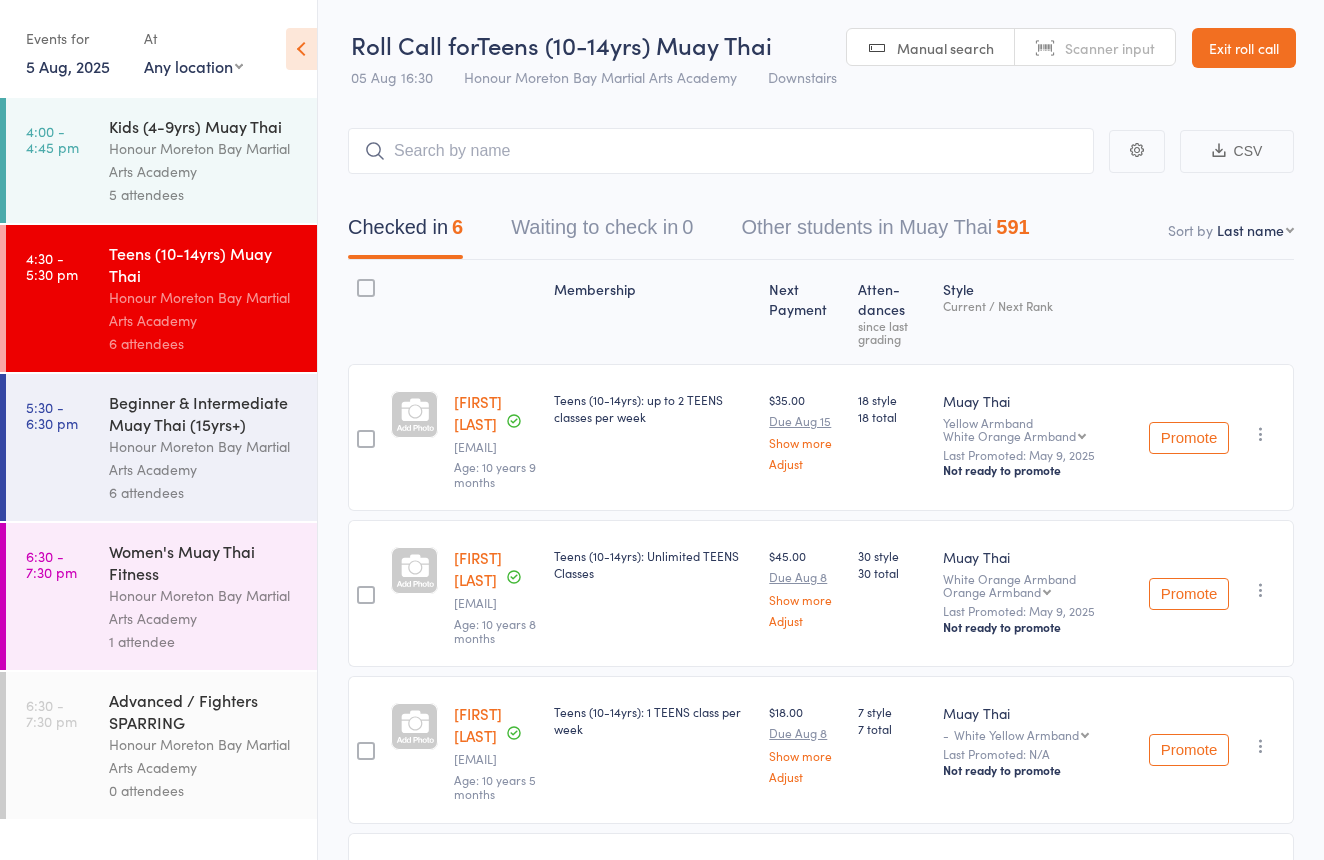 click on "Honour Moreton Bay Martial Arts Academy" at bounding box center (204, 458) 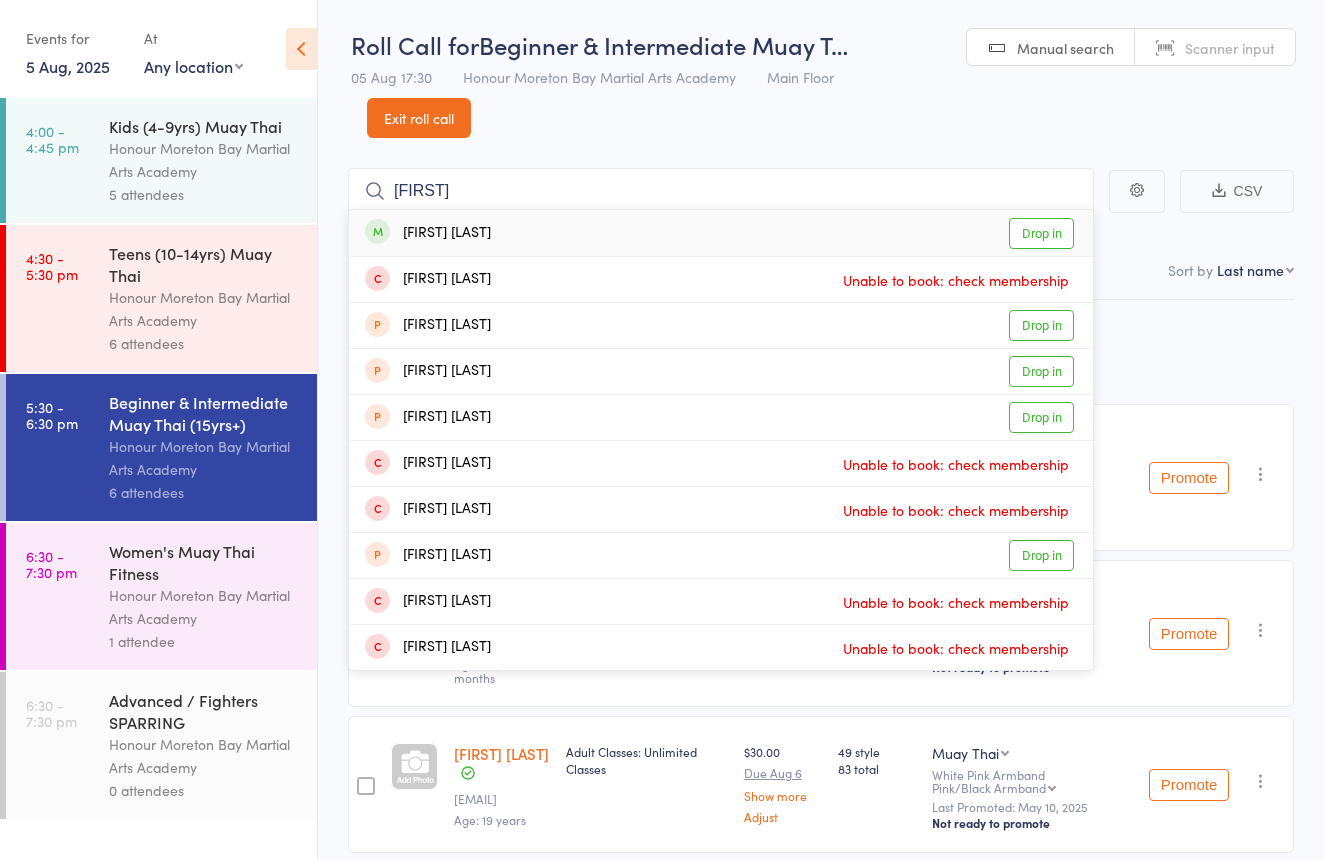 type on "keely" 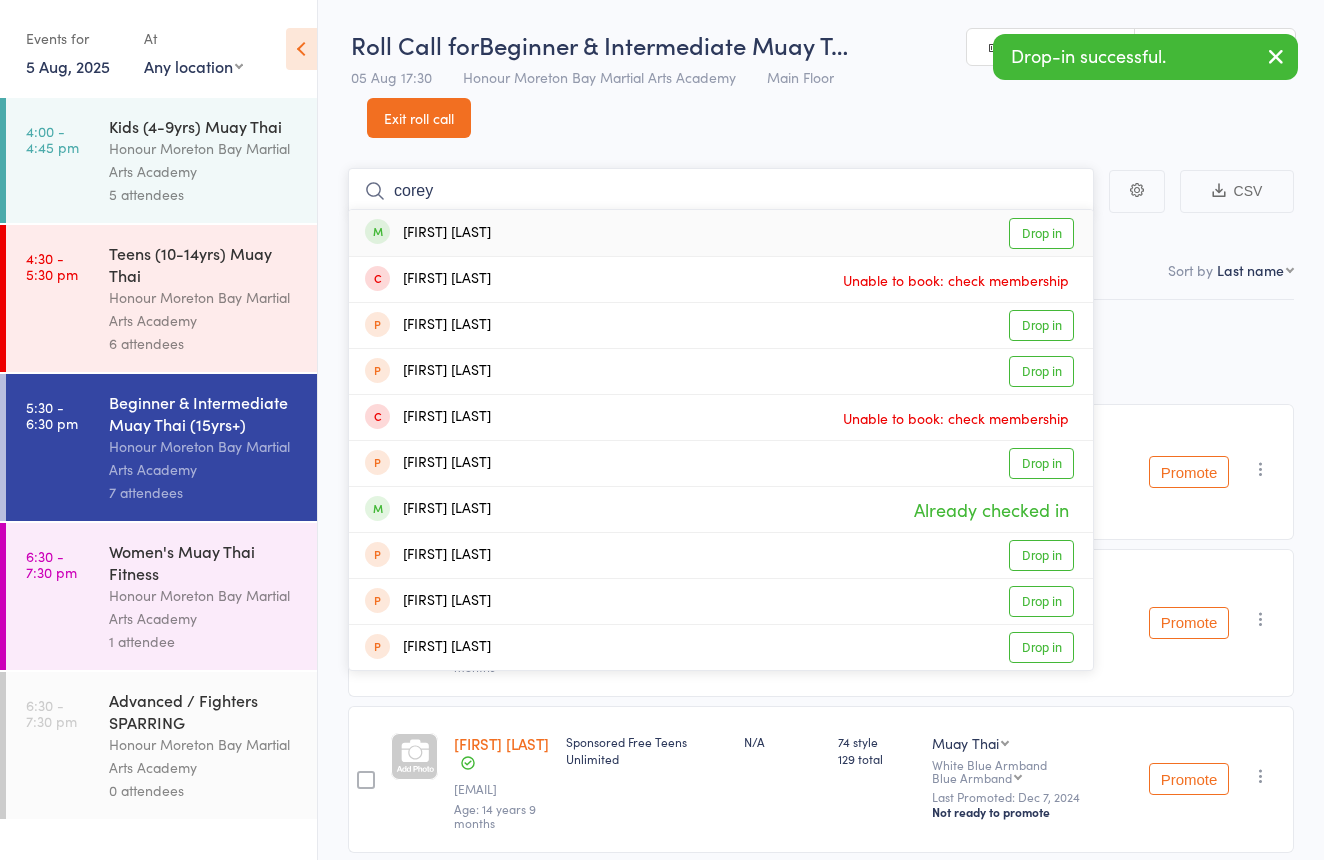 type on "corey" 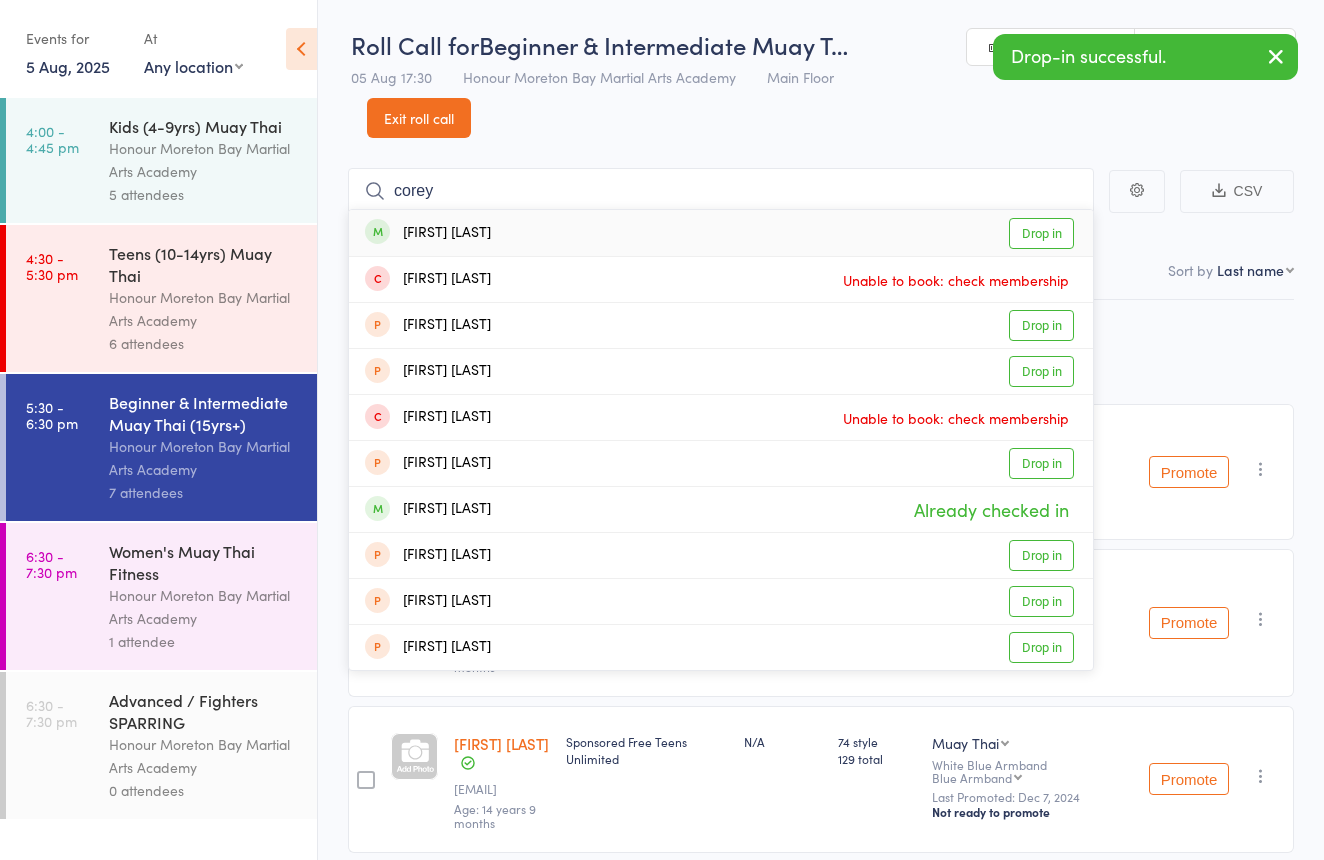 click on "Corey Chapple Drop in" at bounding box center [721, 233] 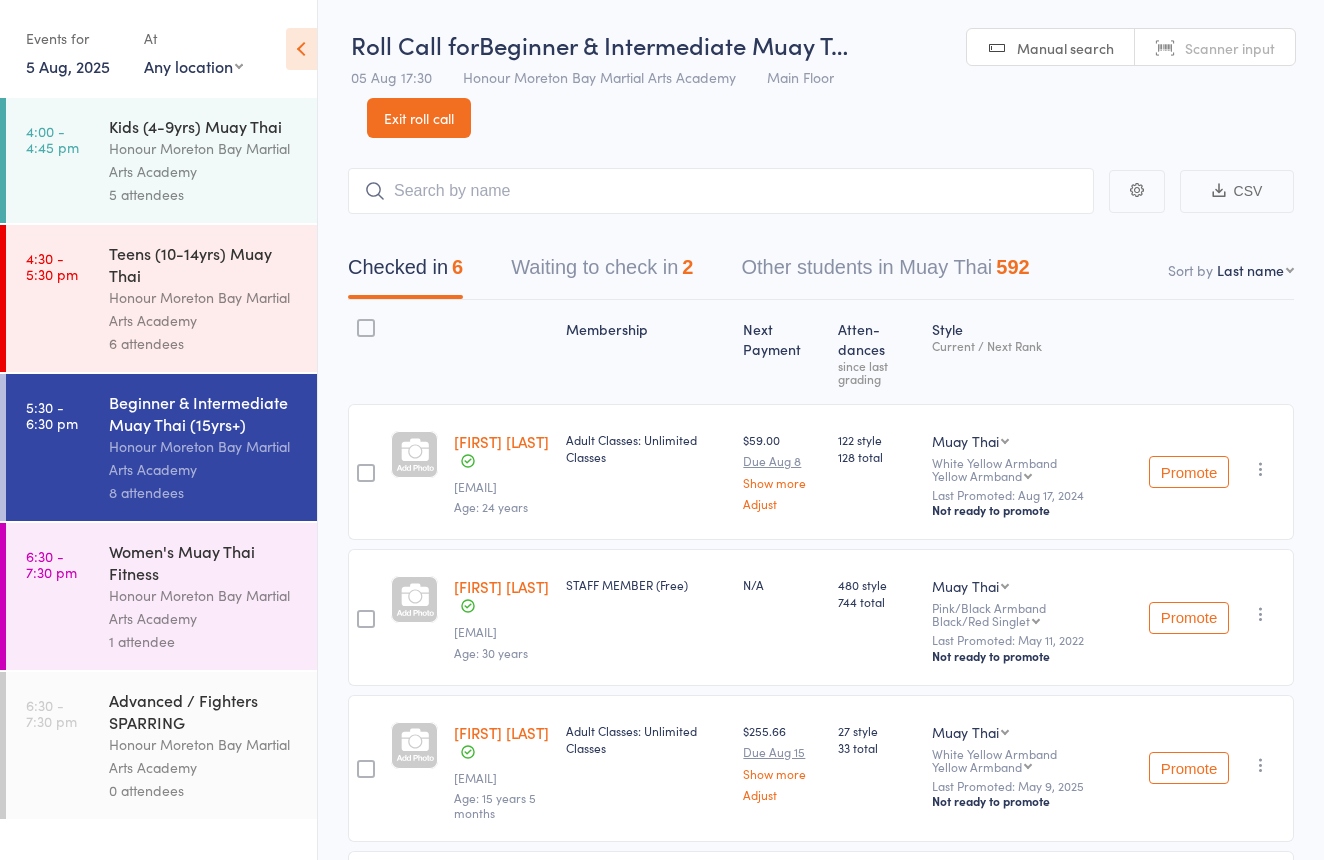 click on "Scanner input" at bounding box center [1215, 48] 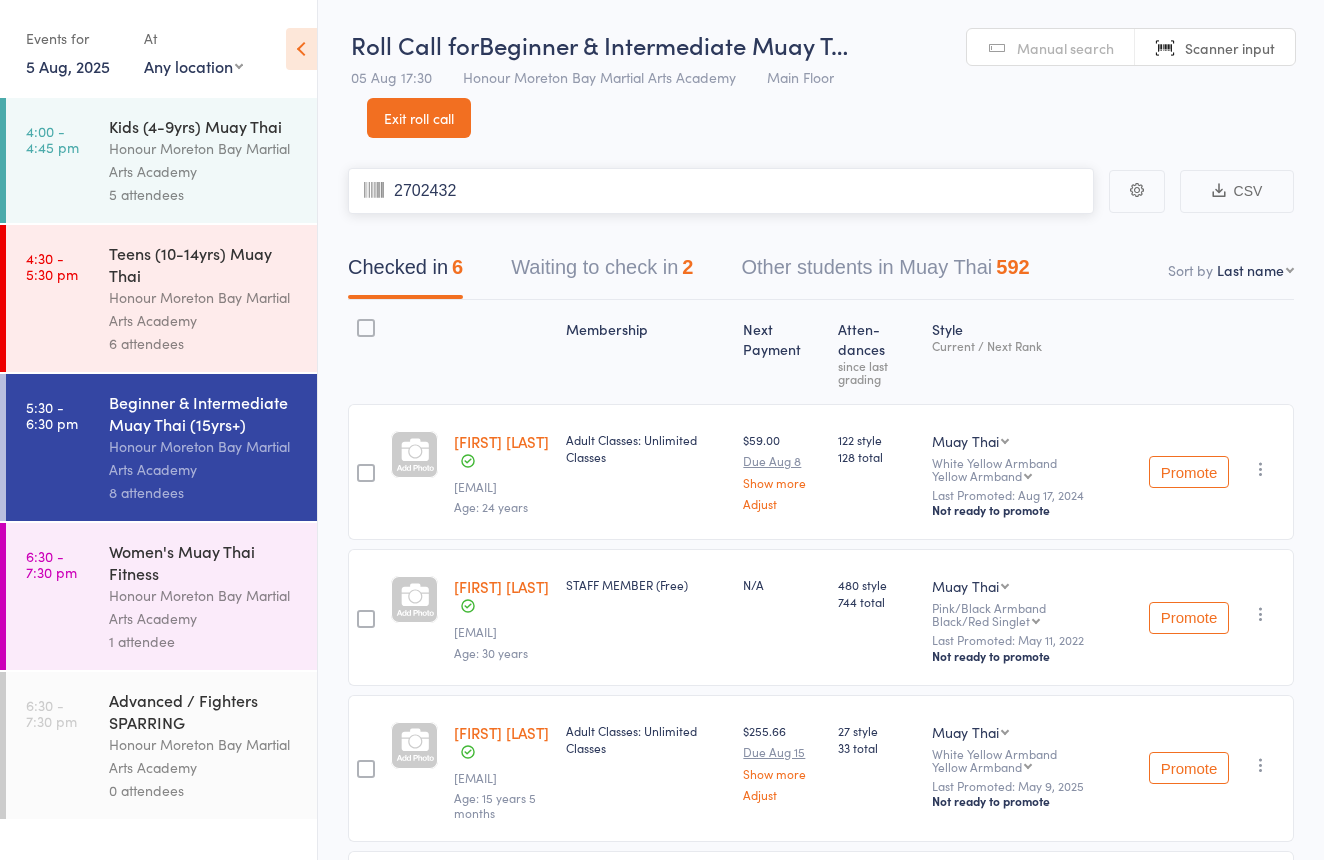 type on "2702432" 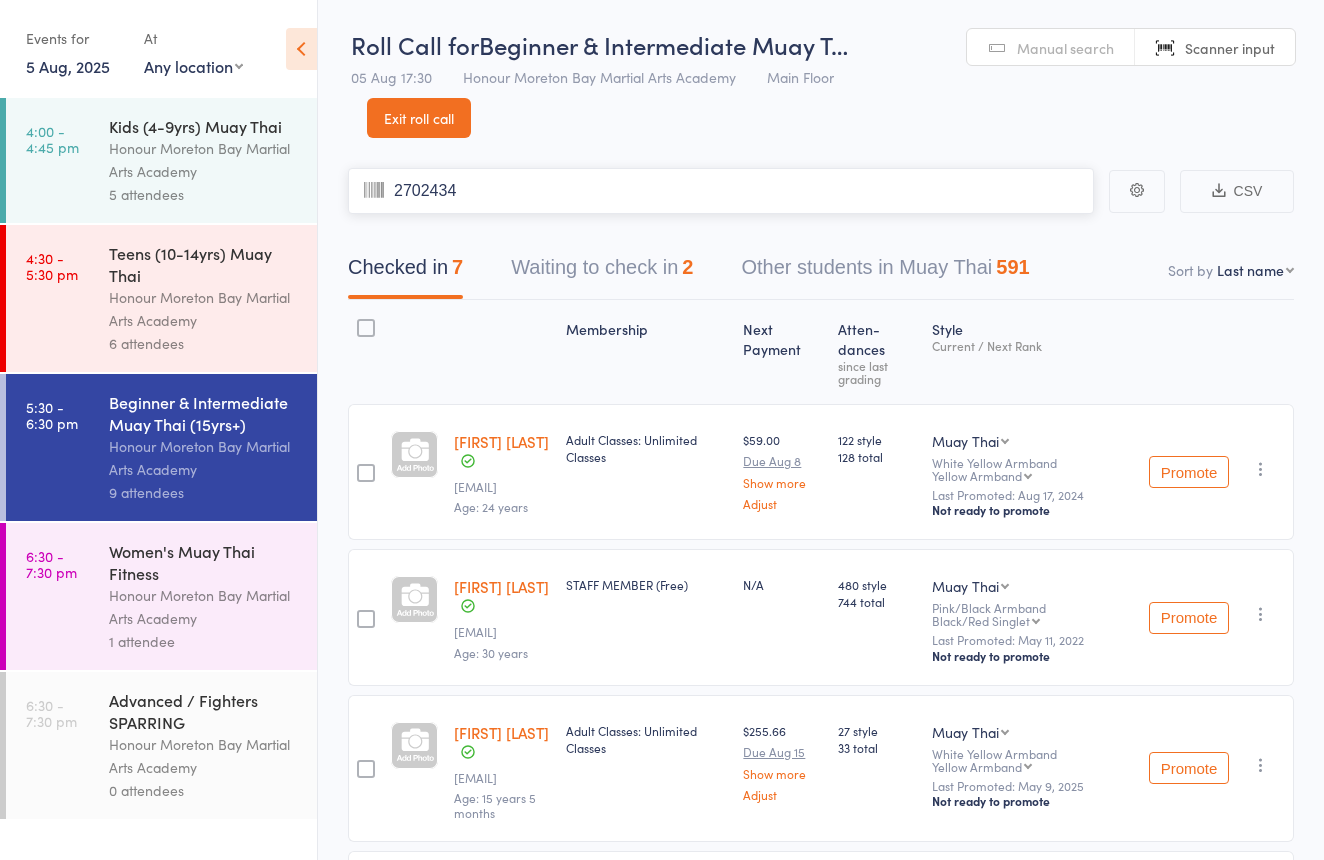 type on "2702434" 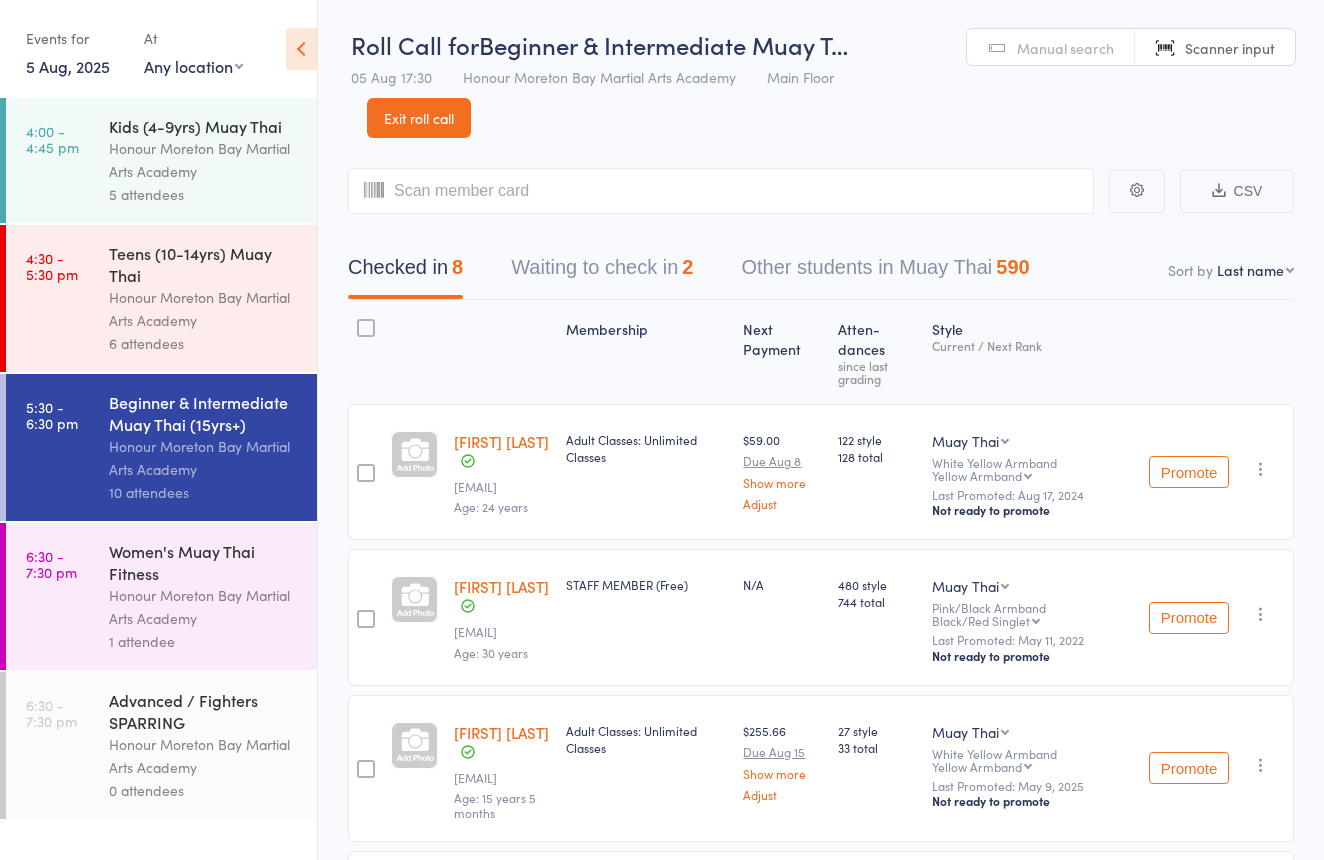 click on "Manual search" at bounding box center [1065, 48] 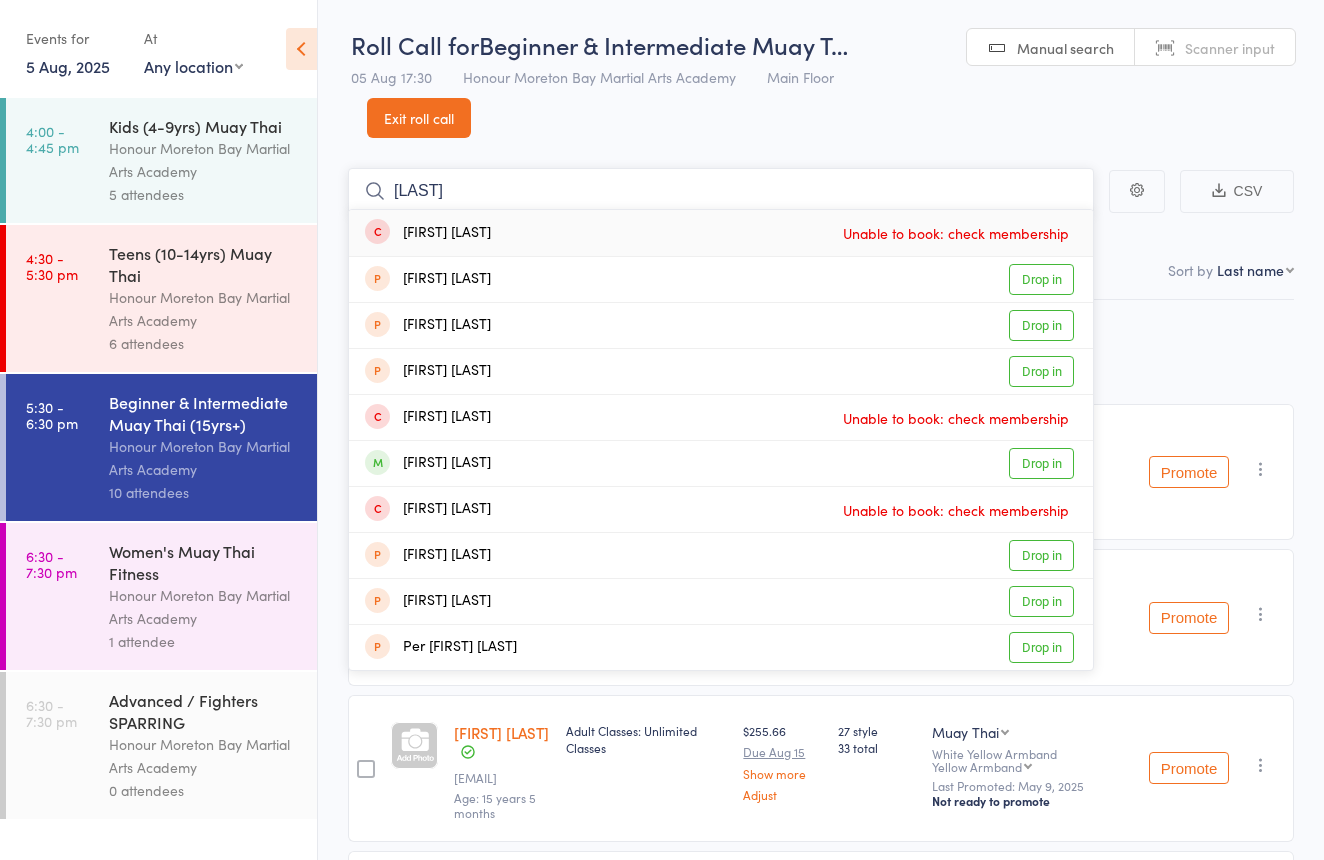 type on "Peter" 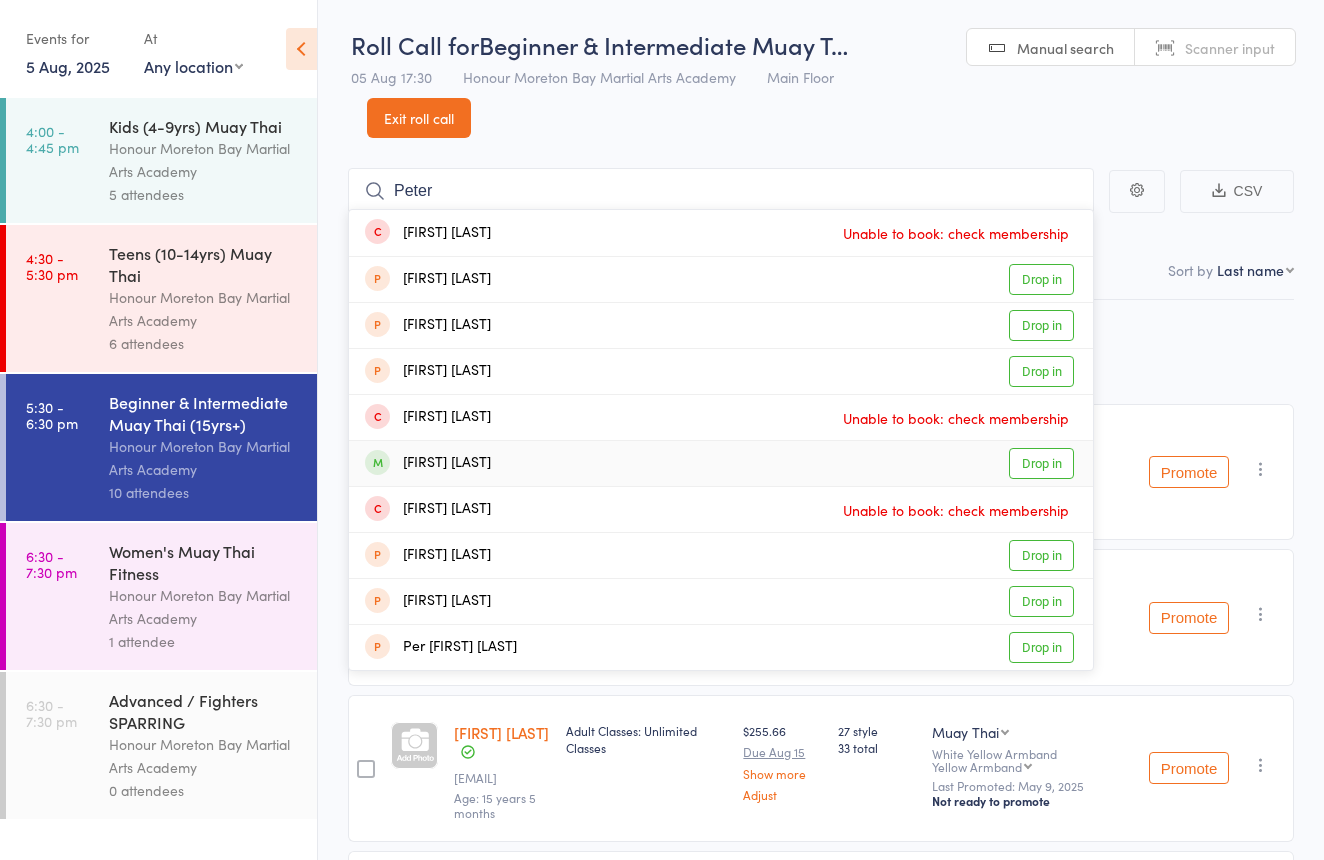 drag, startPoint x: 1093, startPoint y: 43, endPoint x: 1023, endPoint y: 456, distance: 418.8902 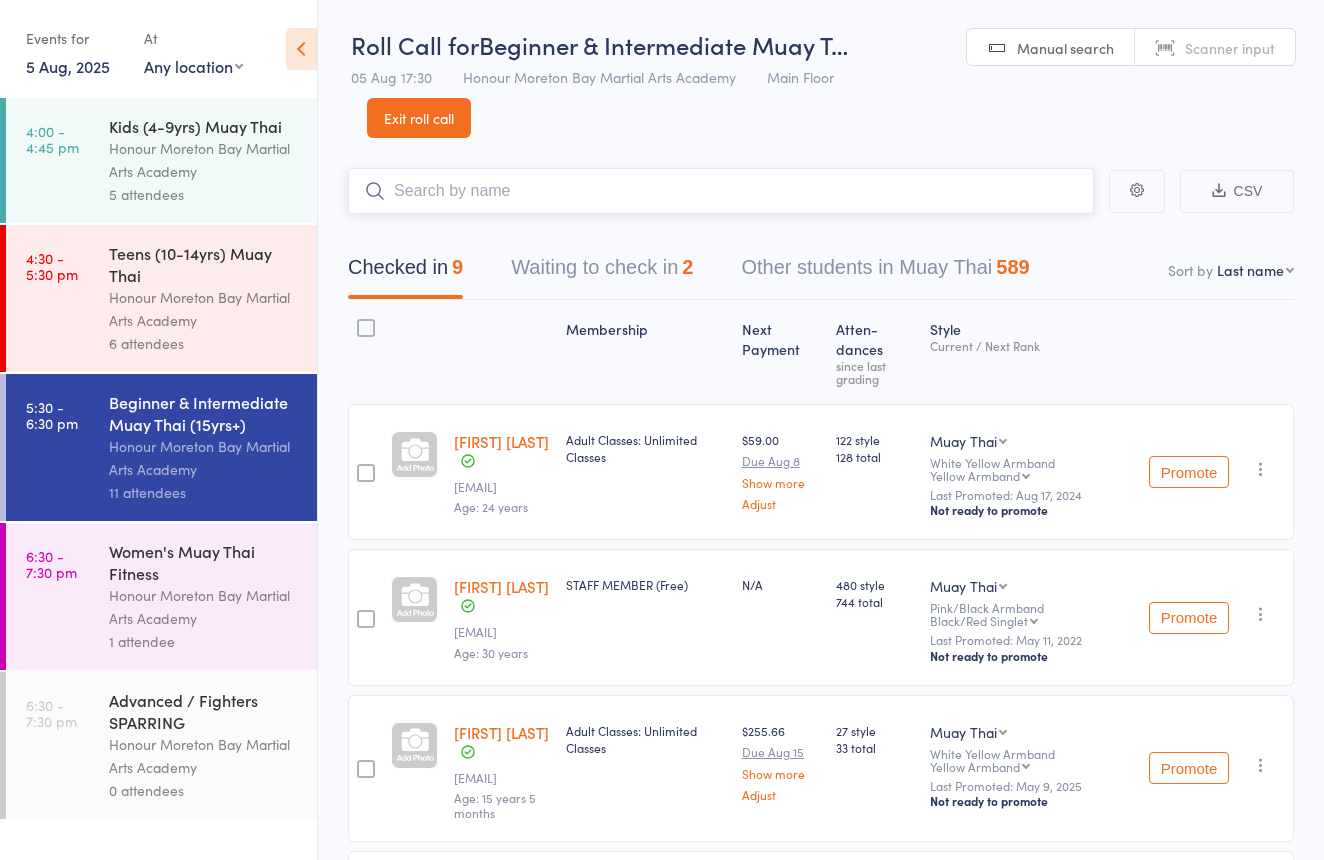 scroll, scrollTop: 0, scrollLeft: 0, axis: both 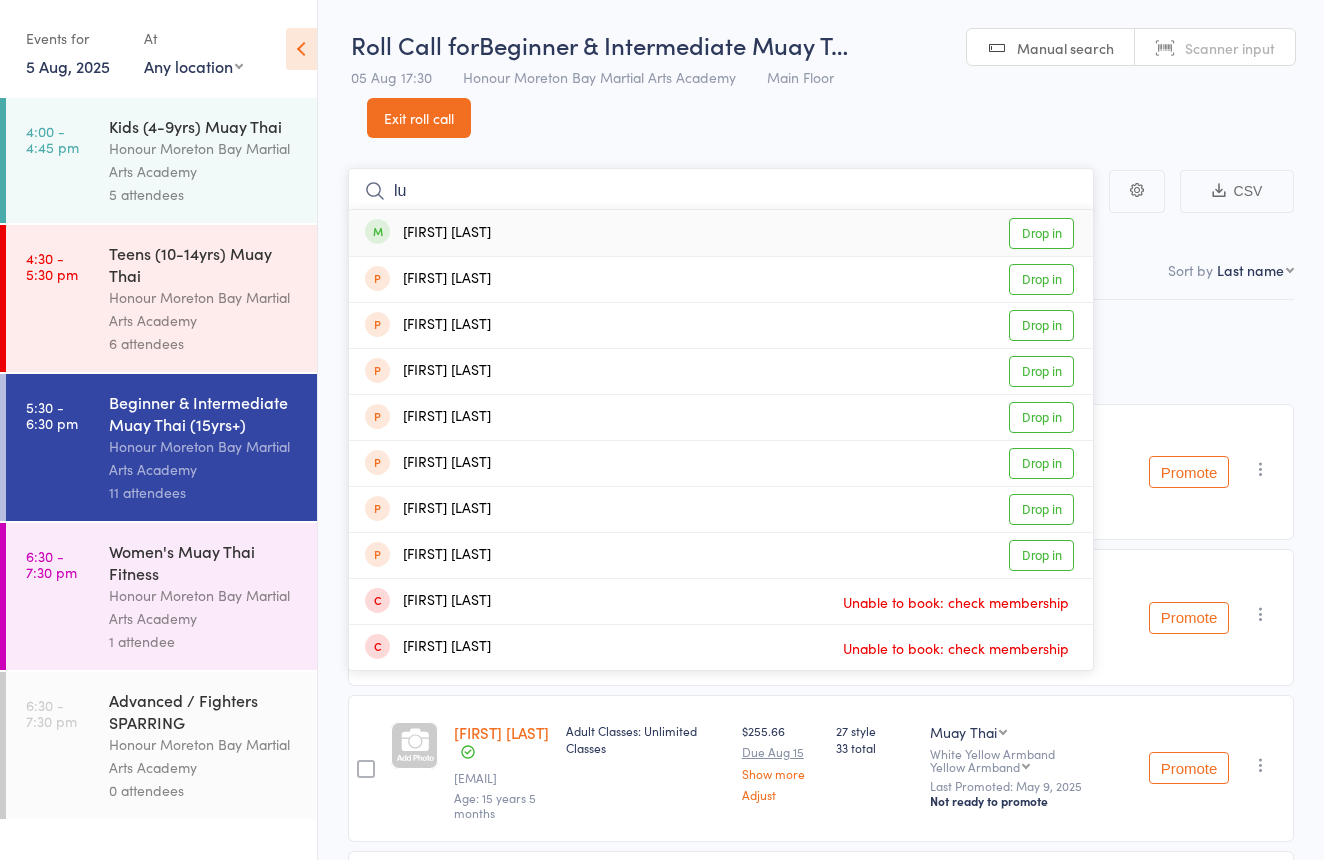 type on "lu" 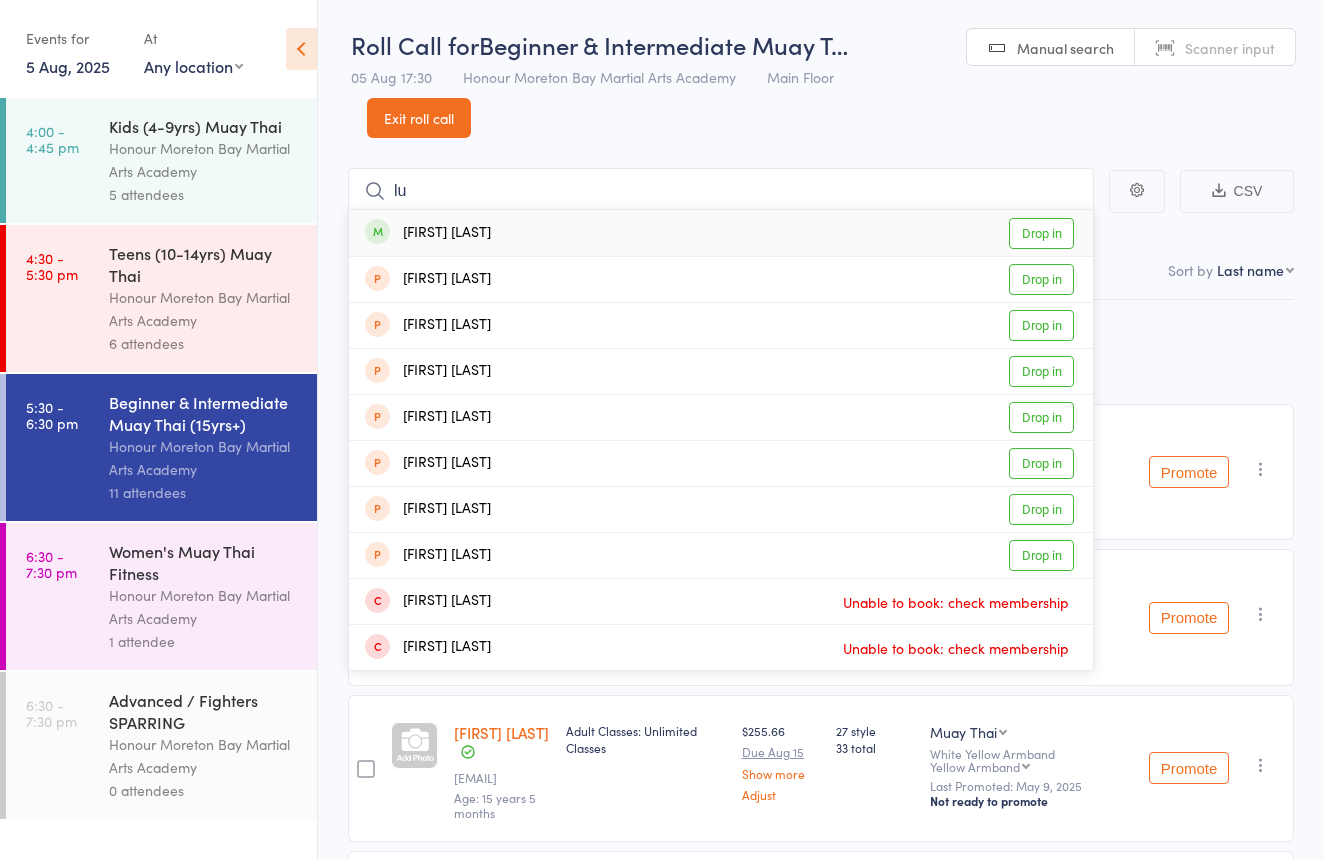 click on "Lu Pomerenke Drop in" at bounding box center [721, 233] 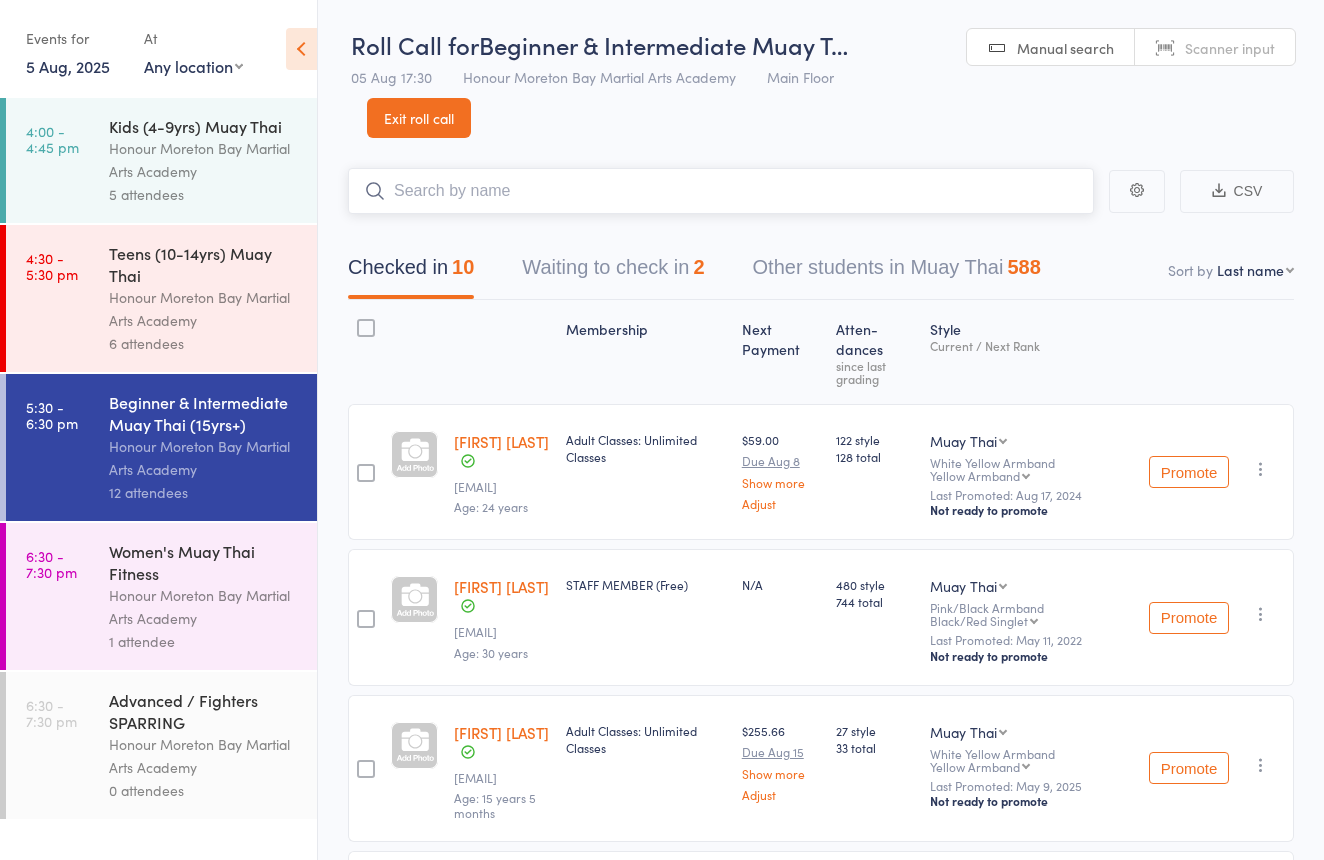 click on "Waiting to check in  2" at bounding box center [613, 272] 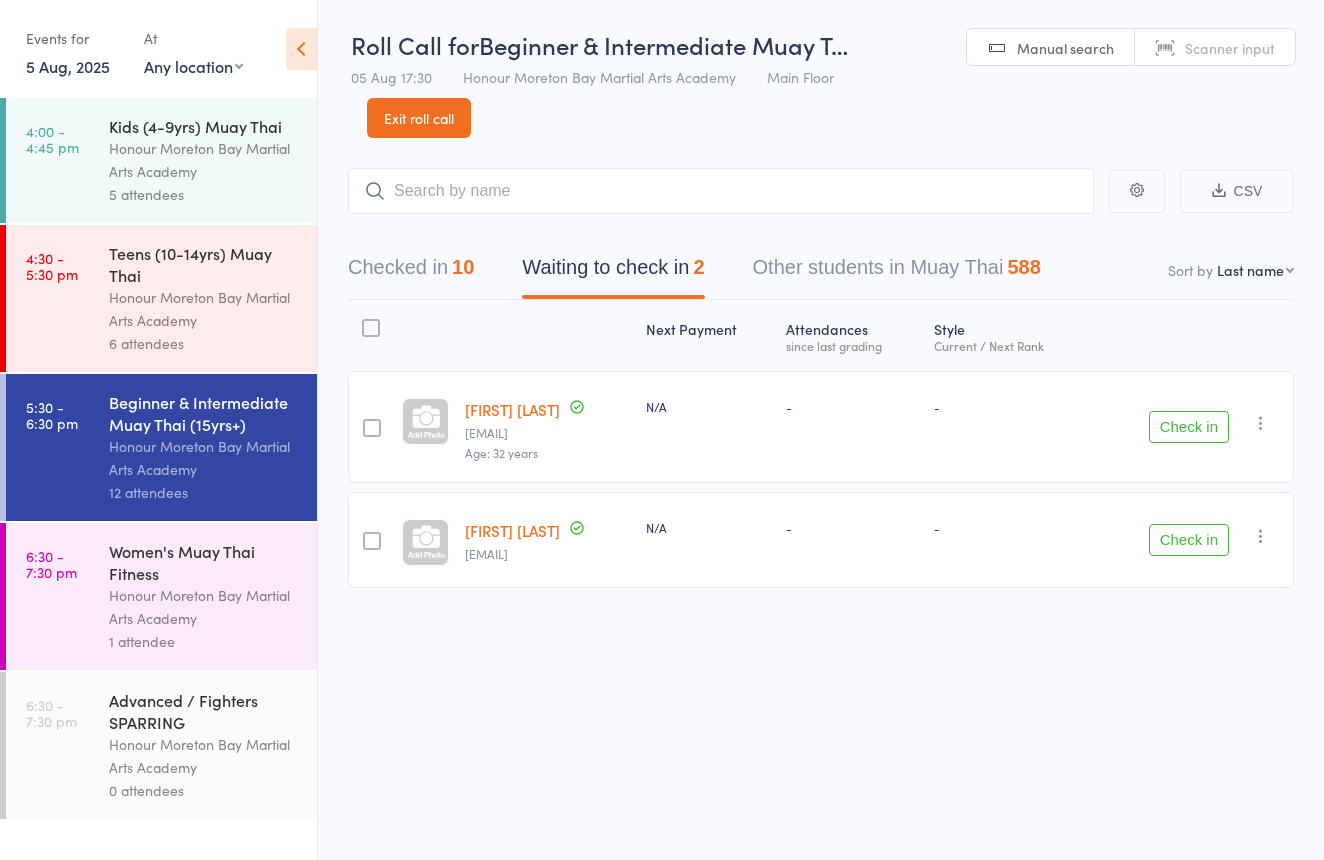 click on "Exit roll call" at bounding box center [419, 118] 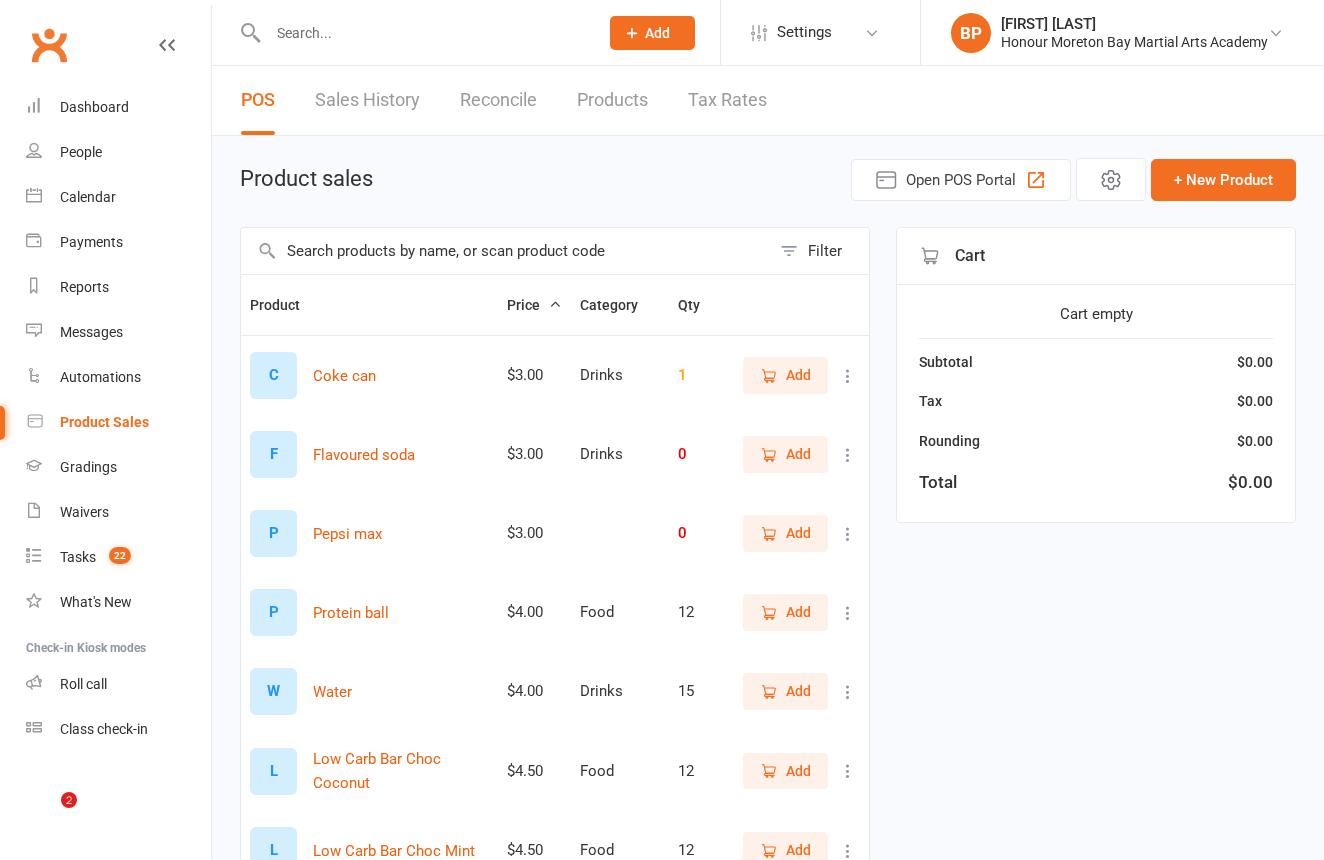 scroll, scrollTop: 0, scrollLeft: 0, axis: both 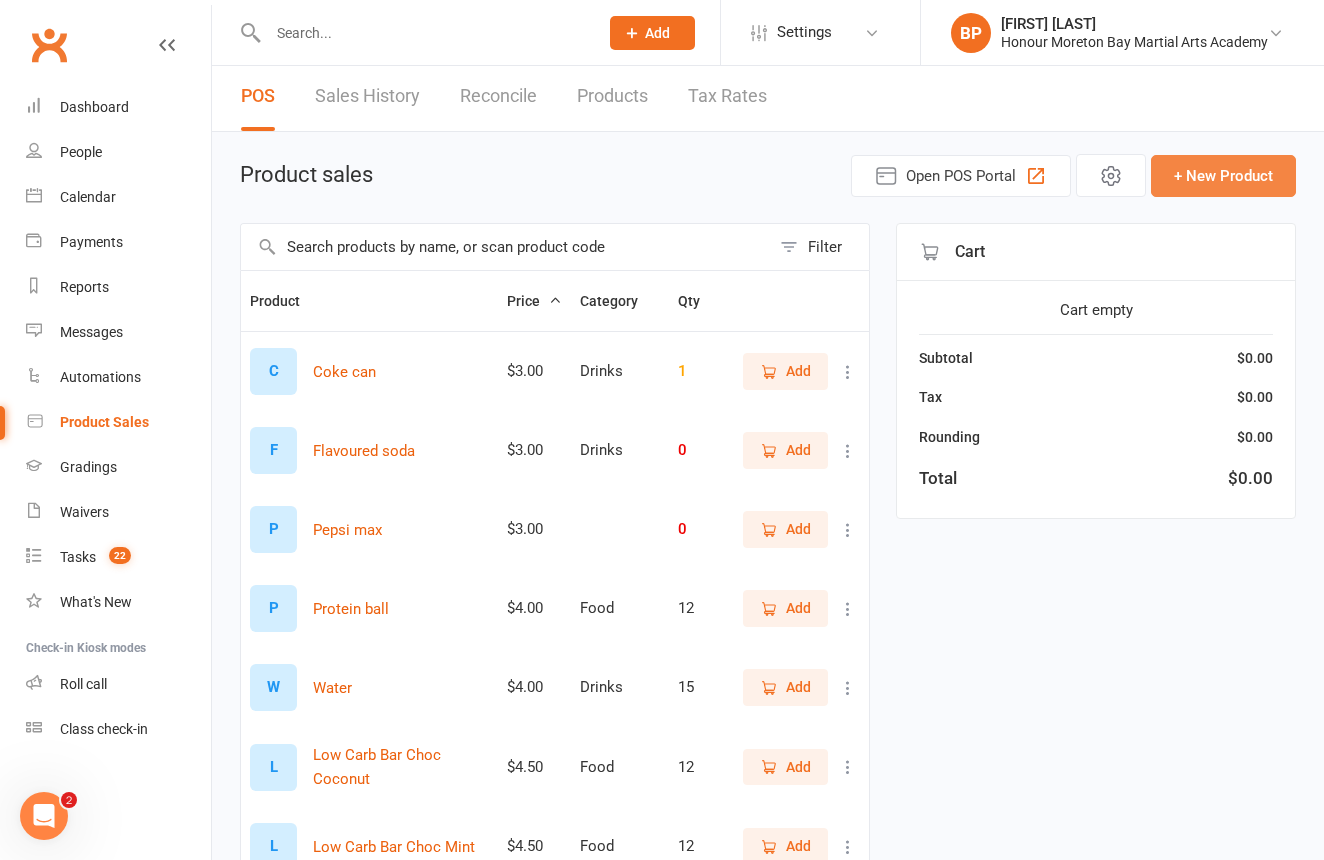click on "+ New Product" at bounding box center [1223, 176] 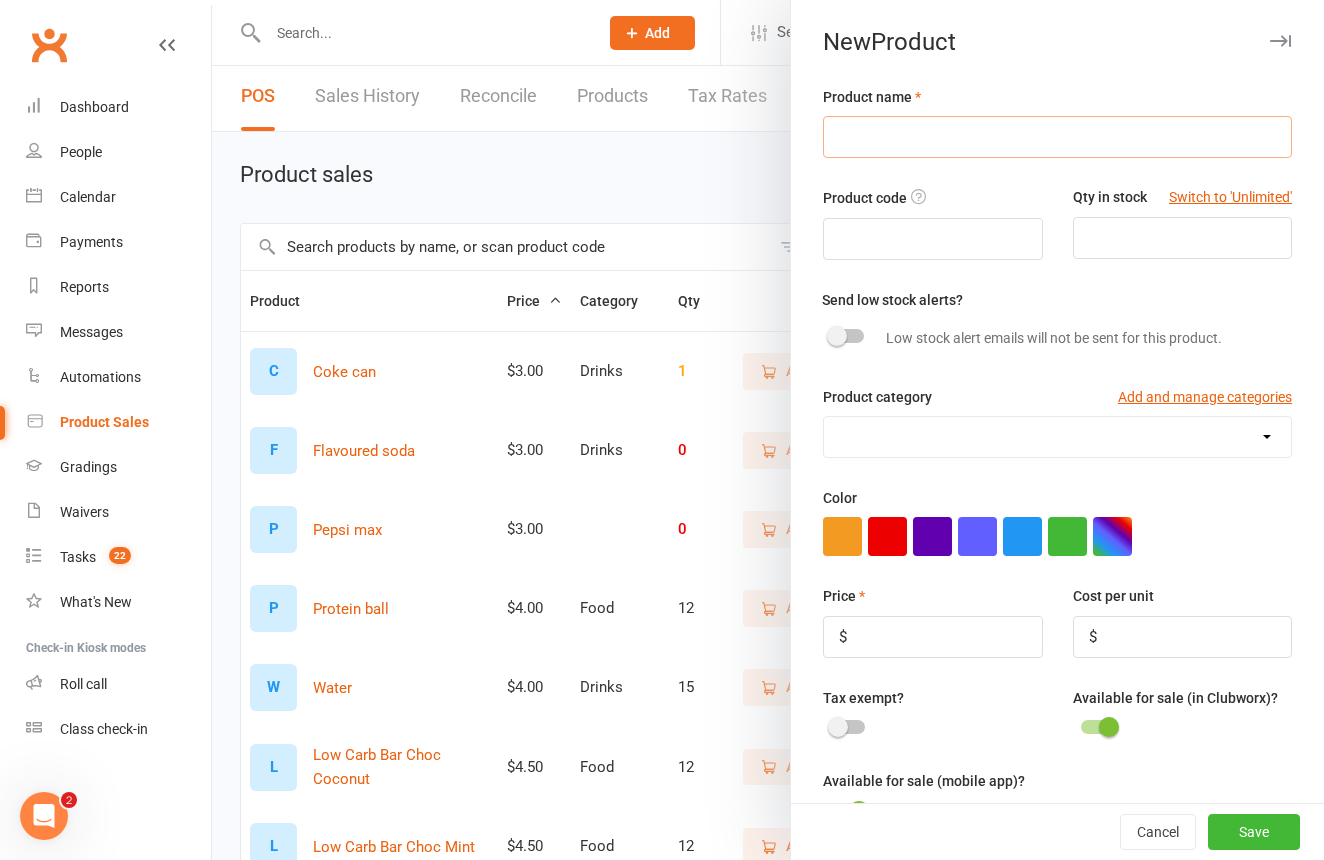 click at bounding box center [1057, 137] 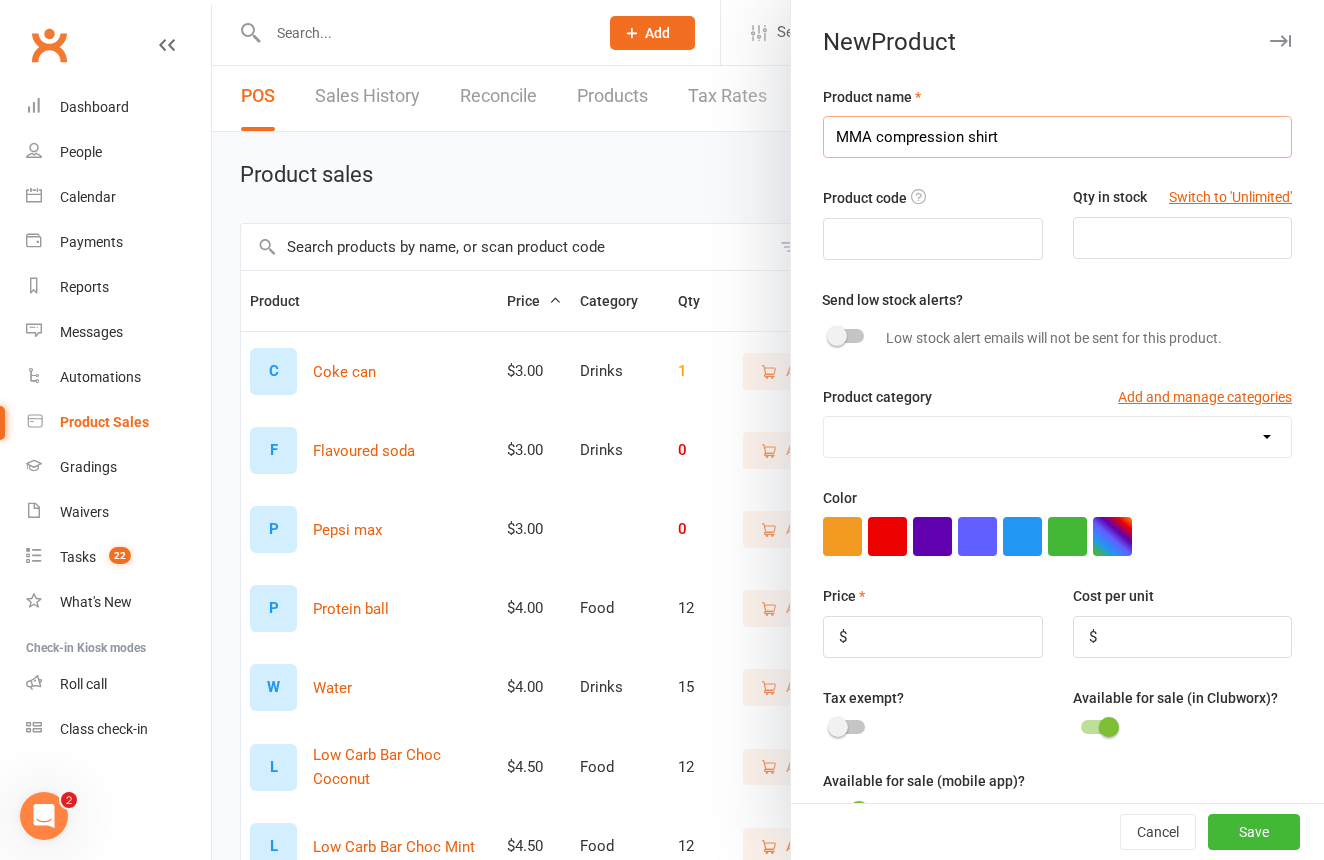 type on "MMA compression shirt" 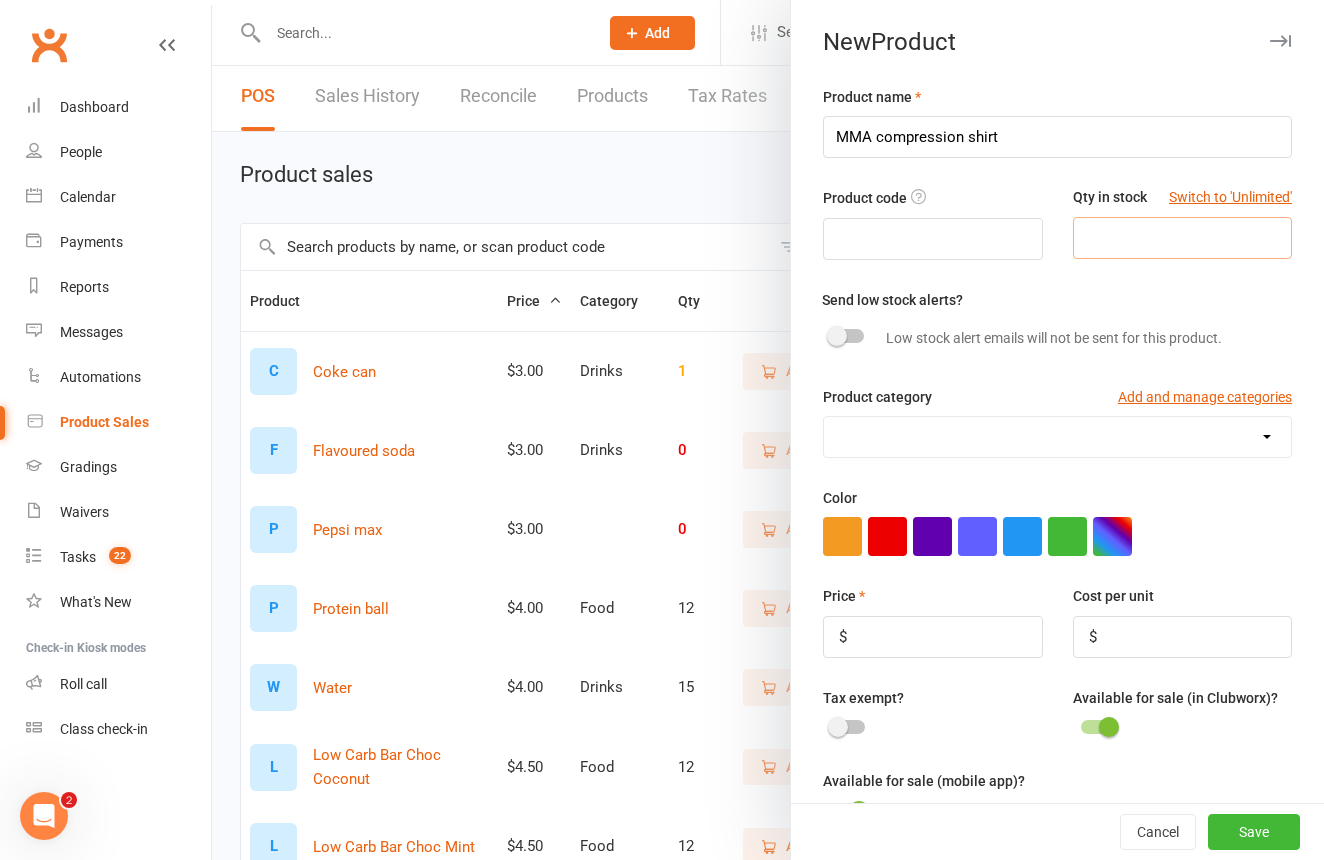click at bounding box center [1182, 238] 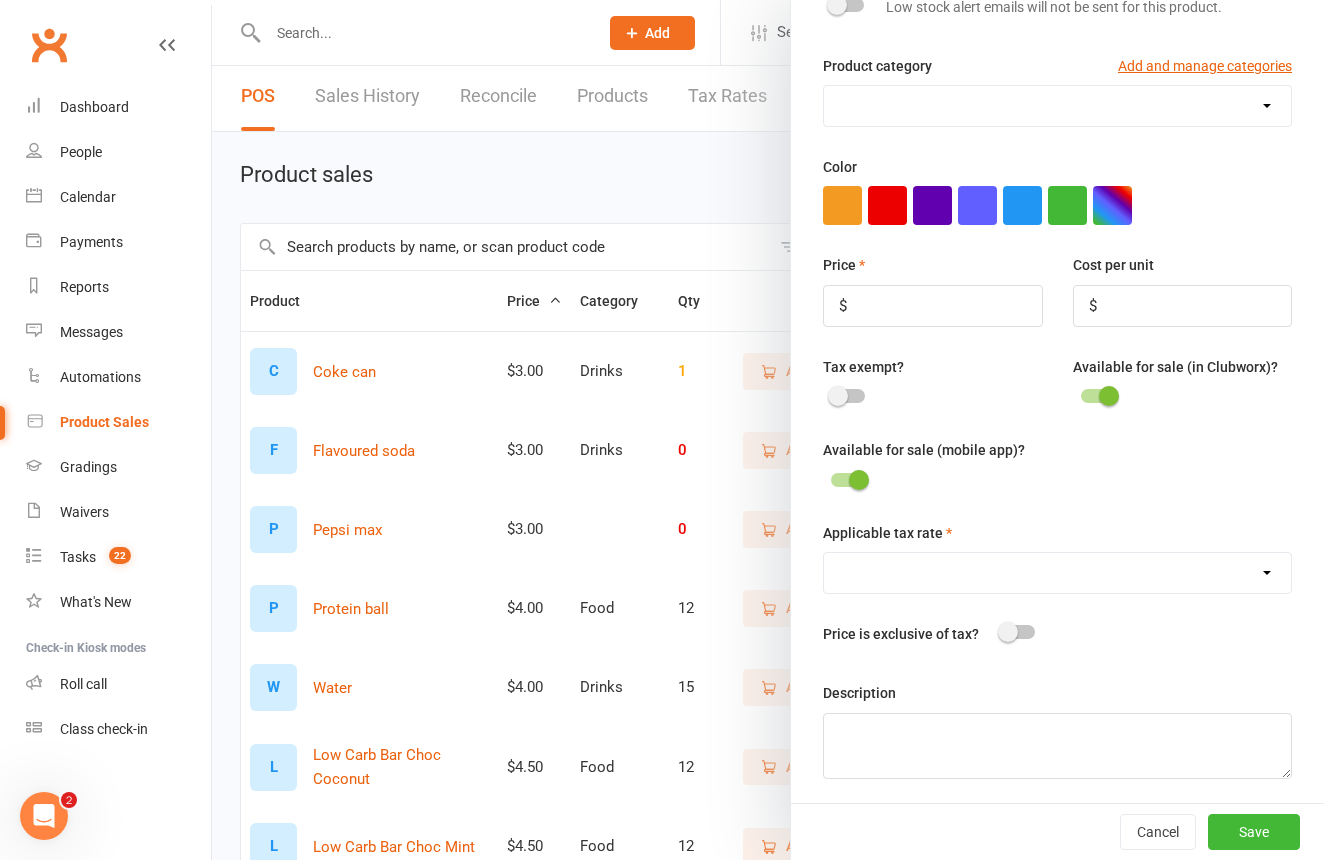scroll, scrollTop: 330, scrollLeft: 0, axis: vertical 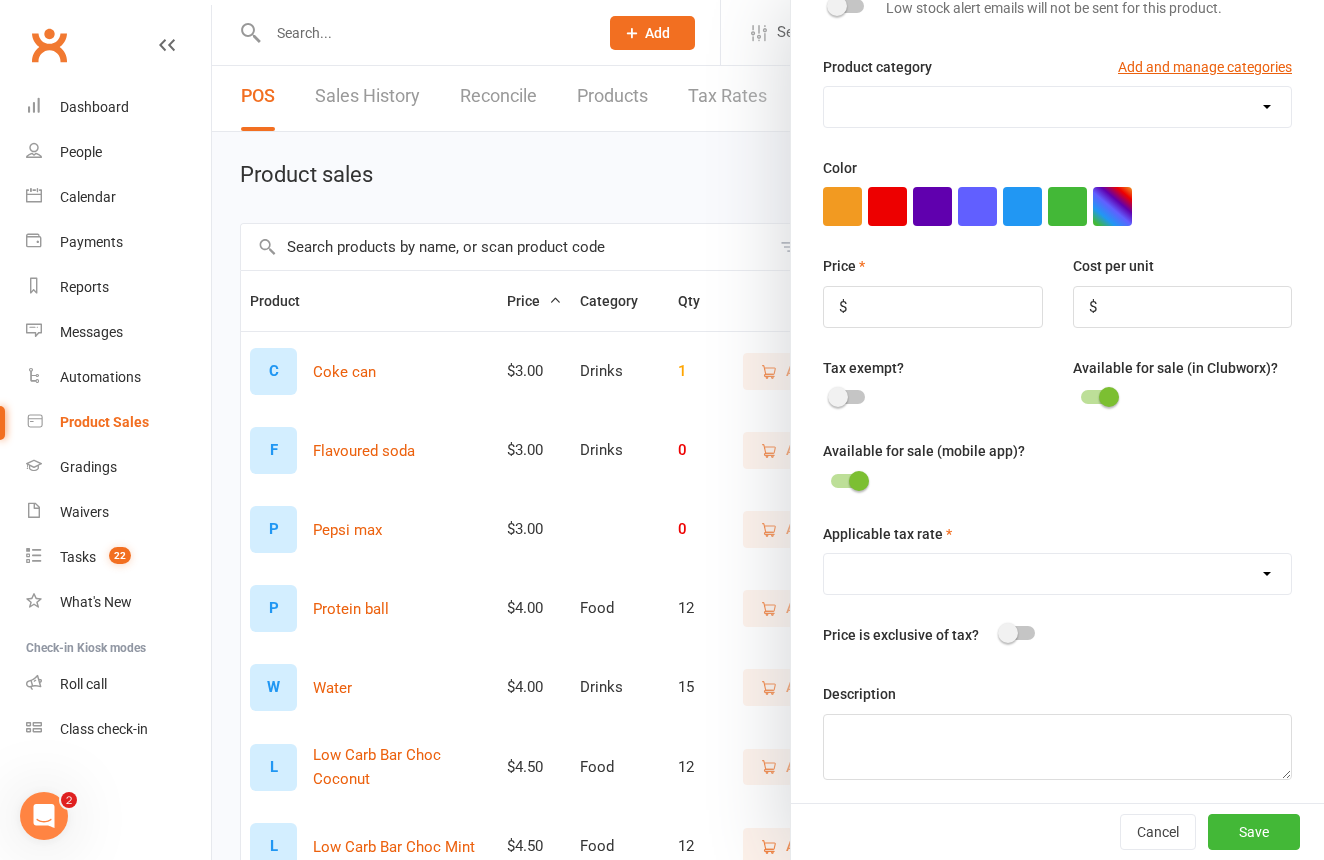 type on "6" 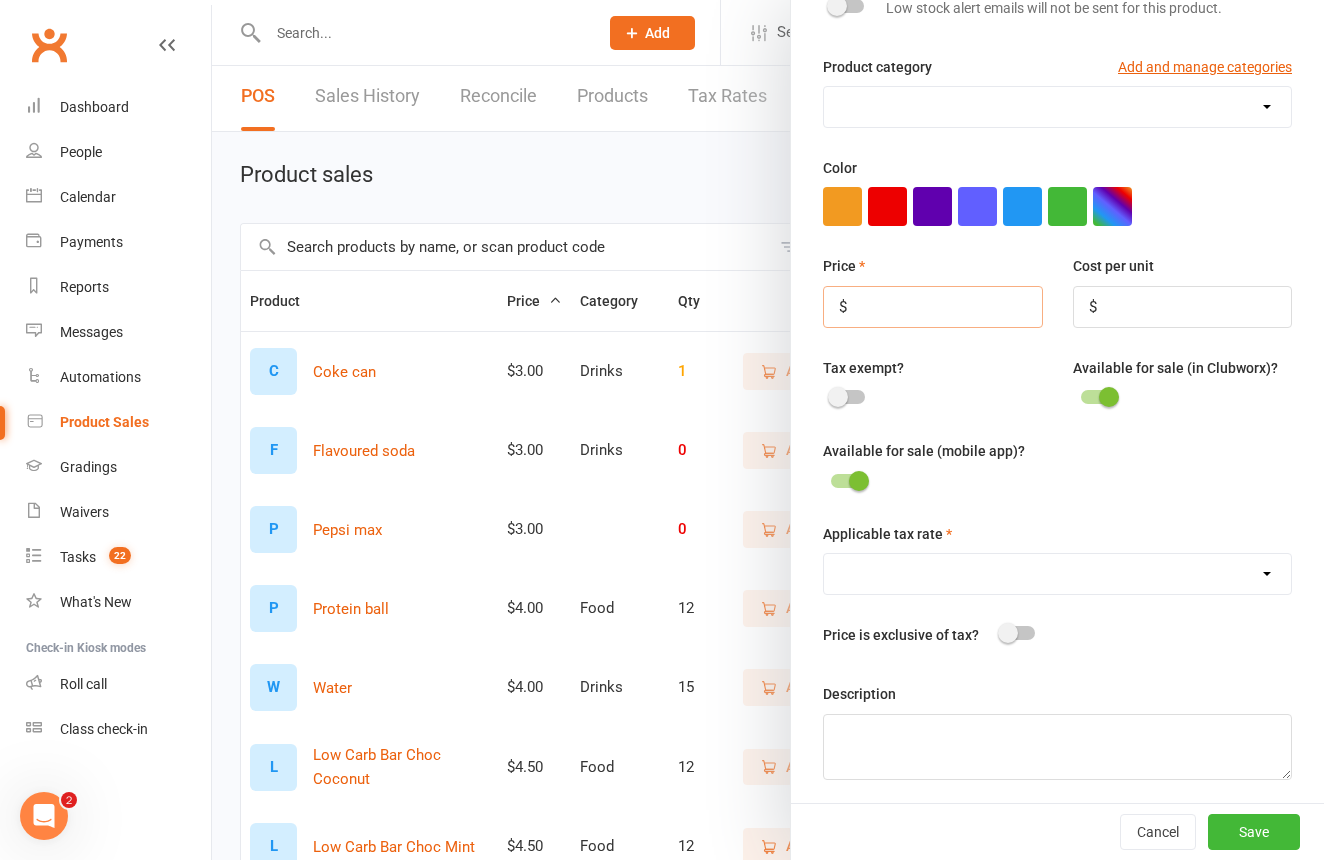 click at bounding box center (932, 307) 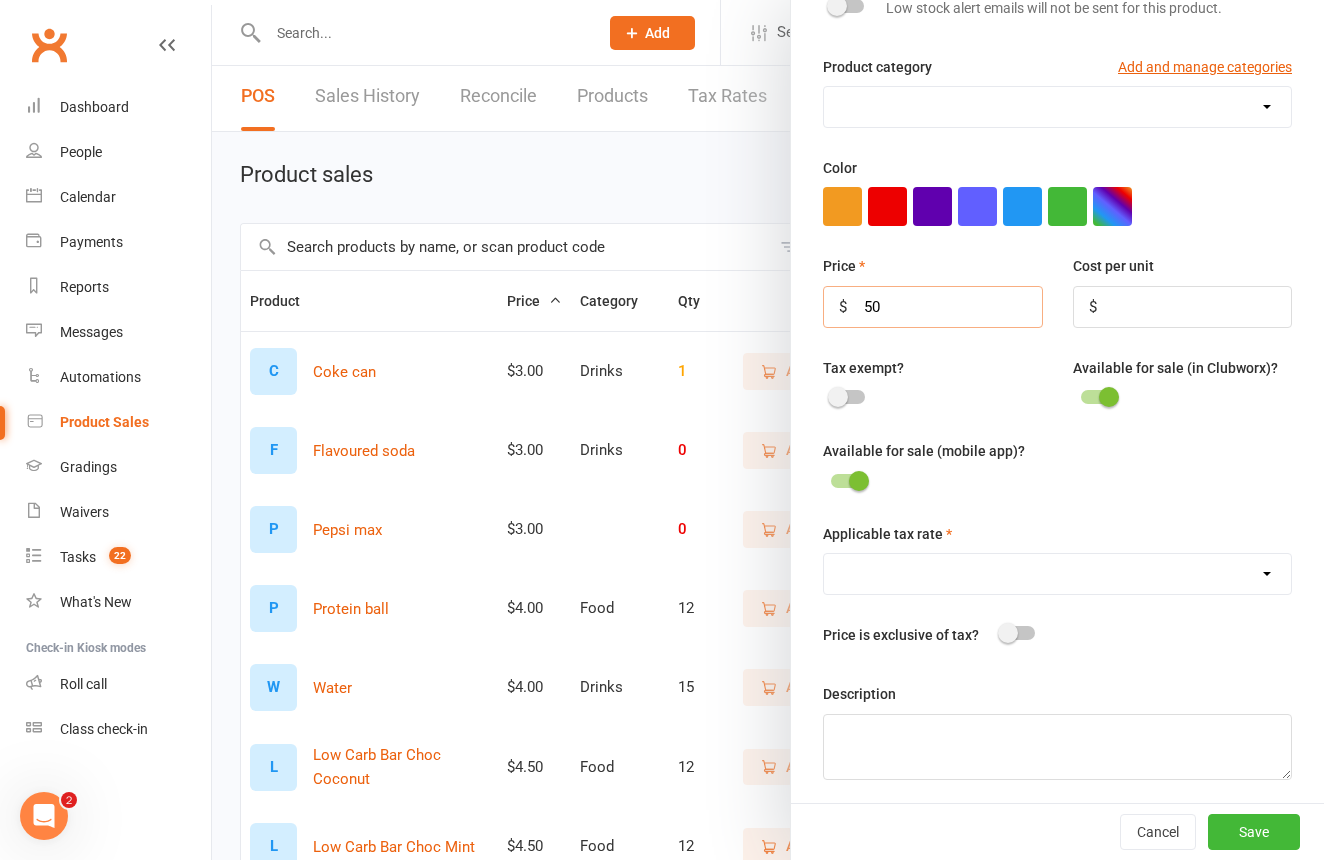 type on "50" 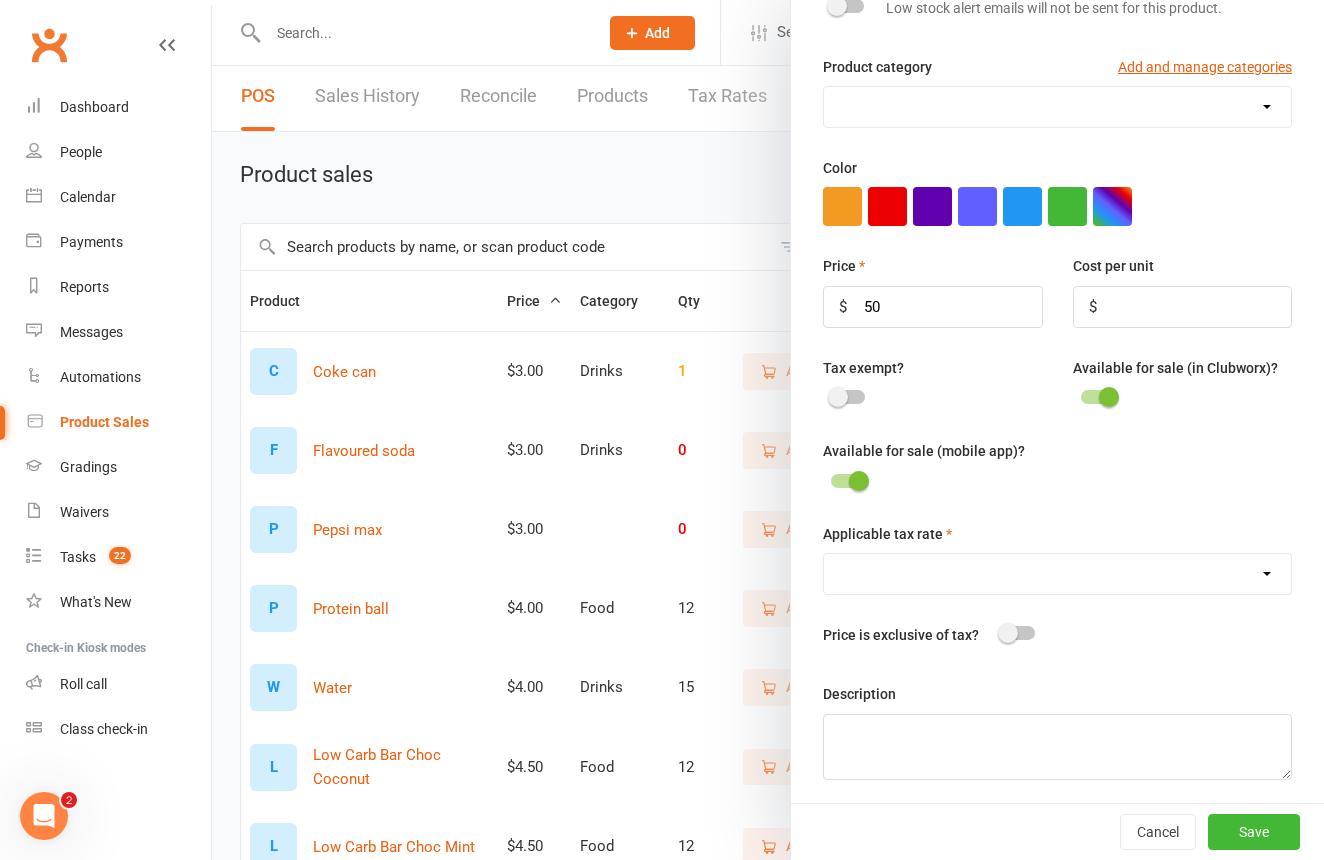 click at bounding box center [848, 397] 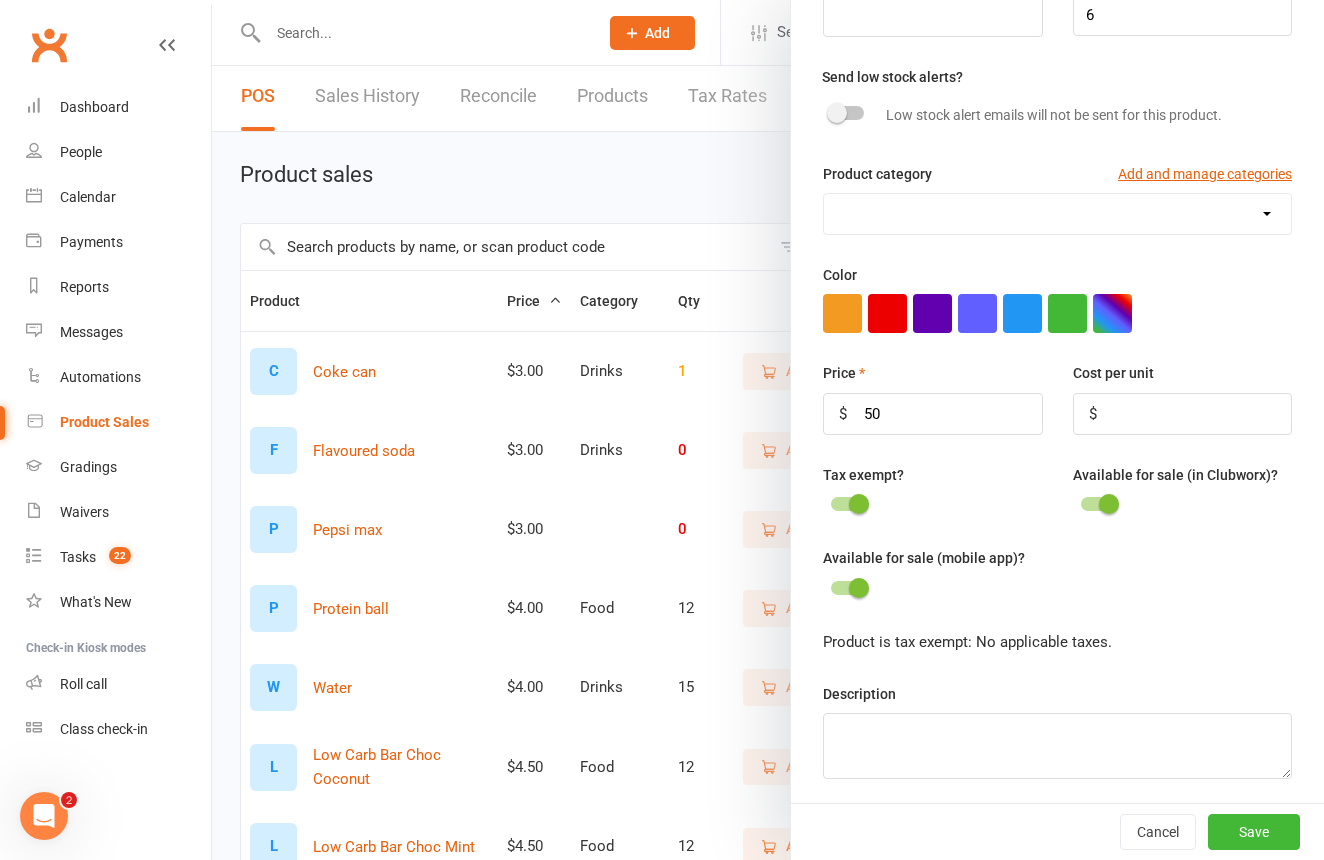 scroll, scrollTop: 5, scrollLeft: 0, axis: vertical 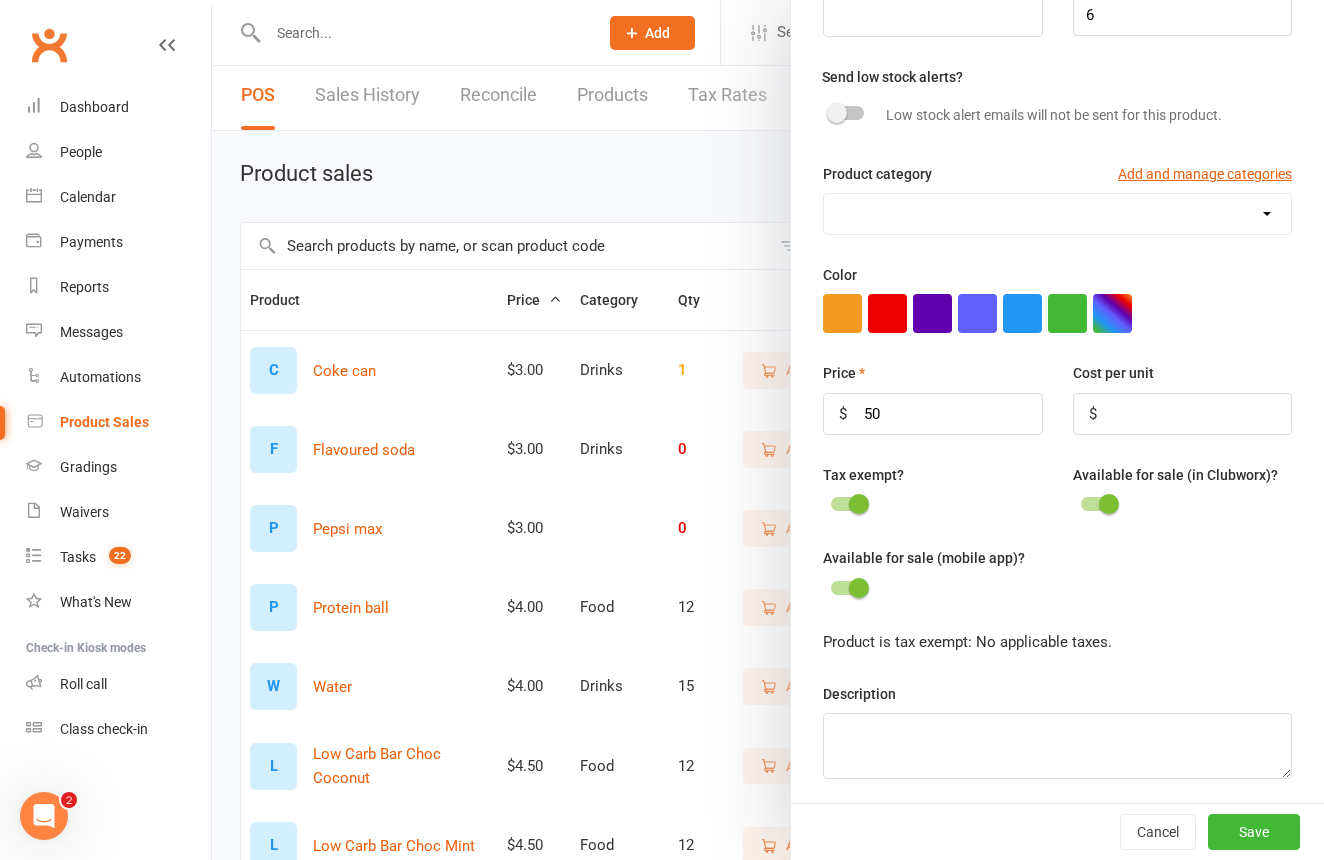 click on "Save" at bounding box center [1254, 832] 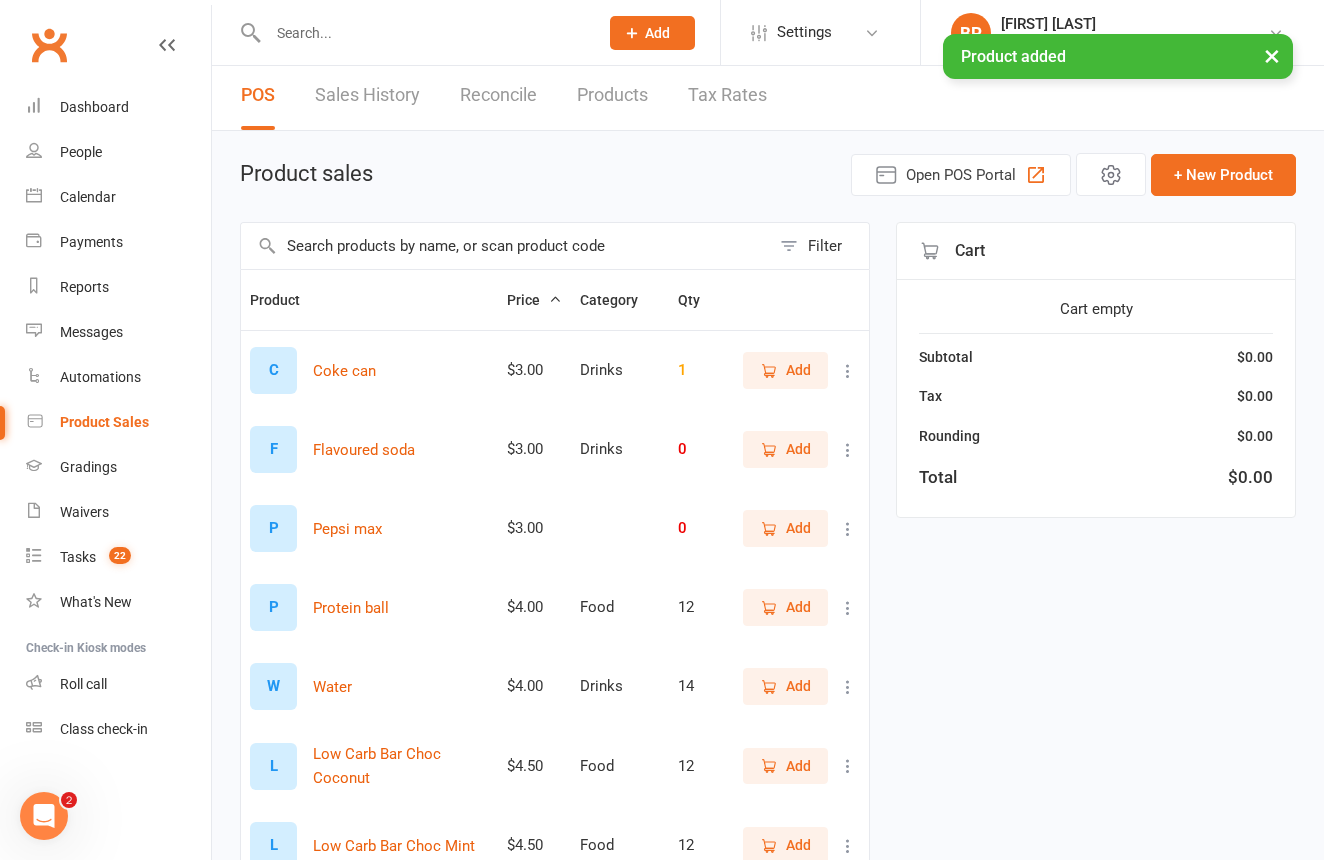 scroll, scrollTop: 6, scrollLeft: 0, axis: vertical 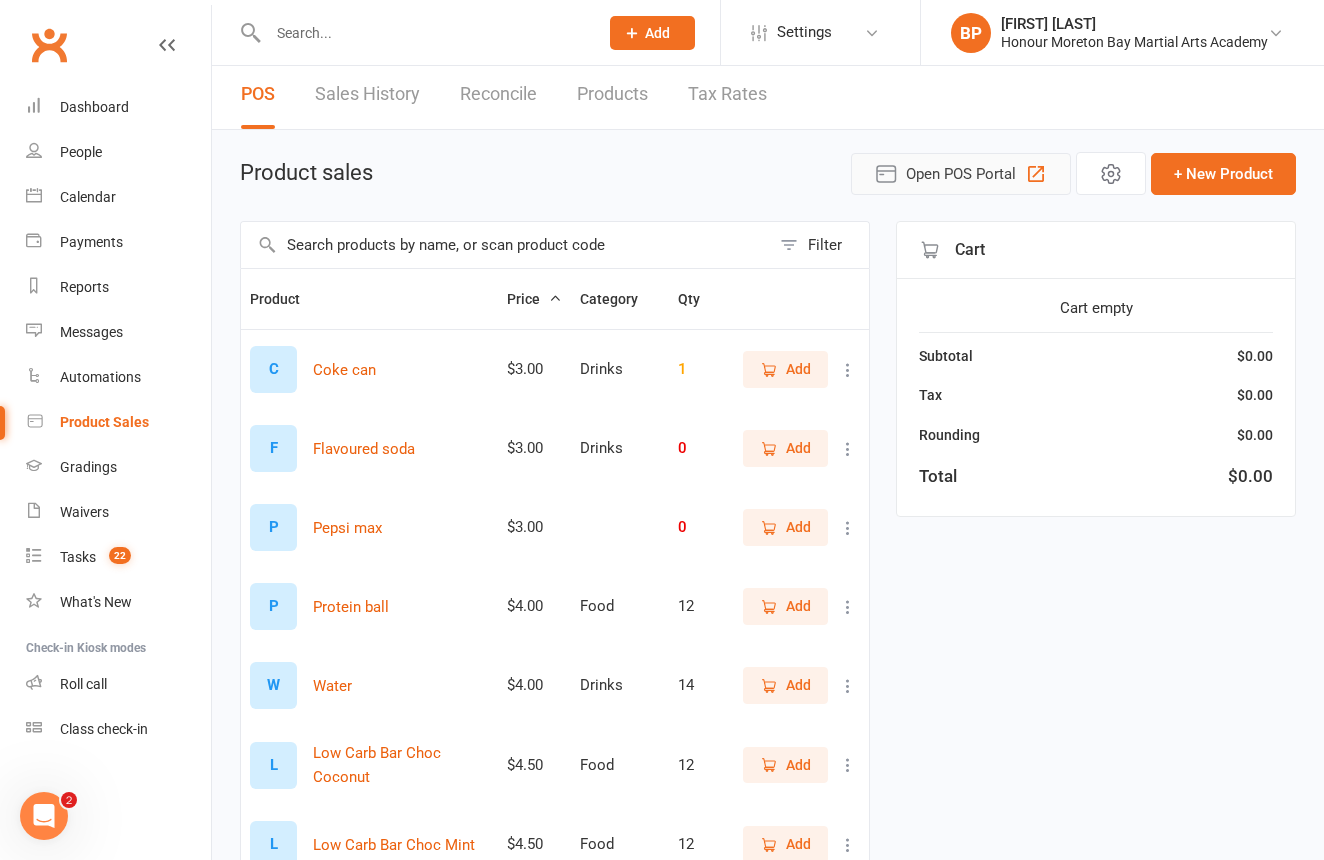 click on "Open POS Portal" at bounding box center [961, 174] 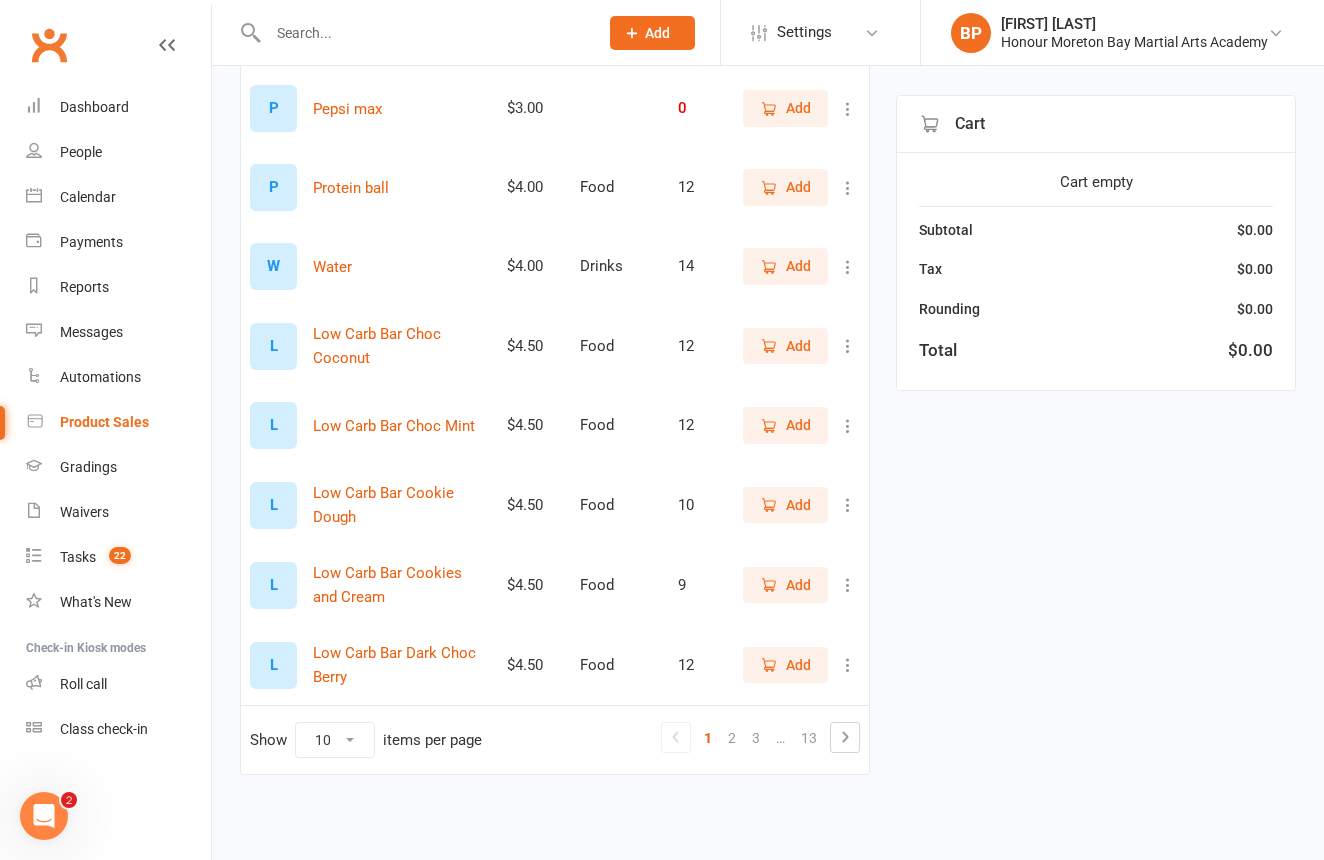 scroll, scrollTop: 442, scrollLeft: 0, axis: vertical 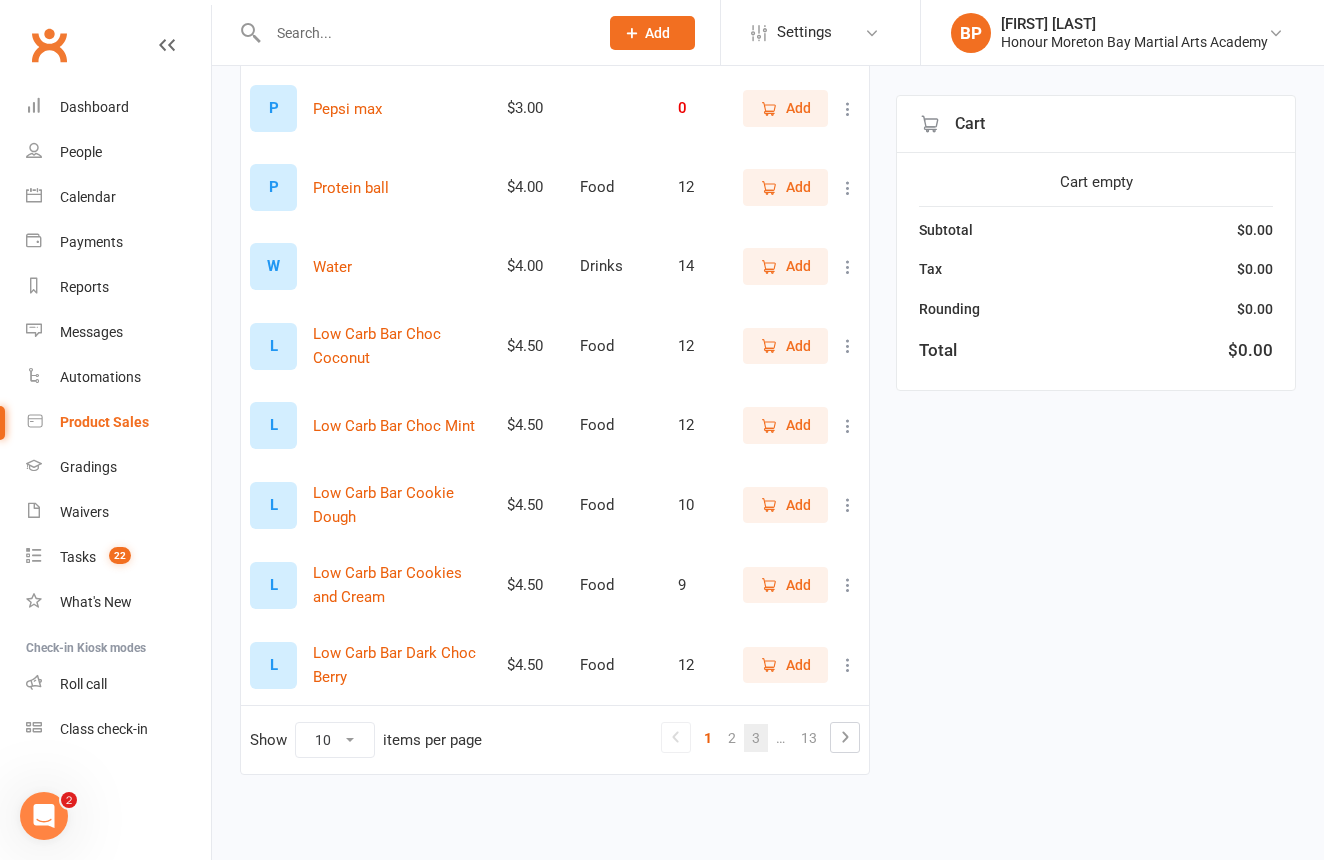click on "3" at bounding box center [756, 738] 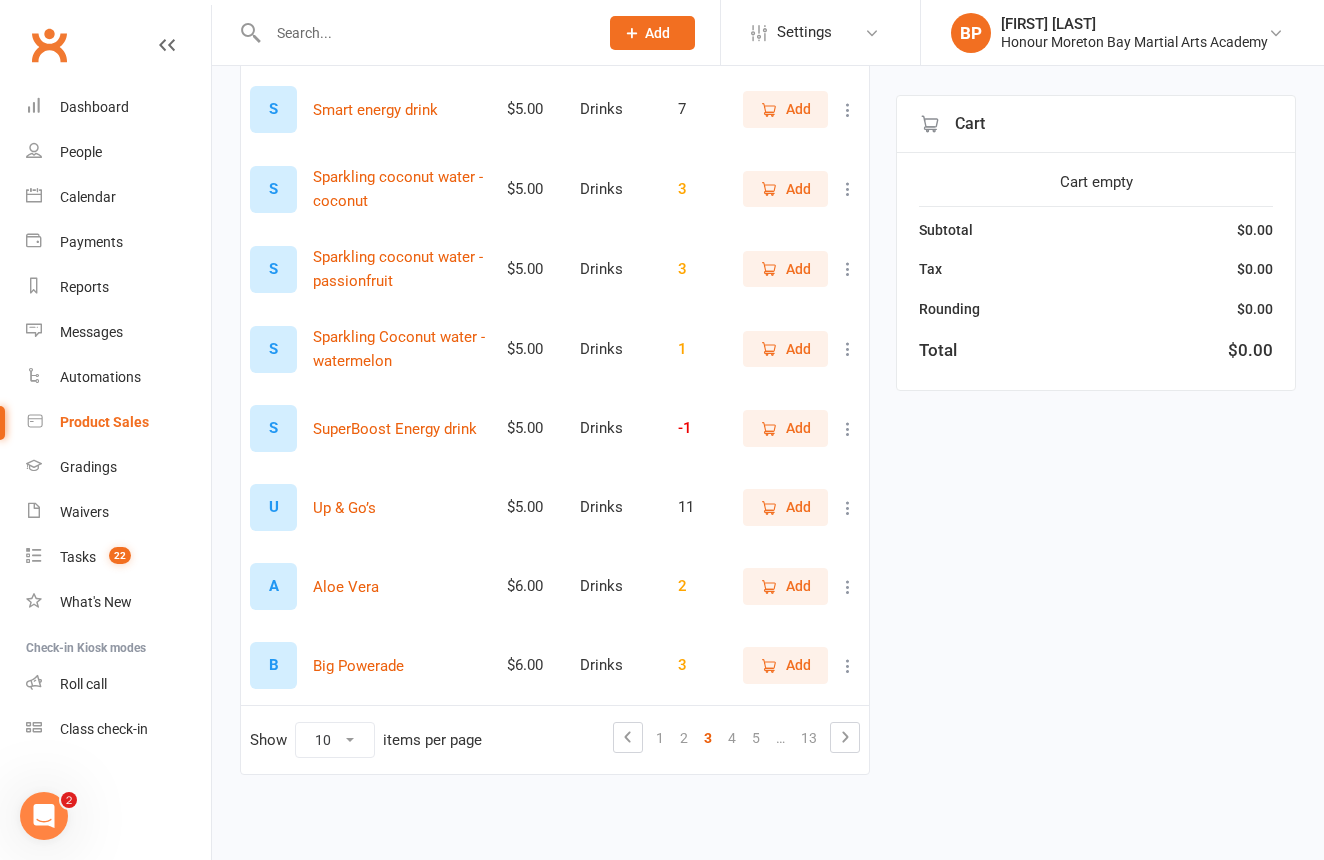 scroll, scrollTop: 441, scrollLeft: 0, axis: vertical 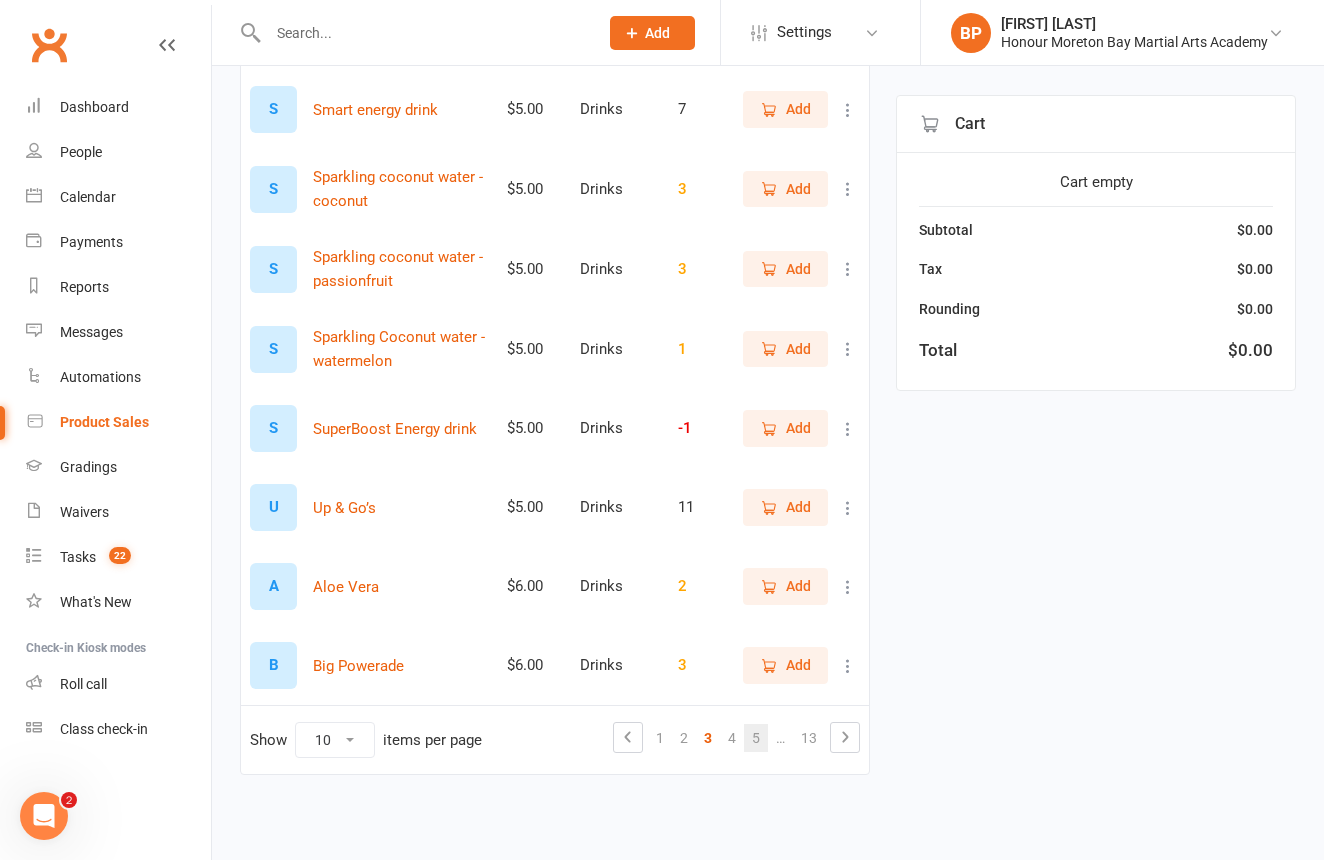 click on "5" at bounding box center (756, 738) 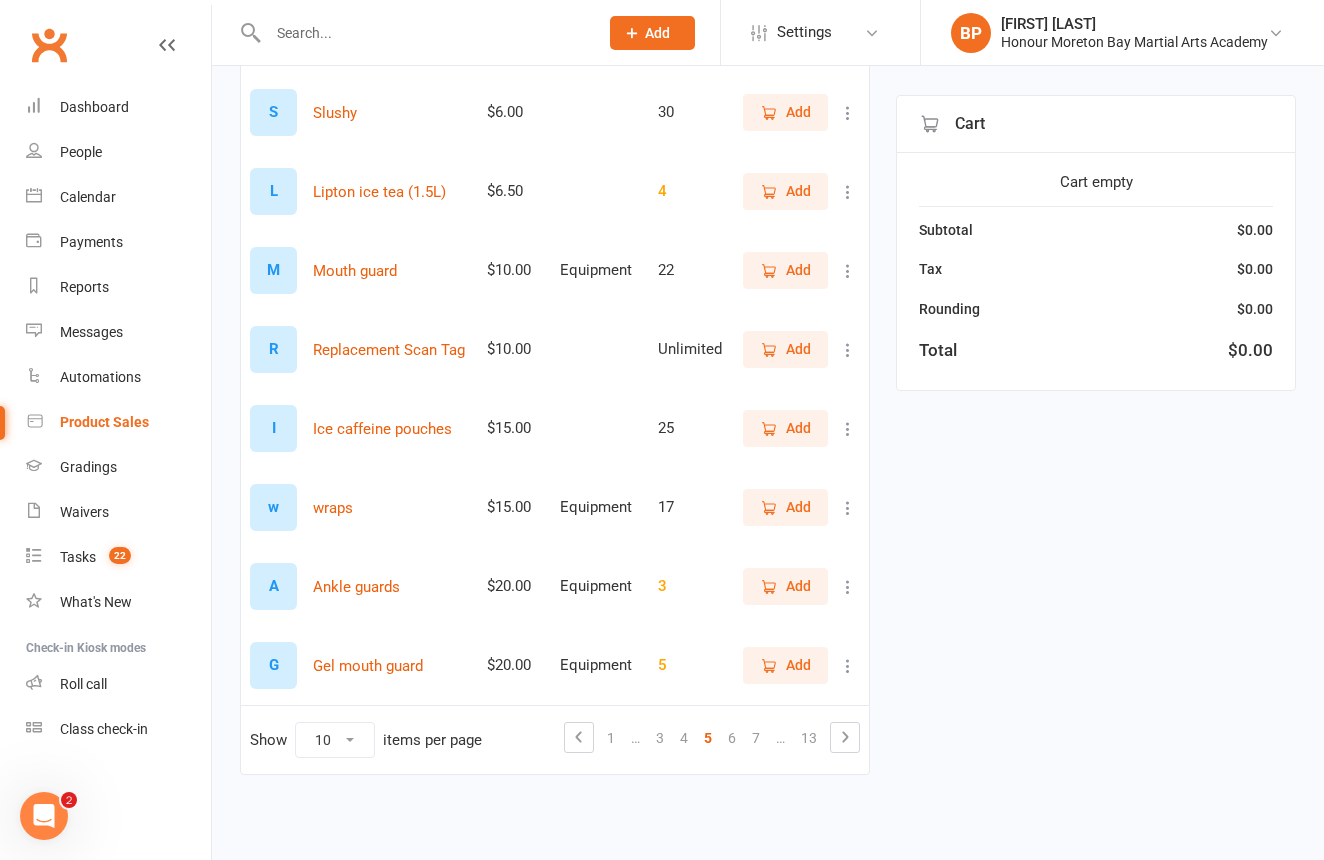 scroll, scrollTop: 439, scrollLeft: 0, axis: vertical 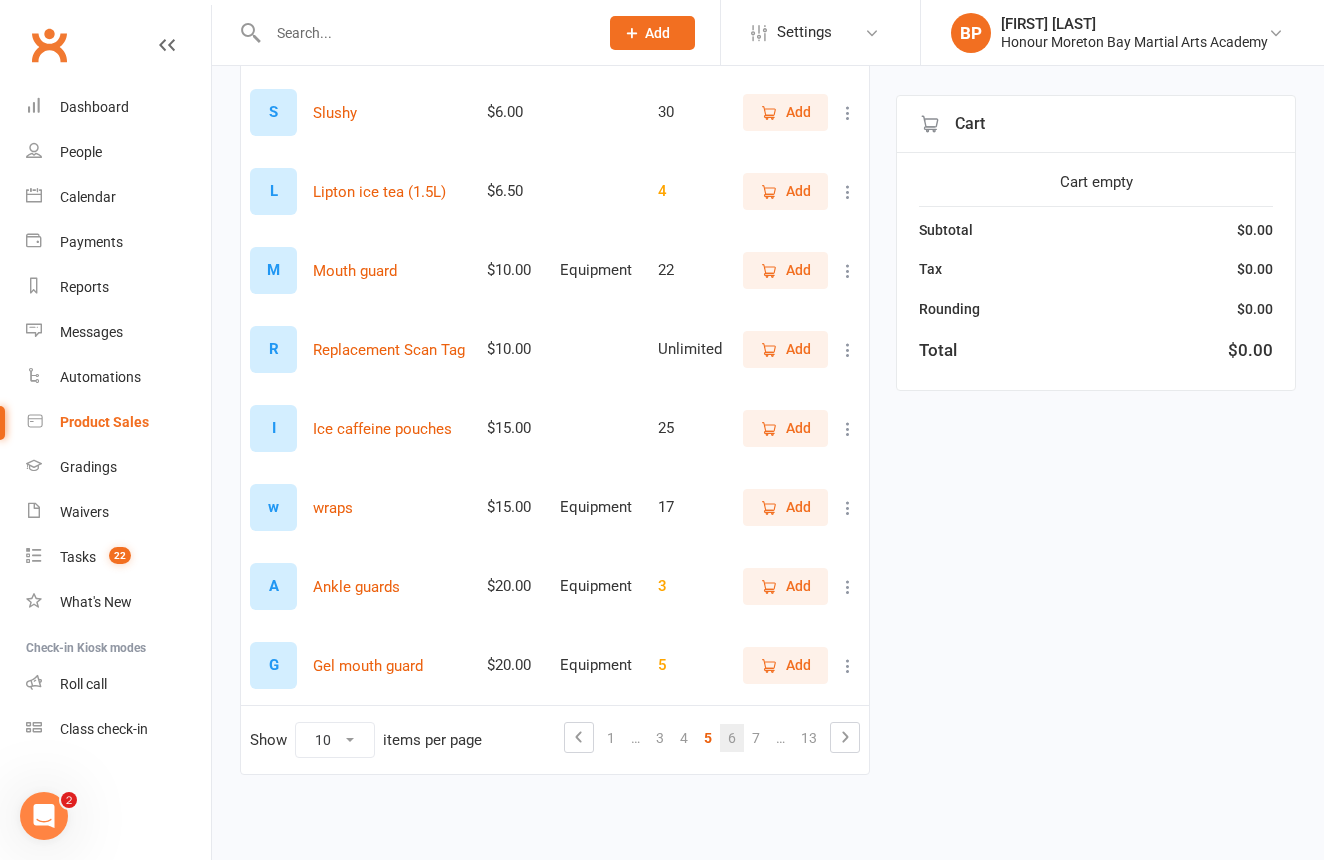 click on "6" at bounding box center [732, 738] 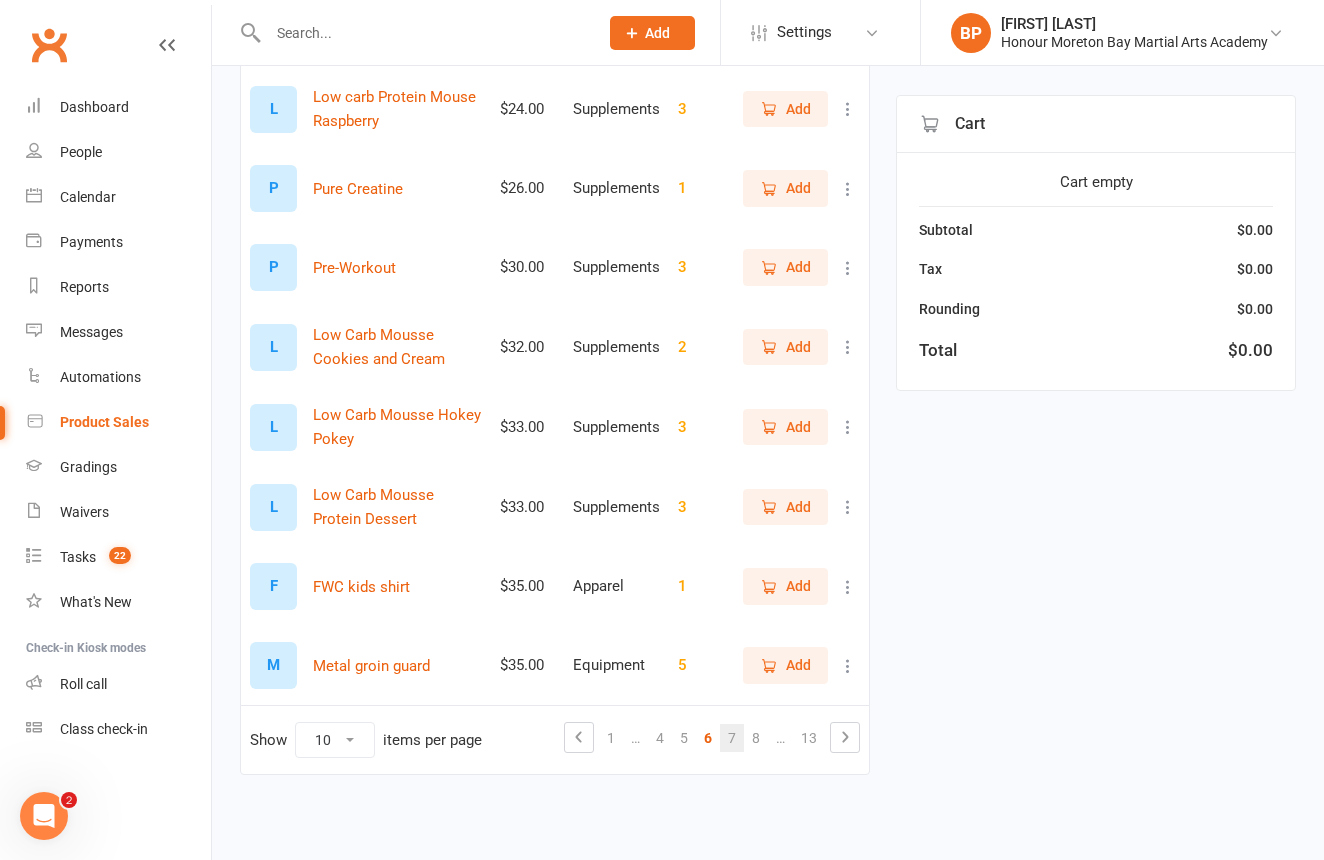 click on "7" at bounding box center (732, 738) 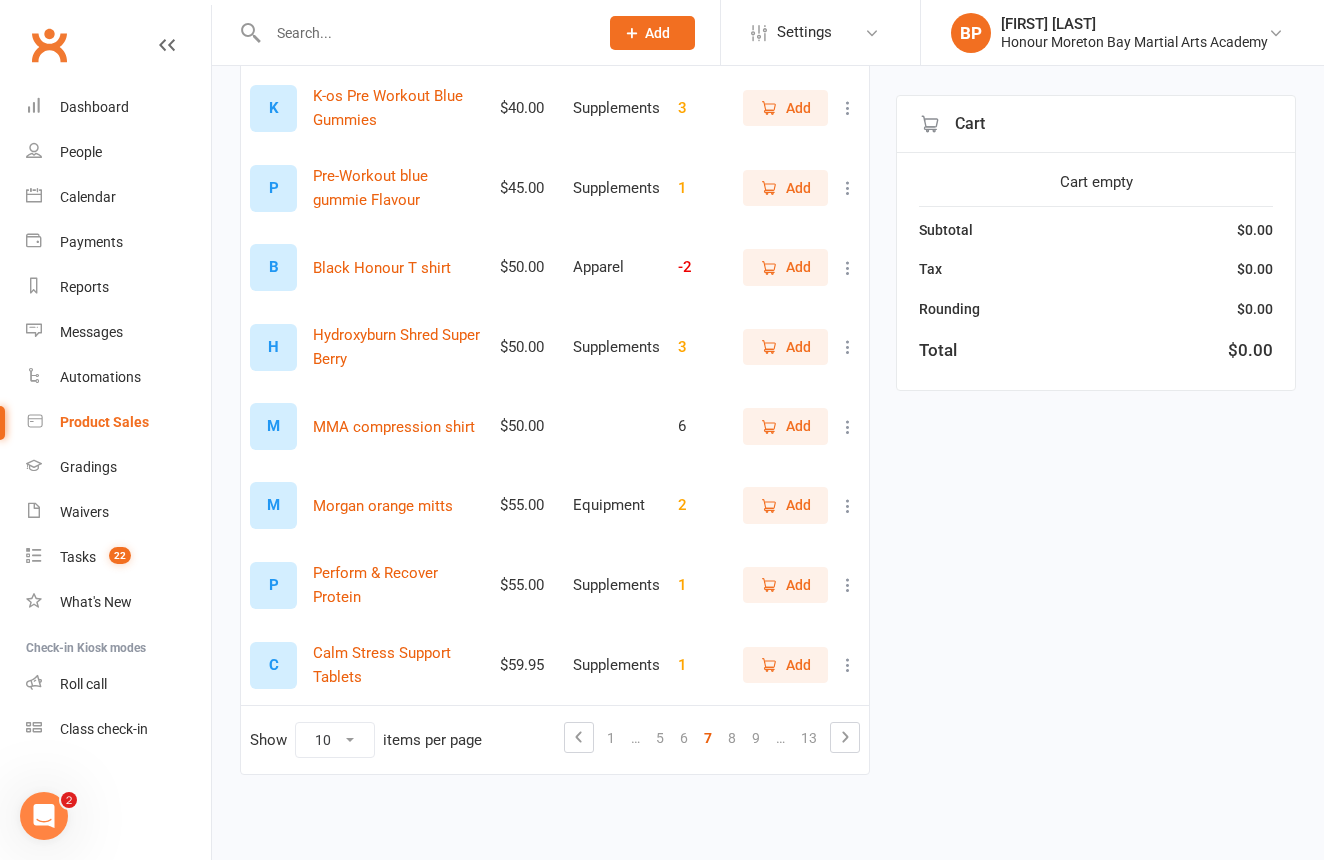 click at bounding box center (848, 427) 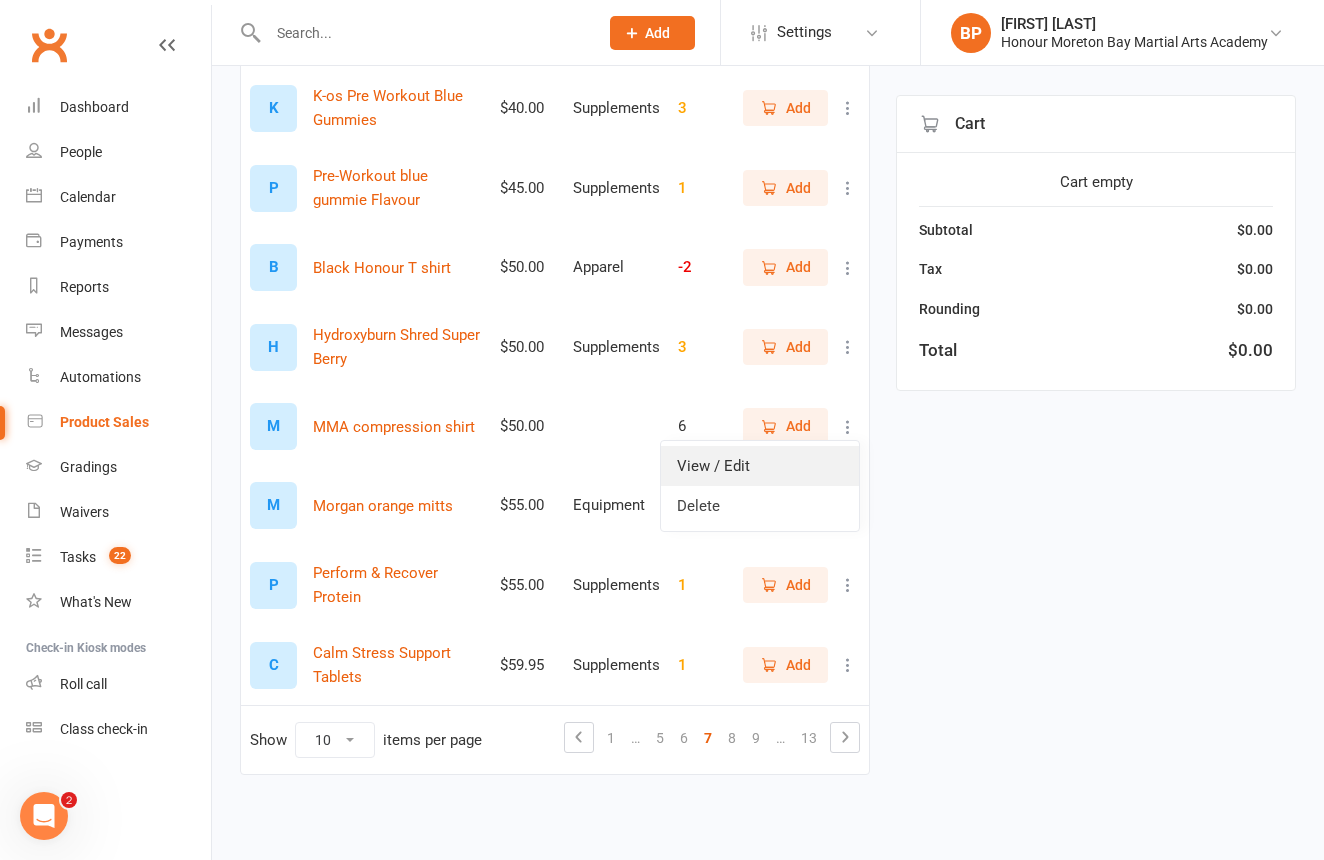 click on "View / Edit" at bounding box center [760, 466] 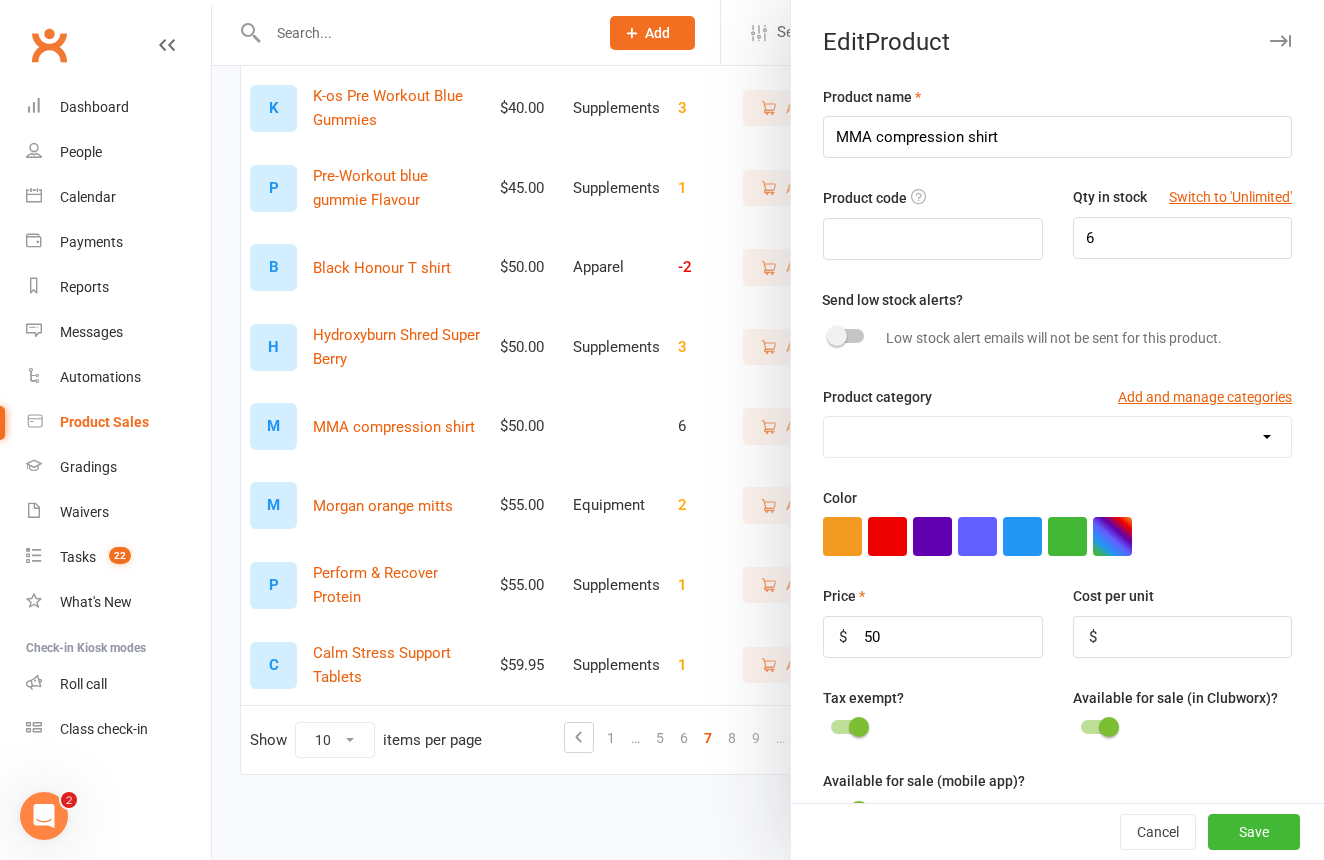 select on "3206" 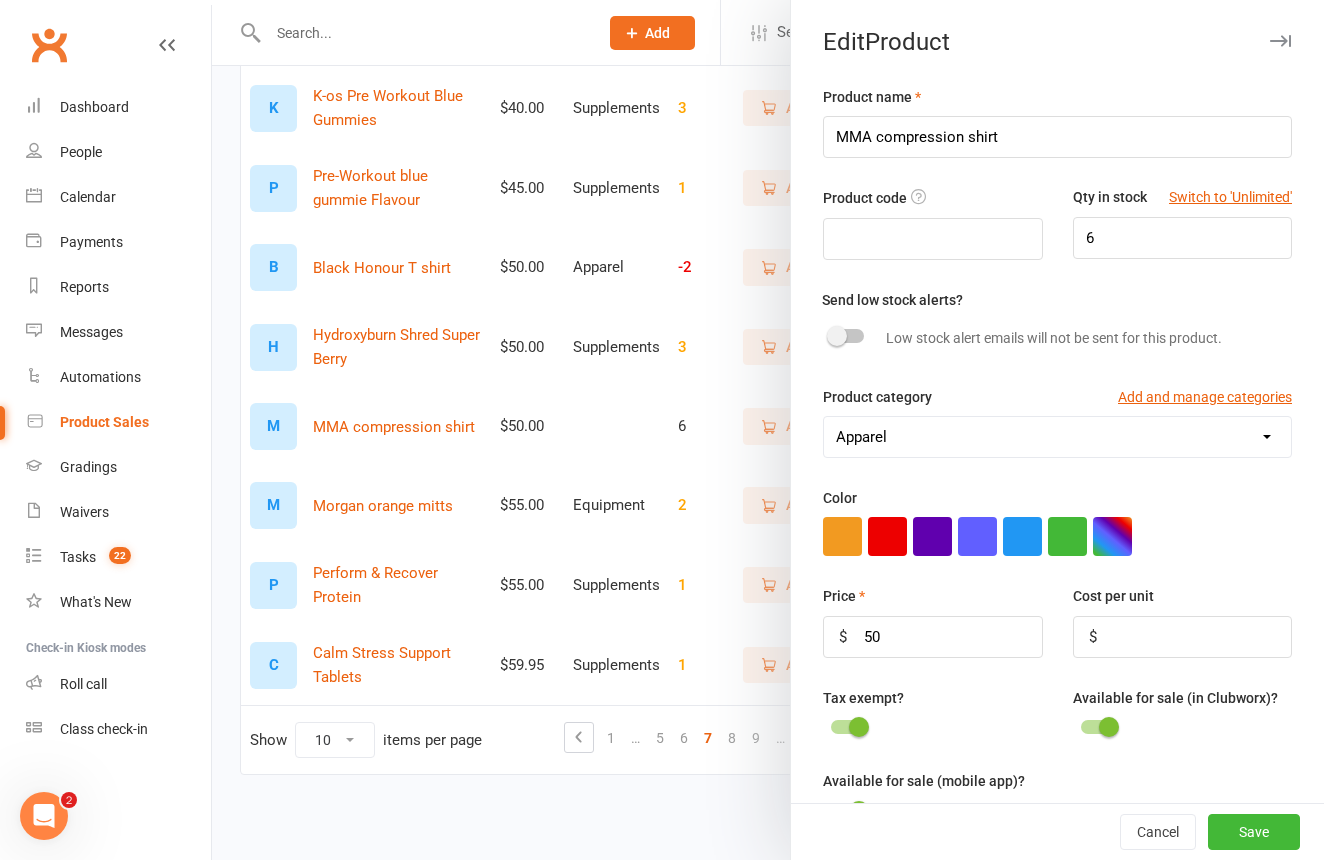 drag, startPoint x: 1276, startPoint y: 835, endPoint x: 1184, endPoint y: 755, distance: 121.91801 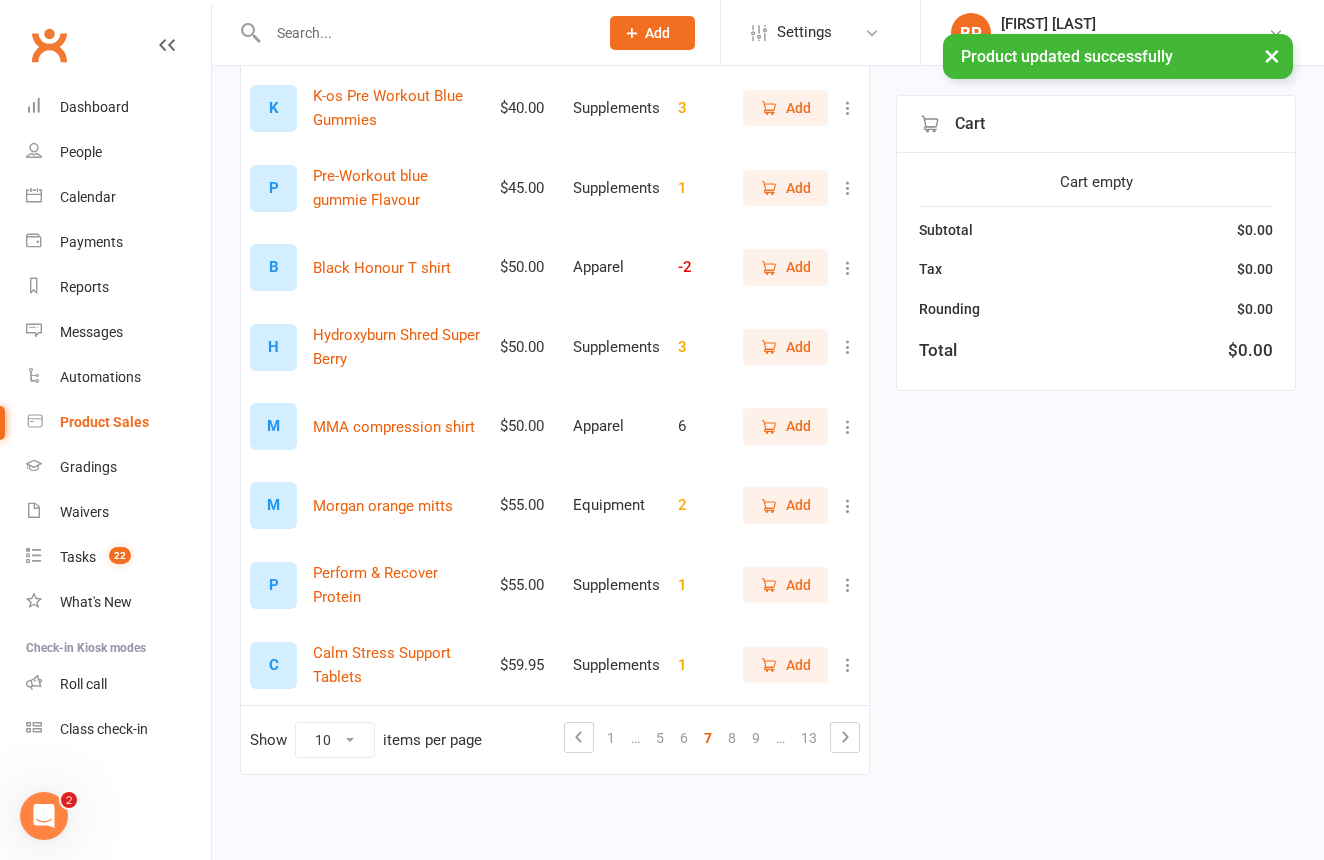 drag, startPoint x: 605, startPoint y: 722, endPoint x: 633, endPoint y: 718, distance: 28.284271 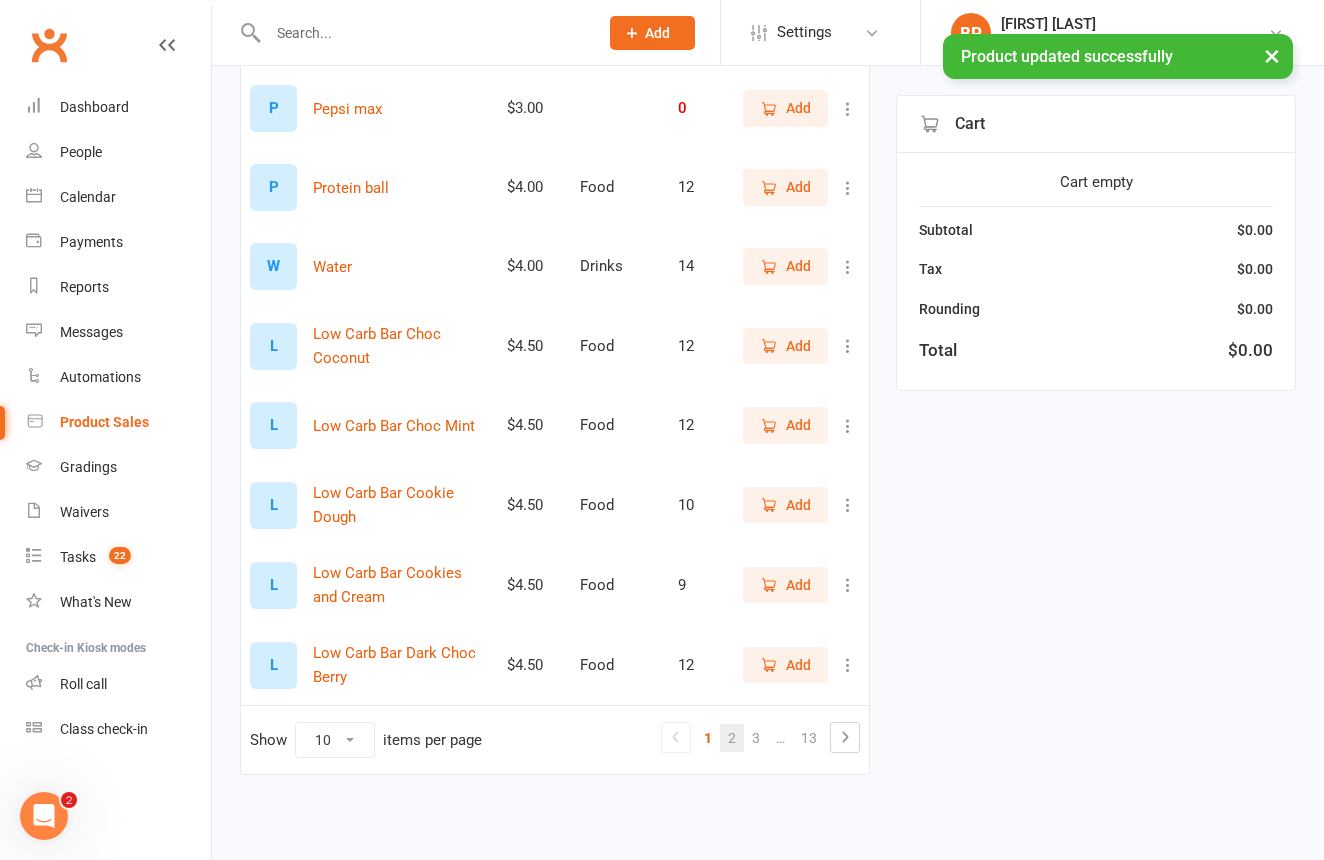 click on "2" at bounding box center [732, 738] 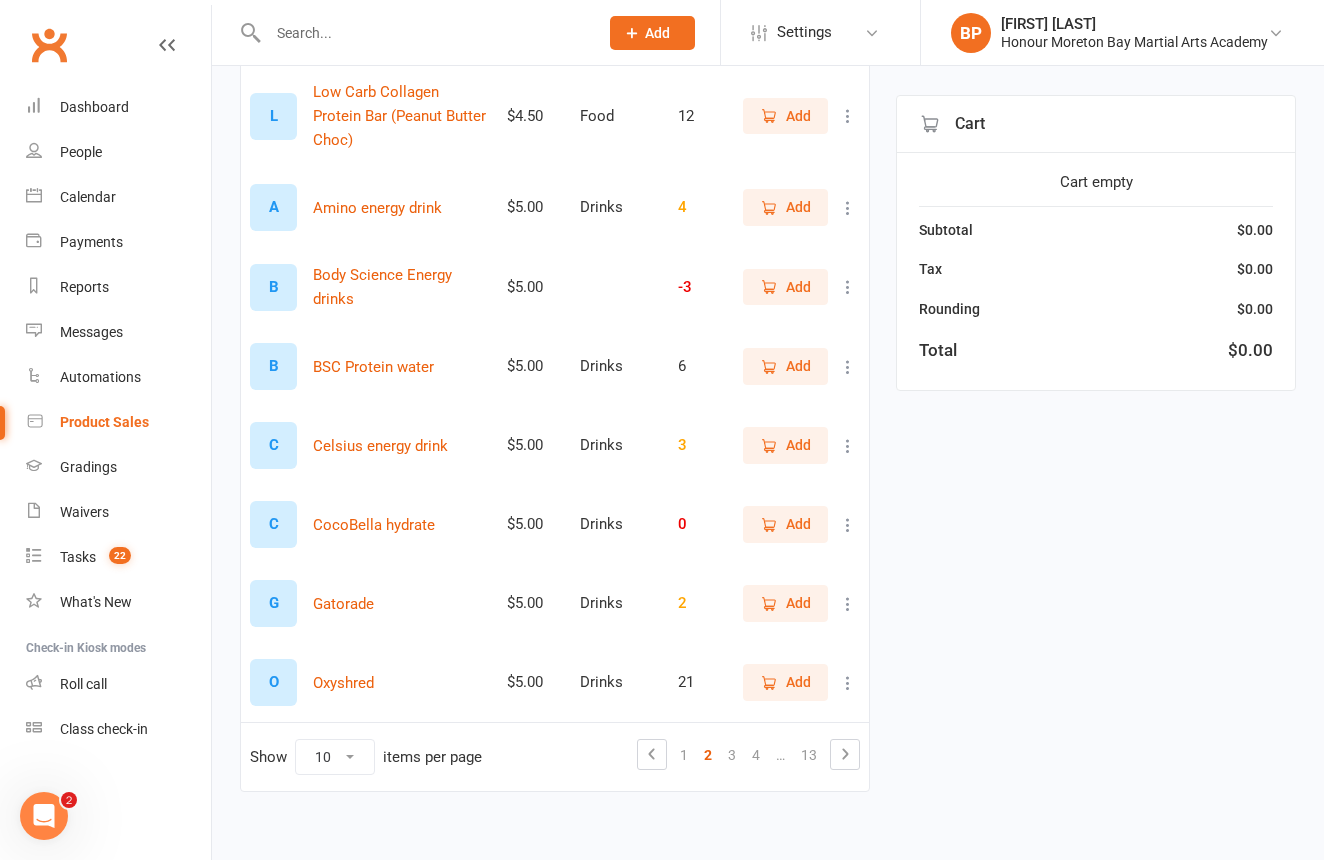 scroll, scrollTop: 389, scrollLeft: 0, axis: vertical 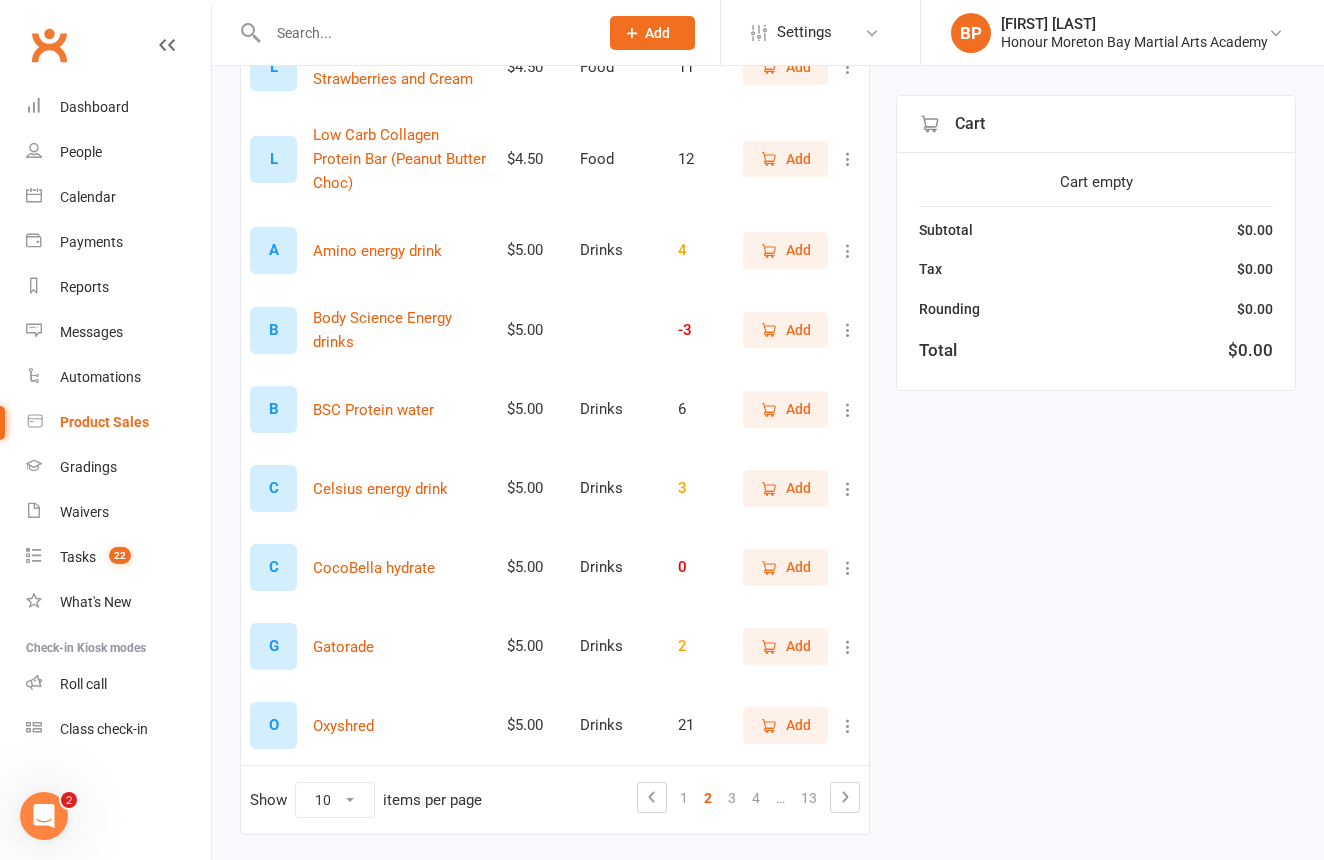 click at bounding box center [848, 330] 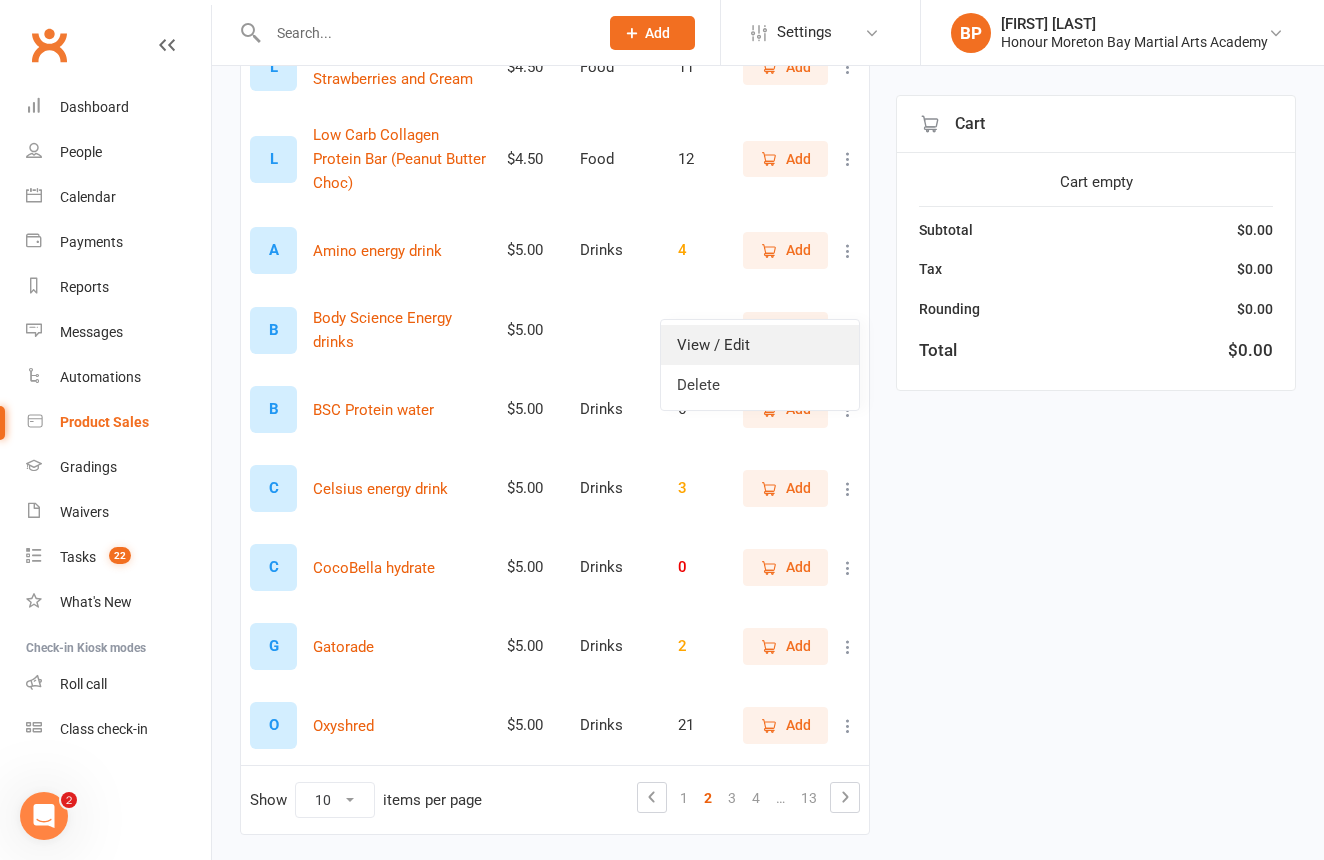 click on "View / Edit" at bounding box center (760, 345) 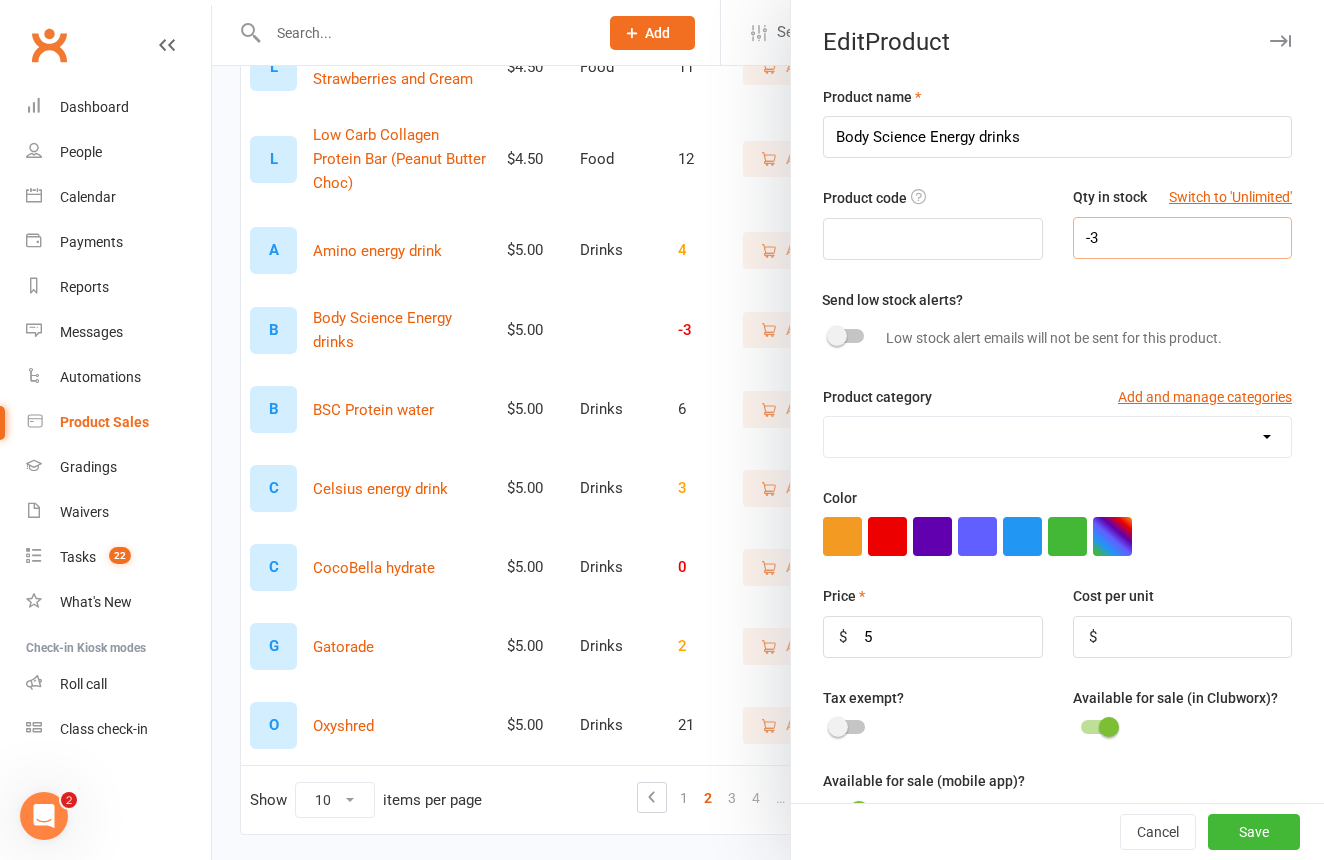 drag, startPoint x: 1118, startPoint y: 236, endPoint x: 1066, endPoint y: 238, distance: 52.03845 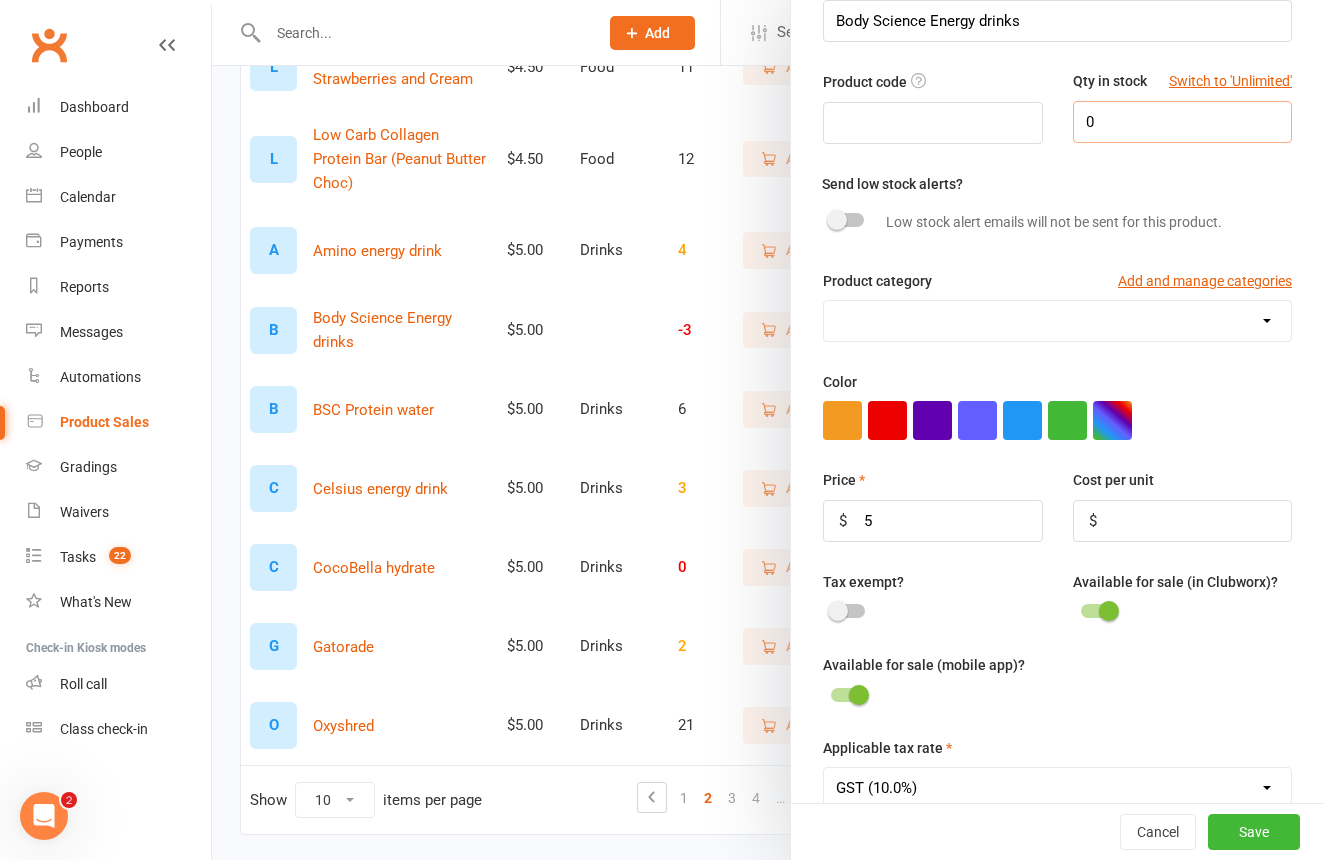 scroll, scrollTop: 124, scrollLeft: 0, axis: vertical 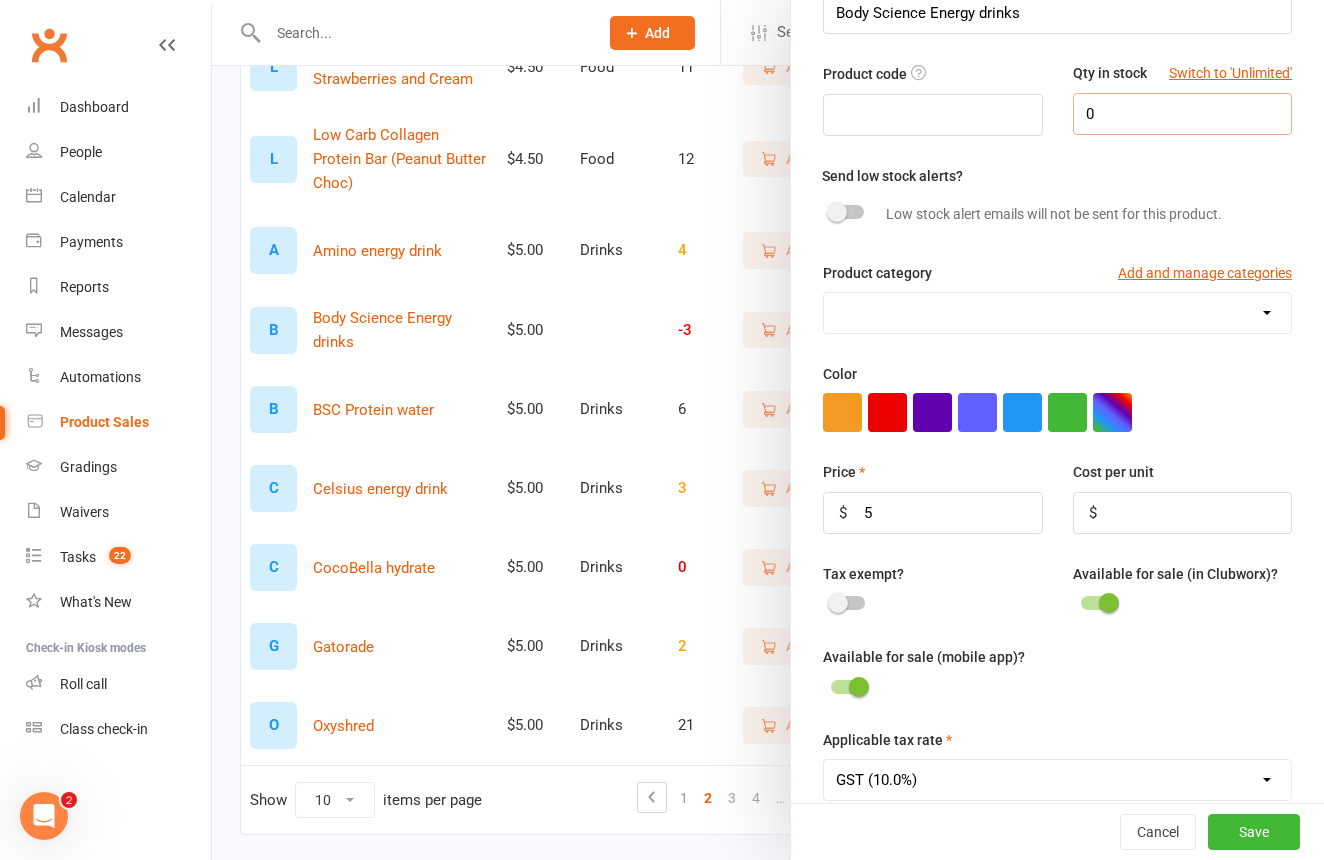 type on "0" 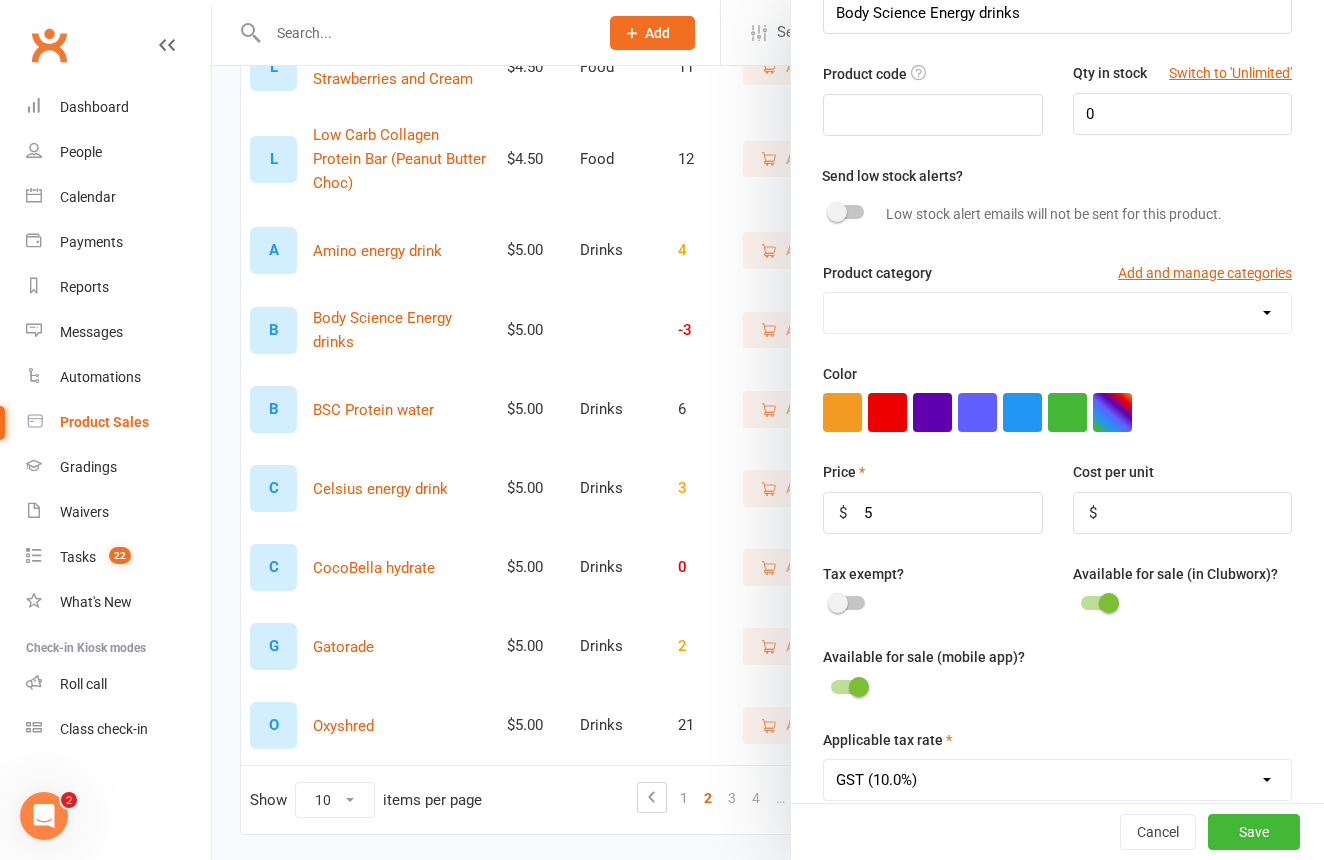 select on "3014" 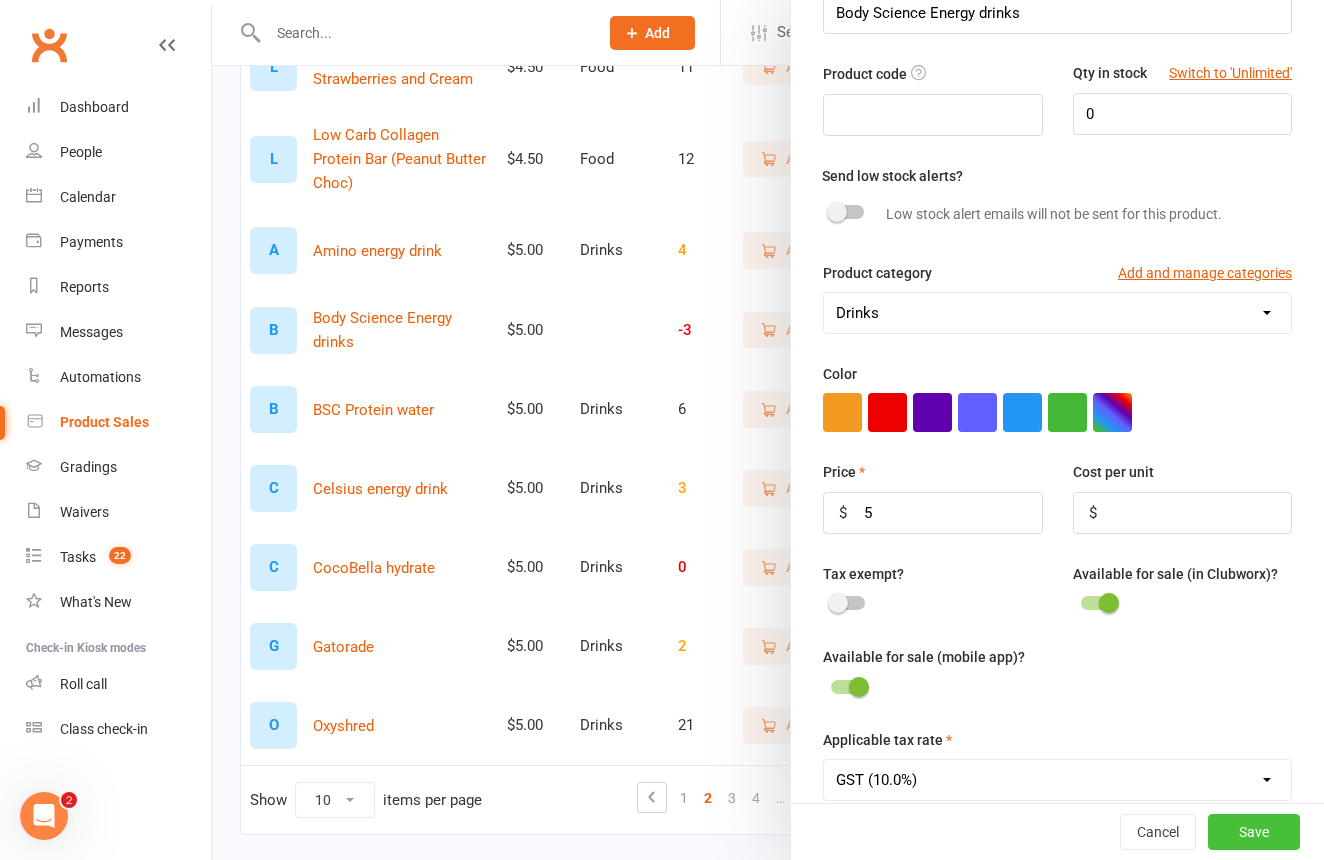 click on "Save" at bounding box center [1254, 832] 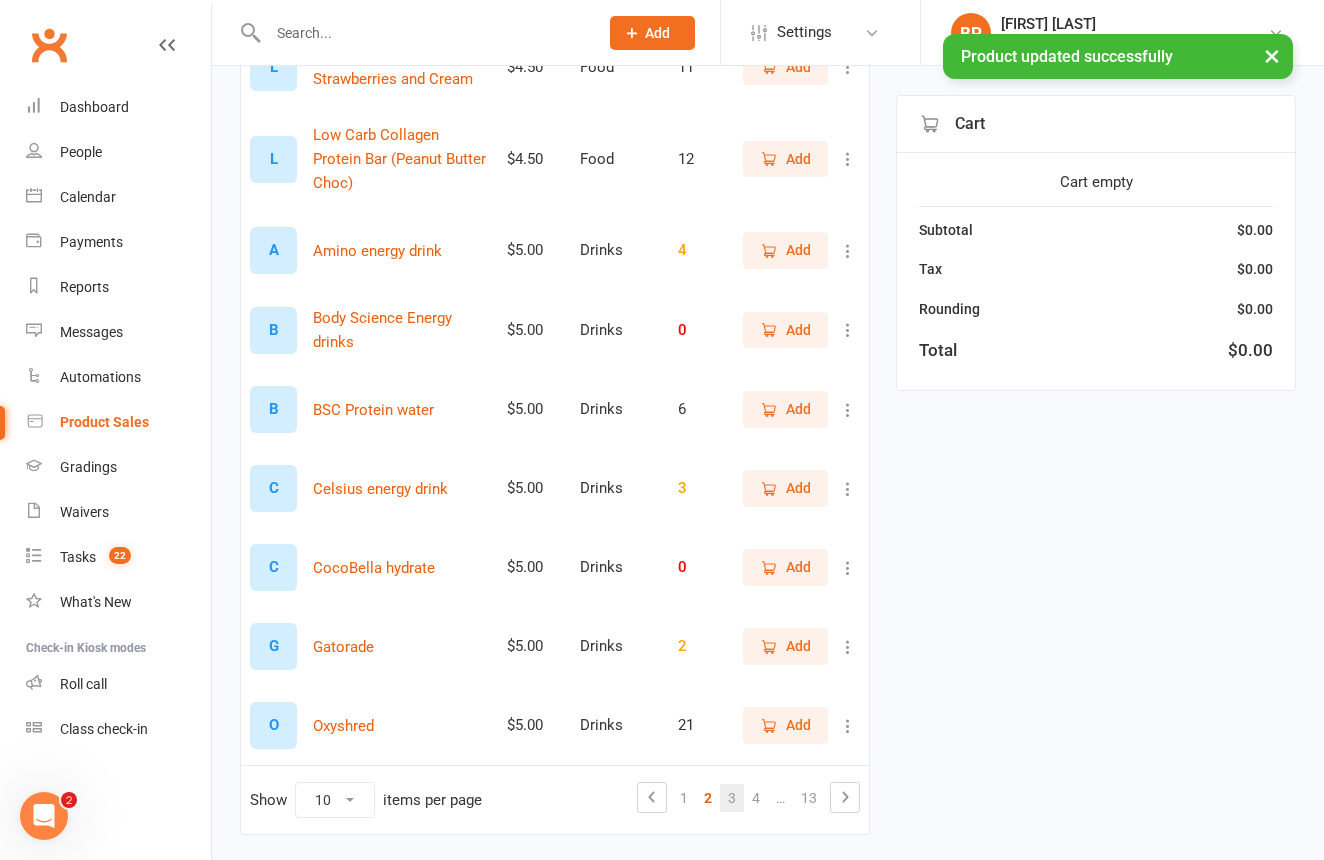 click on "3" at bounding box center [732, 798] 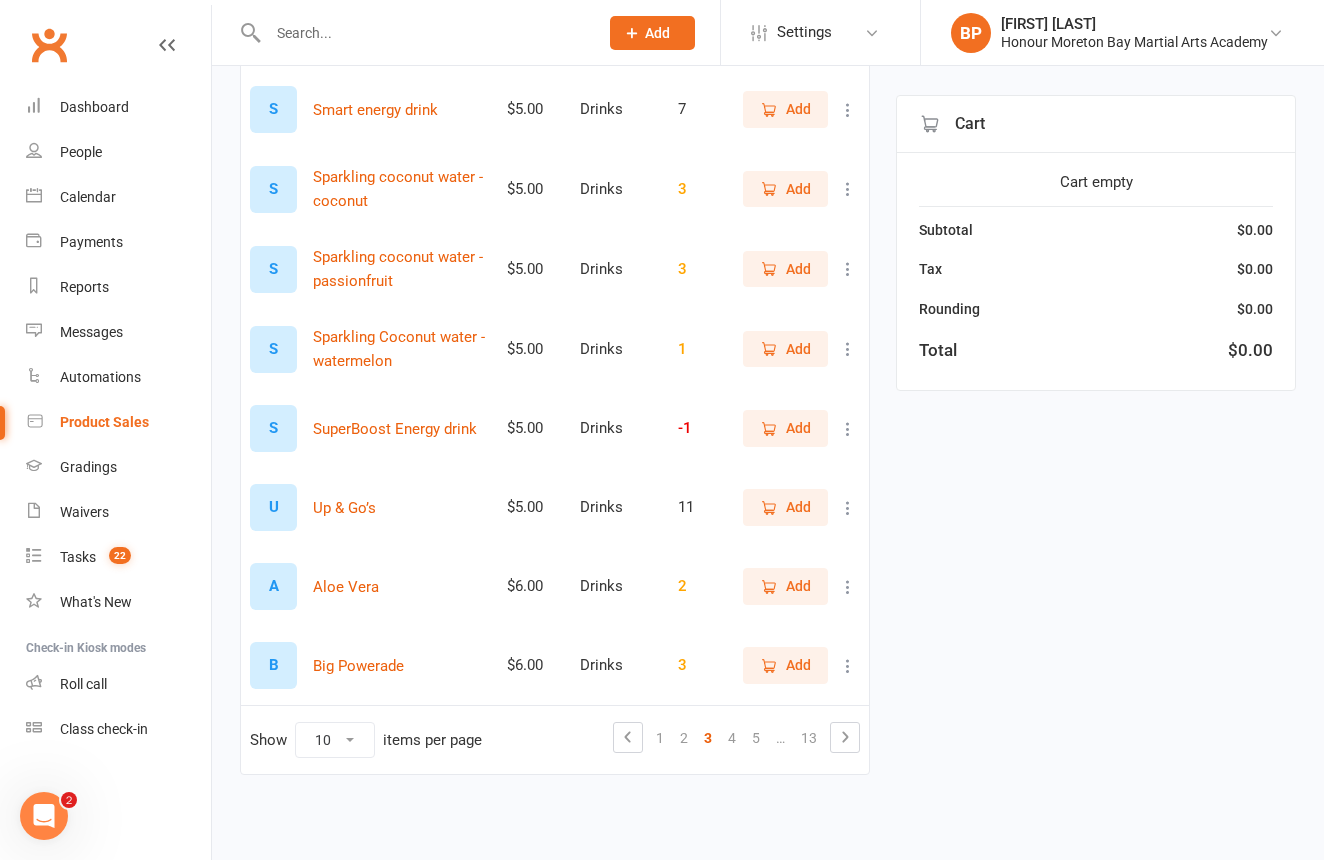 scroll, scrollTop: 441, scrollLeft: 0, axis: vertical 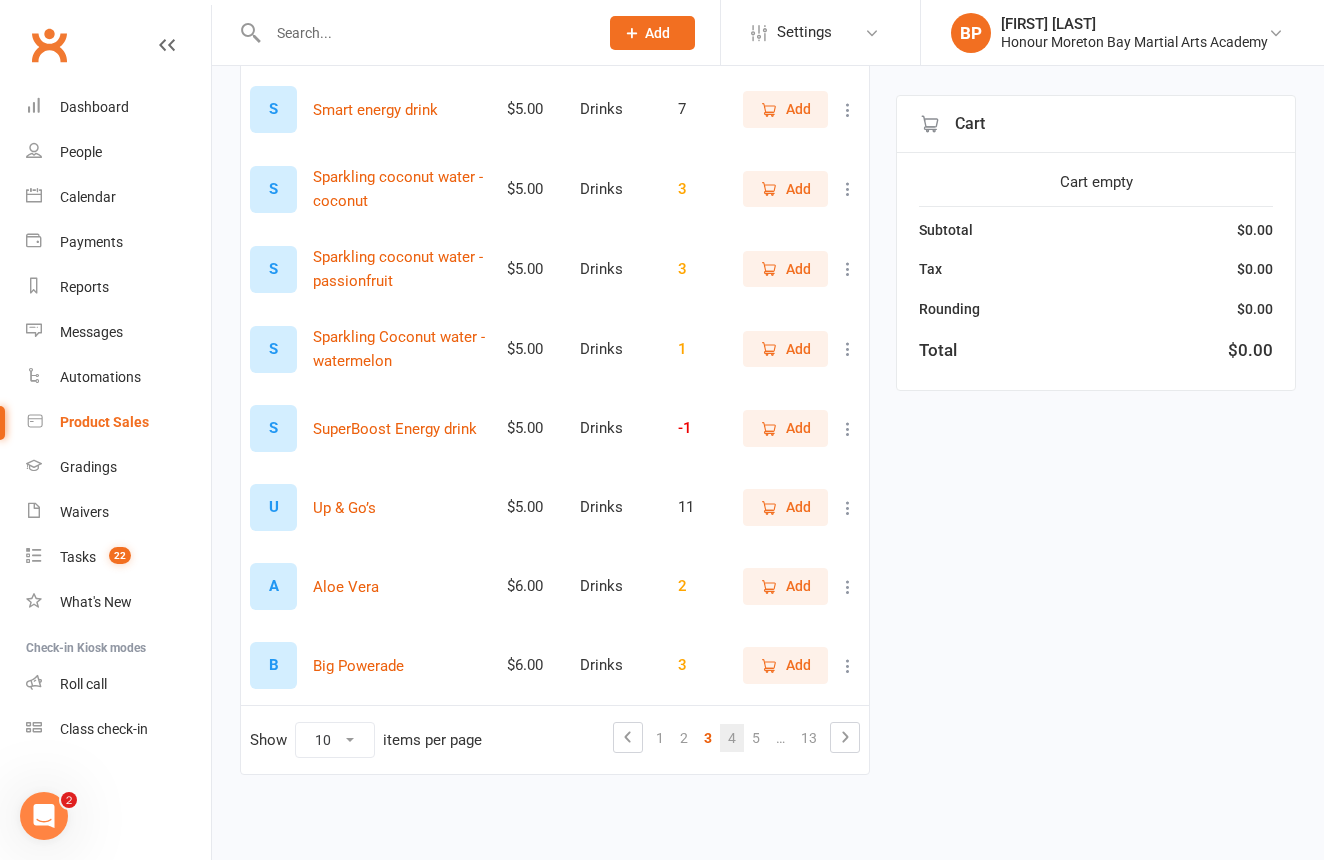 click on "4" at bounding box center [732, 738] 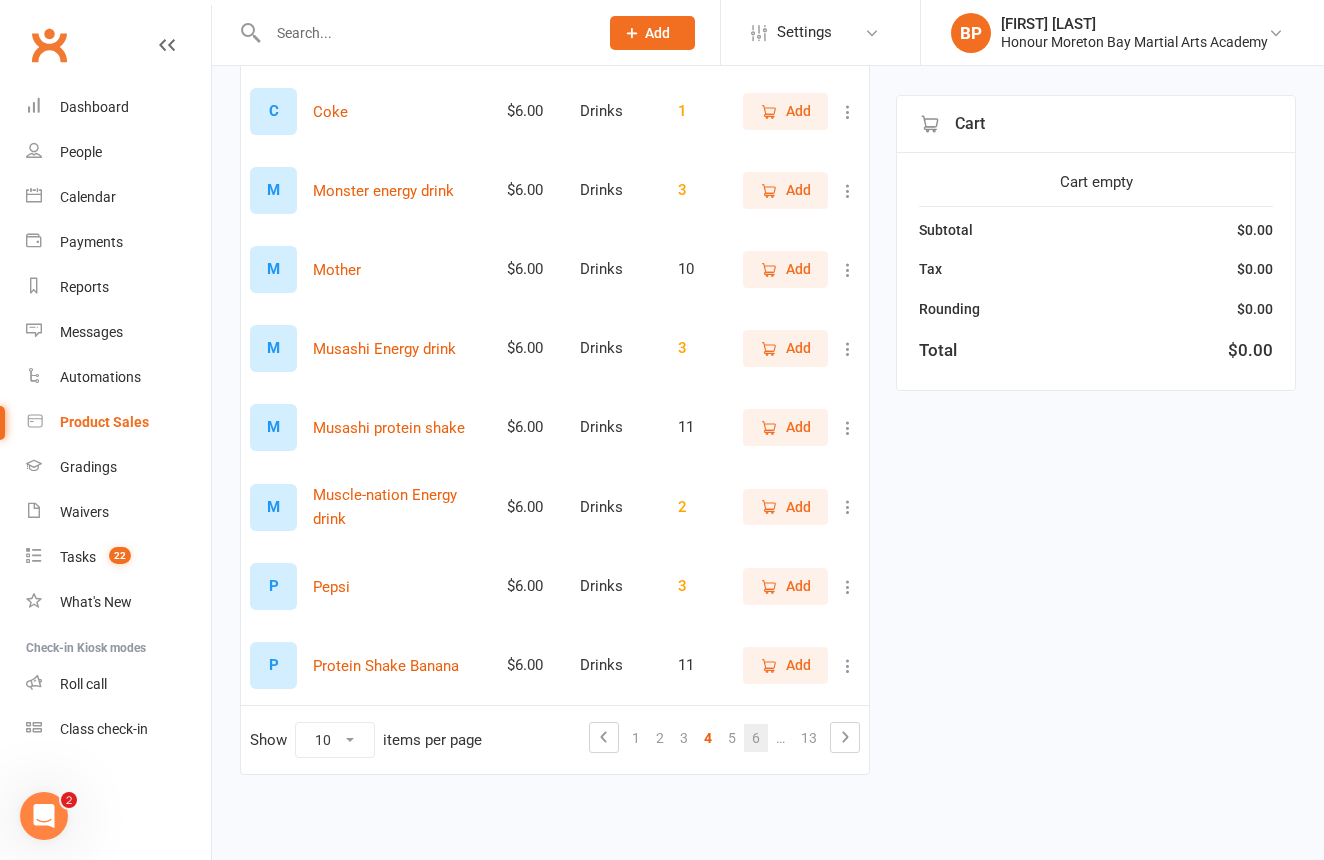 scroll, scrollTop: 439, scrollLeft: 0, axis: vertical 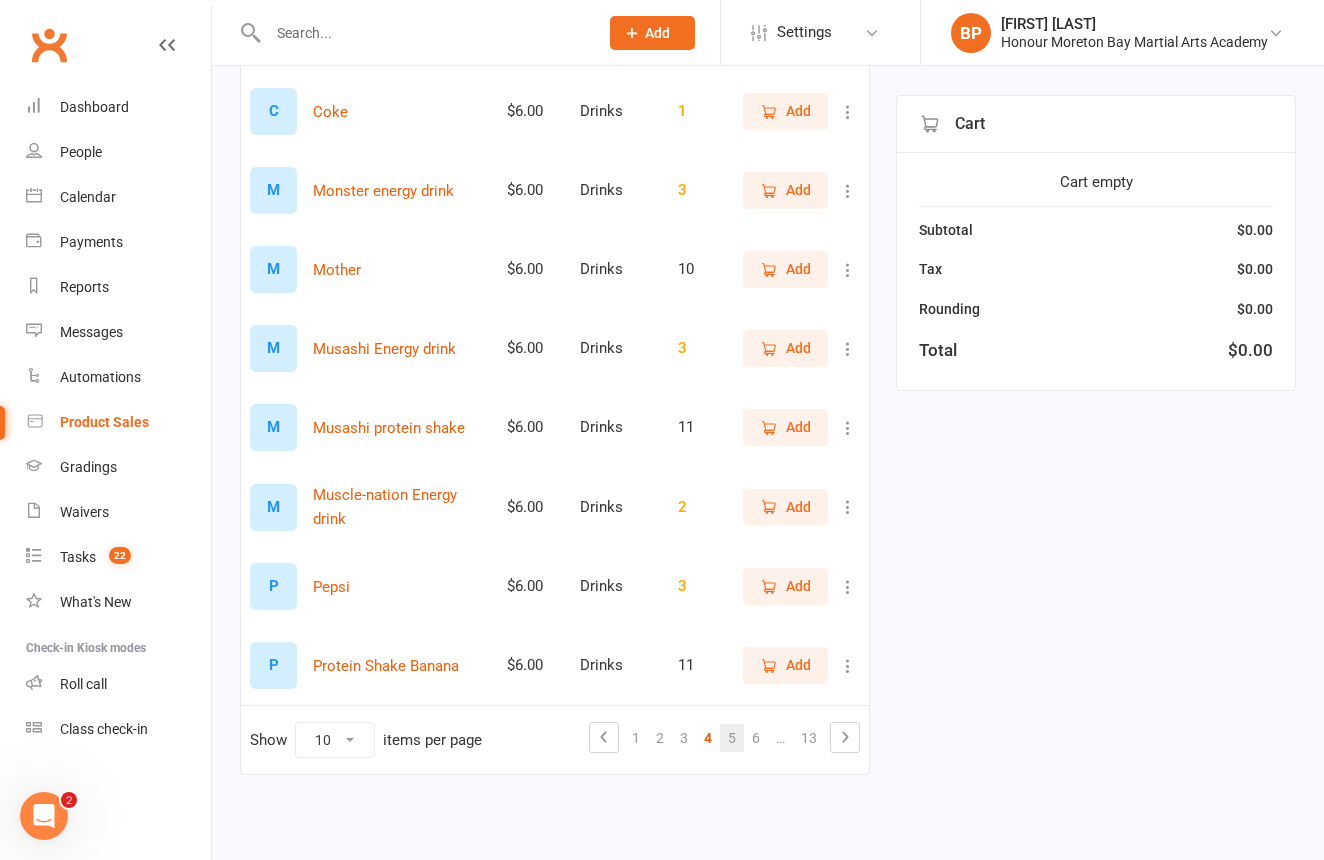 click on "5" at bounding box center (732, 738) 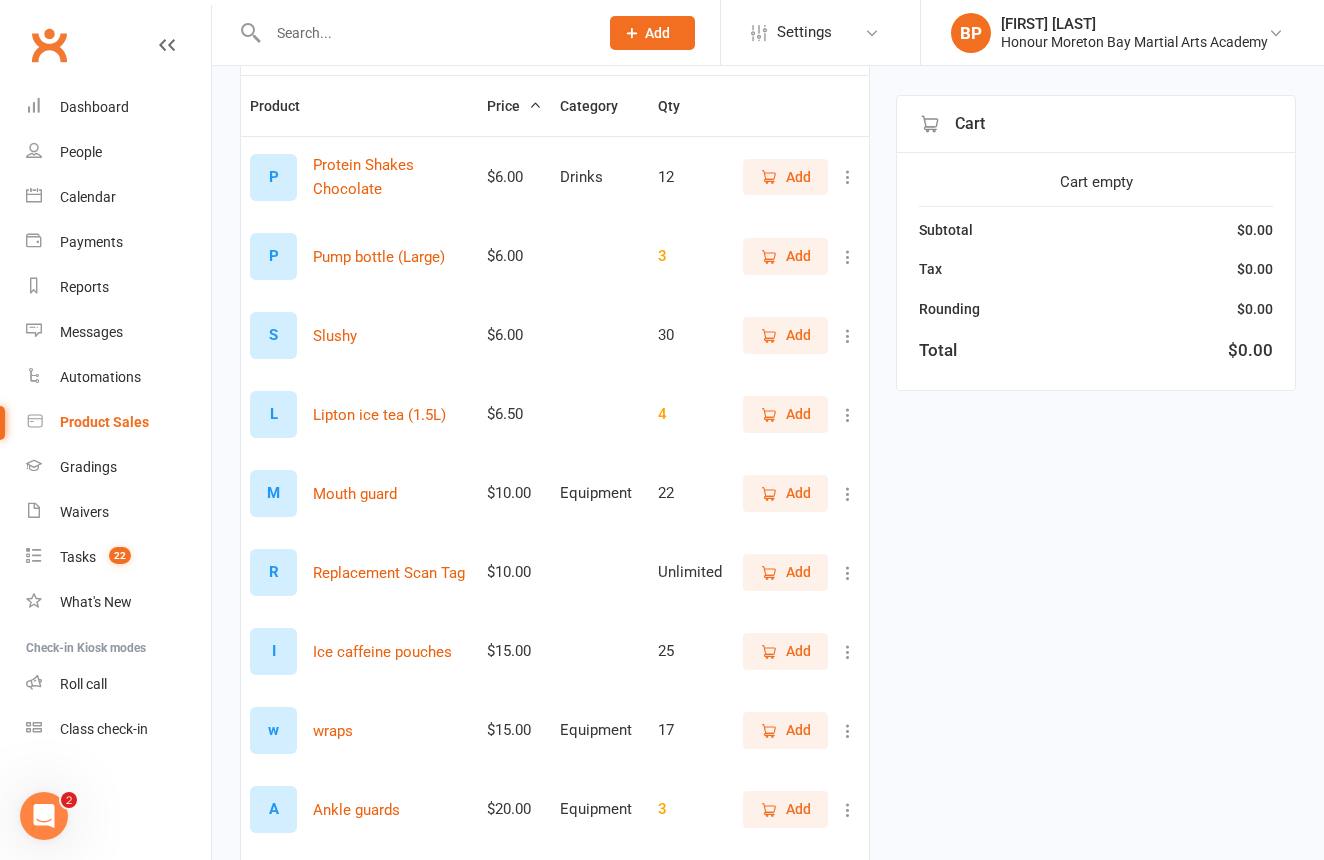 scroll, scrollTop: 188, scrollLeft: 0, axis: vertical 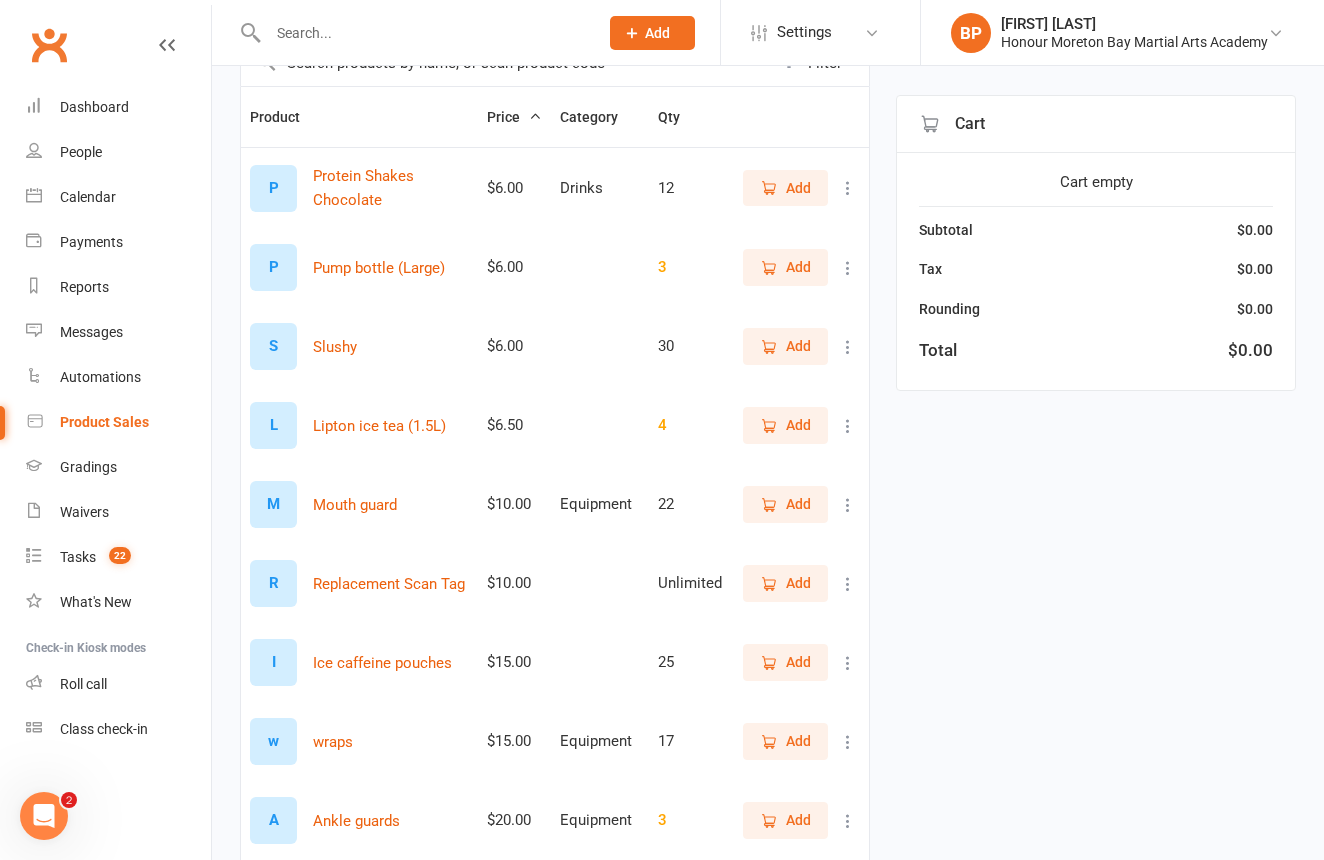 click at bounding box center (848, 426) 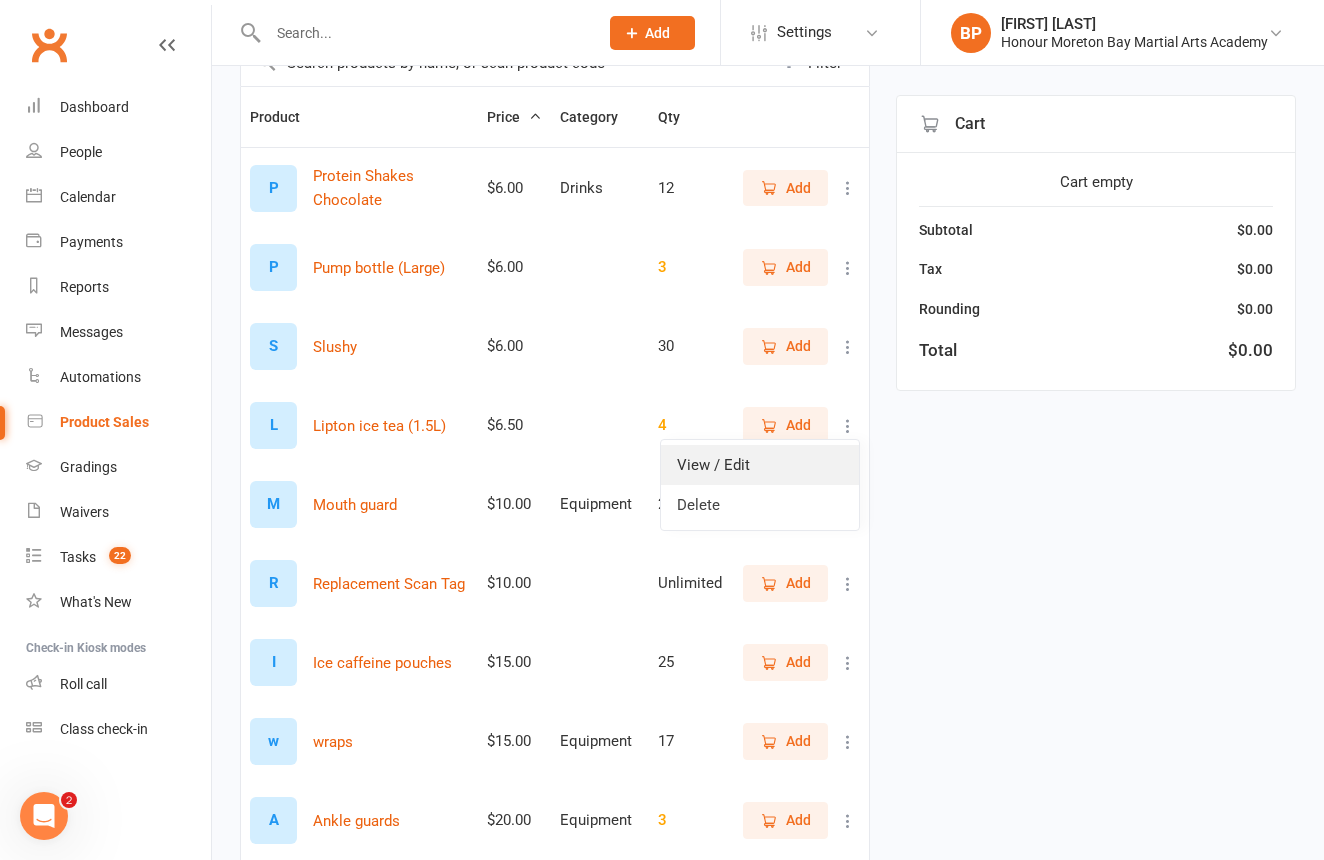 click on "View / Edit" at bounding box center [760, 465] 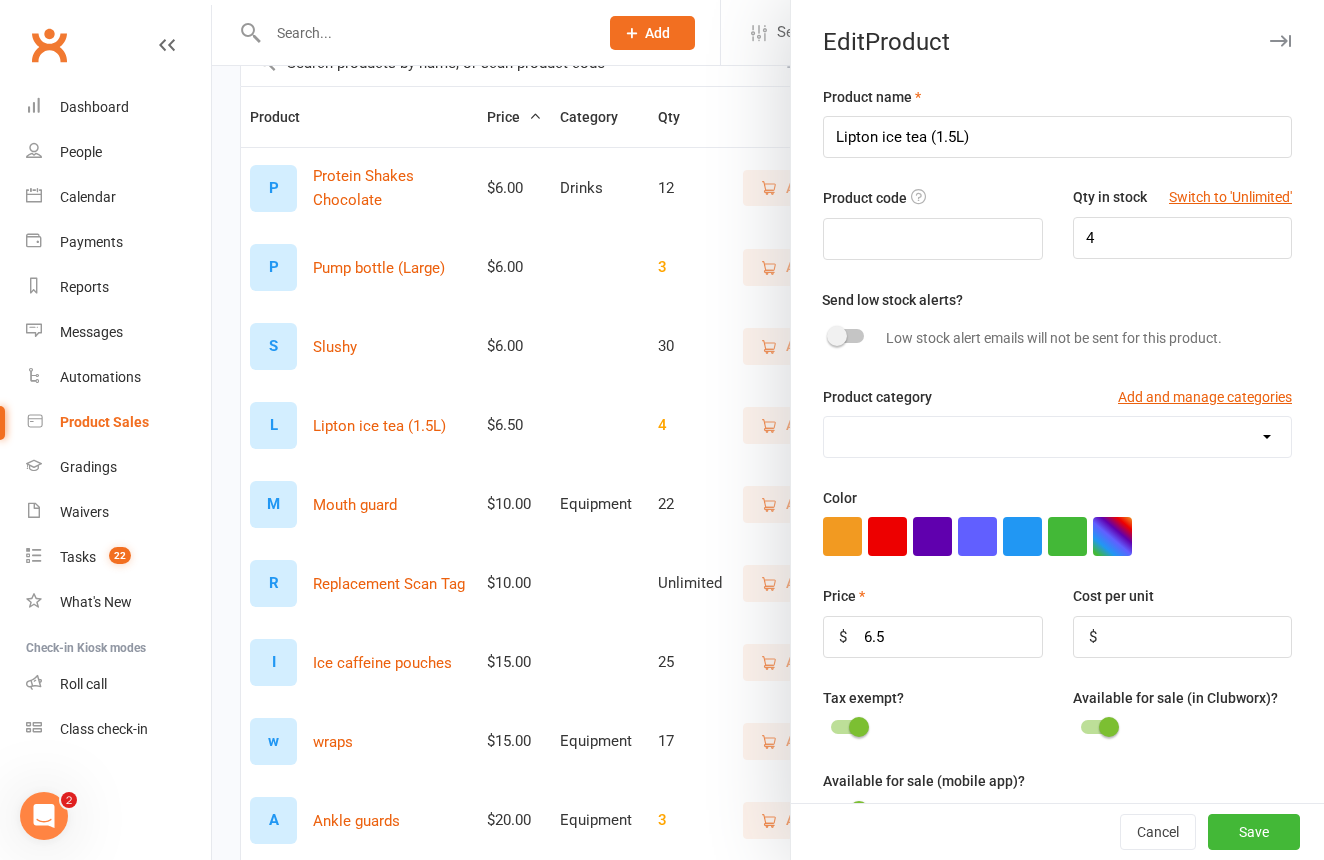 select on "3014" 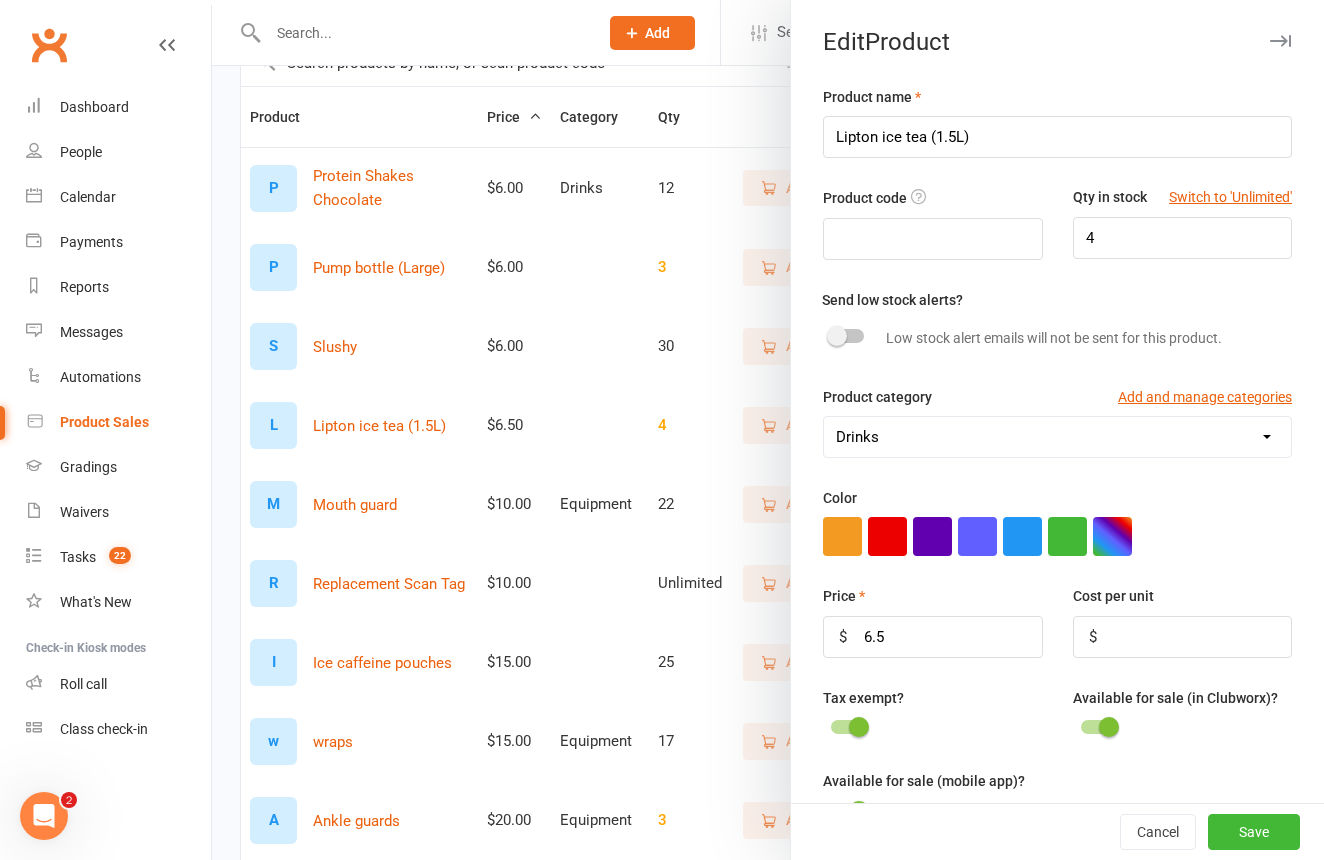 drag, startPoint x: 1237, startPoint y: 825, endPoint x: 1129, endPoint y: 758, distance: 127.09445 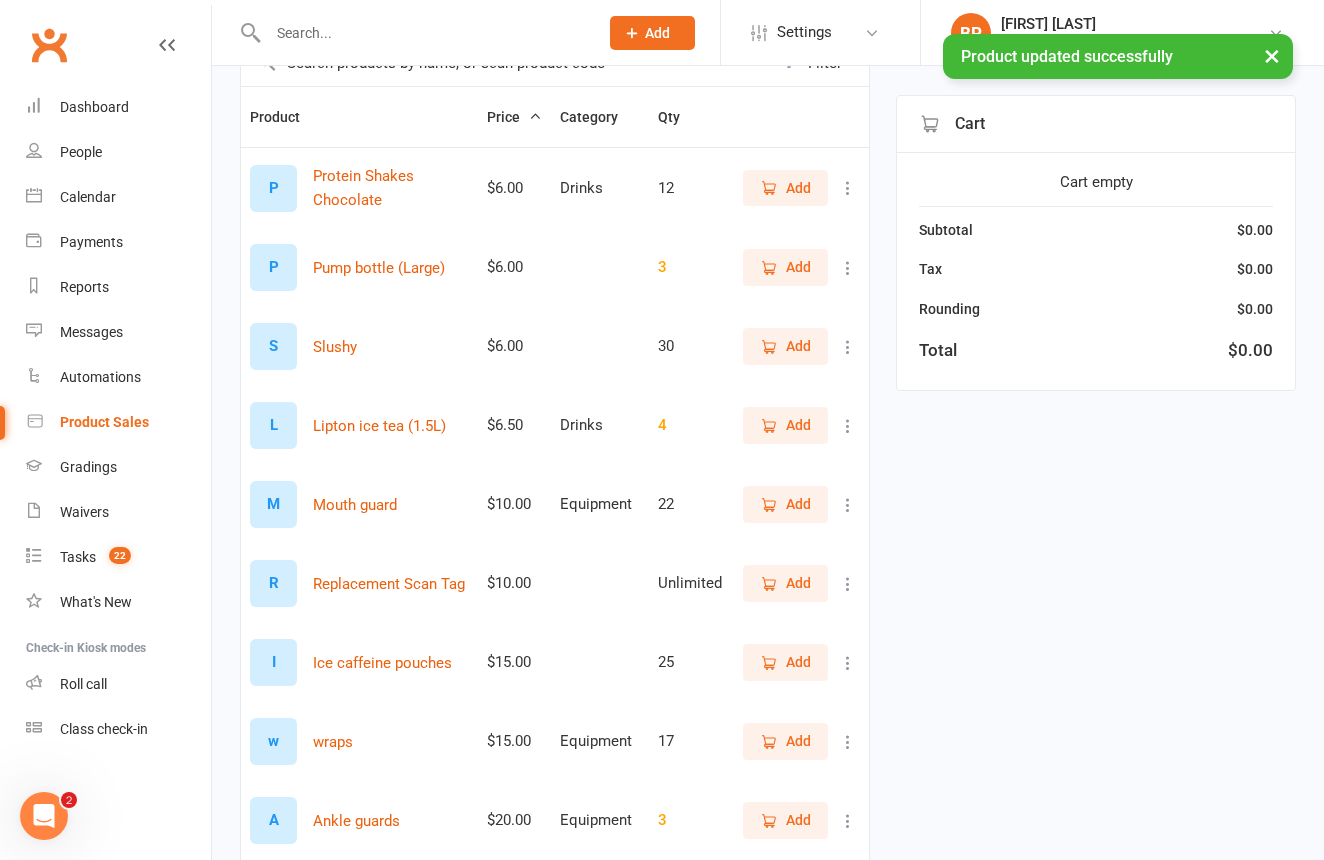 click at bounding box center [848, 347] 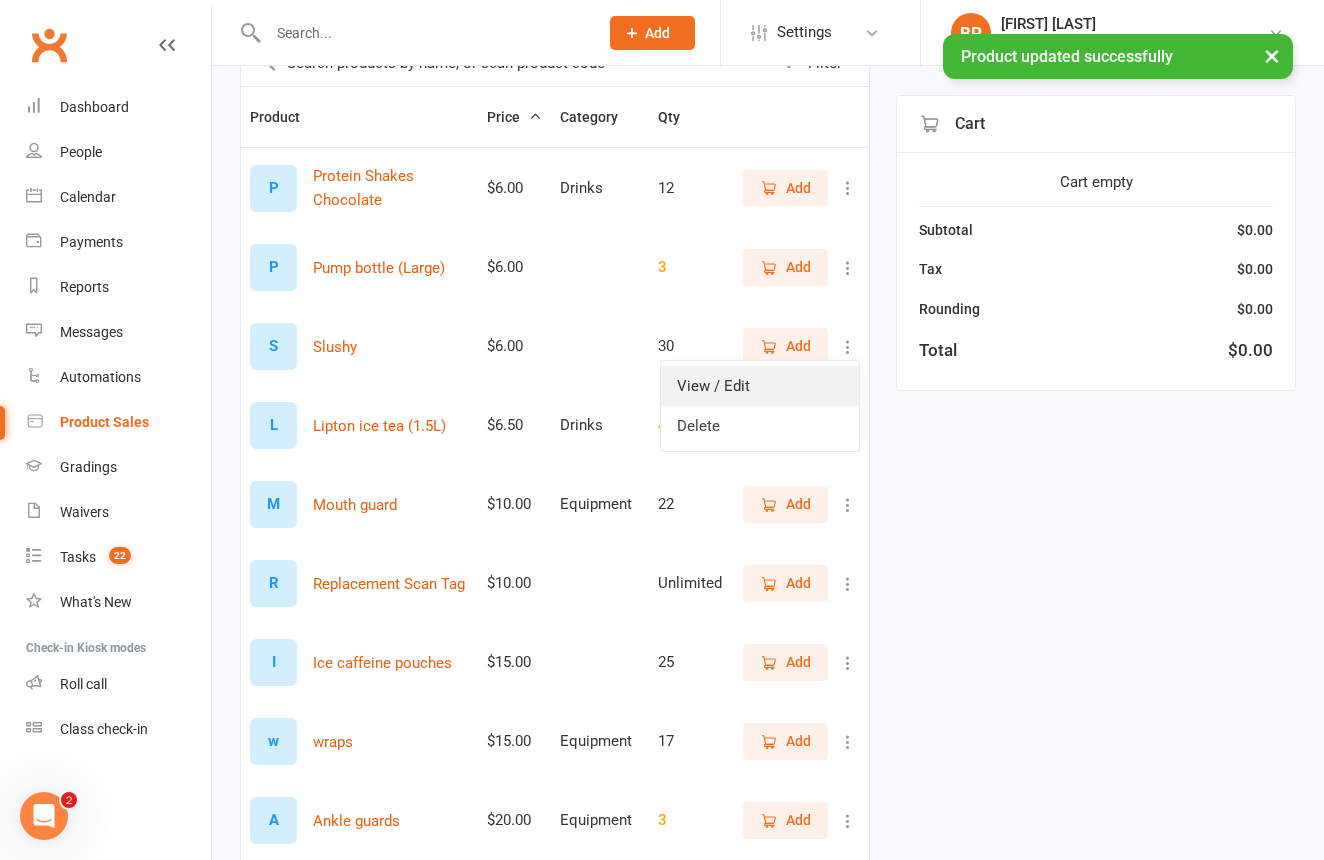 click on "View / Edit" at bounding box center [760, 386] 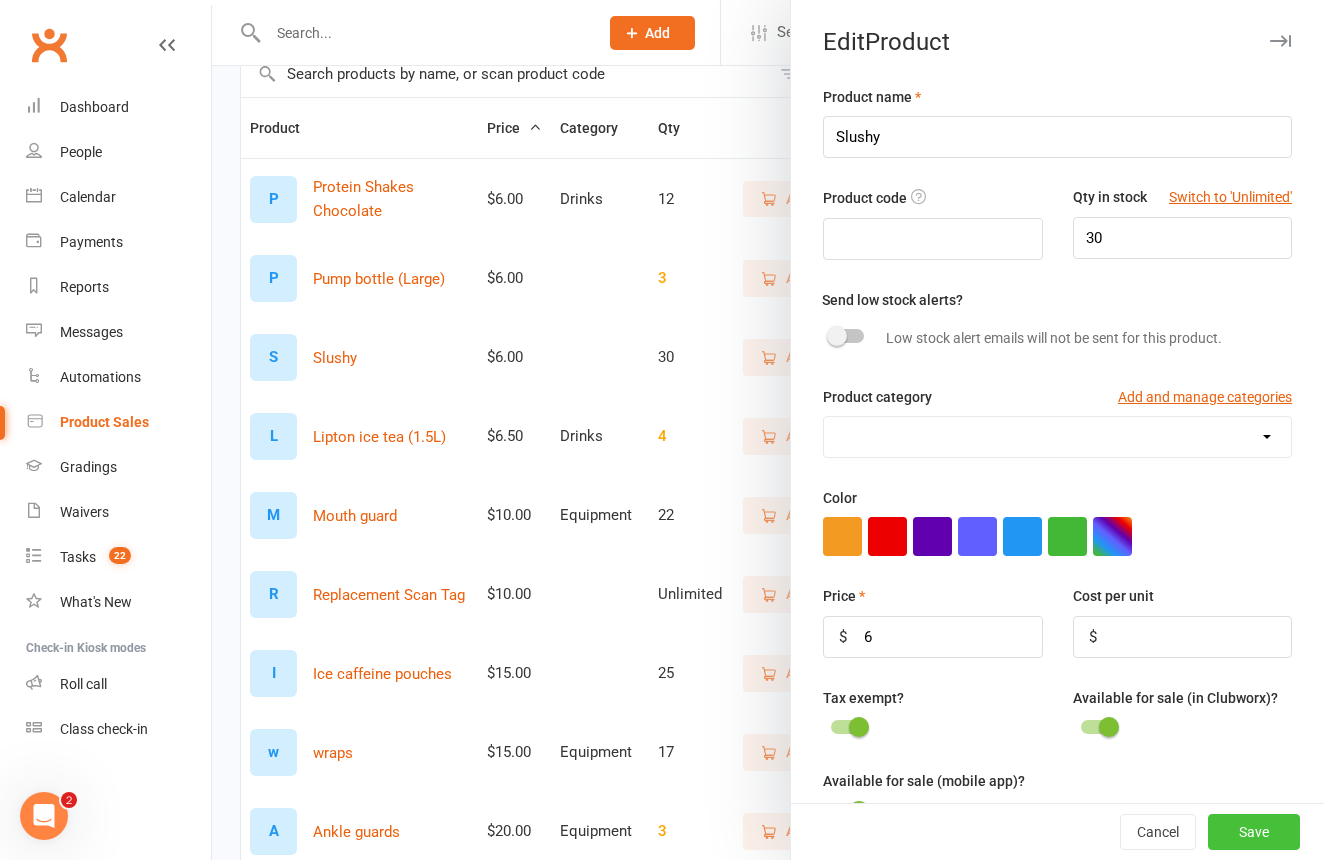 scroll, scrollTop: 173, scrollLeft: 0, axis: vertical 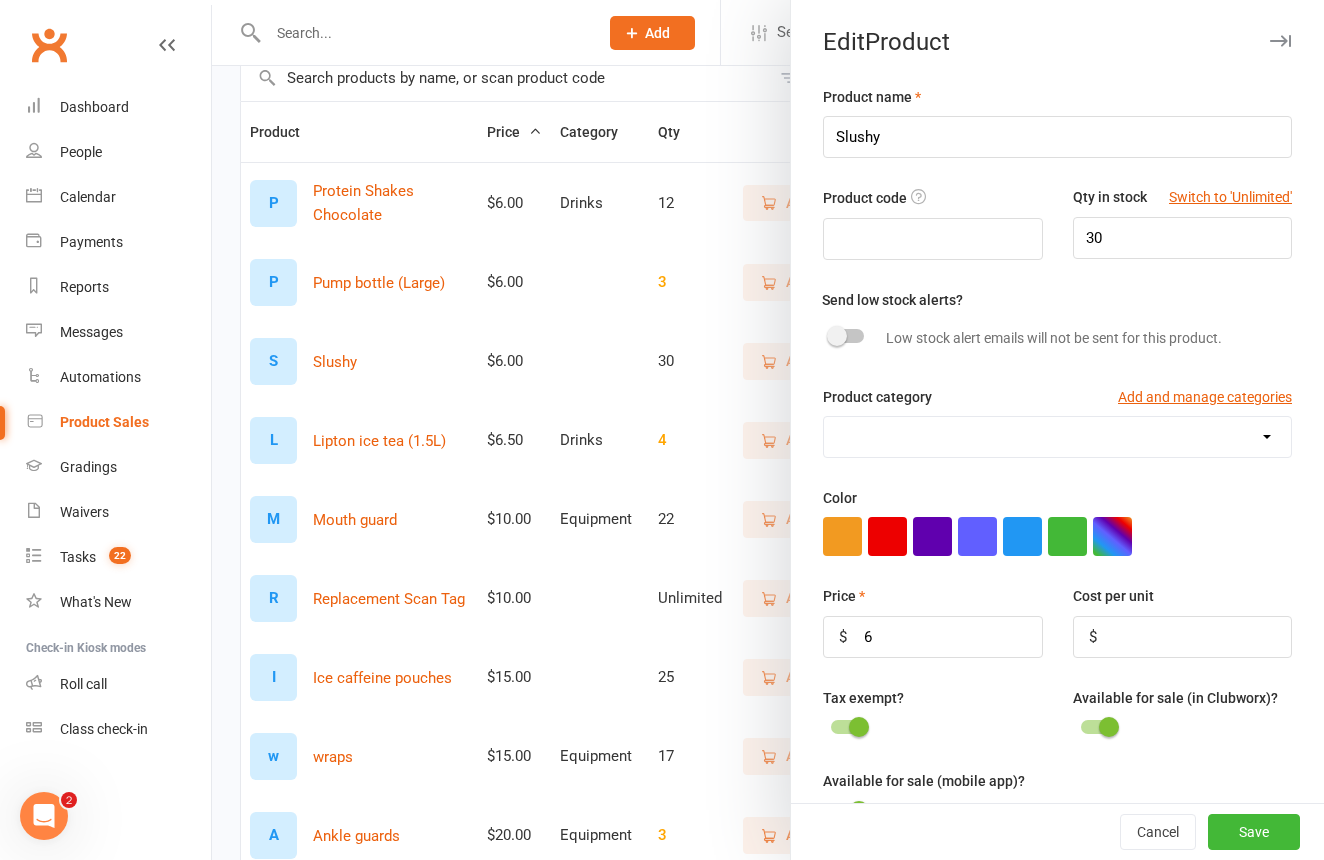 select on "3014" 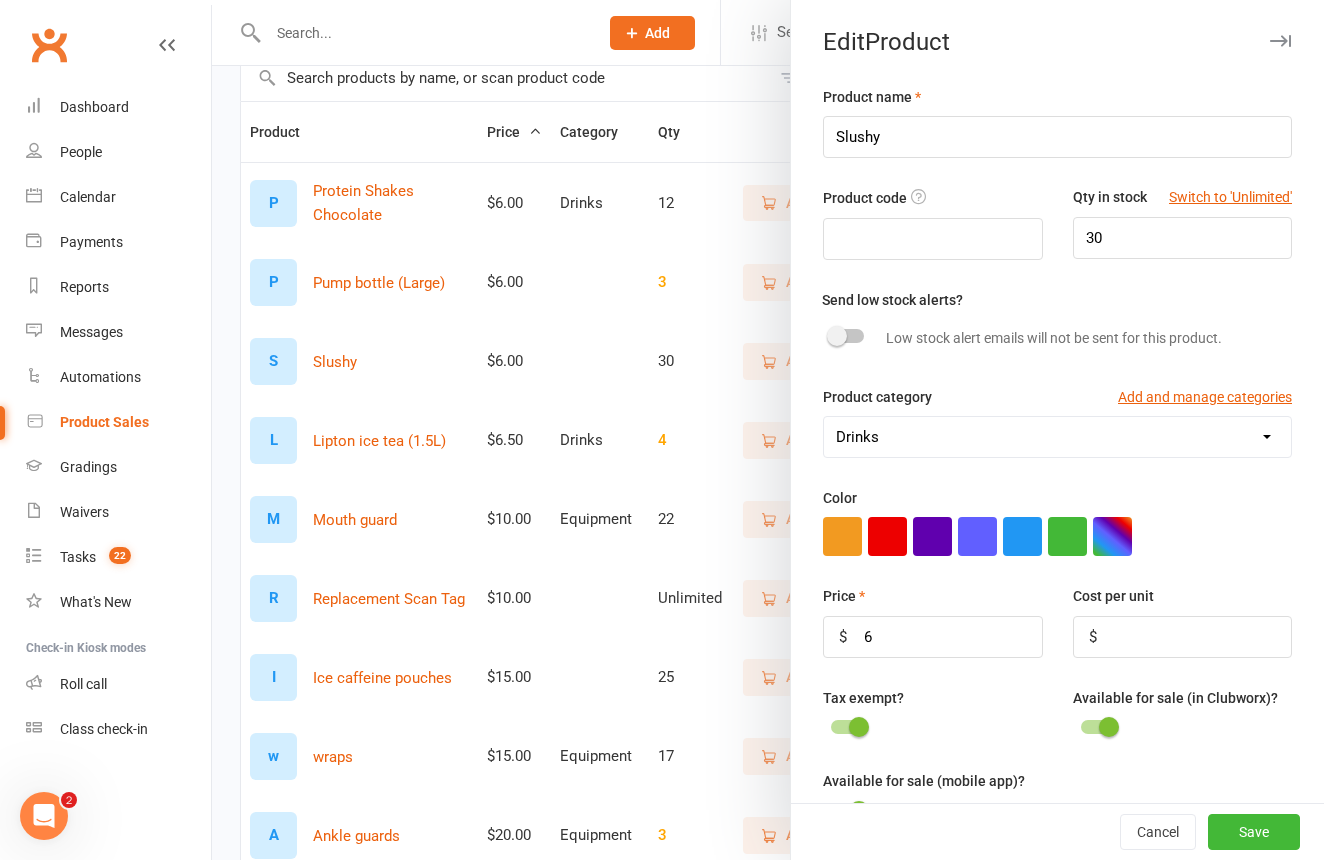 click on "Save" at bounding box center [1254, 832] 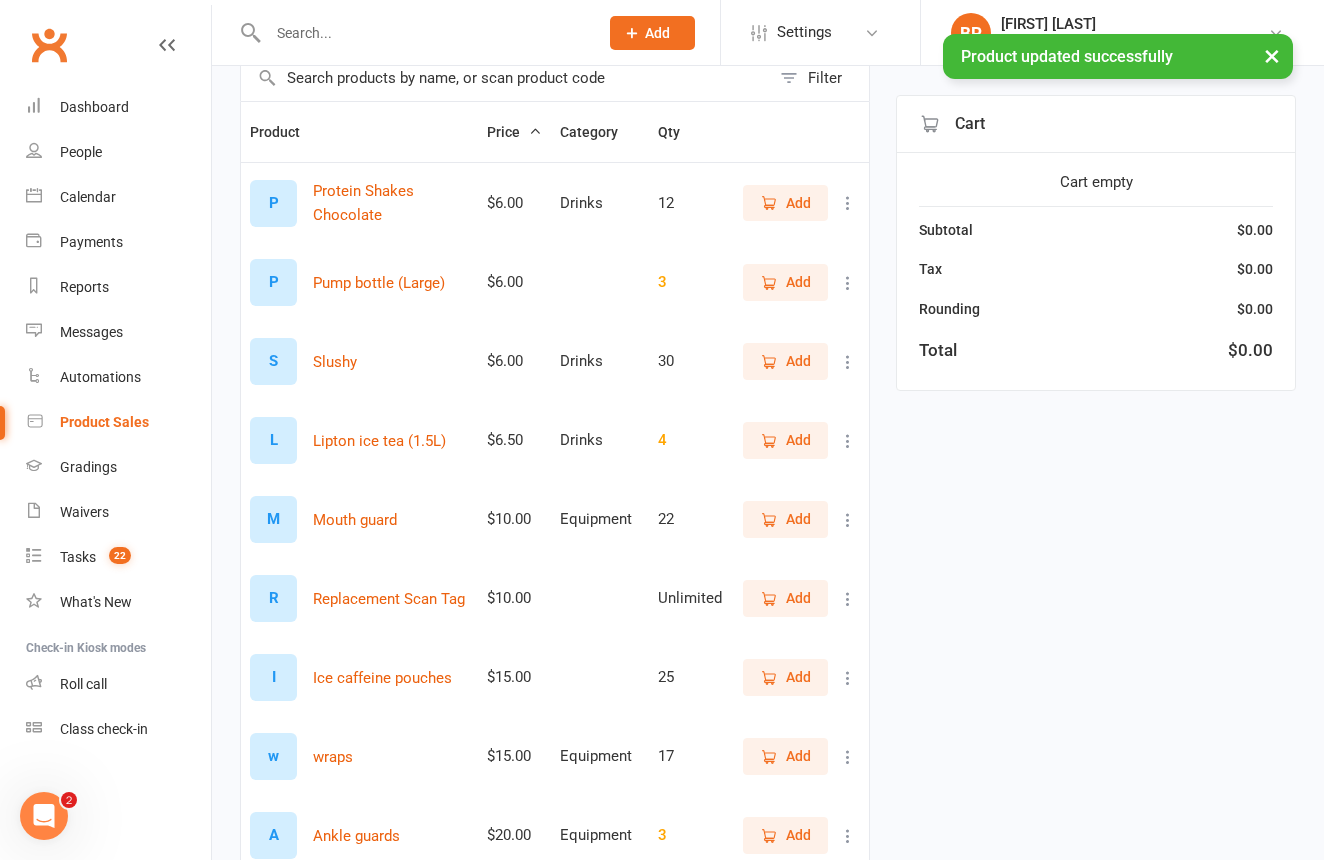 click at bounding box center [848, 283] 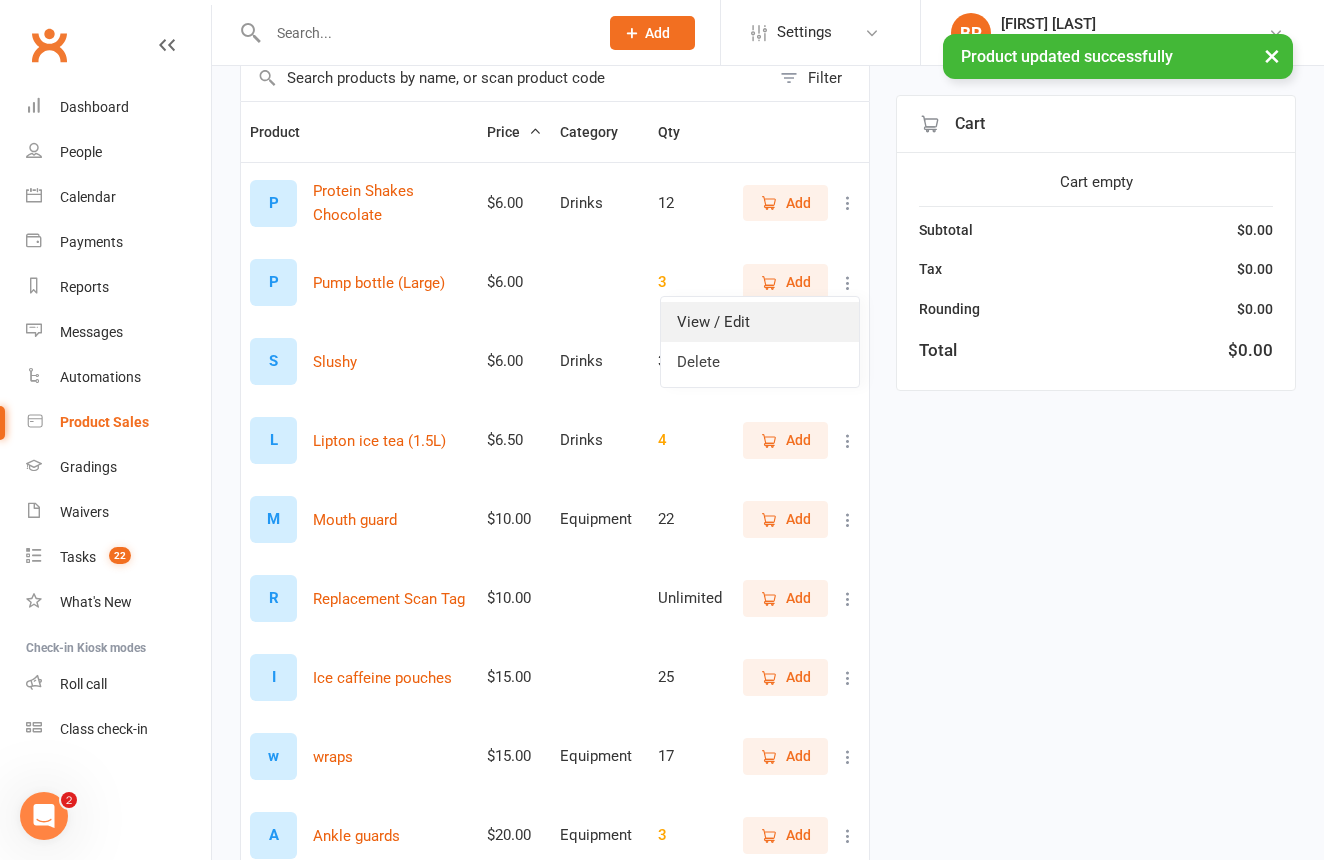 click on "View / Edit" at bounding box center (760, 322) 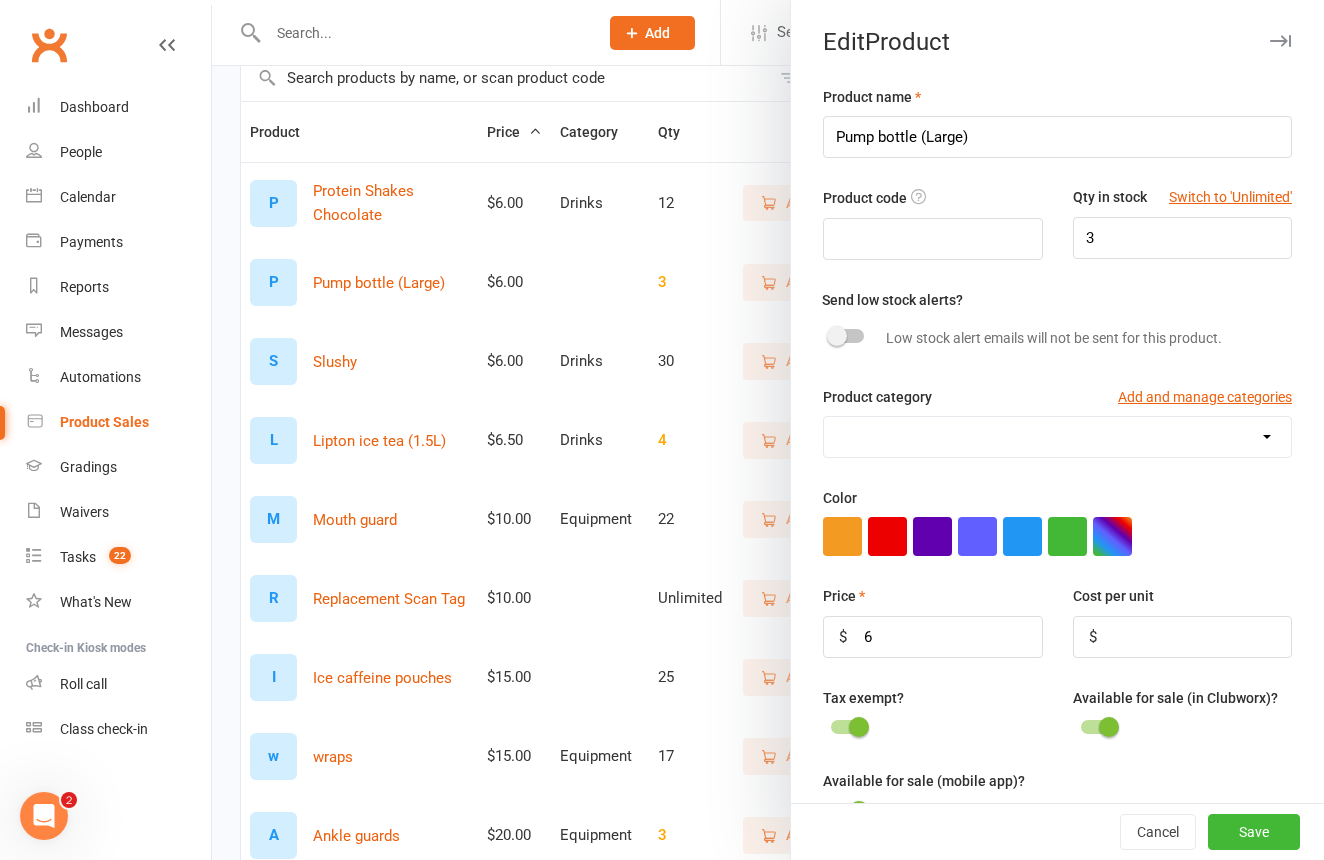 select on "3014" 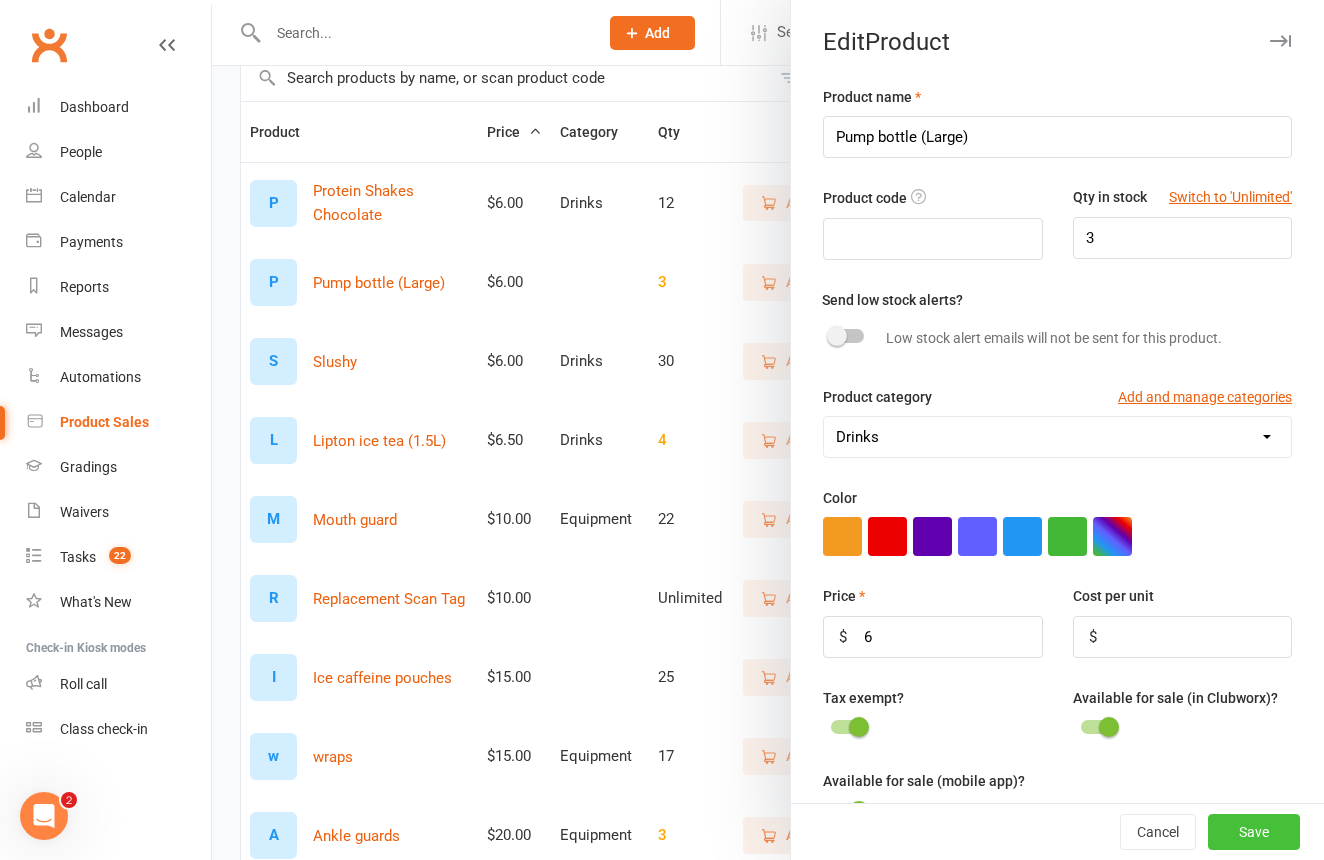click on "Save" at bounding box center (1254, 832) 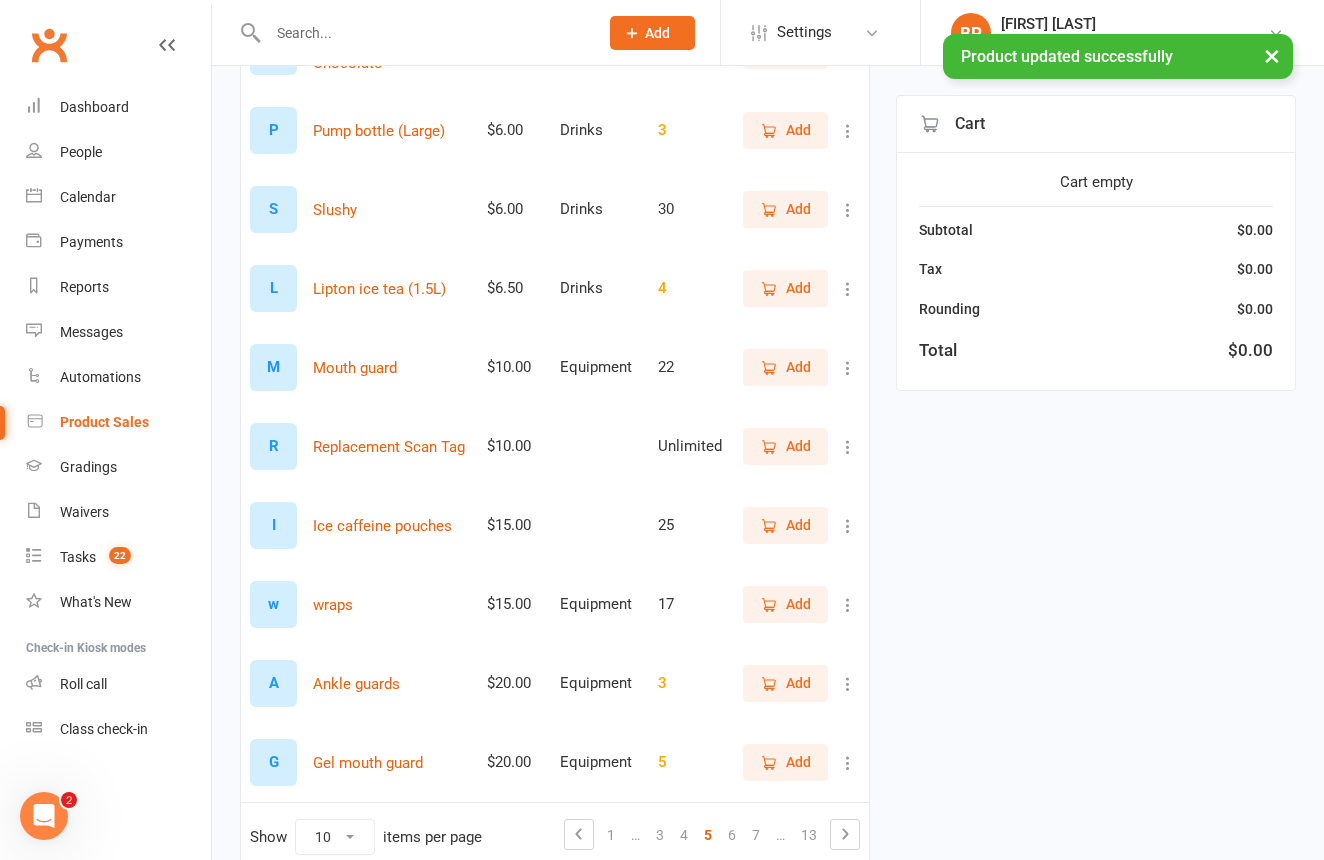 scroll, scrollTop: 382, scrollLeft: 0, axis: vertical 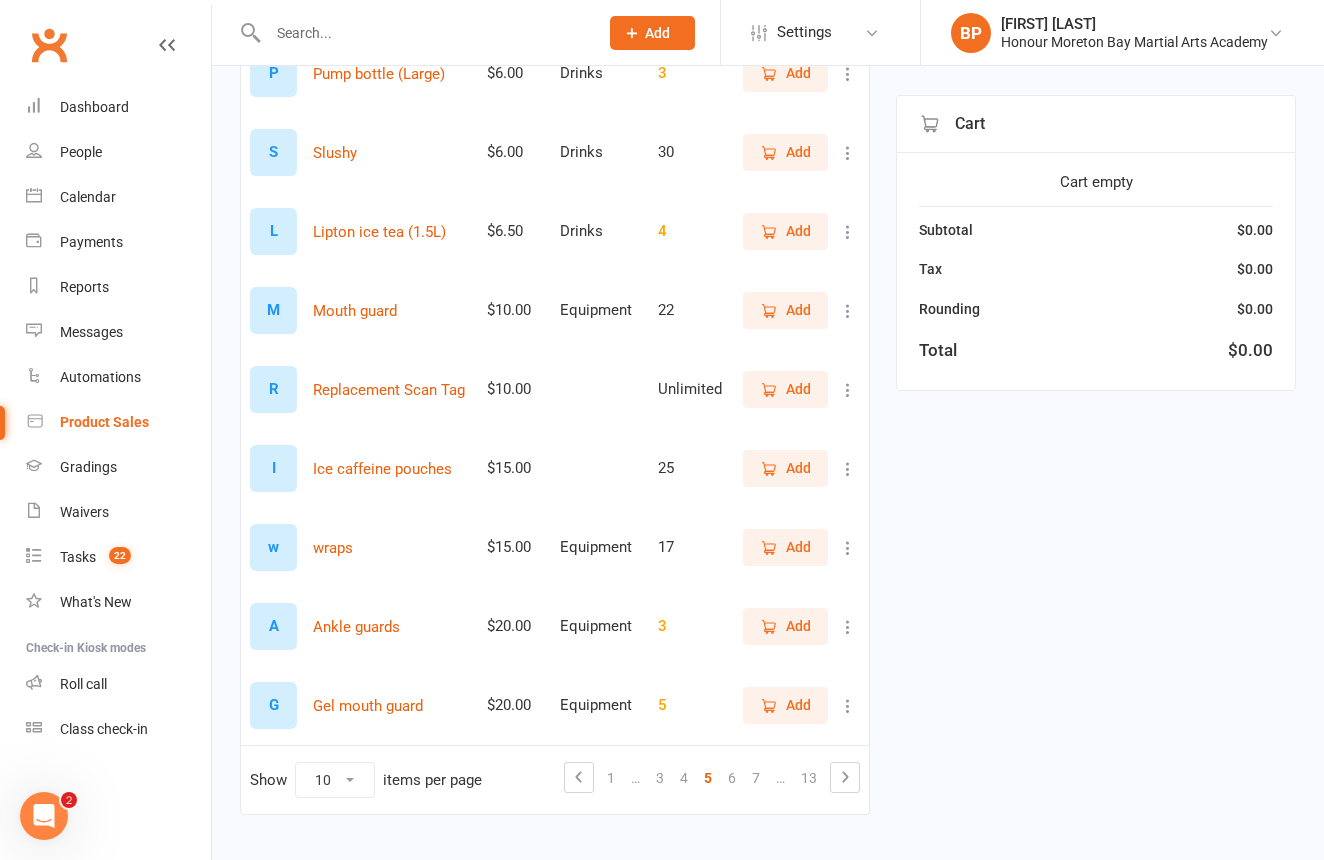 click at bounding box center [848, 390] 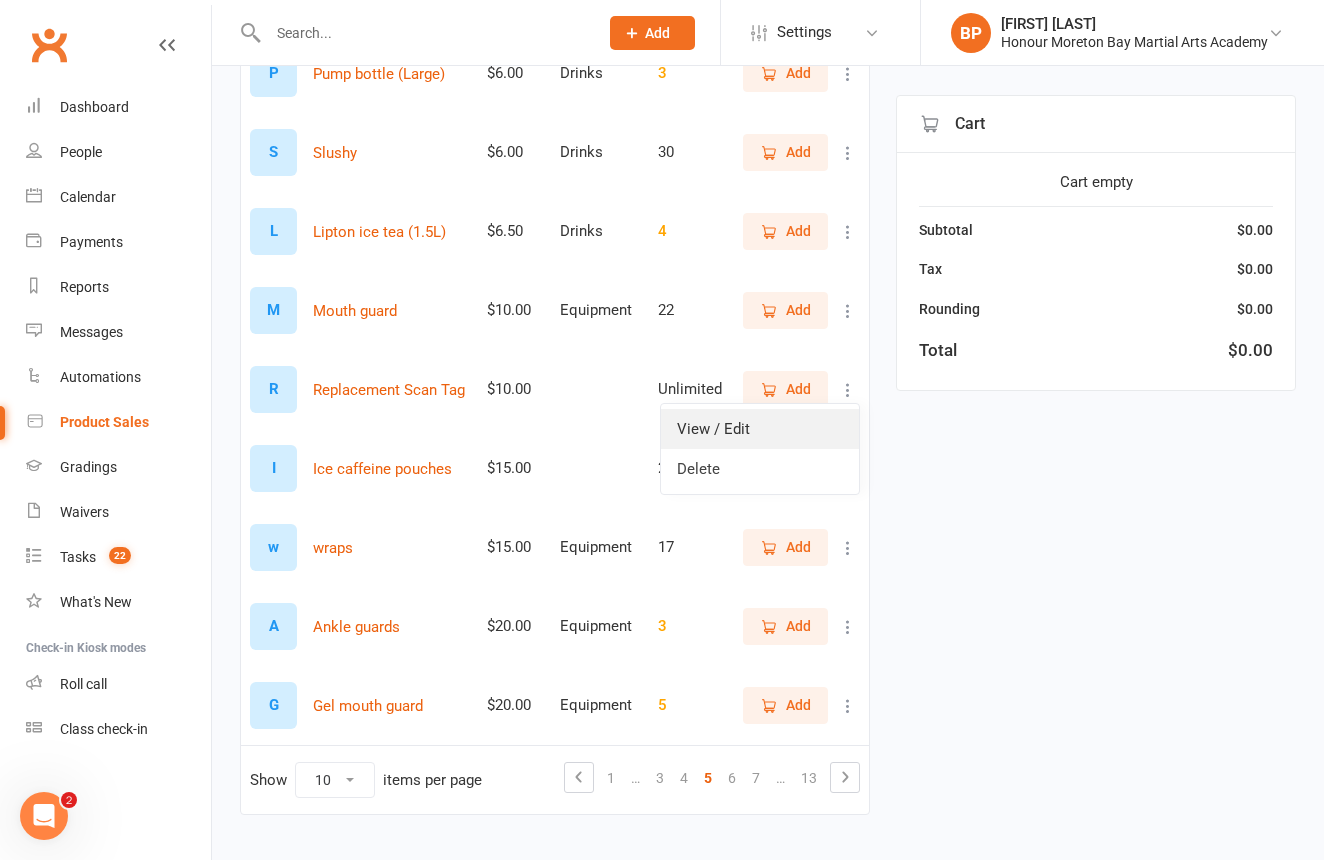 click on "View / Edit" at bounding box center (760, 429) 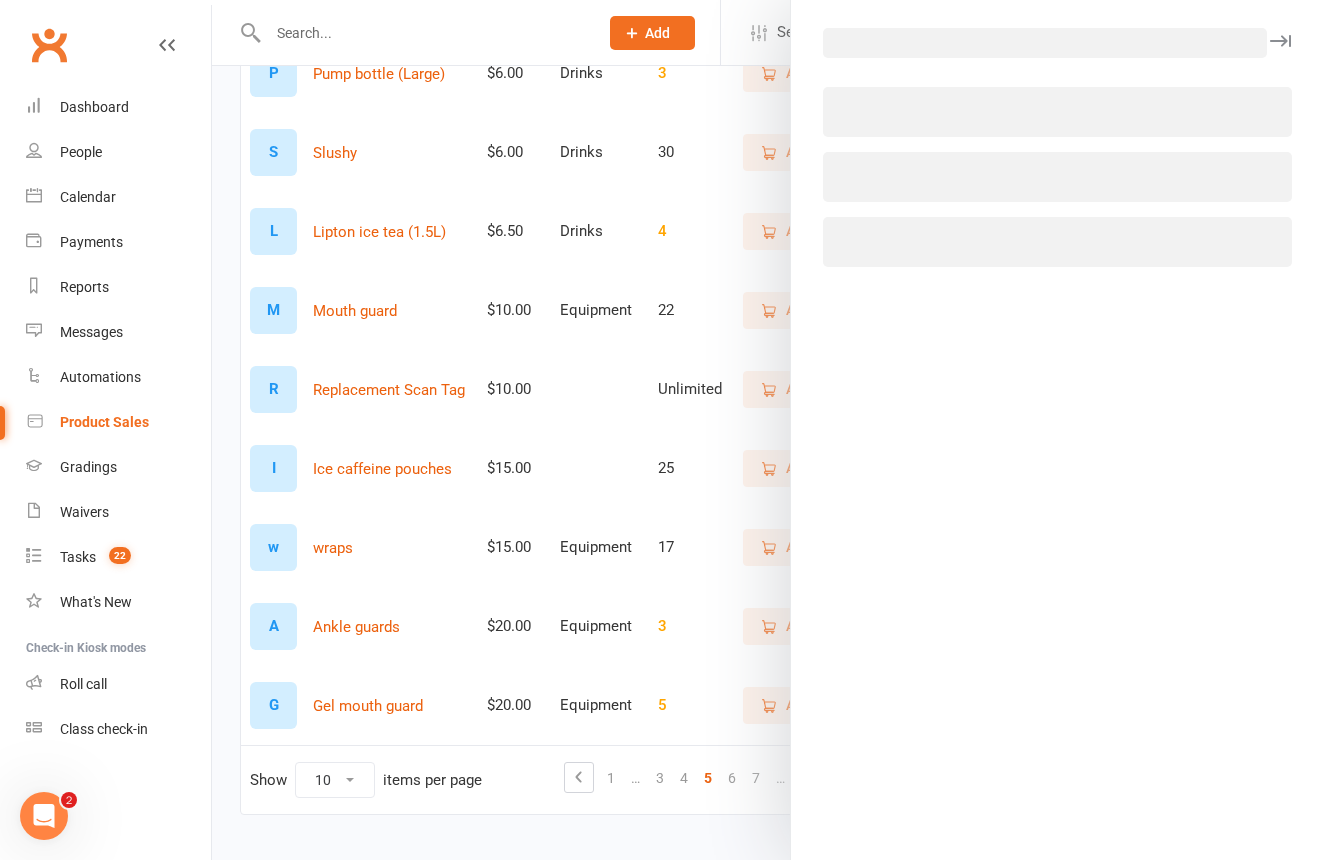 select on "444" 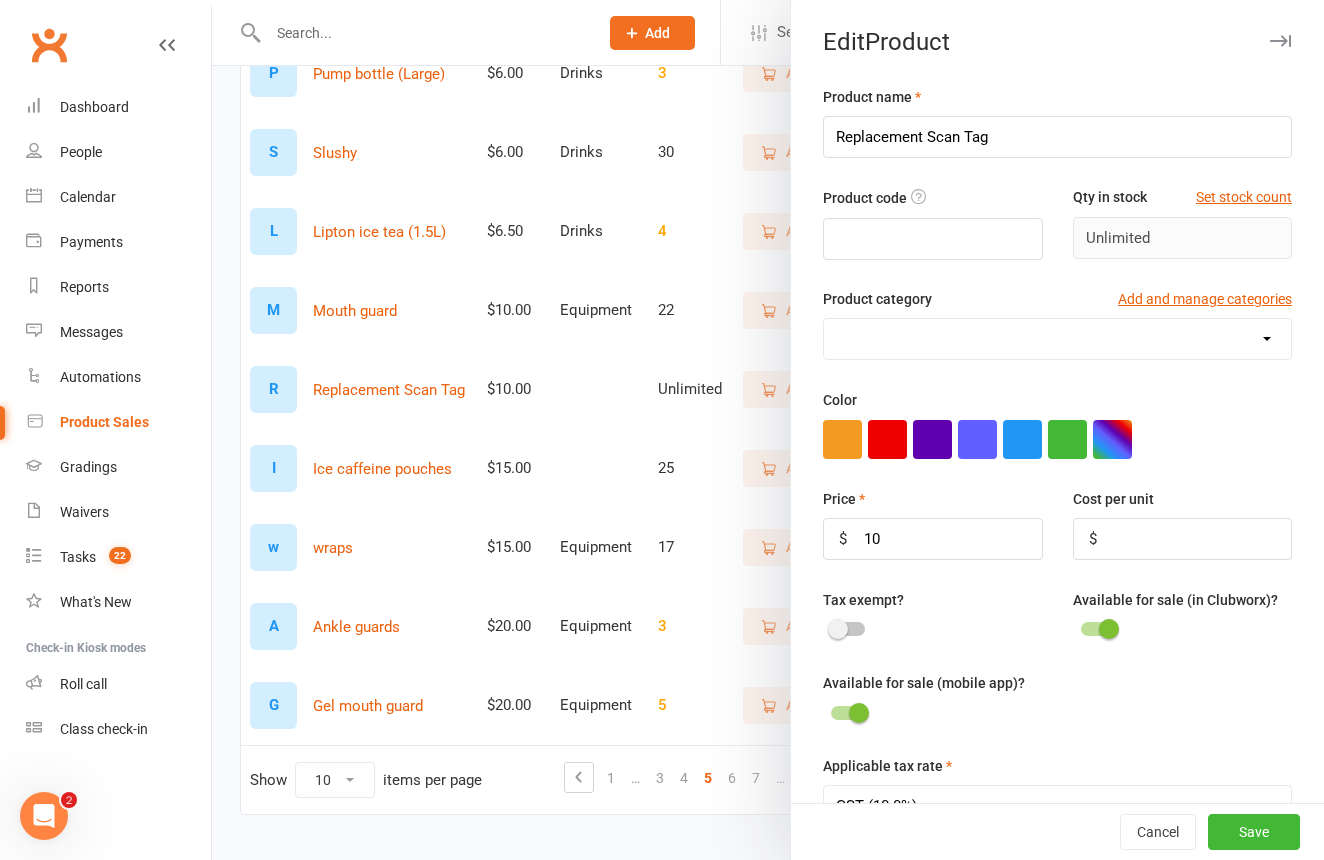 click on "Product name Replacement Scan Tag Product code Qty in stock Set stock count Unlimited Product category Add and manage categories Apparel Drinks Equipment Food Supplements Color Price $ 10 Cost per unit $ Tax exempt? Available for sale (in Clubworx)? Available for sale (mobile app)? Applicable tax rate GST (10.0%) Price is exclusive of tax? Description" at bounding box center [1057, 562] 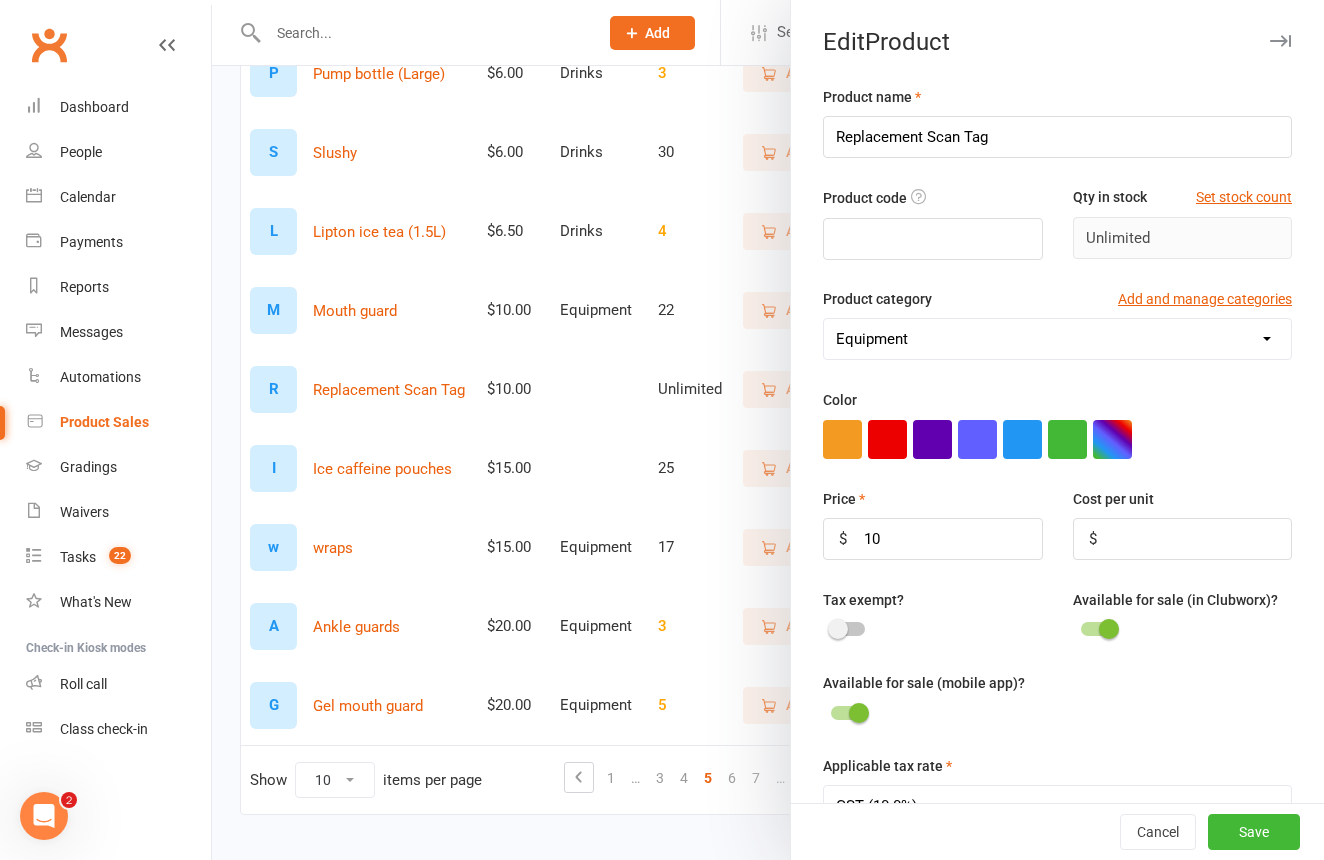 click on "Save" at bounding box center [1254, 832] 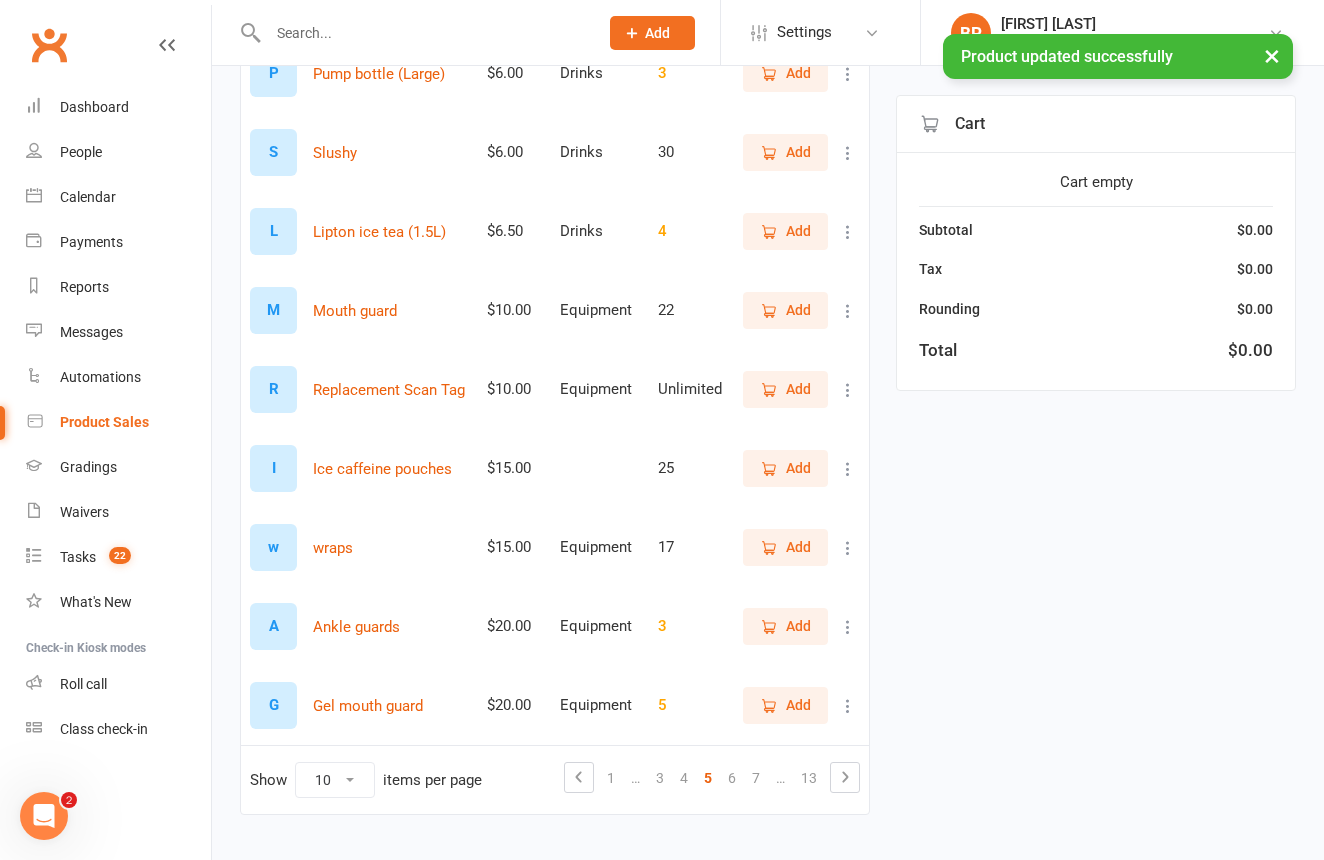 click at bounding box center [848, 469] 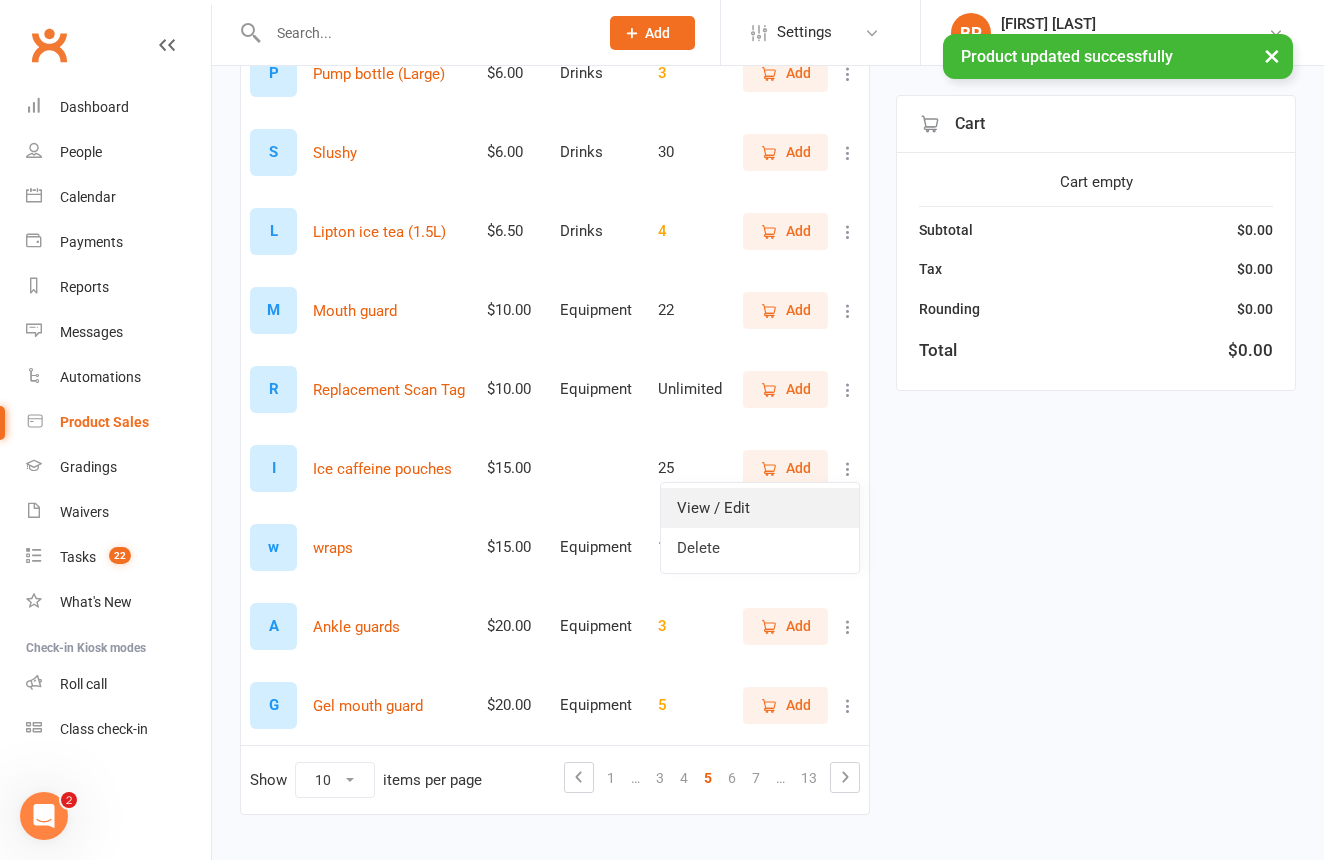 click on "View / Edit" at bounding box center [760, 508] 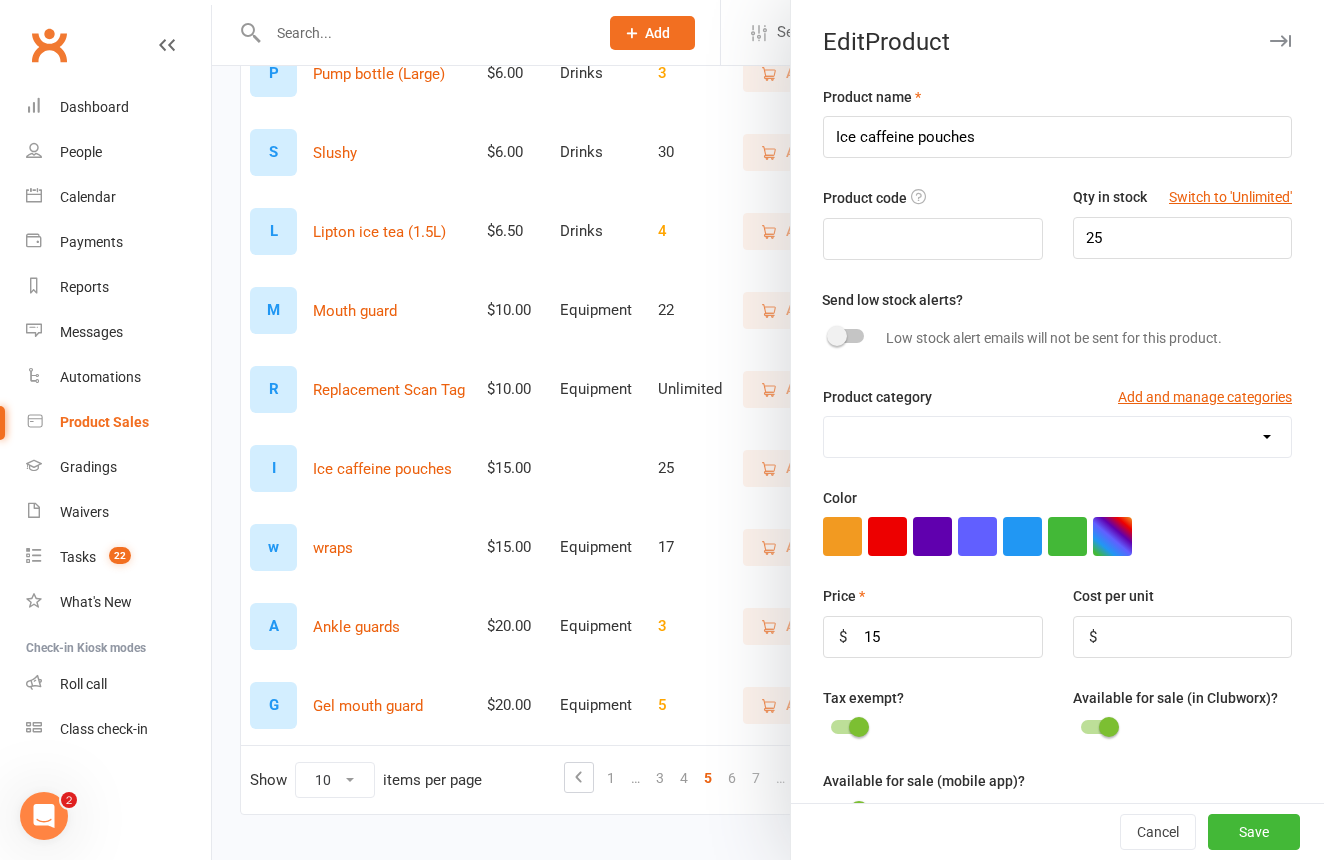 select on "298" 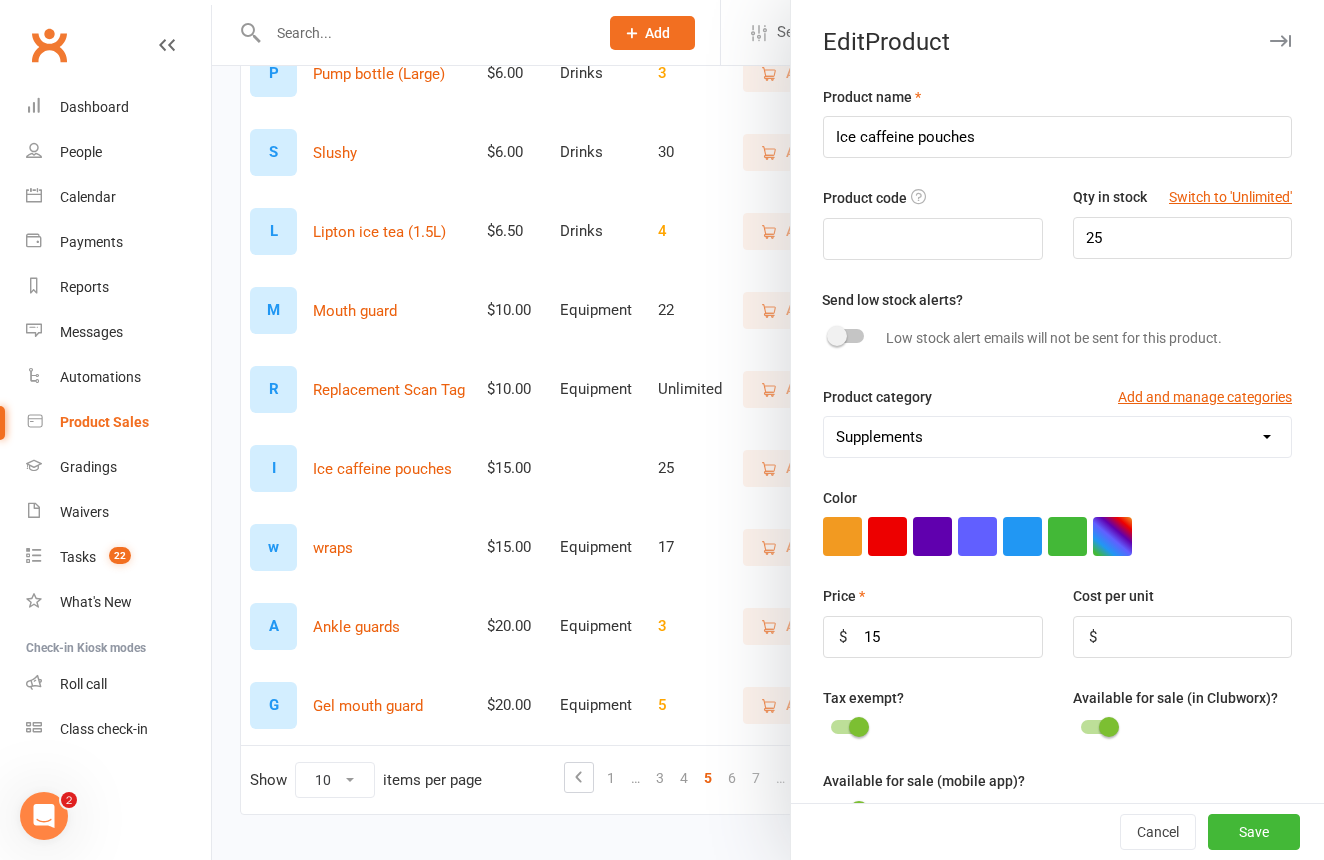 click on "Save" at bounding box center [1254, 832] 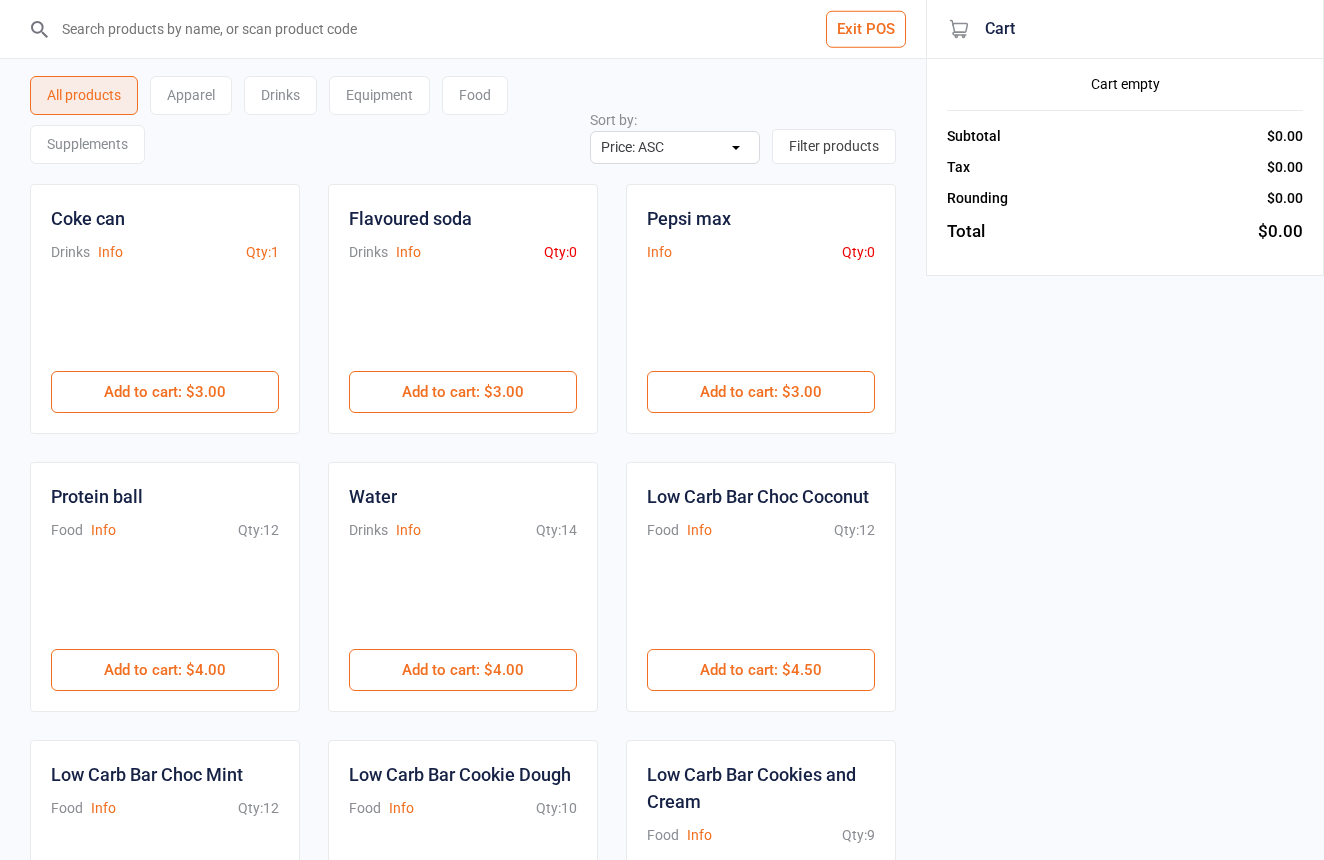 select on "price-asc" 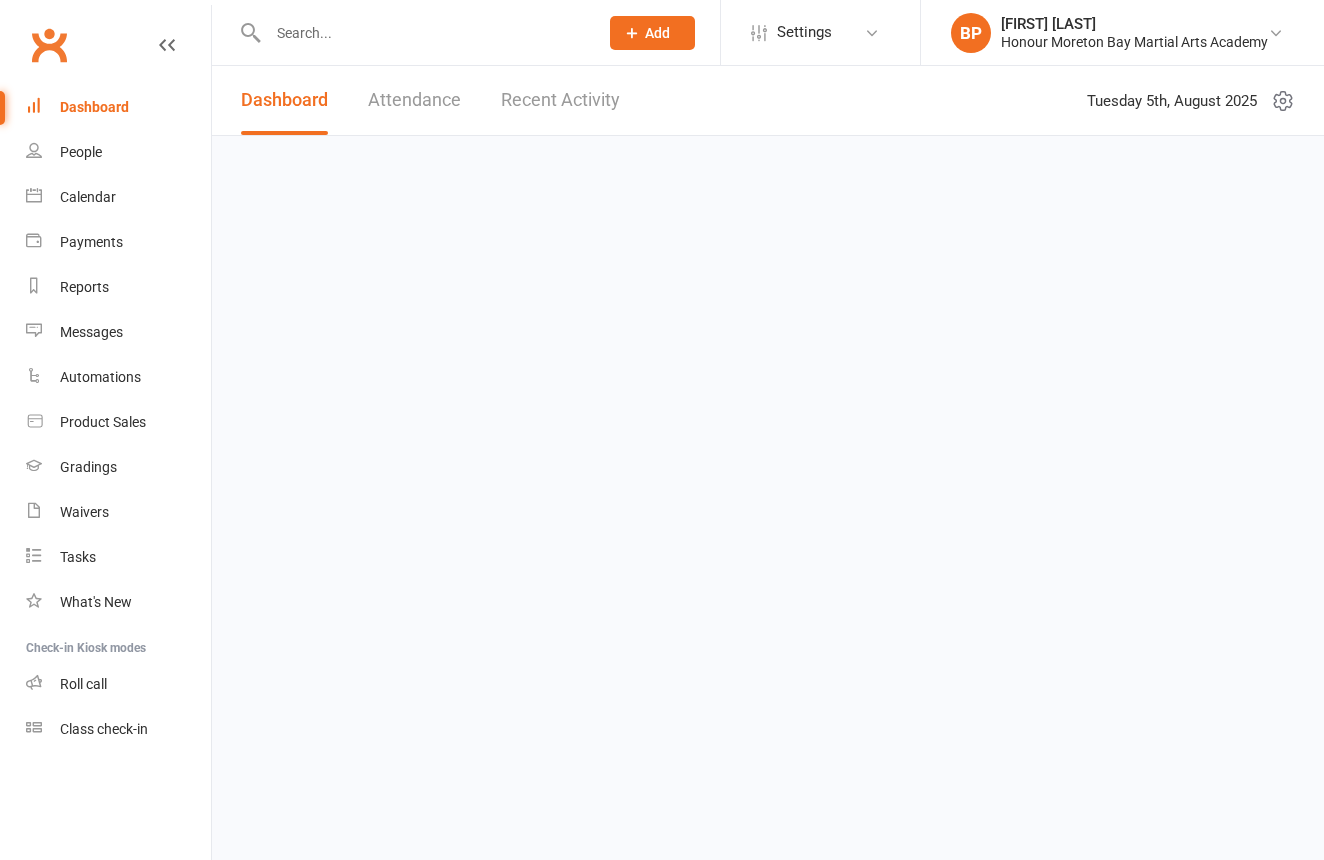 scroll, scrollTop: 0, scrollLeft: 0, axis: both 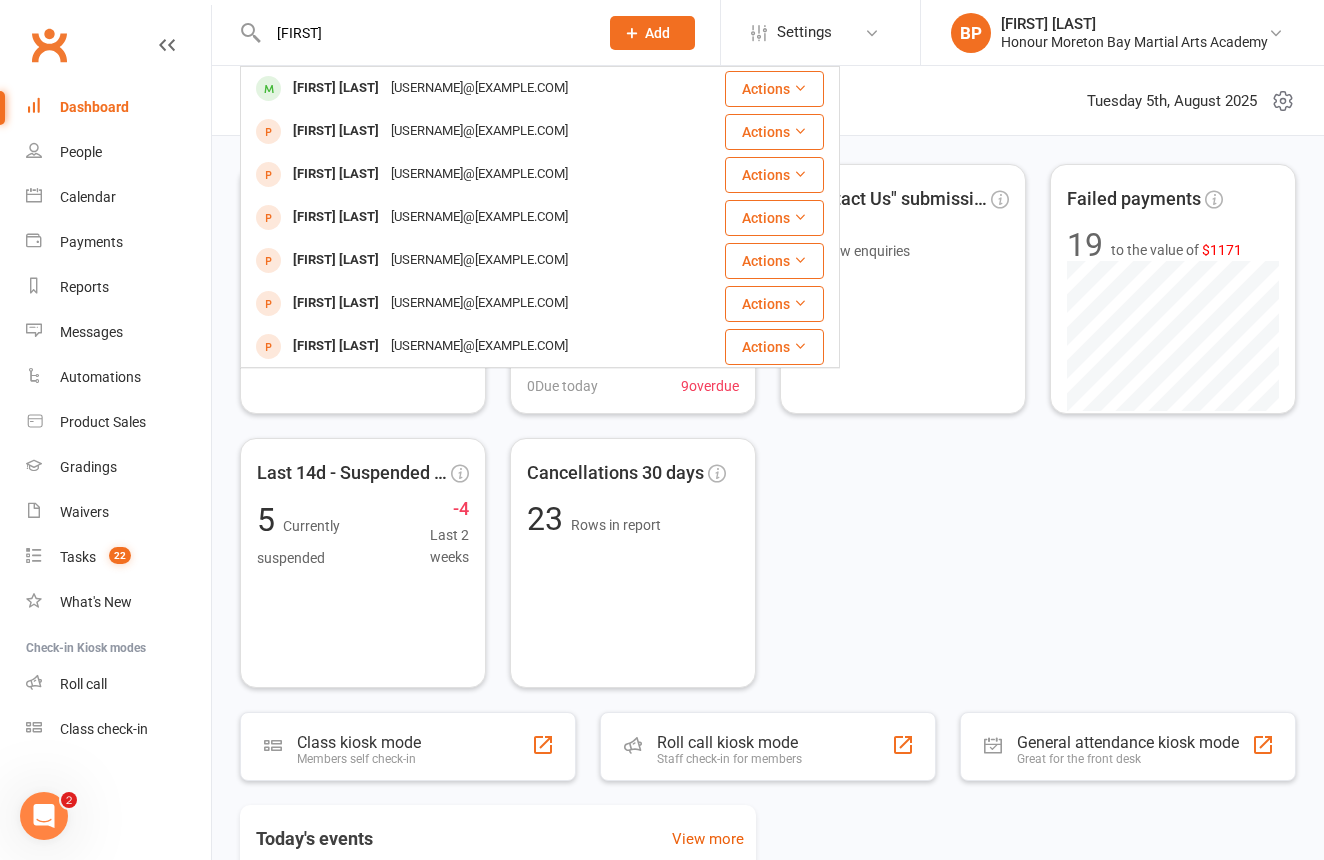 type on "[FIRST]" 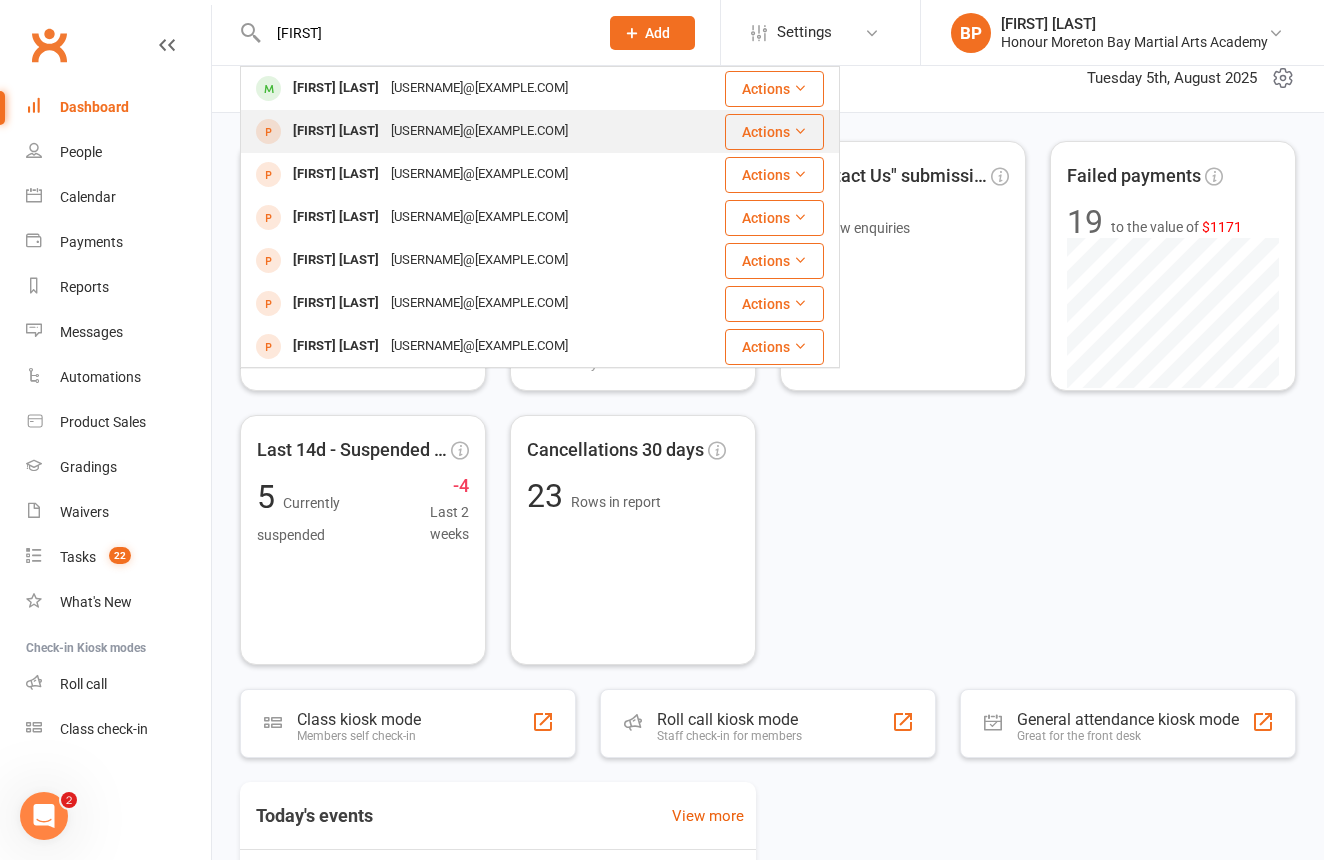 scroll, scrollTop: 20, scrollLeft: 0, axis: vertical 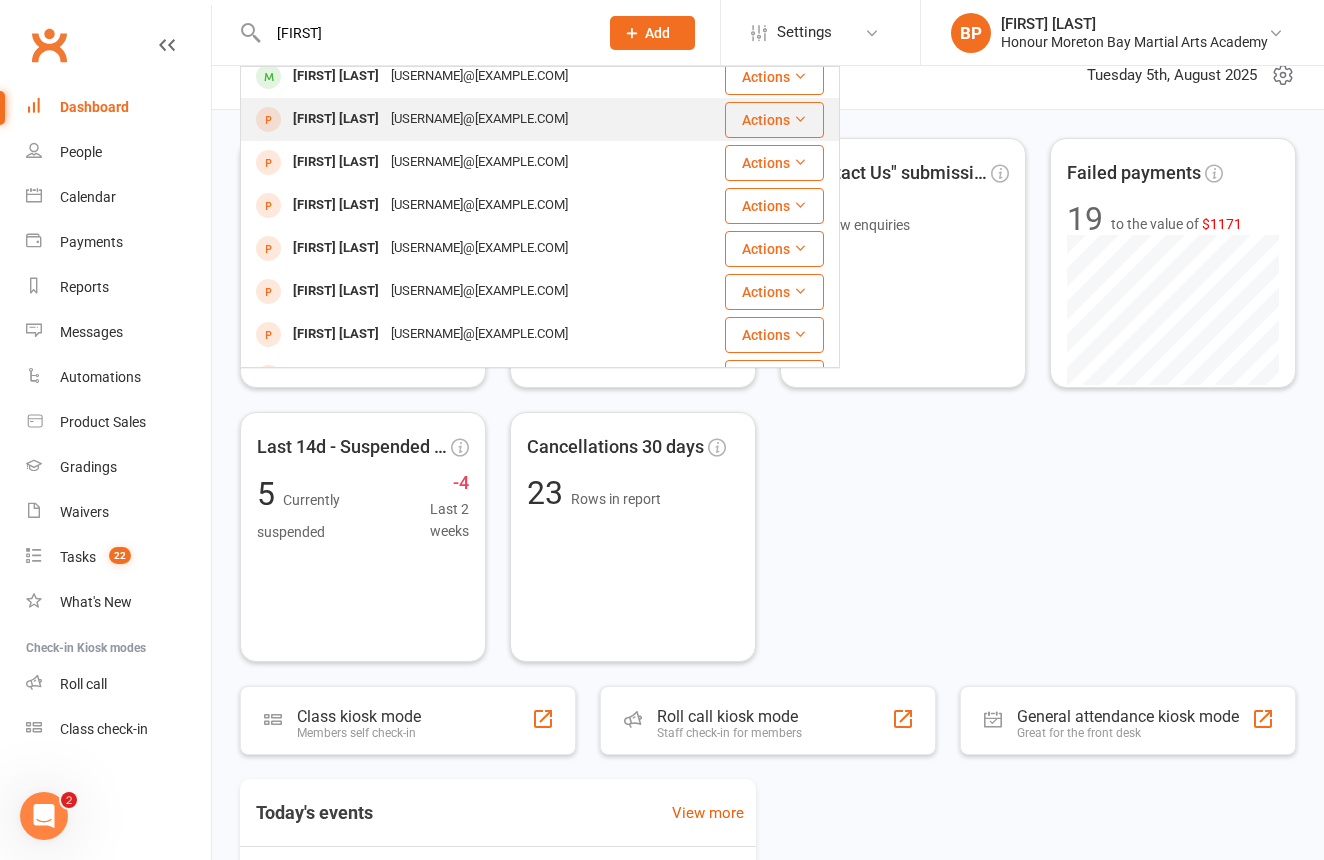 click on "[USERNAME]@[EXAMPLE.COM]" at bounding box center [479, 119] 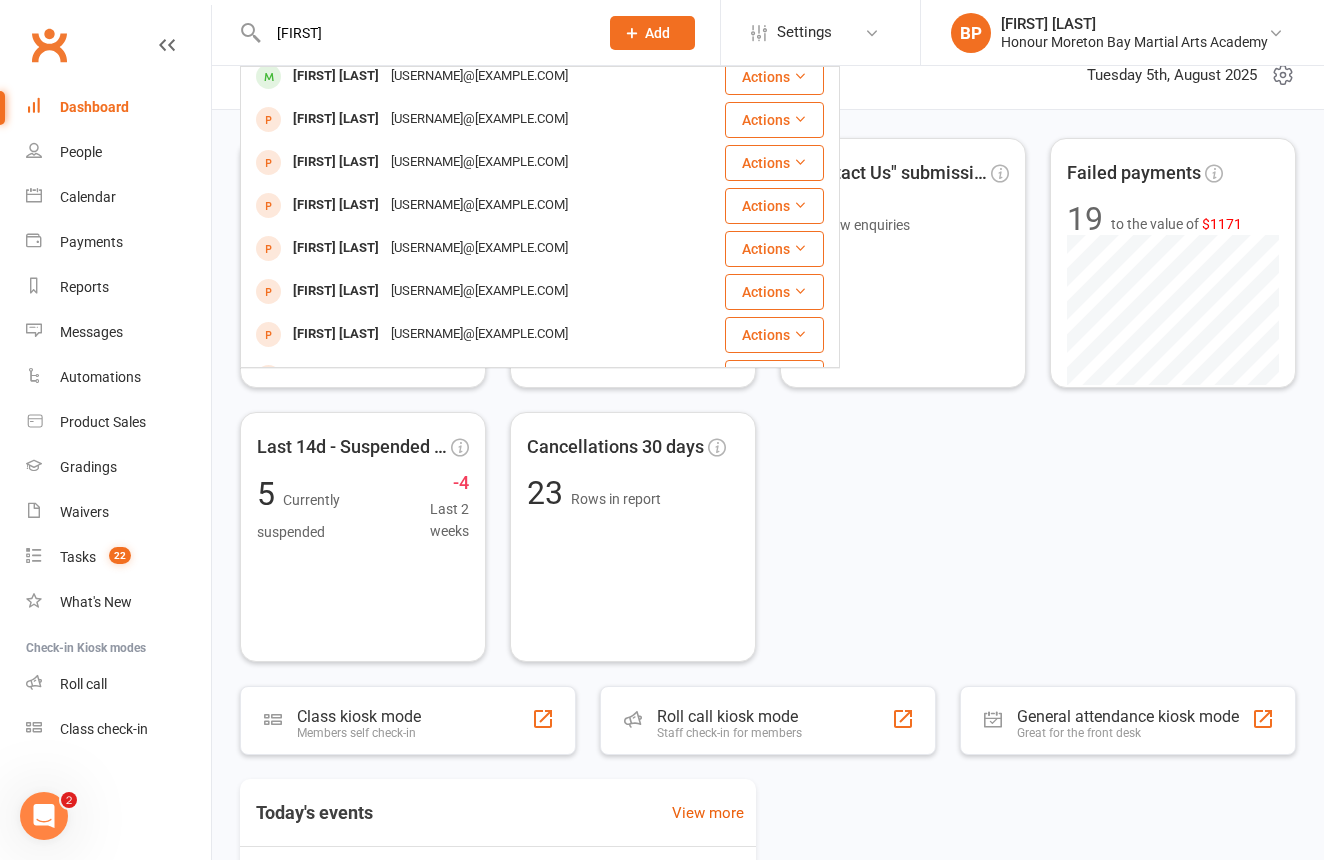 type 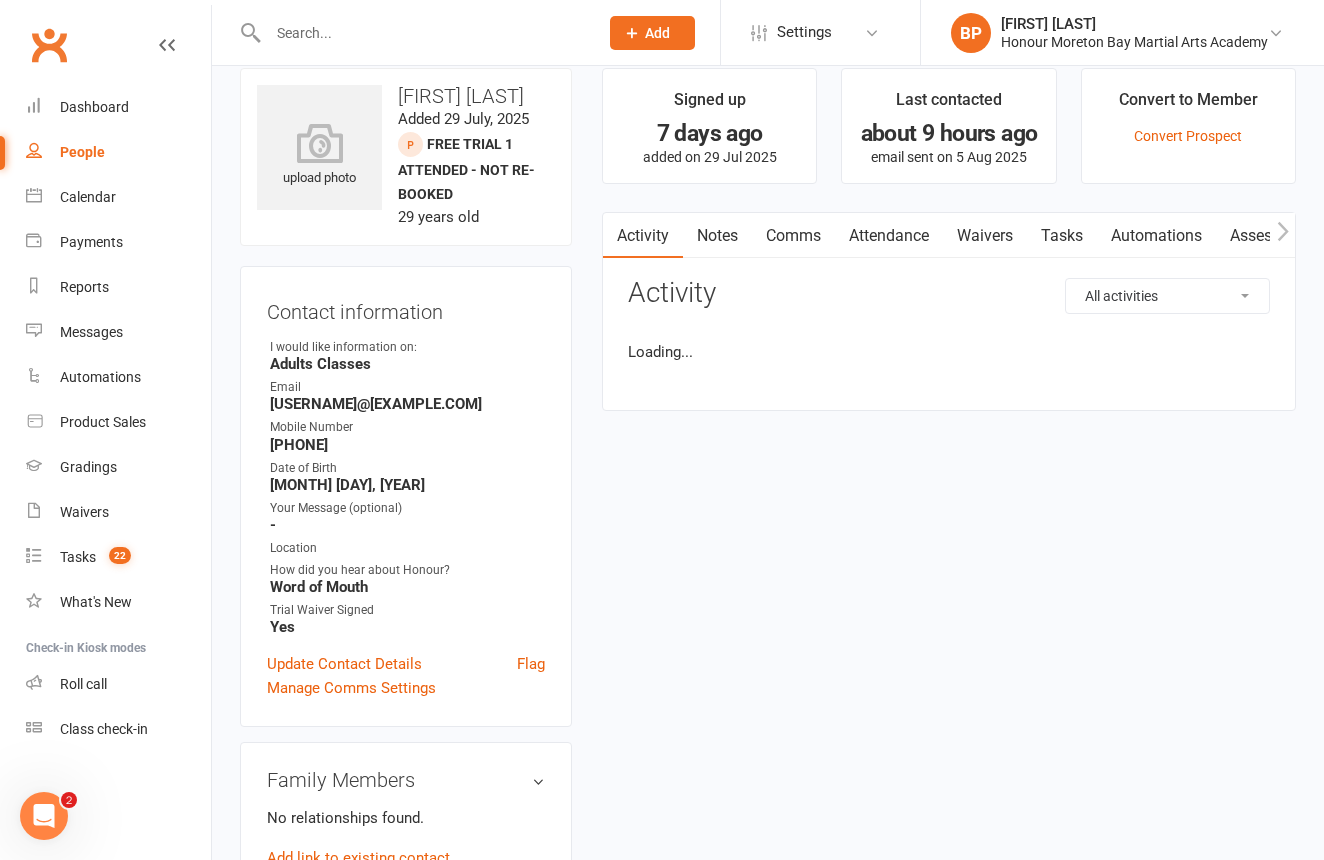 scroll, scrollTop: 0, scrollLeft: 0, axis: both 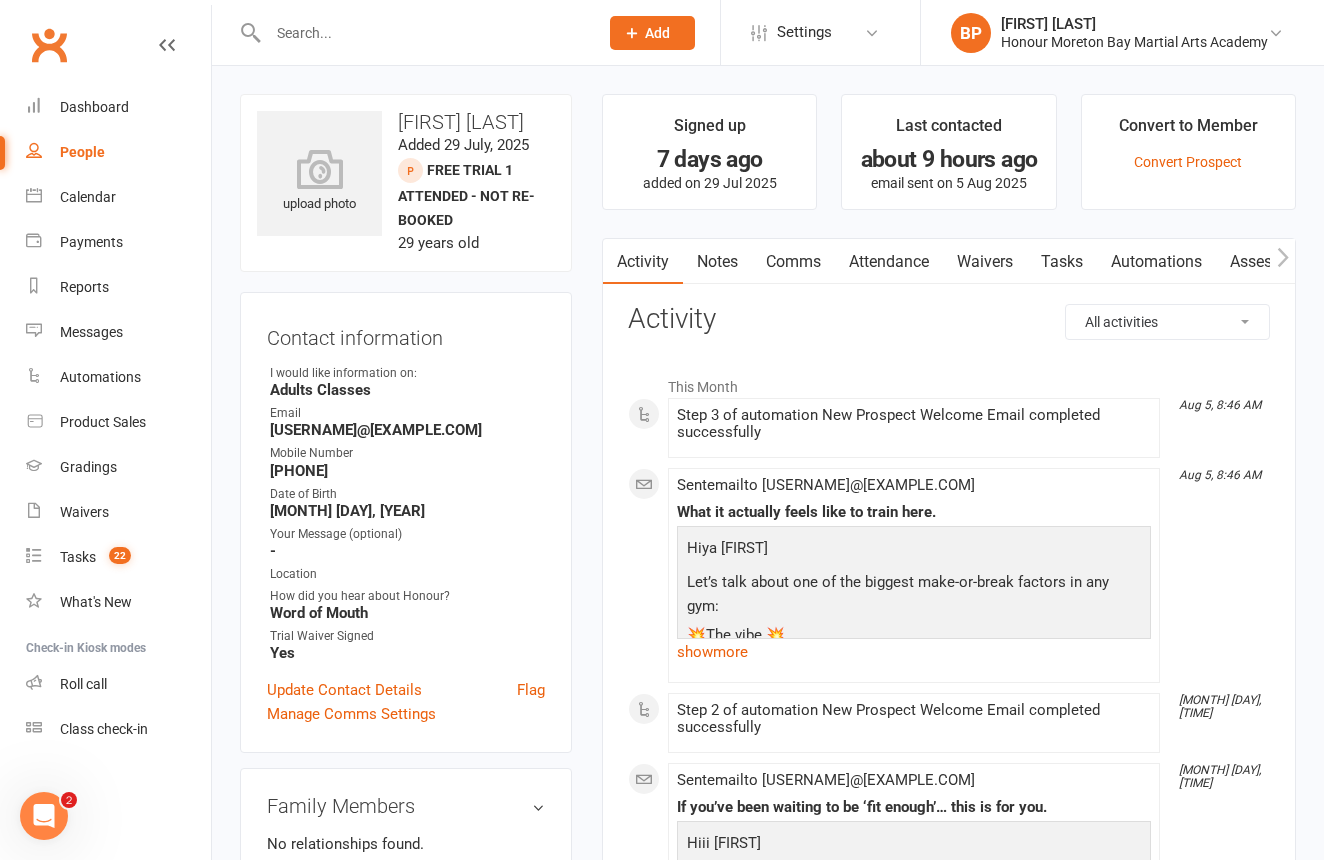 click on "Waivers" at bounding box center (985, 262) 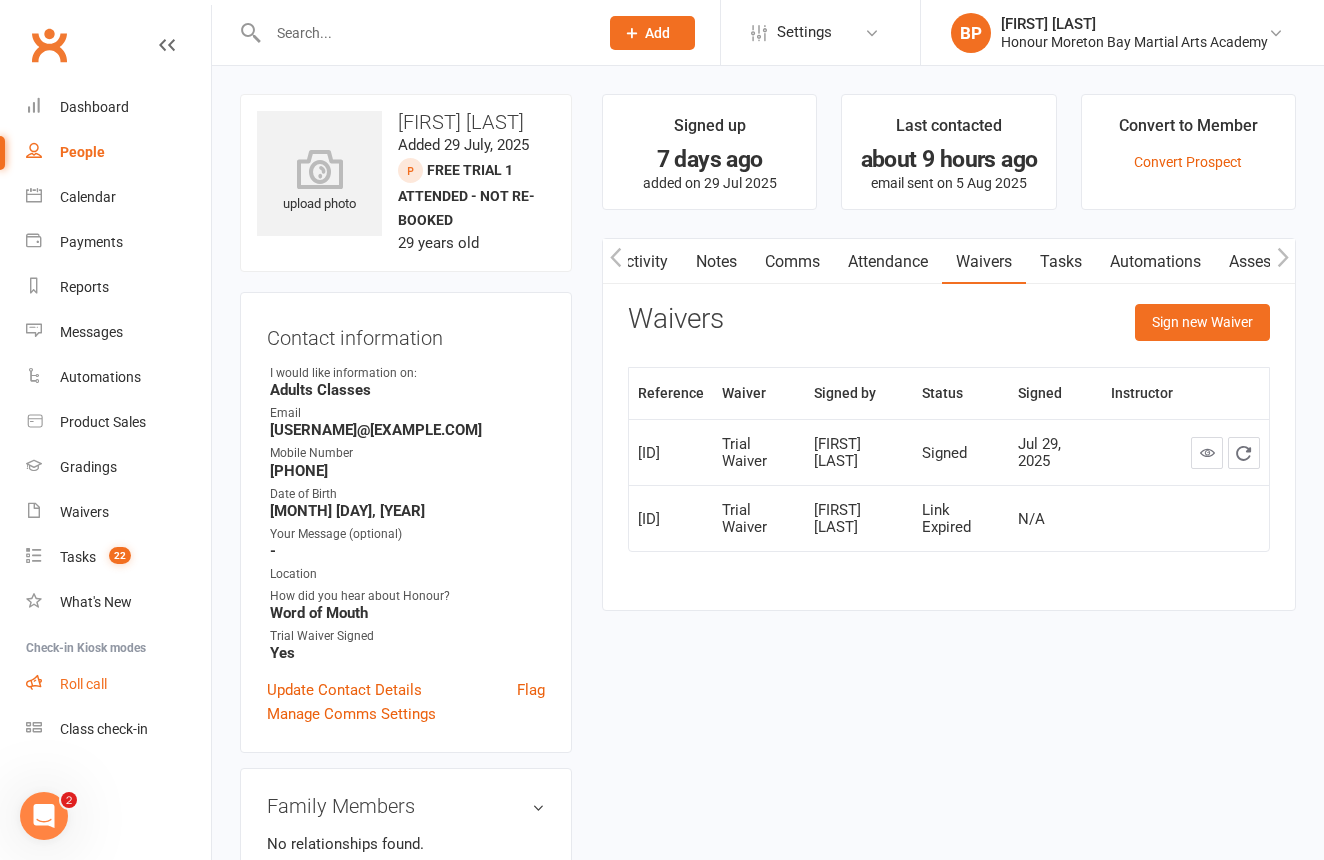 click on "Roll call" at bounding box center (83, 684) 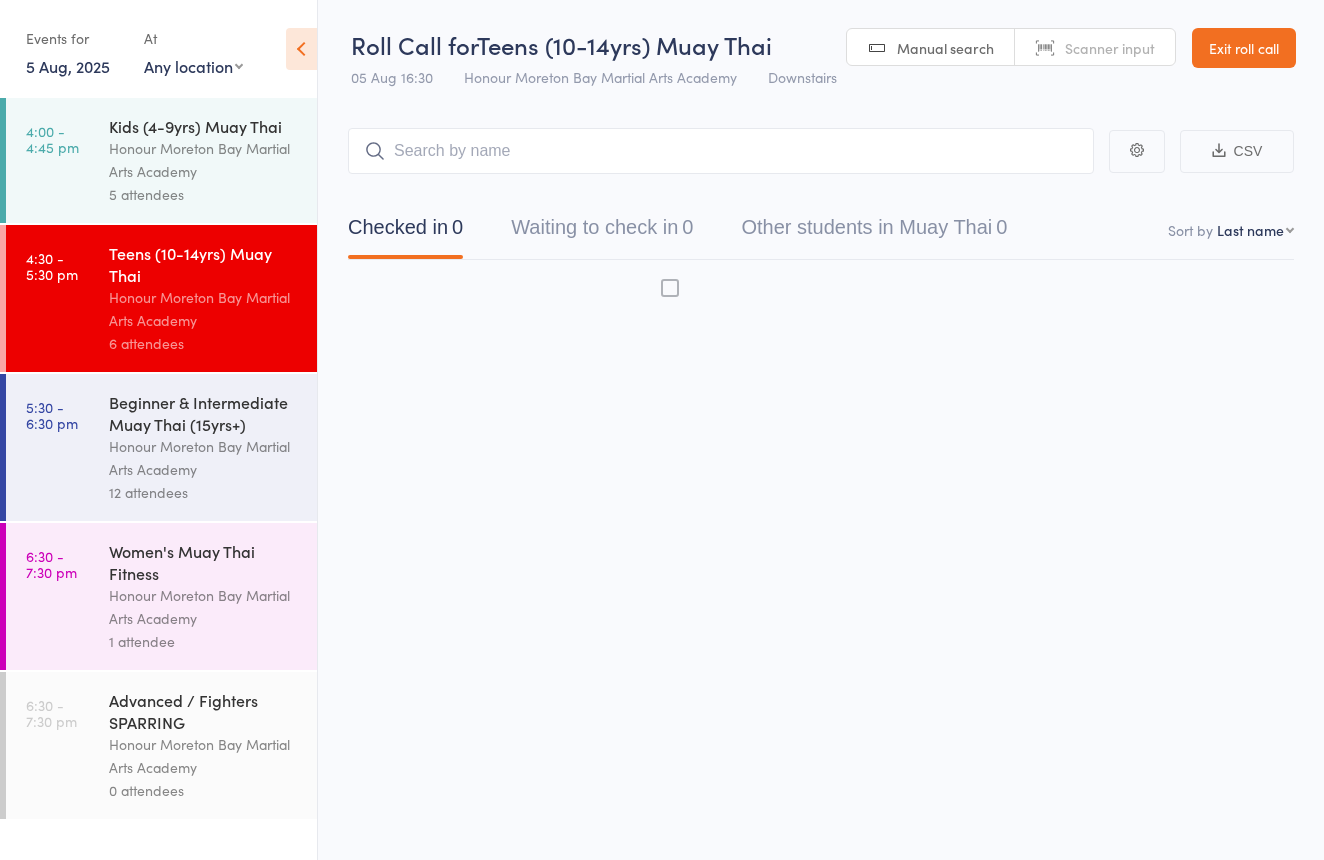 scroll, scrollTop: 0, scrollLeft: 0, axis: both 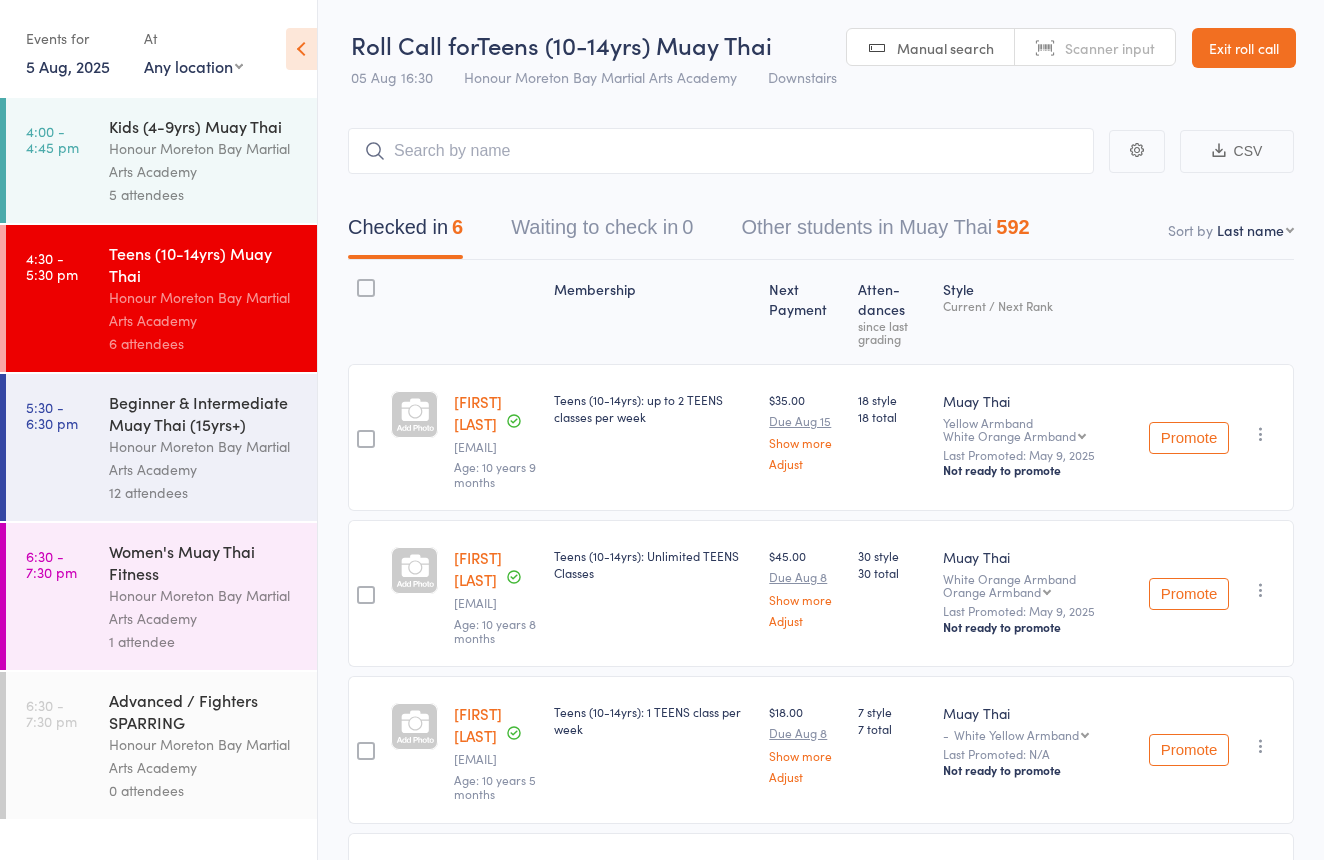 click on "12 attendees" at bounding box center (204, 492) 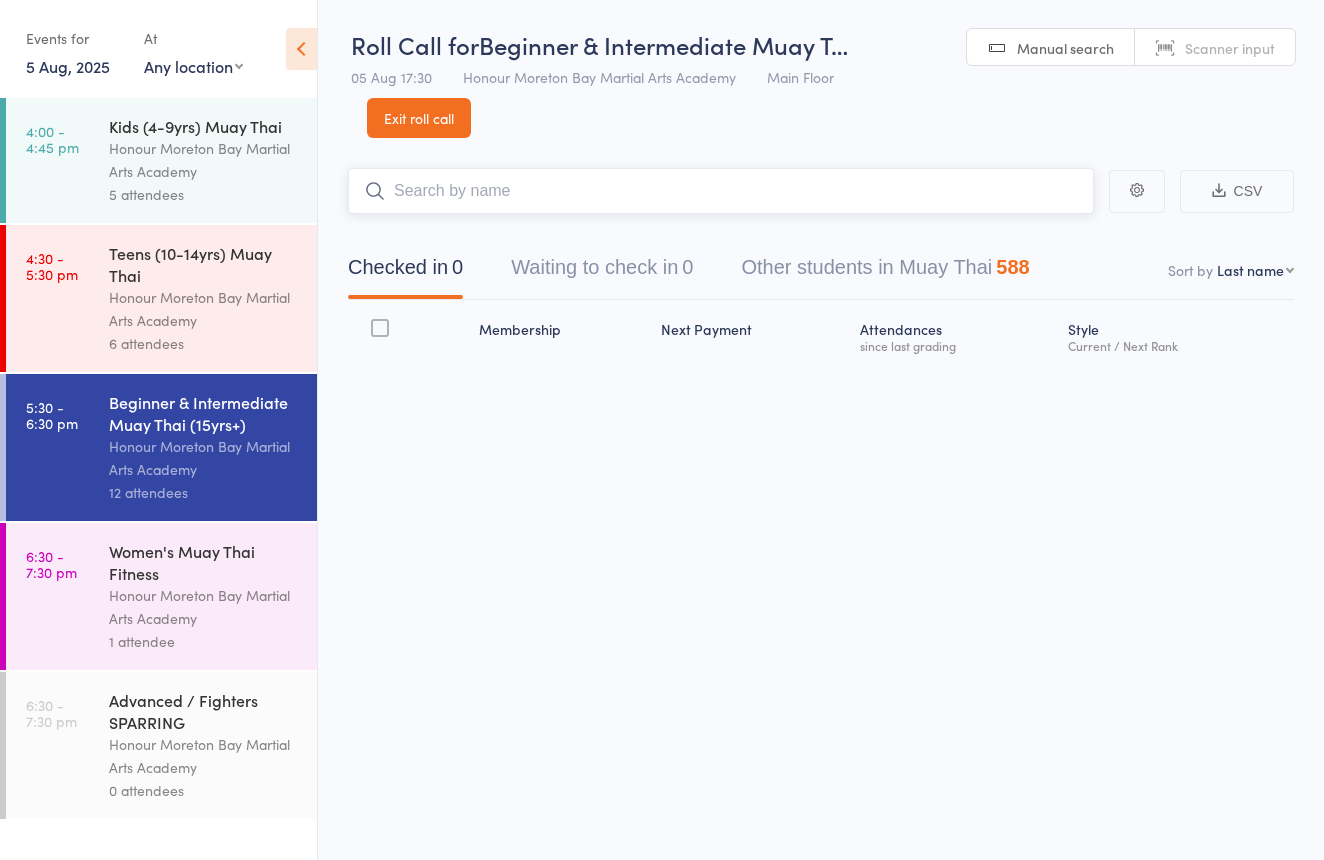 click on "Waiting to check in  0" at bounding box center (602, 272) 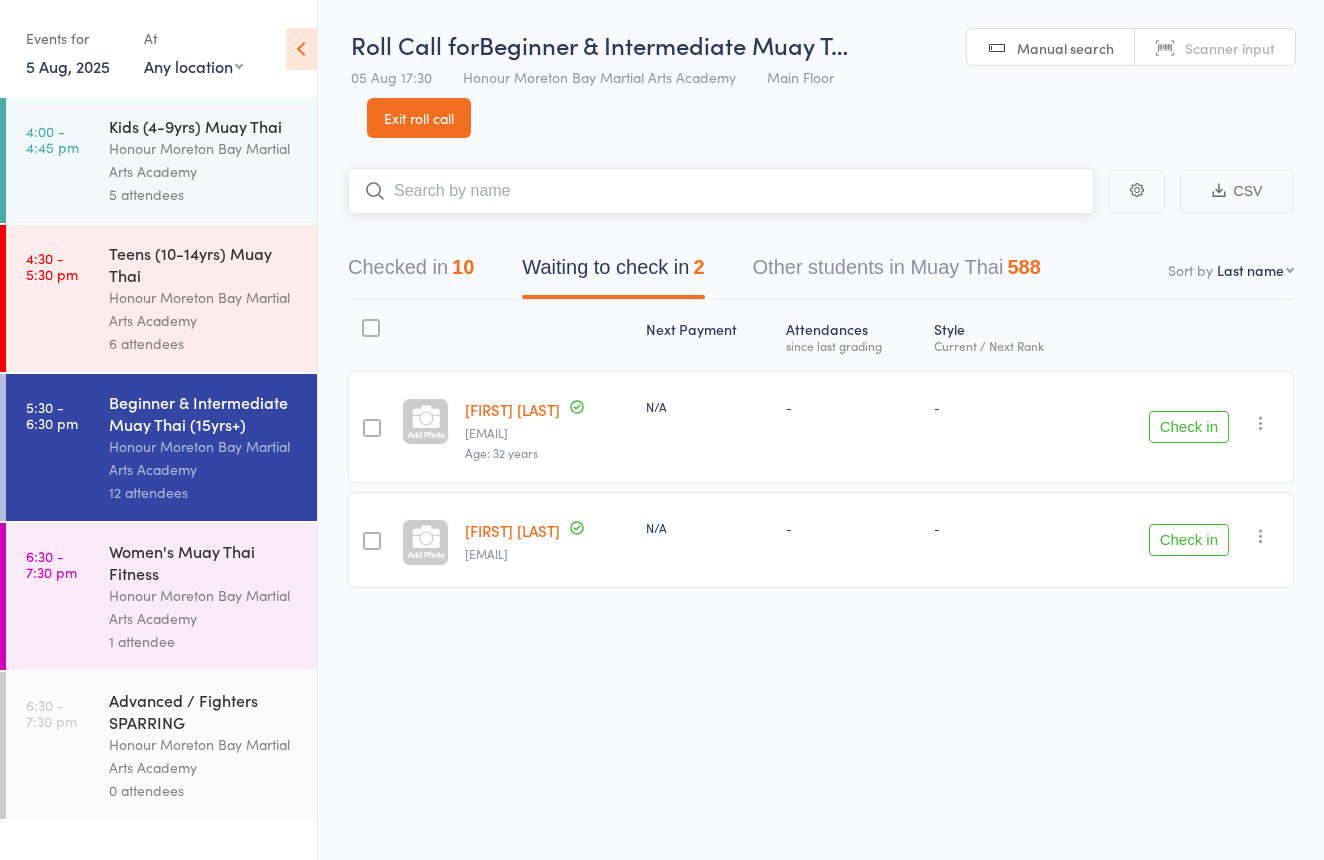 click on "Checked in  10" at bounding box center [411, 272] 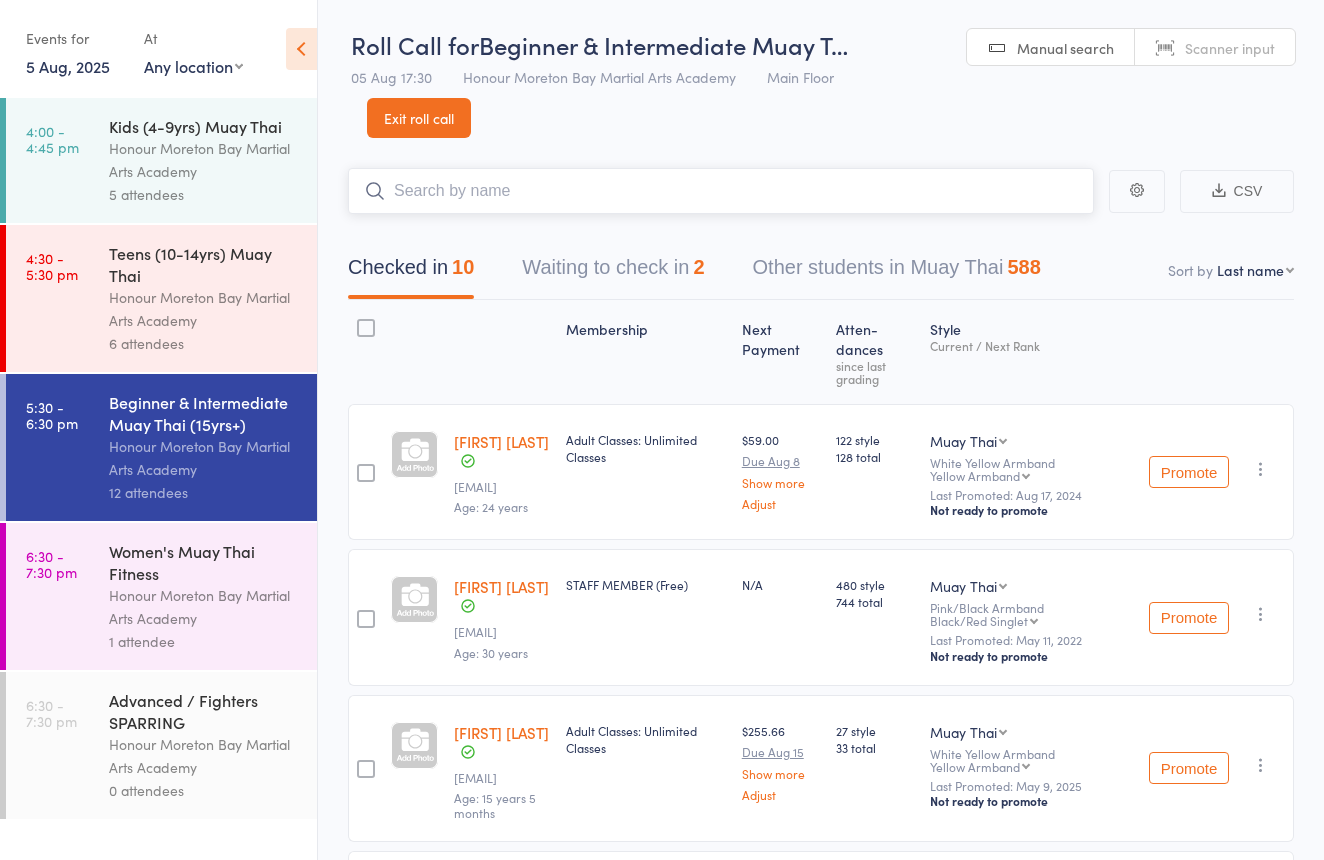 click on "Waiting to check in  2" at bounding box center (613, 272) 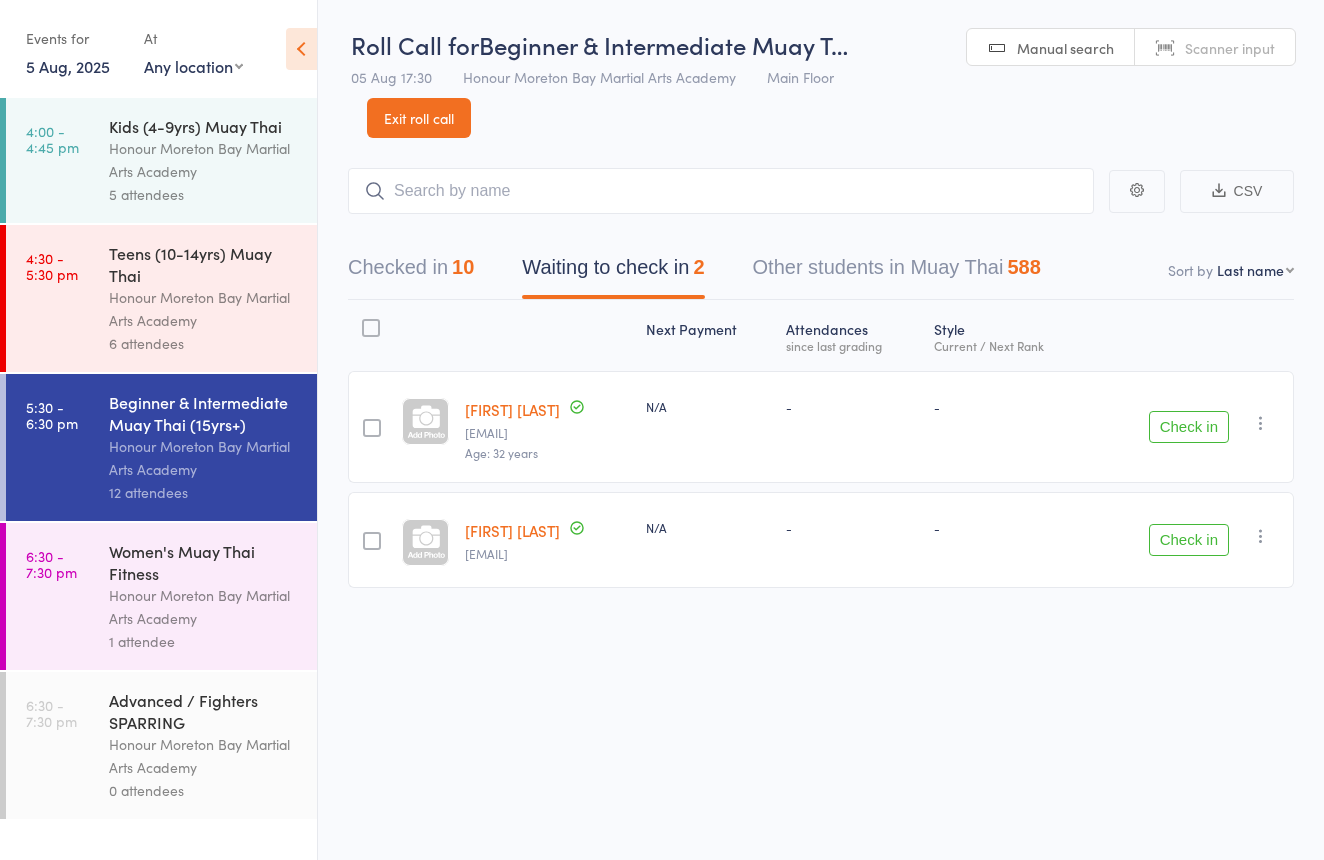 click on "Check in" at bounding box center (1189, 427) 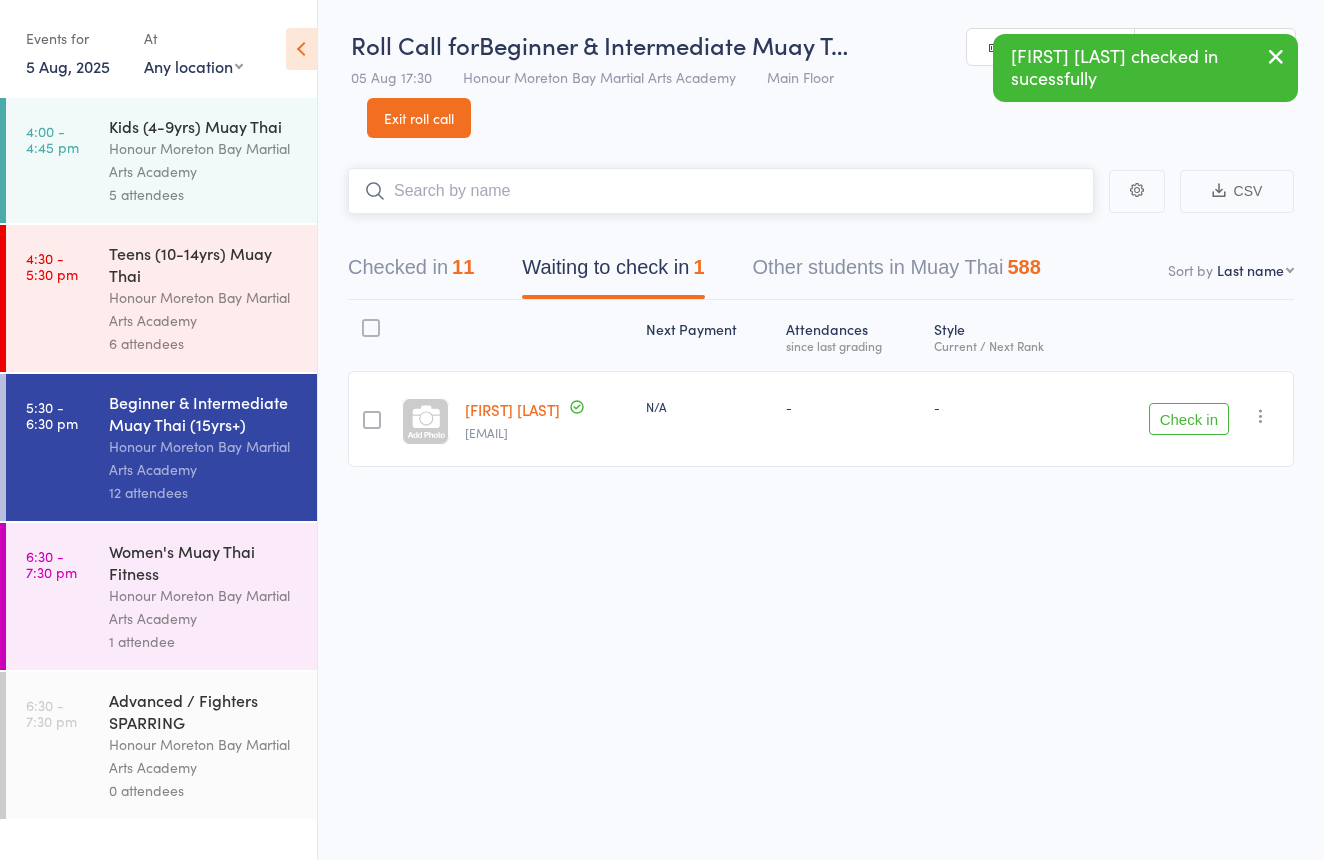 click at bounding box center [721, 191] 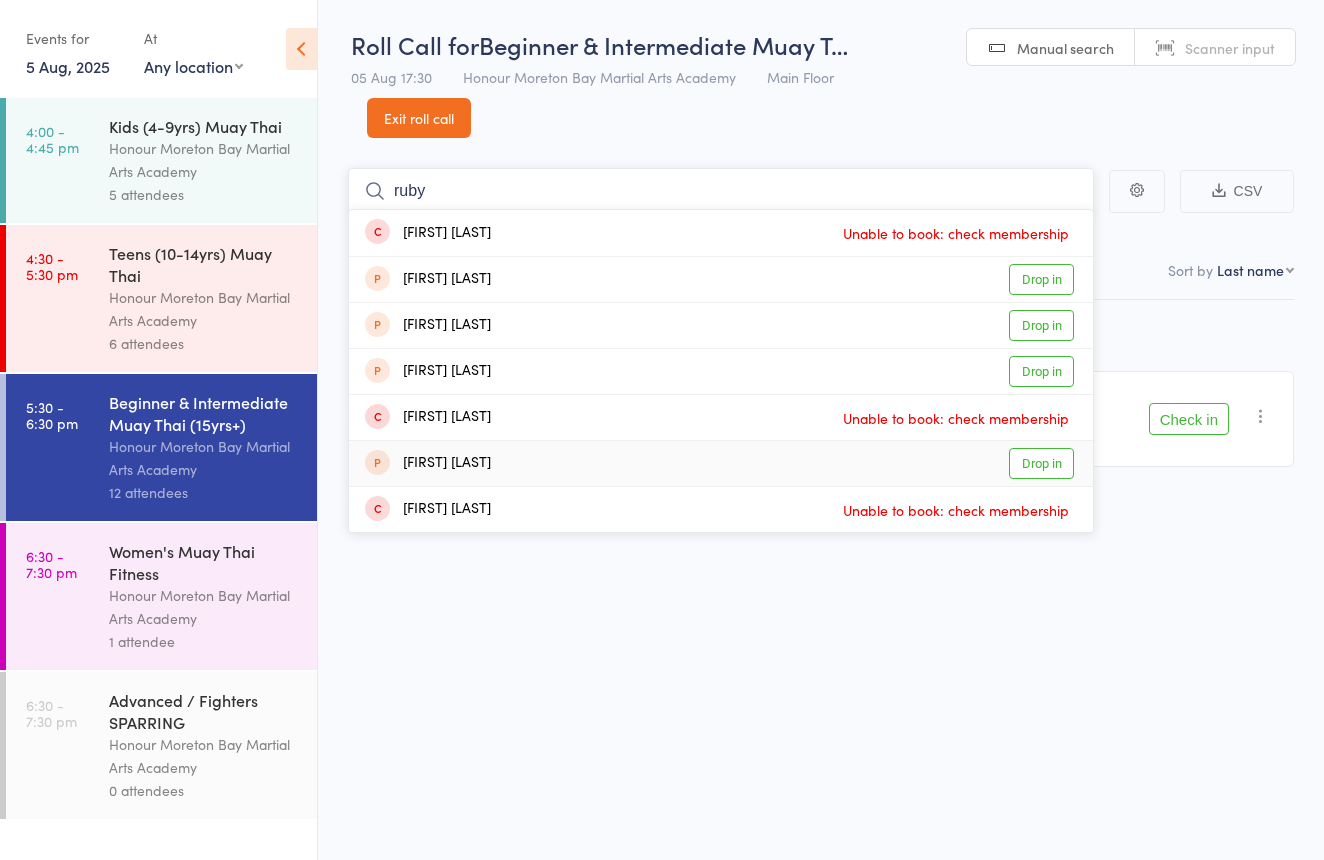 type on "ruby" 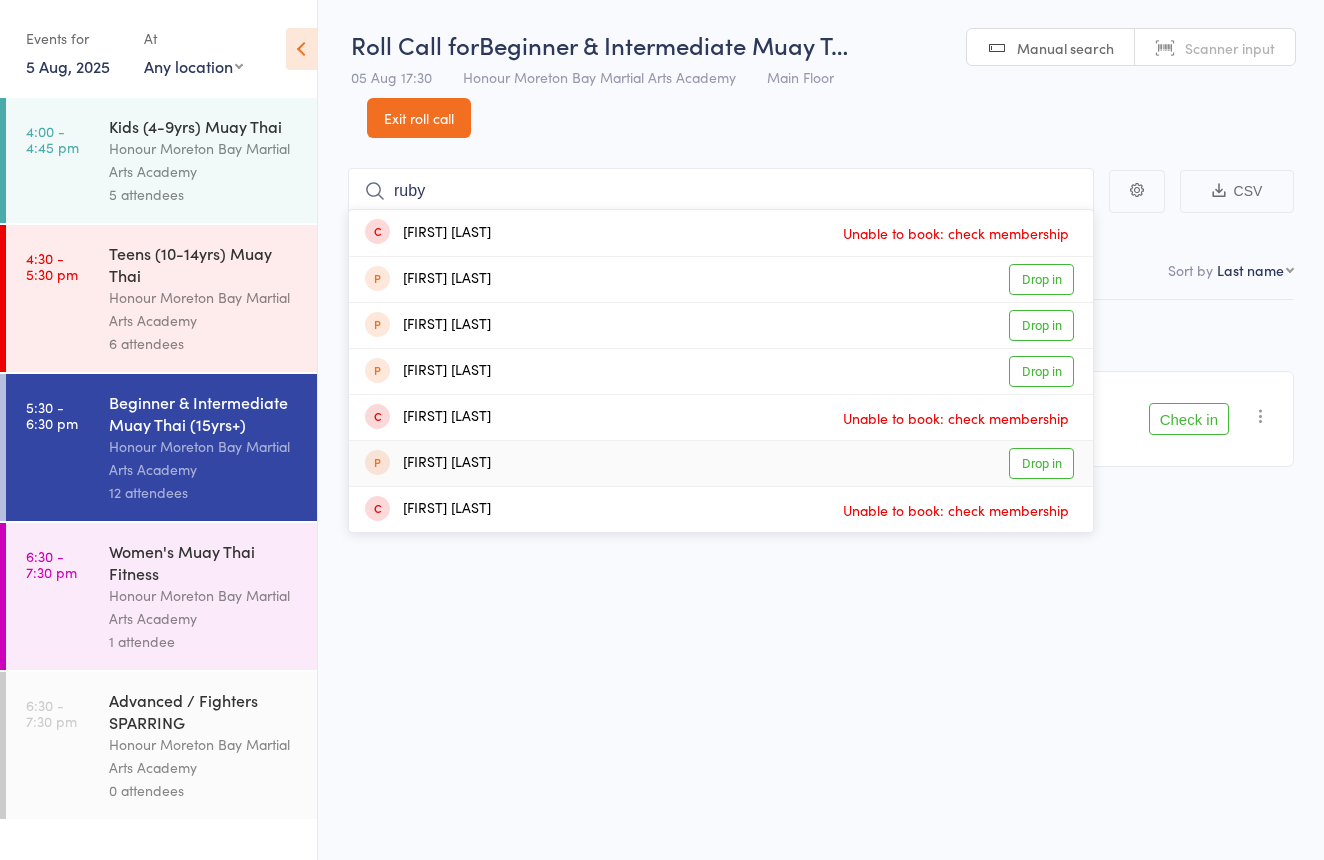 click on "Rubi Oswald Drop in" at bounding box center (721, 463) 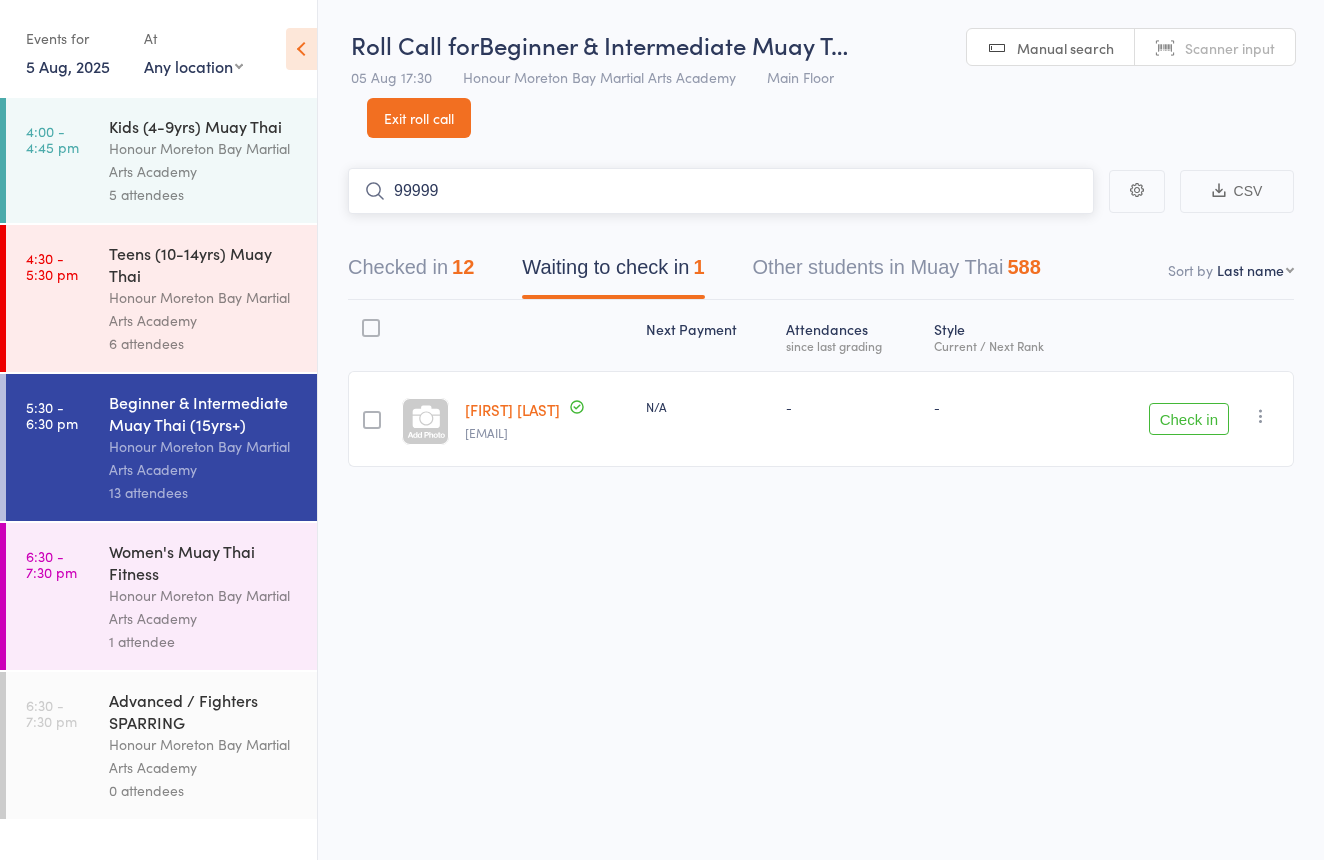 type on "99999" 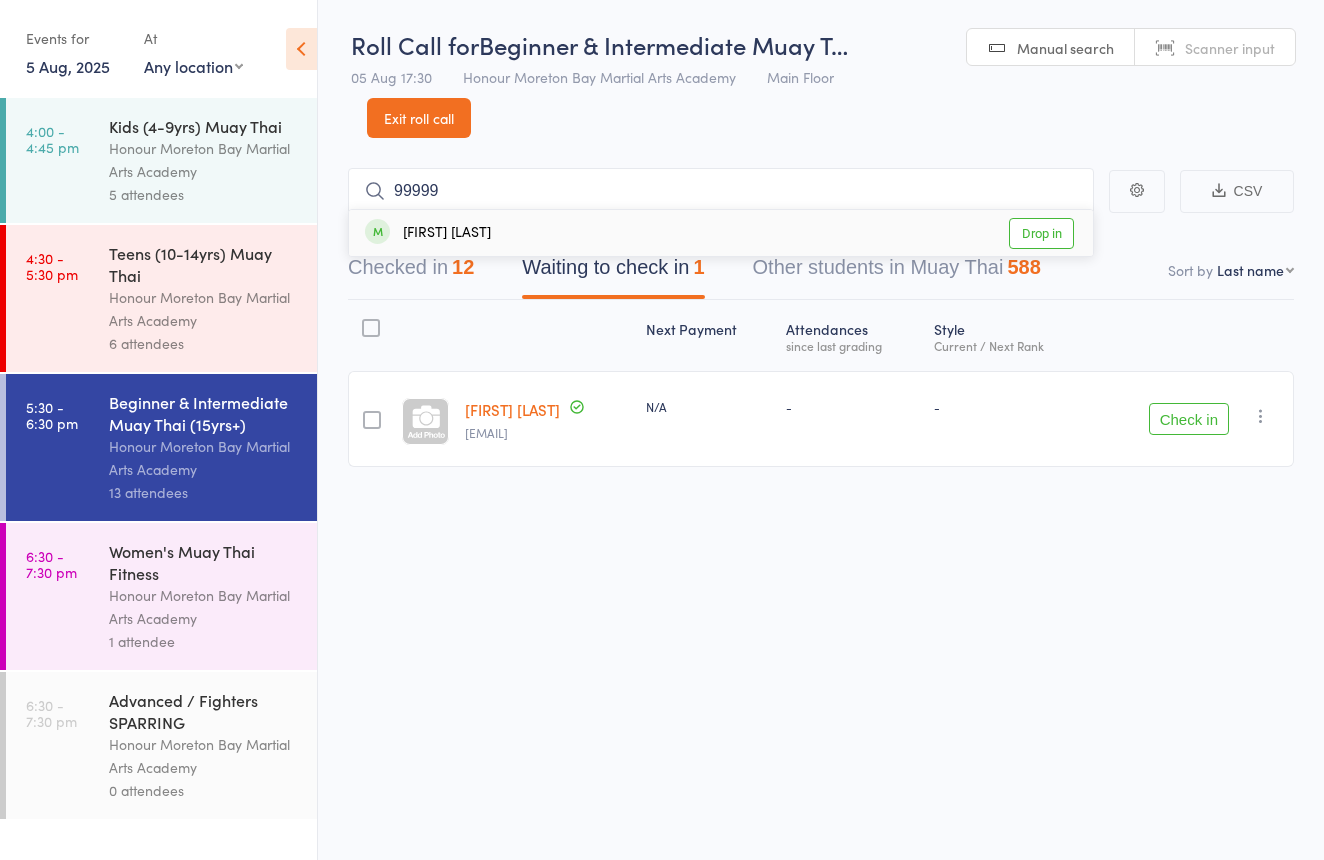 click on "Drop in" at bounding box center [1041, 233] 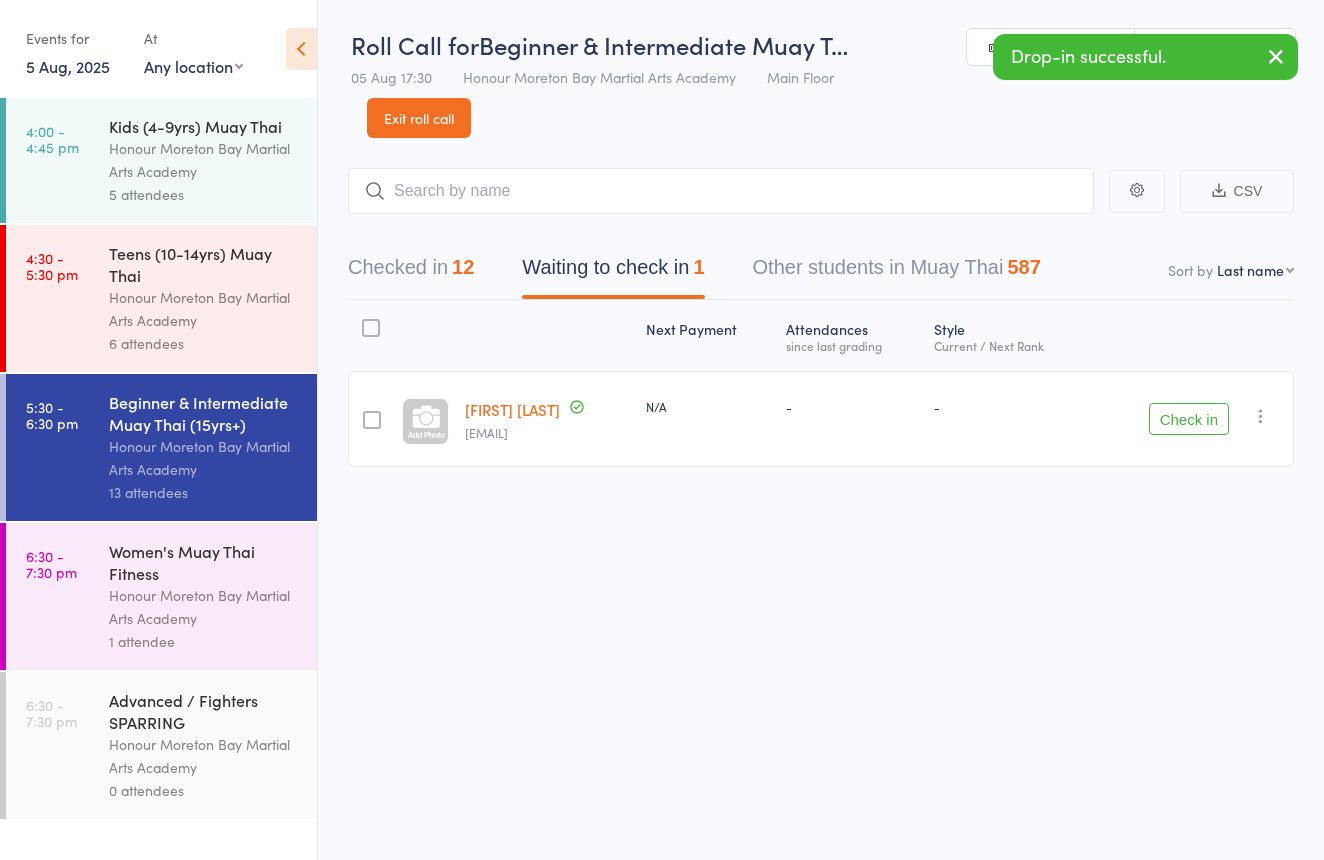 click on "Scanner input" at bounding box center [1215, 48] 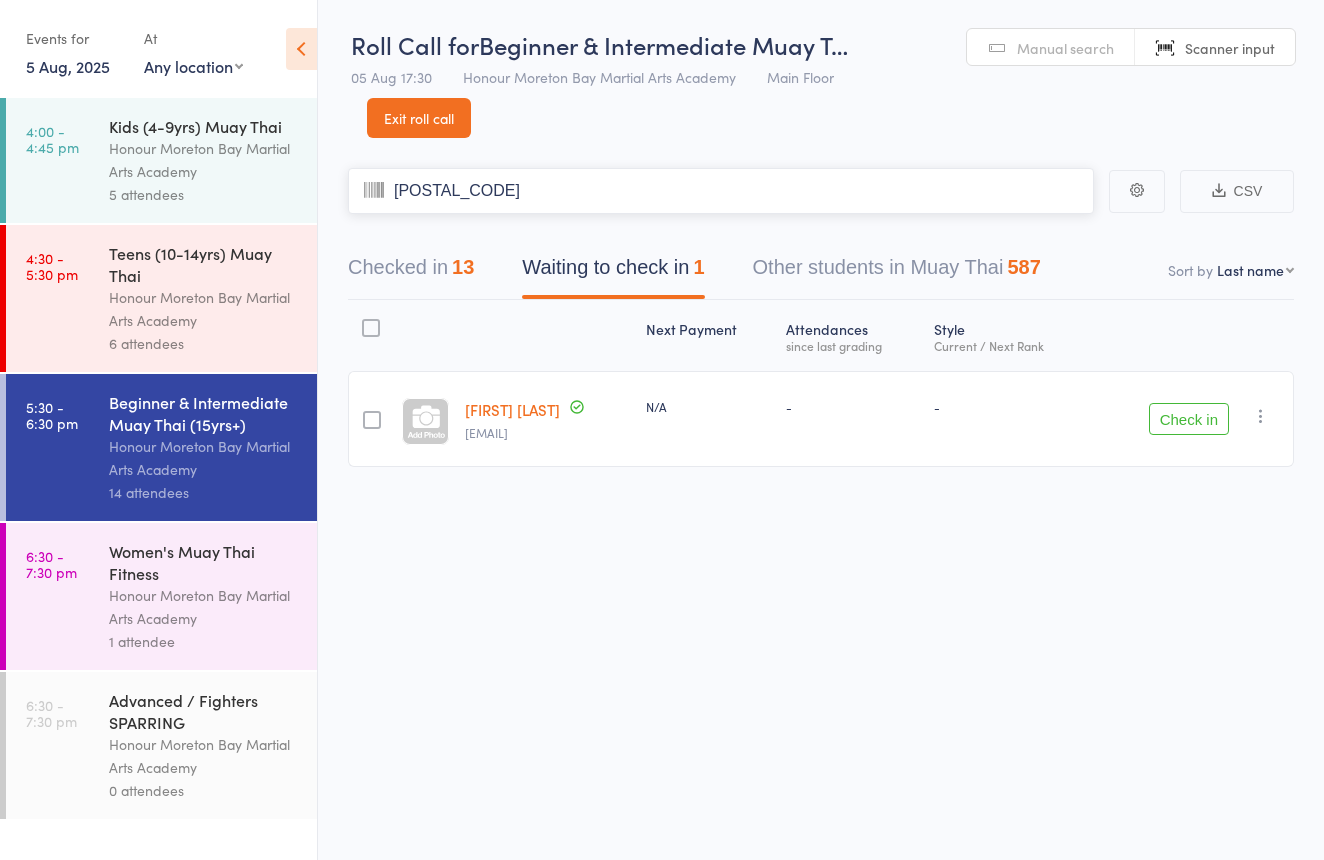 type on "2433963" 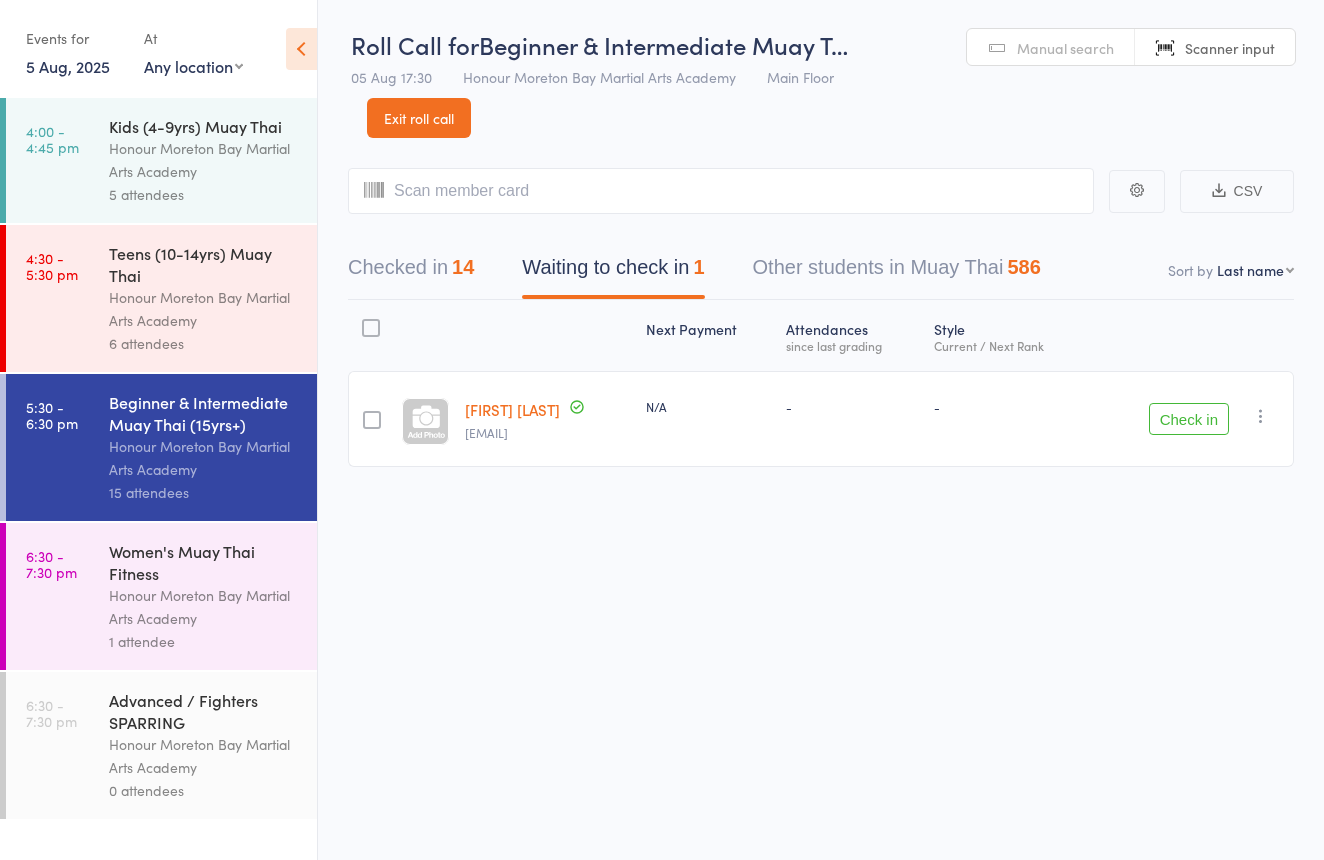 click on "Honour Moreton Bay Martial Arts Academy" at bounding box center (204, 309) 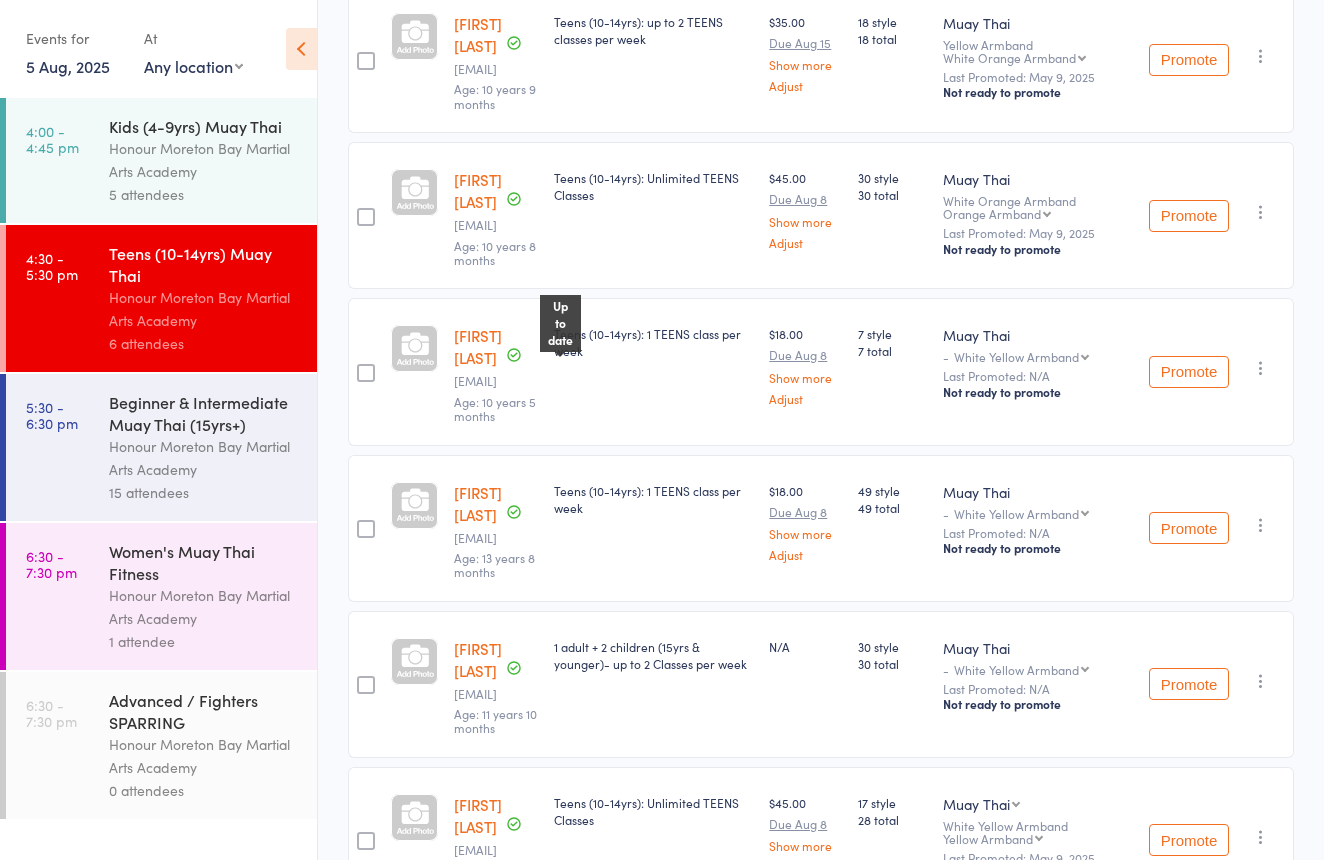 scroll, scrollTop: 0, scrollLeft: 0, axis: both 